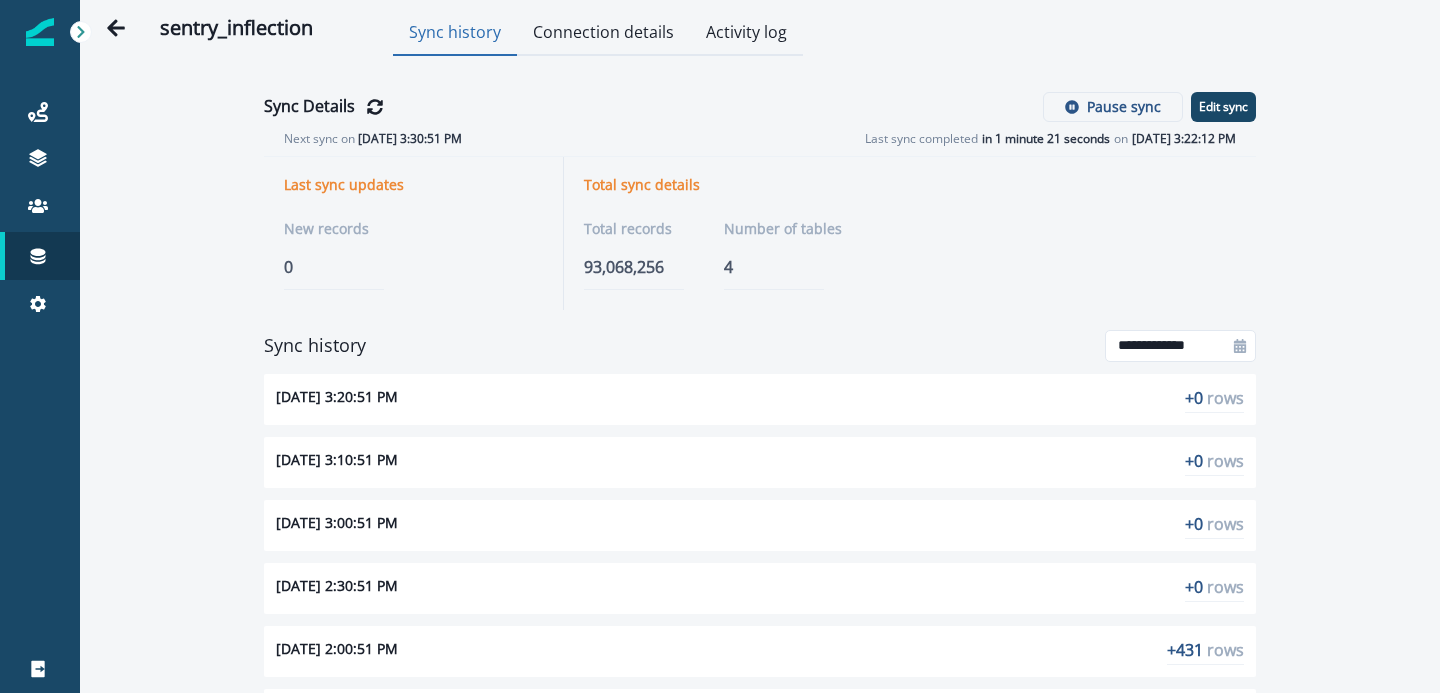 scroll, scrollTop: 0, scrollLeft: 0, axis: both 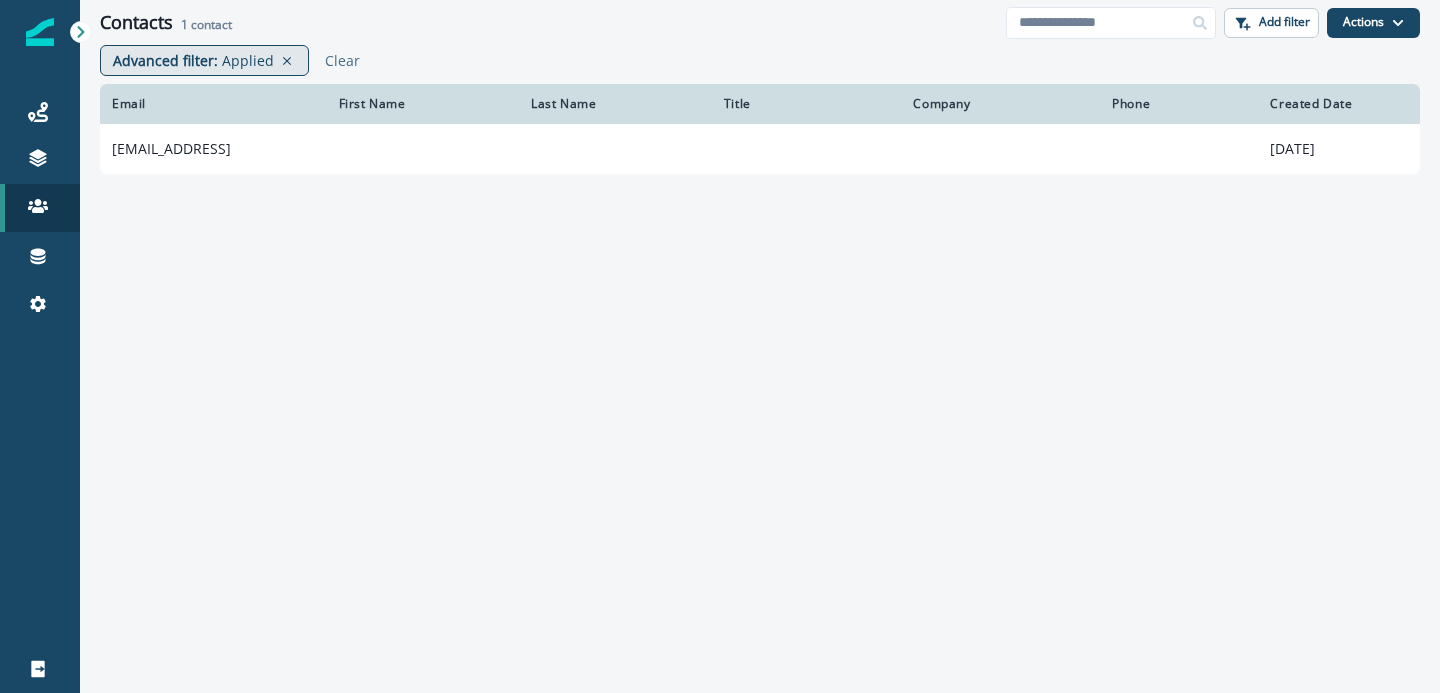 click on "Applied" at bounding box center [248, 60] 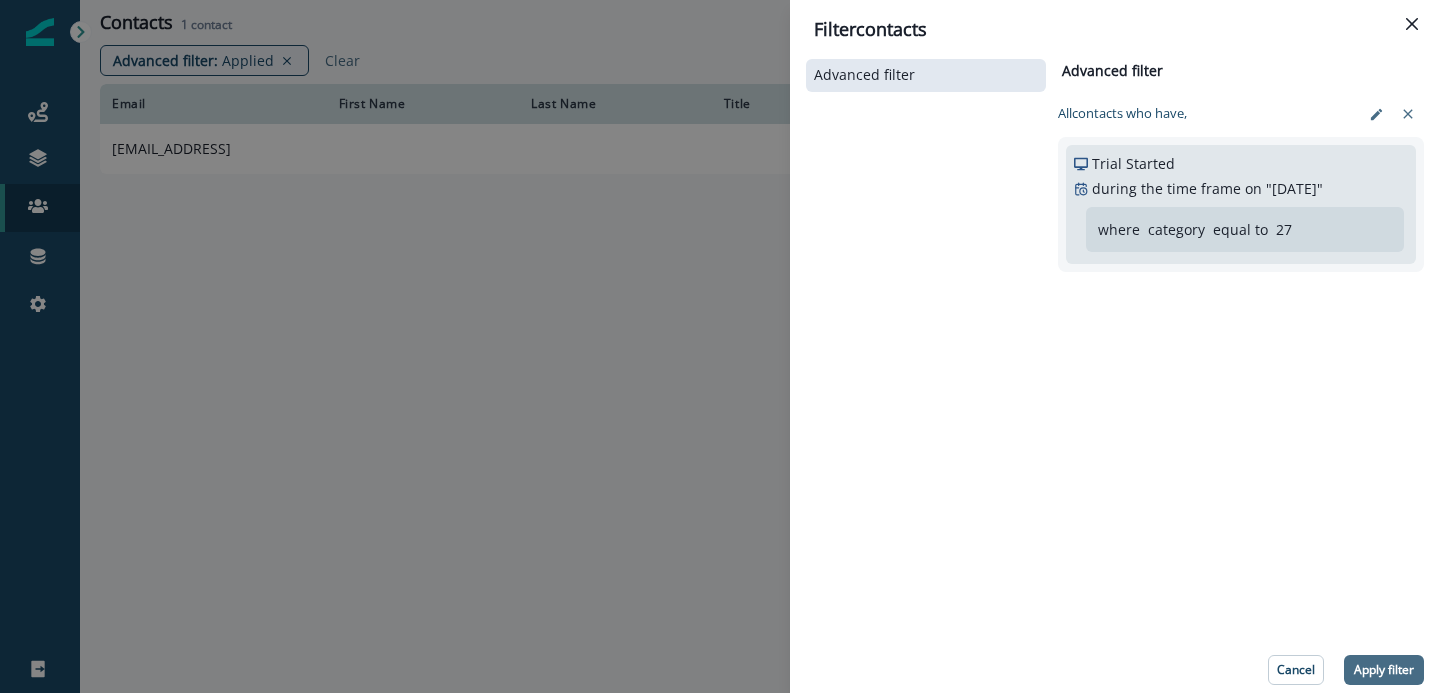 click on "Apply filter" at bounding box center (1384, 670) 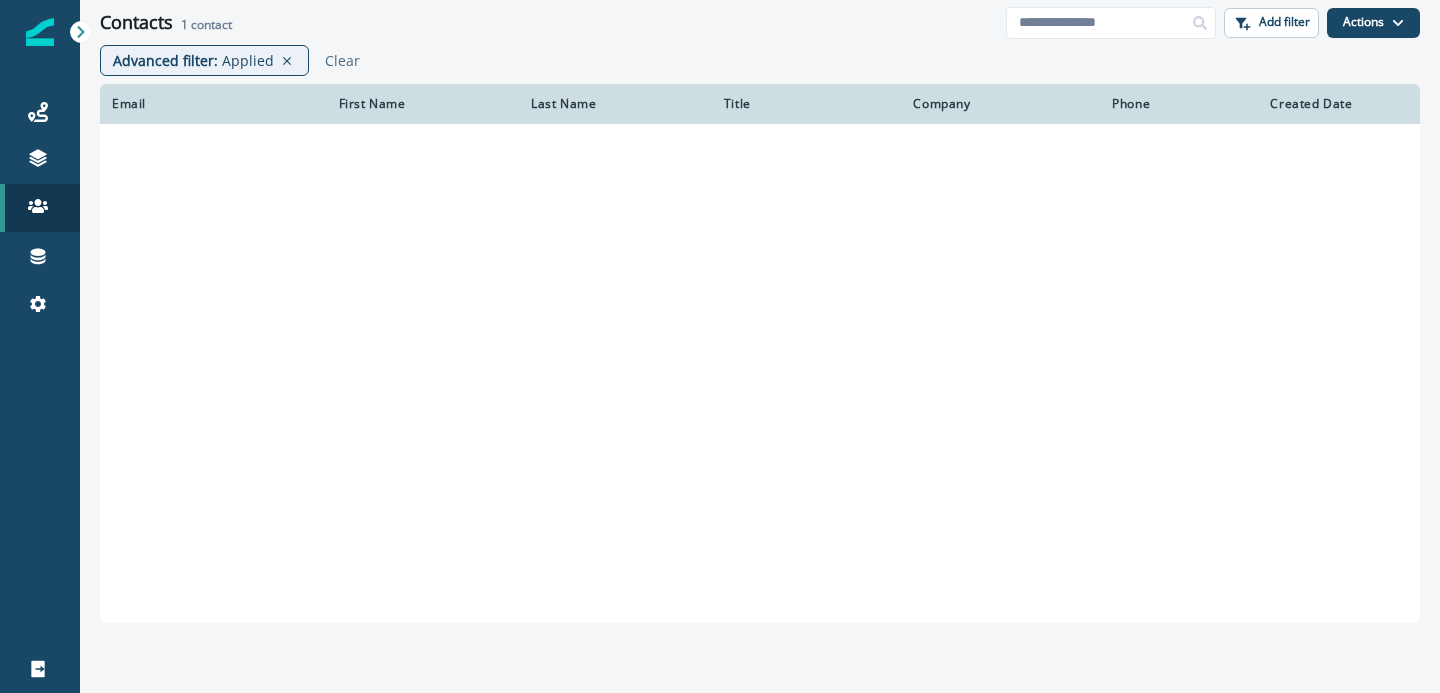 click on "Email First Name Last Name Title Company Phone Created Date" at bounding box center [760, 383] 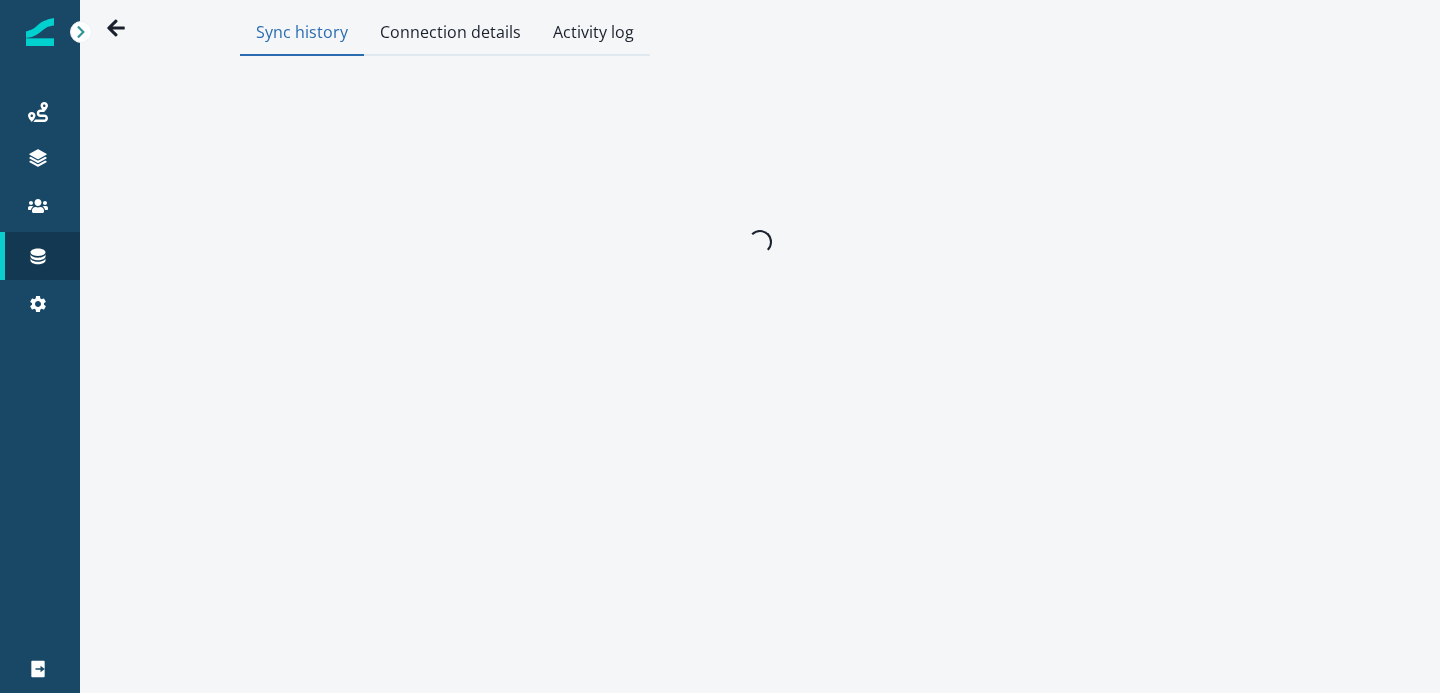 scroll, scrollTop: 0, scrollLeft: 0, axis: both 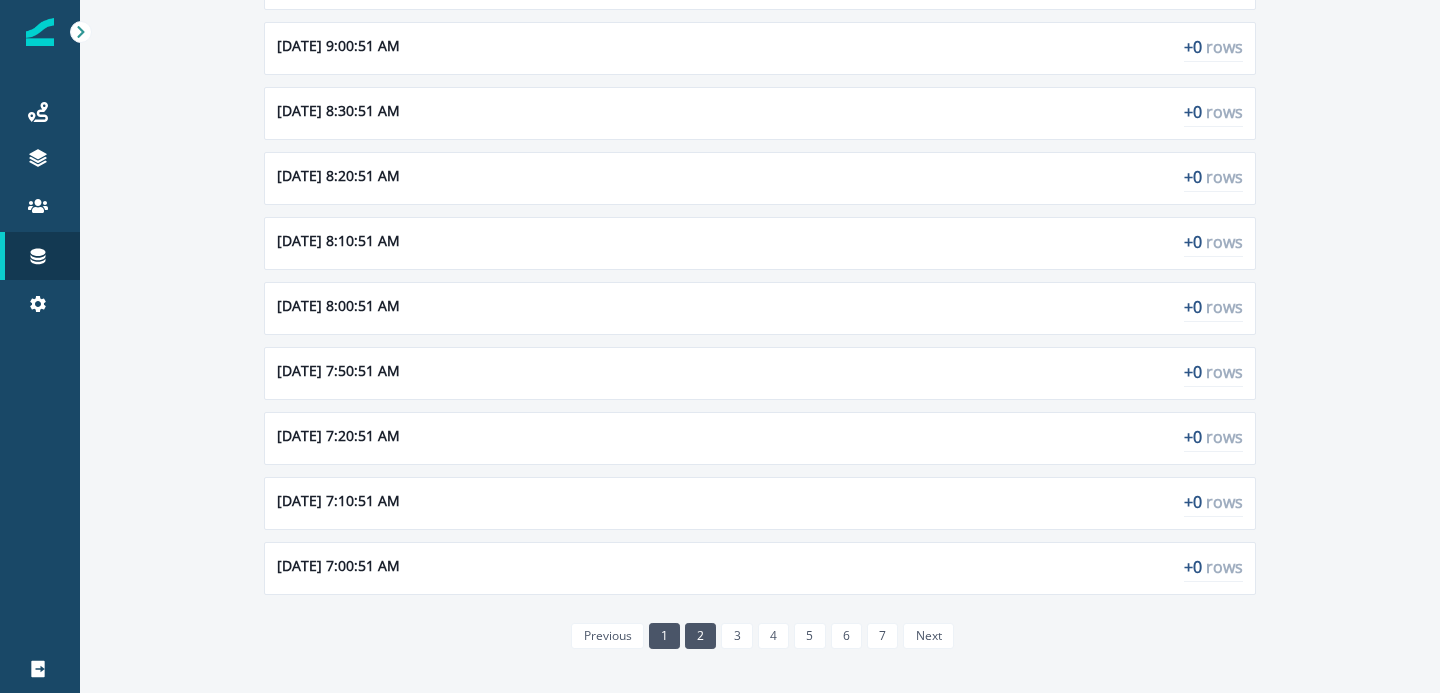 click on "2" at bounding box center (700, 636) 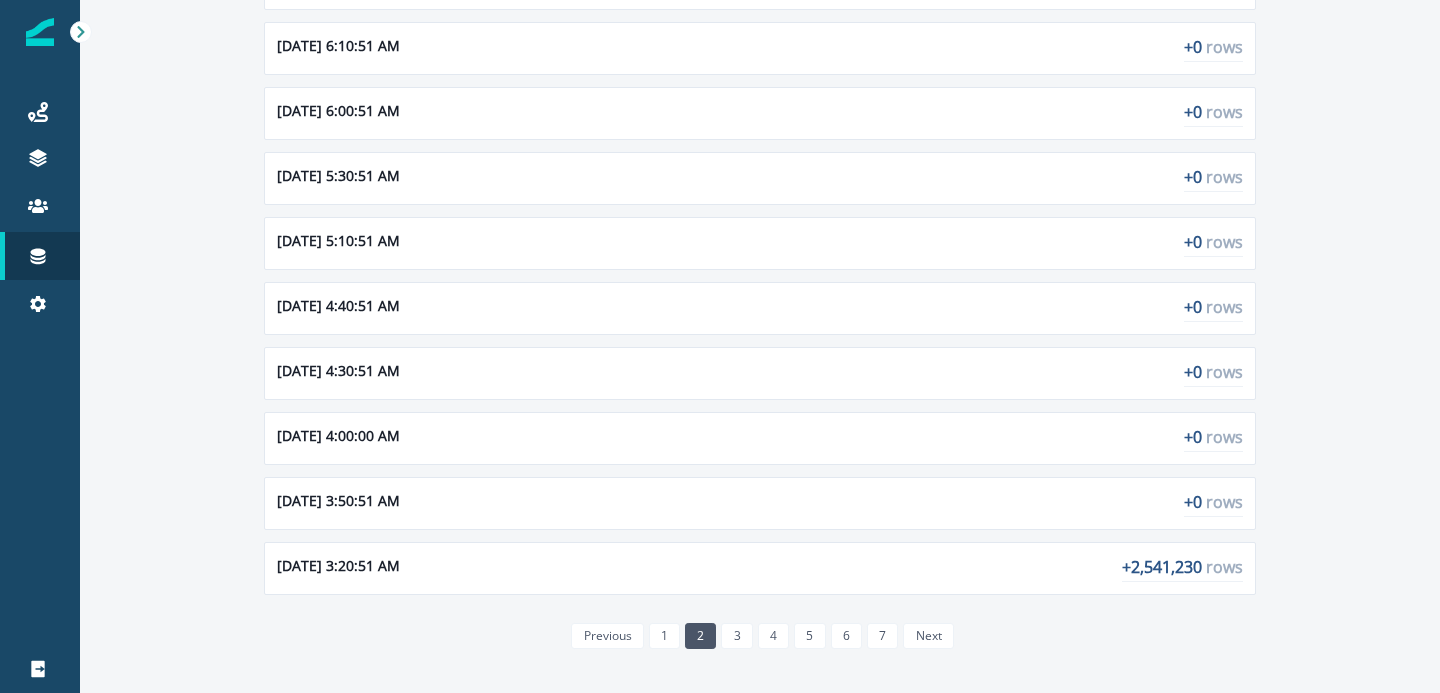 scroll, scrollTop: 0, scrollLeft: 0, axis: both 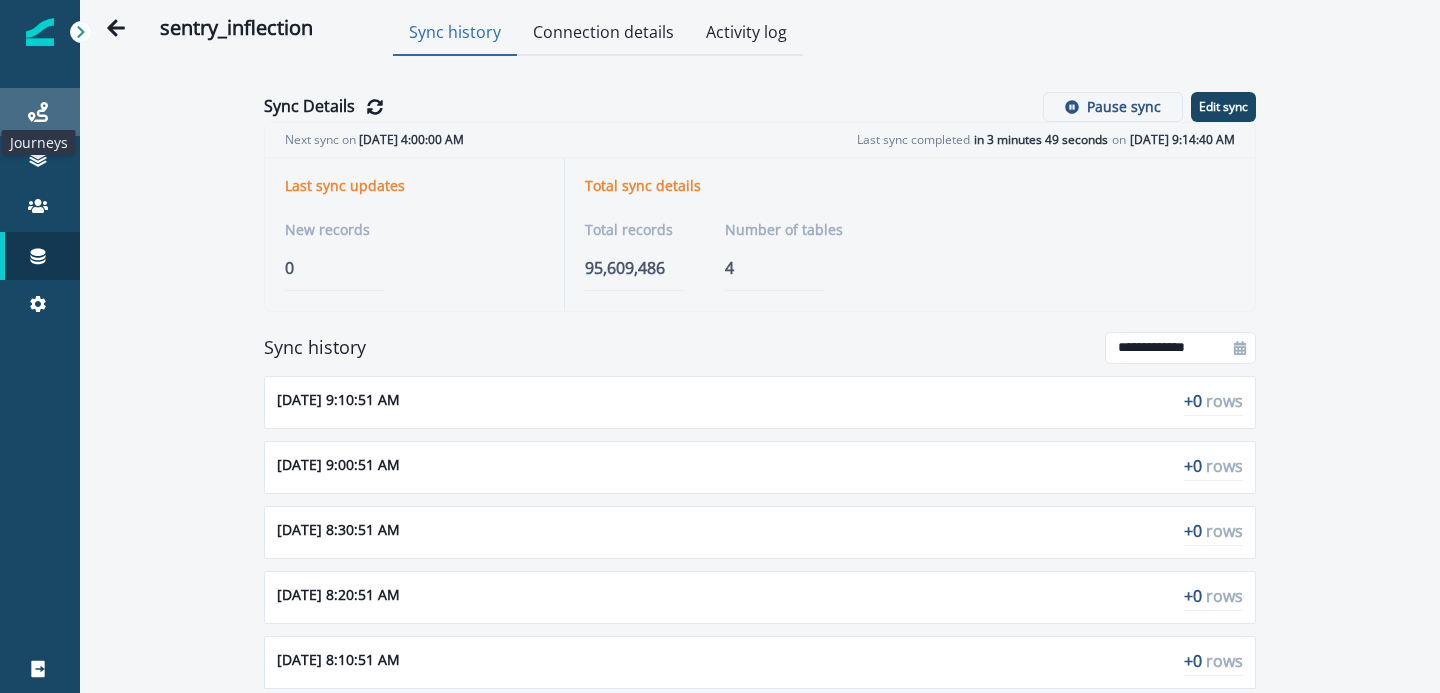 click 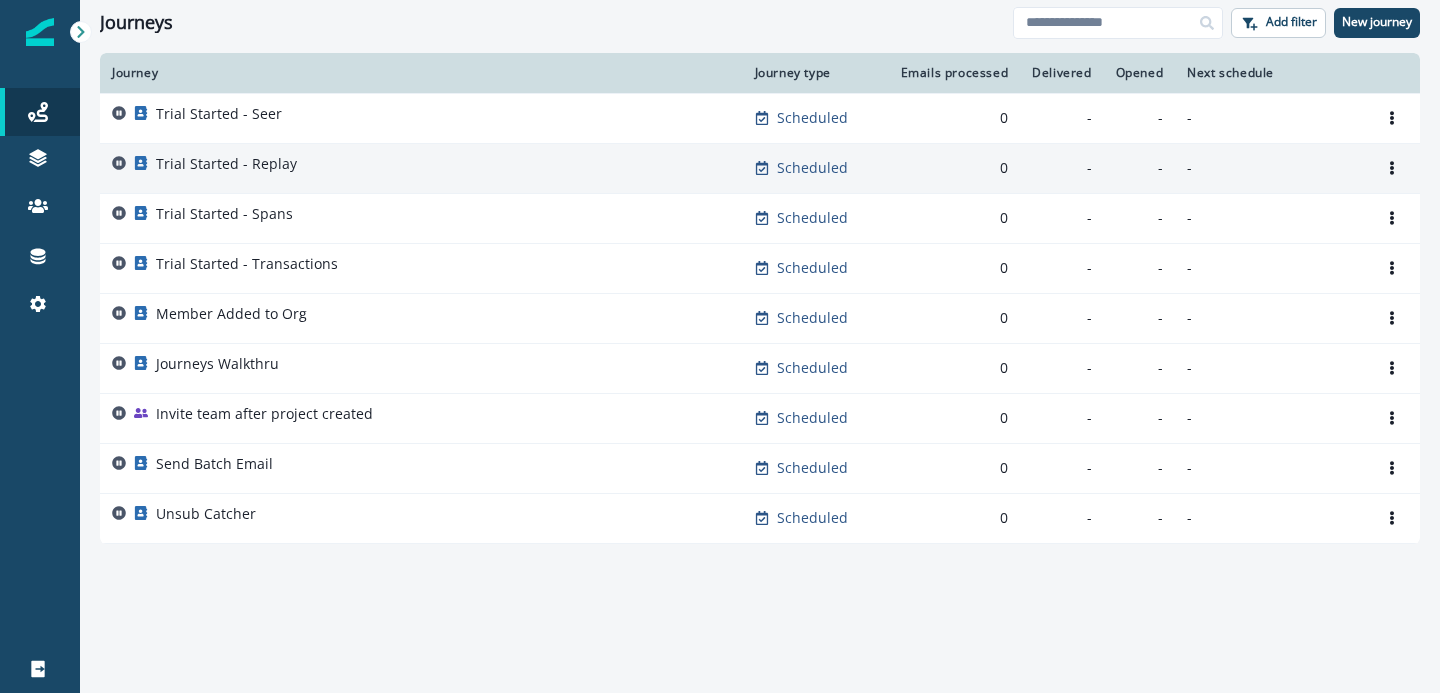 click on "Trial Started - Replay" at bounding box center (421, 168) 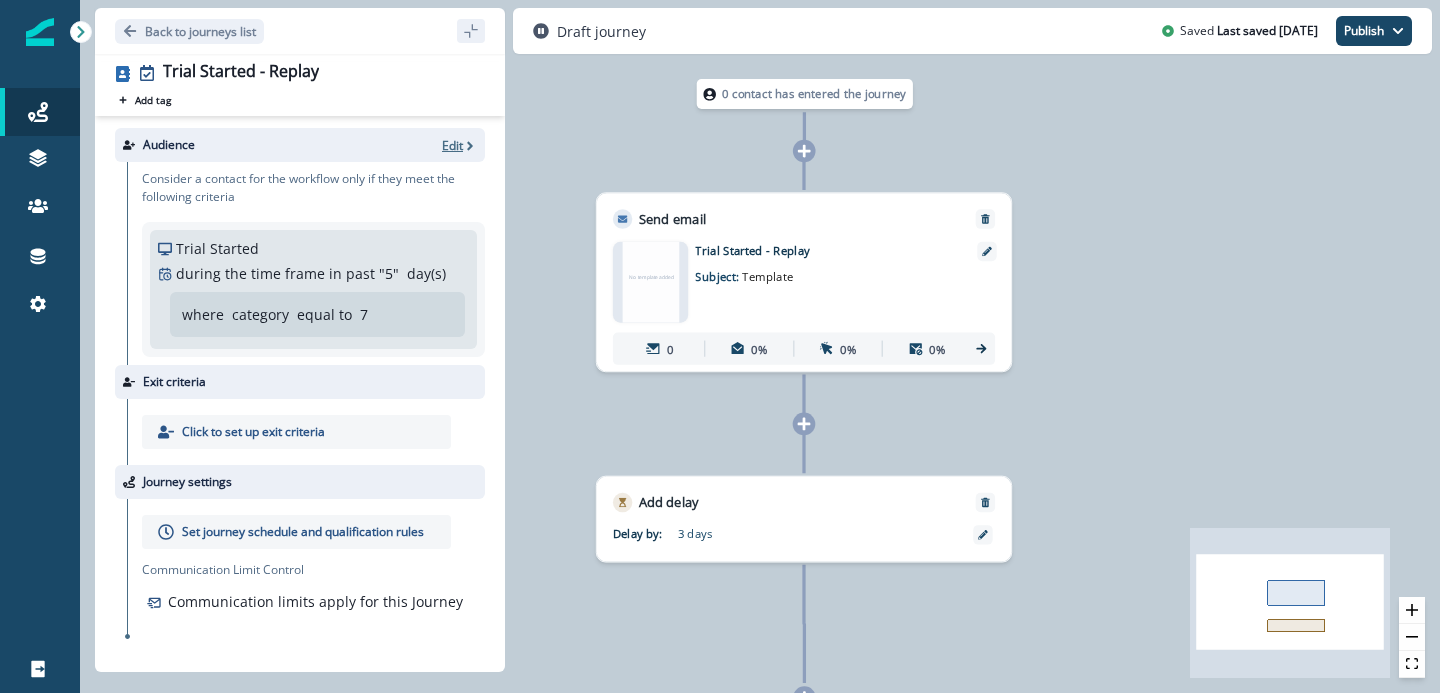 click on "Edit" at bounding box center (452, 145) 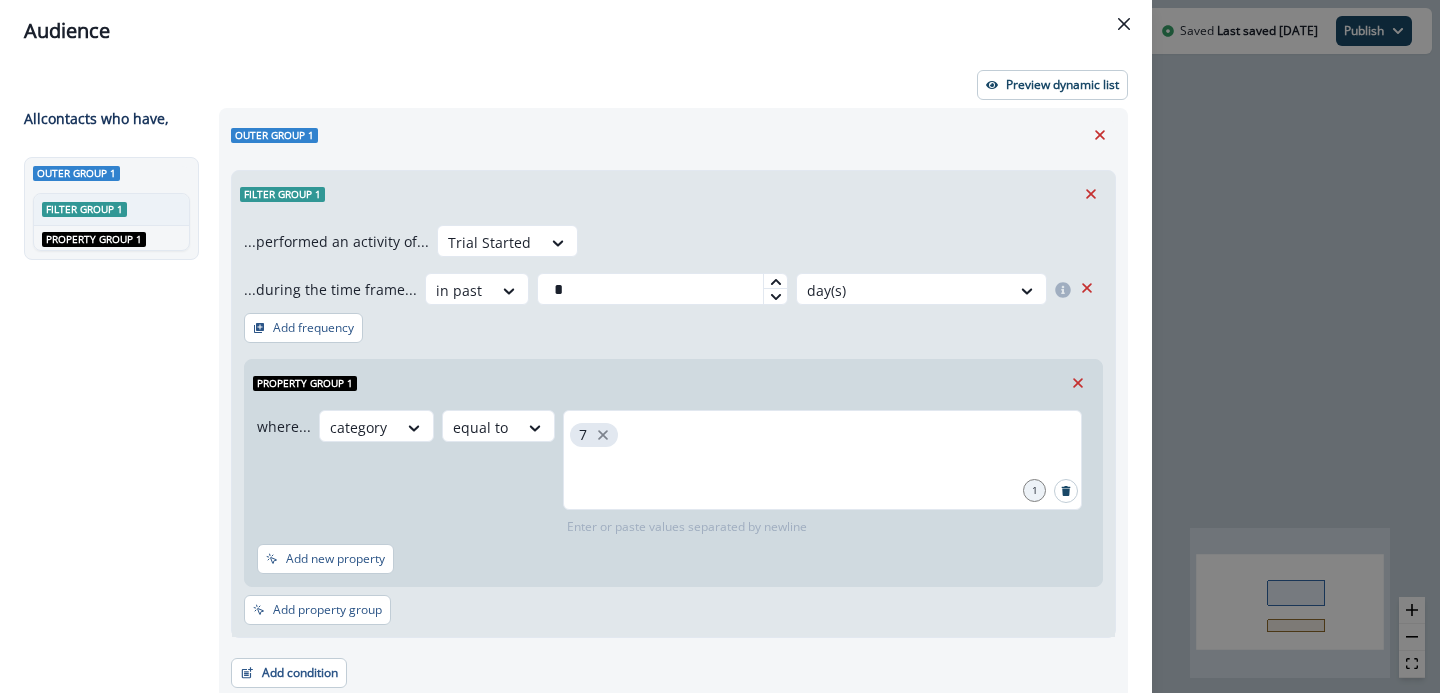 click 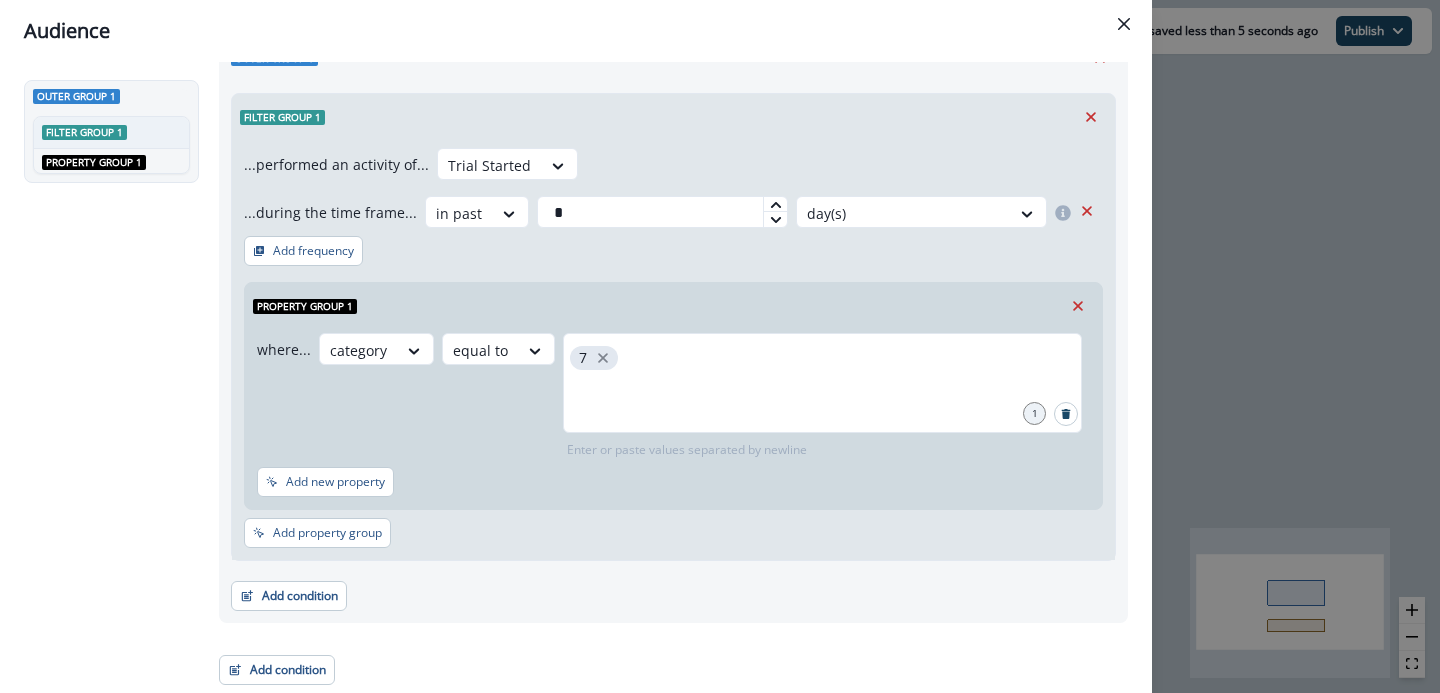 click on "...performed an activity of... Trial Started ...during the time frame... in past * day(s) Add frequency Property group 1 where... category equal to 7 1 Enter or paste values separated by newline Add new property Add property group" at bounding box center [673, 350] 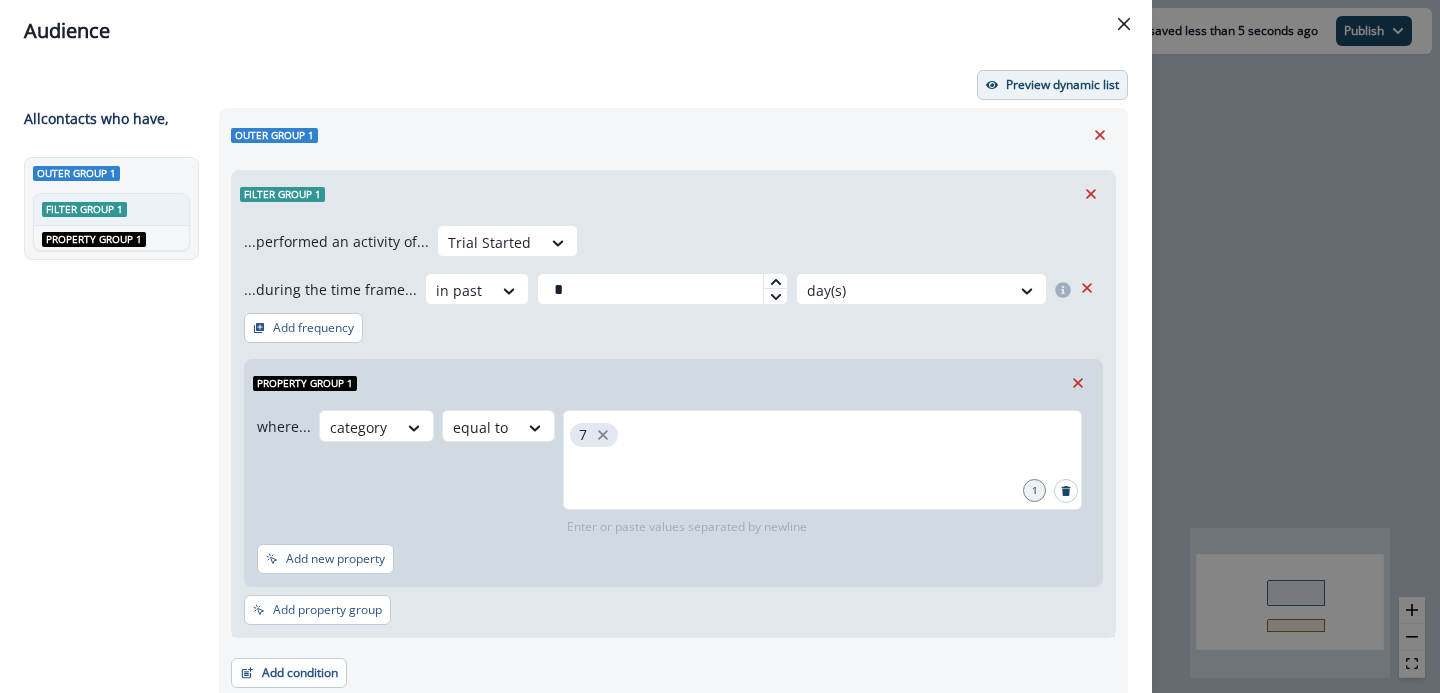 click on "Preview dynamic list" at bounding box center (1062, 85) 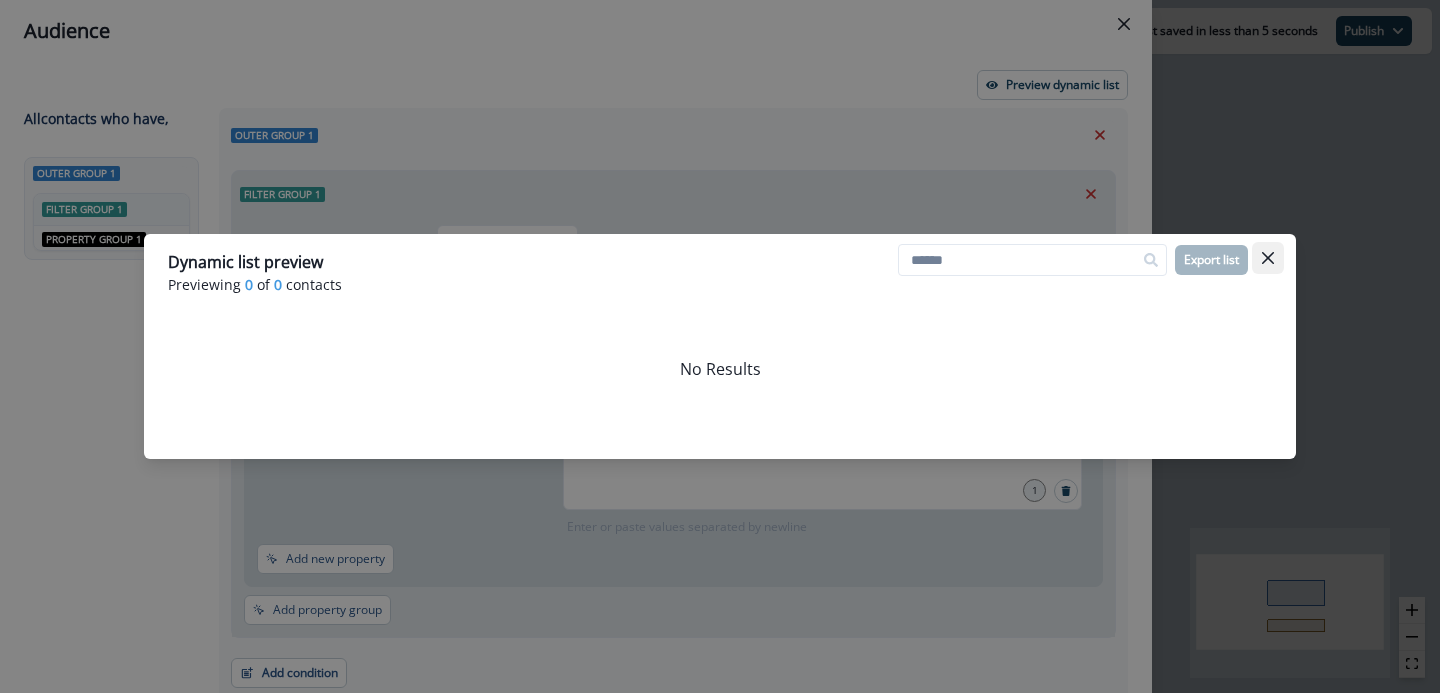 click at bounding box center [1268, 258] 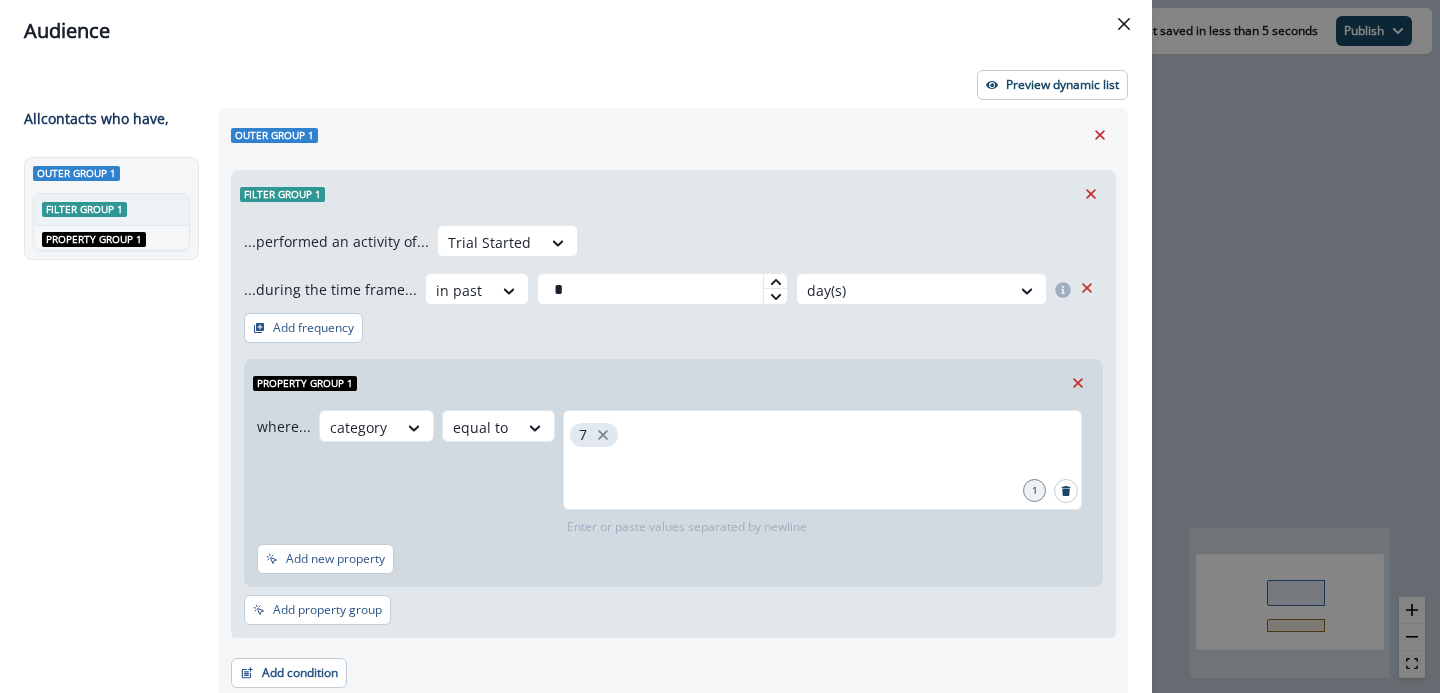 scroll, scrollTop: 77, scrollLeft: 0, axis: vertical 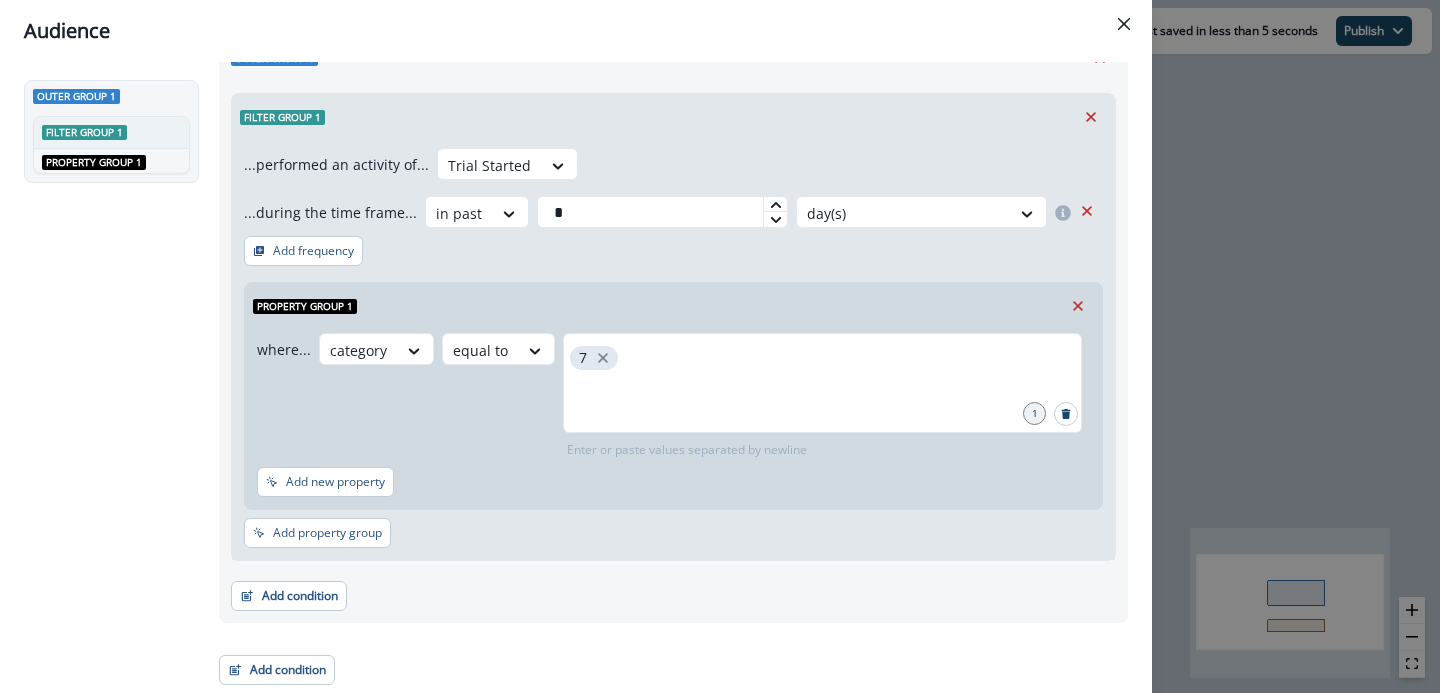click on "Audience Preview dynamic list All  contact s who have, Outer group 1 Filter group 1 AND Property group
1 Outer group 1 Filter group 1 ...performed an activity of... Trial Started ...during the time frame... in past * day(s) Add frequency Property group 1 where... category equal to 7 1 Enter or paste values separated by newline Add new property Add property group Add condition Contact properties A person property Performed a product event Performed a marketing activity Performed a web activity List membership Salesforce campaign membership Add condition Contact properties A person property Performed a product event Performed a marketing activity Performed a web activity List membership Salesforce campaign membership Grouped properties Account members" at bounding box center [720, 346] 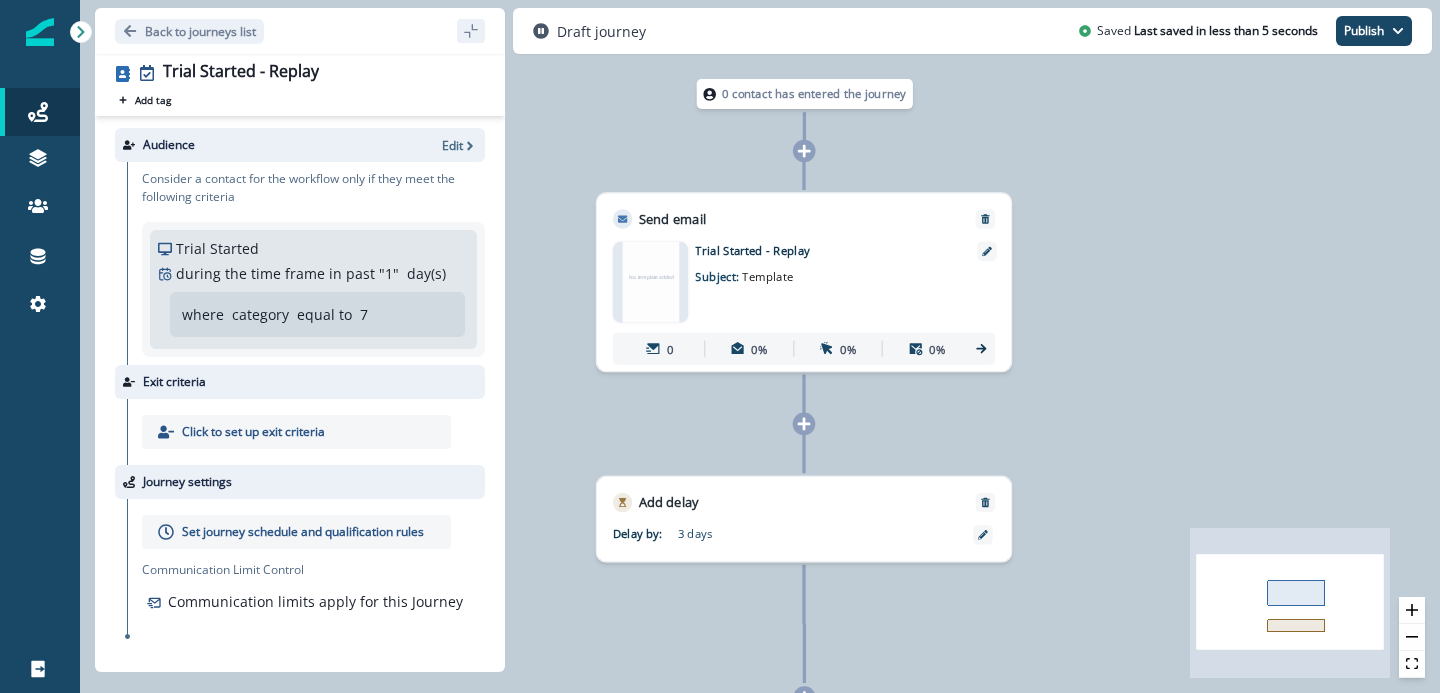 click 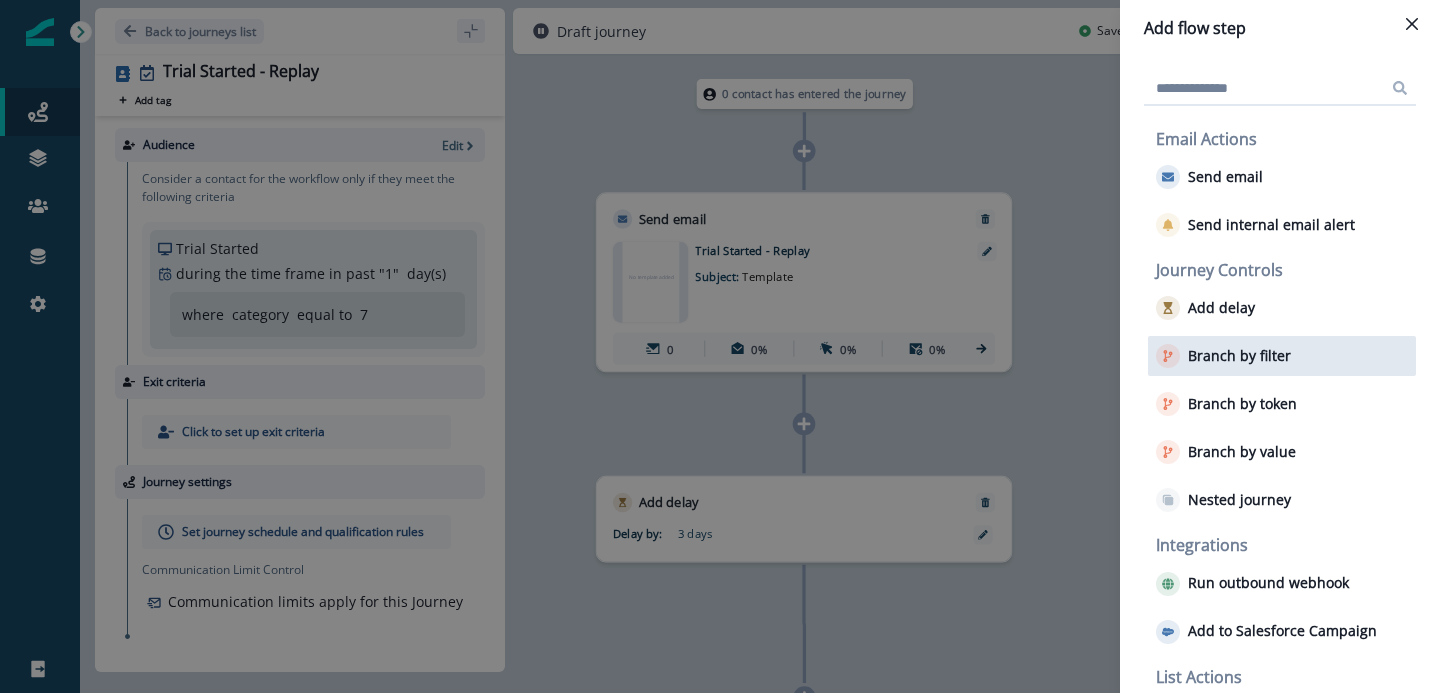 click on "Branch by filter" at bounding box center [1239, 356] 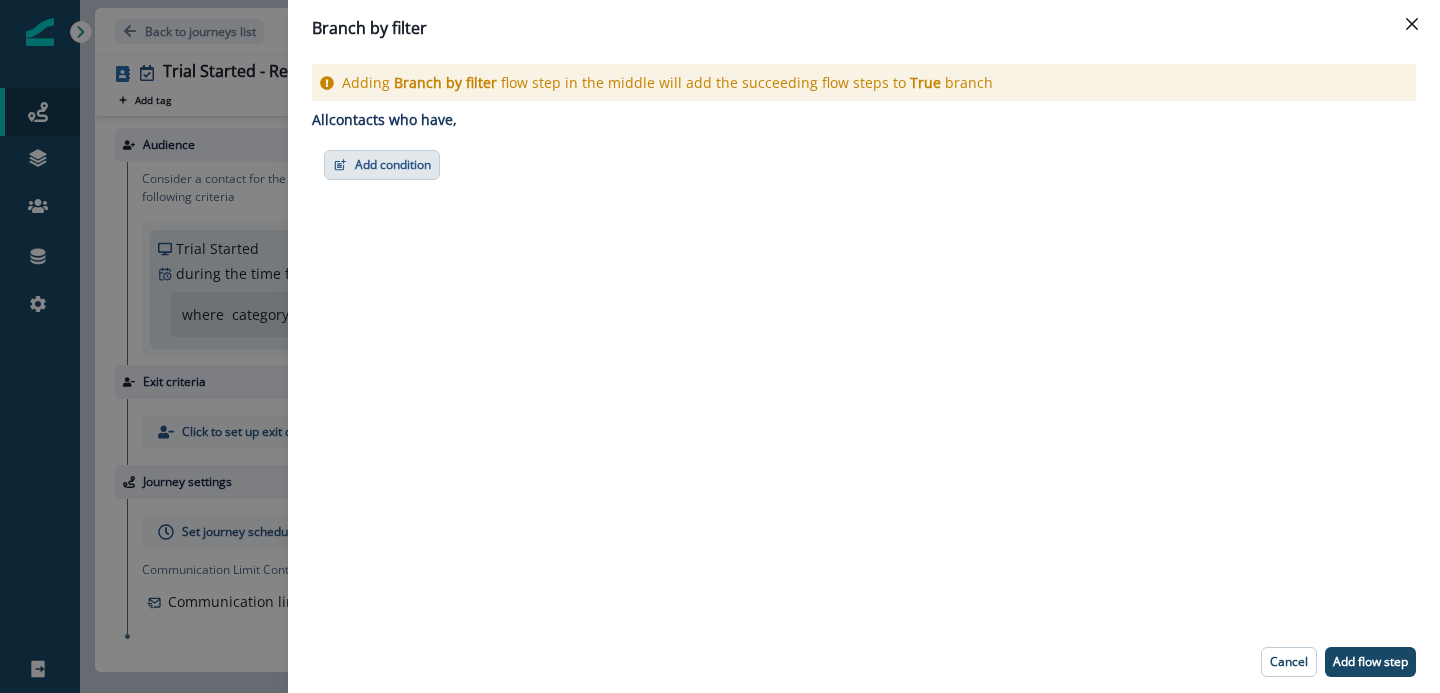 click on "Add condition" at bounding box center [382, 165] 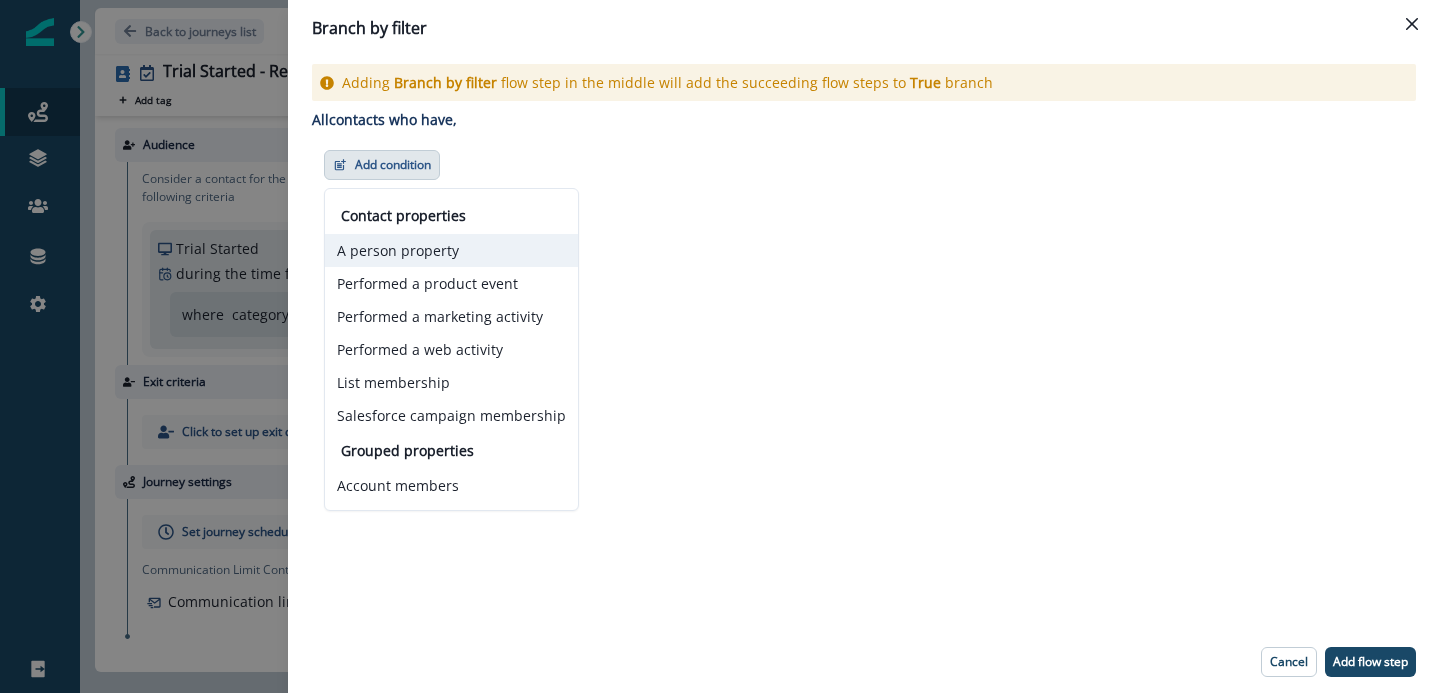 click on "A person property" at bounding box center (451, 250) 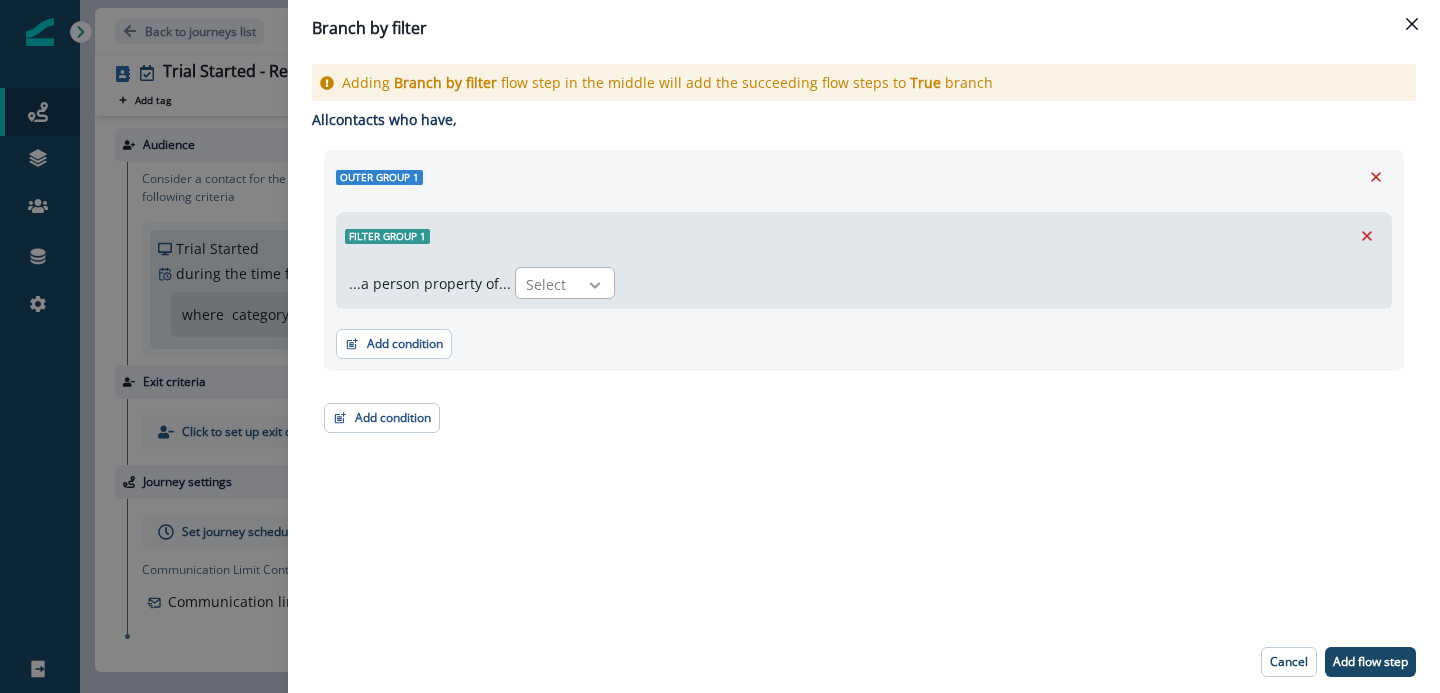 click 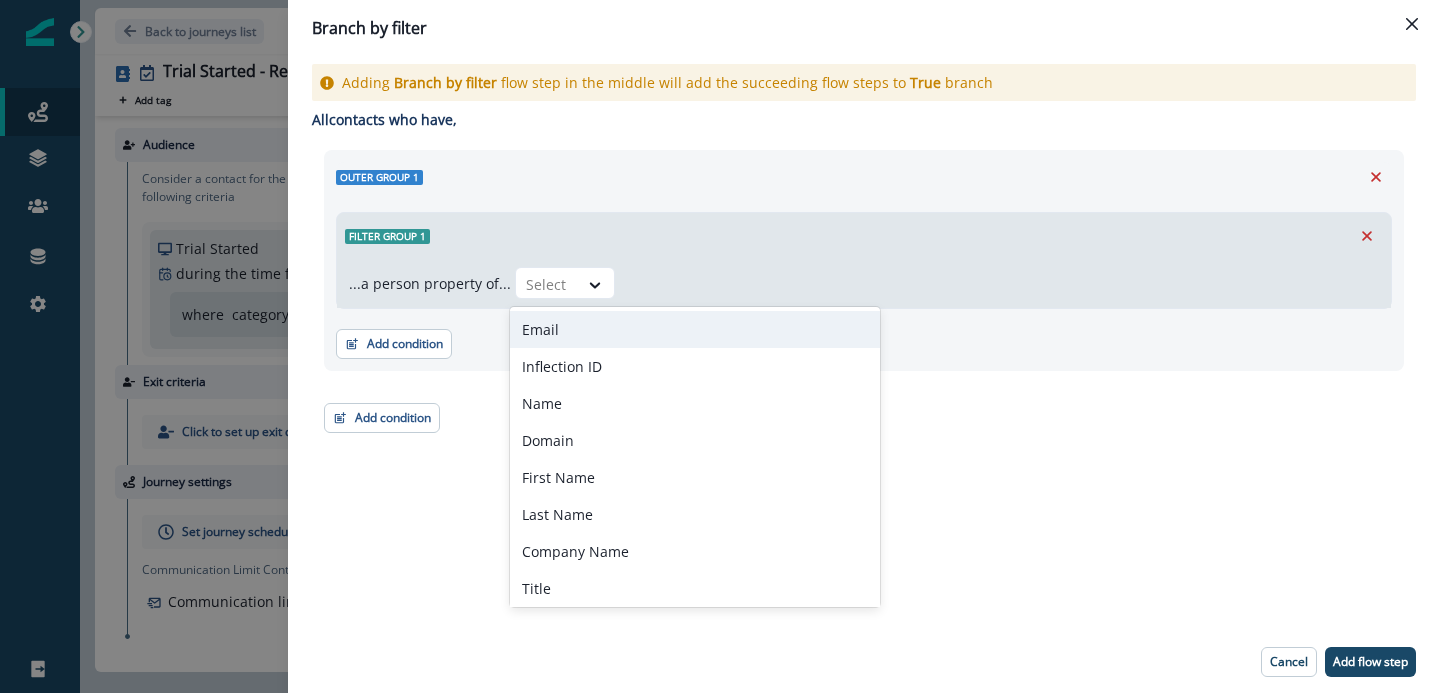 click on "...a person property of... Email, 1 of 212. 212 results available. Use Up and Down to choose options, press Enter to select the currently focused option, press Escape to exit the menu, press Tab to select the option and exit the menu. Select" at bounding box center (864, 283) 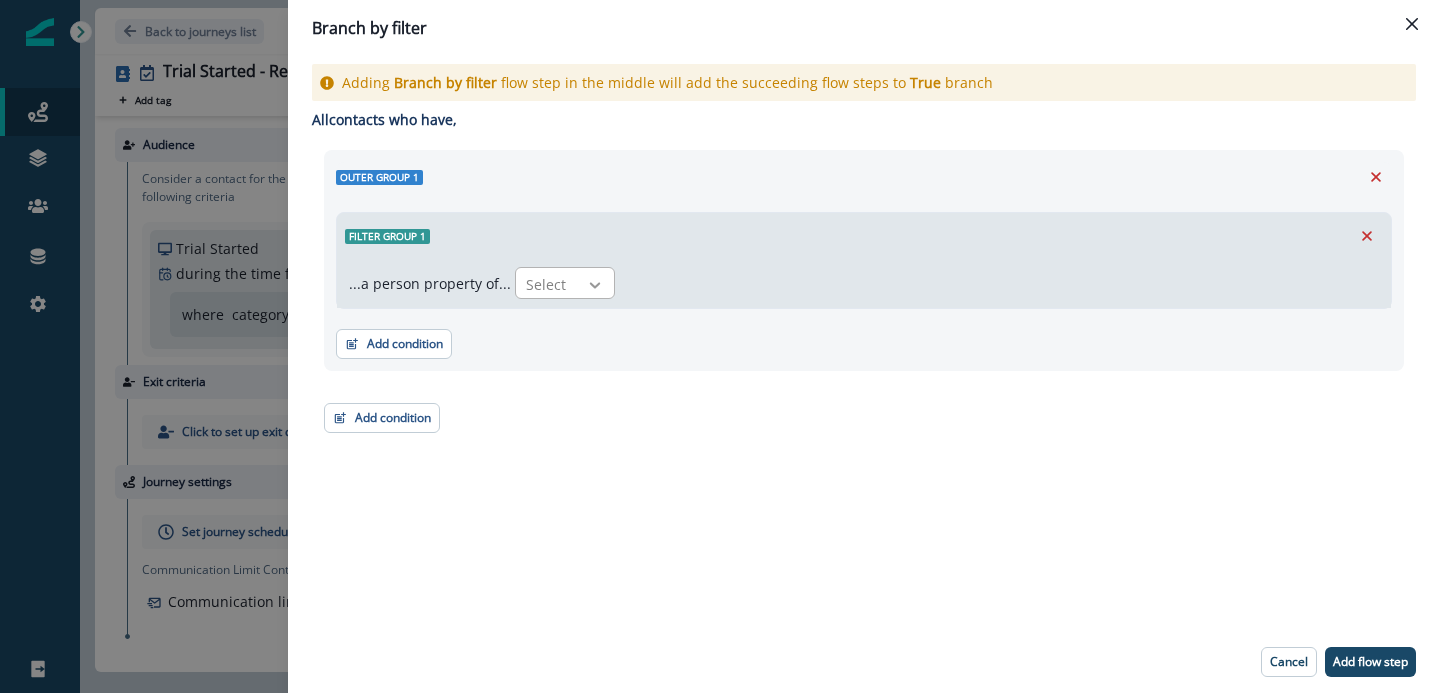 click 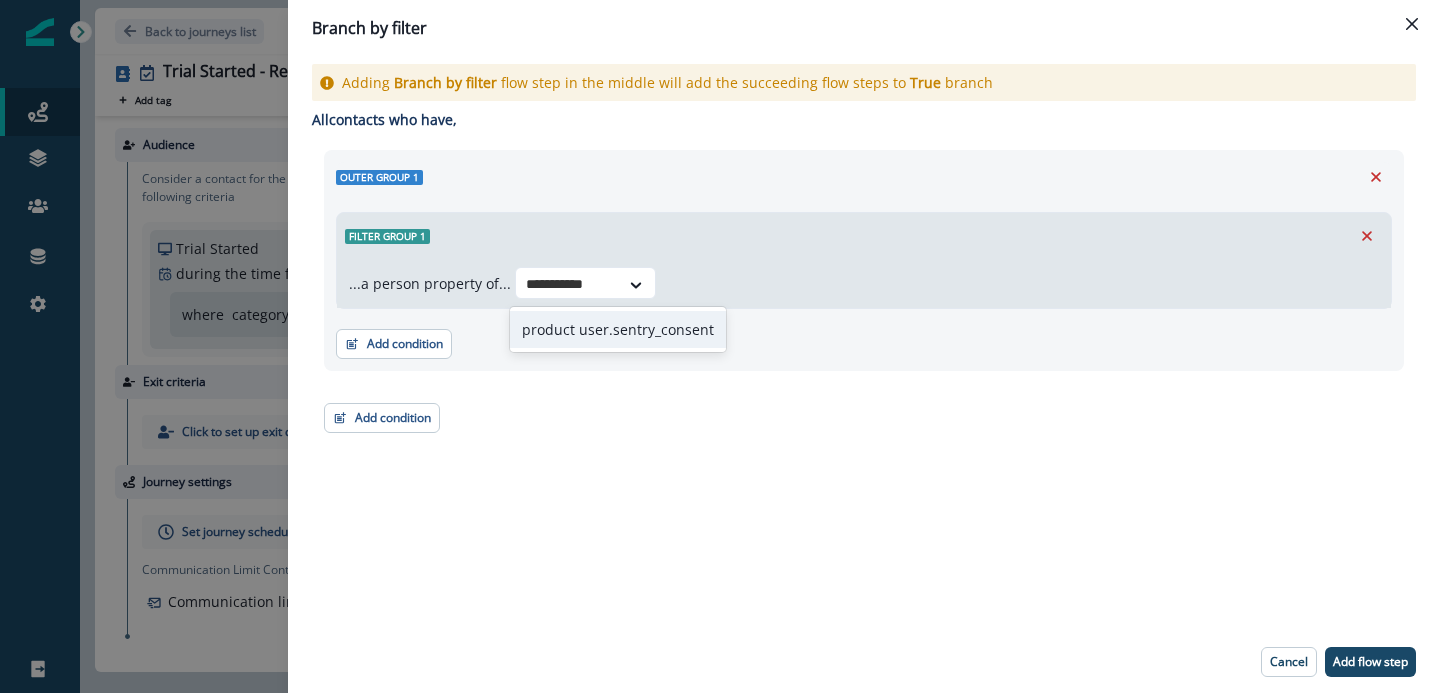 type on "**********" 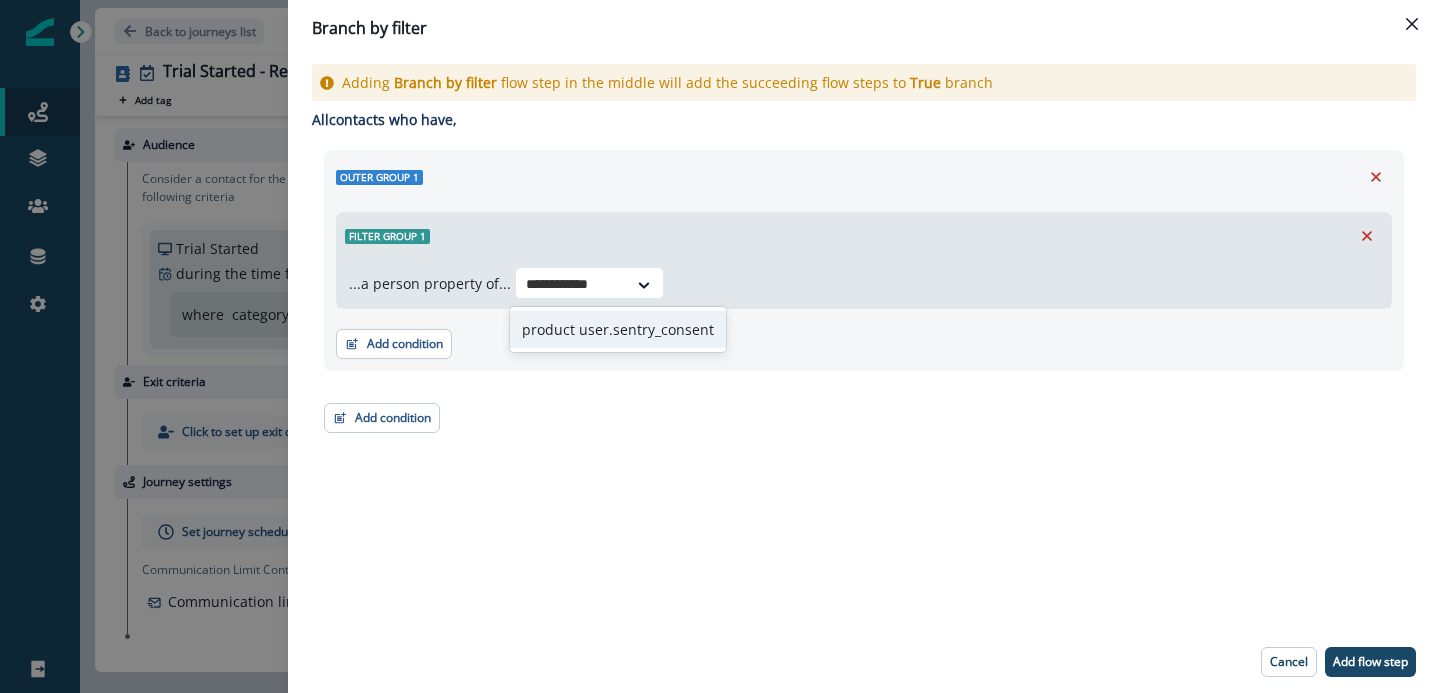 click on "product user.sentry_consent" at bounding box center [618, 329] 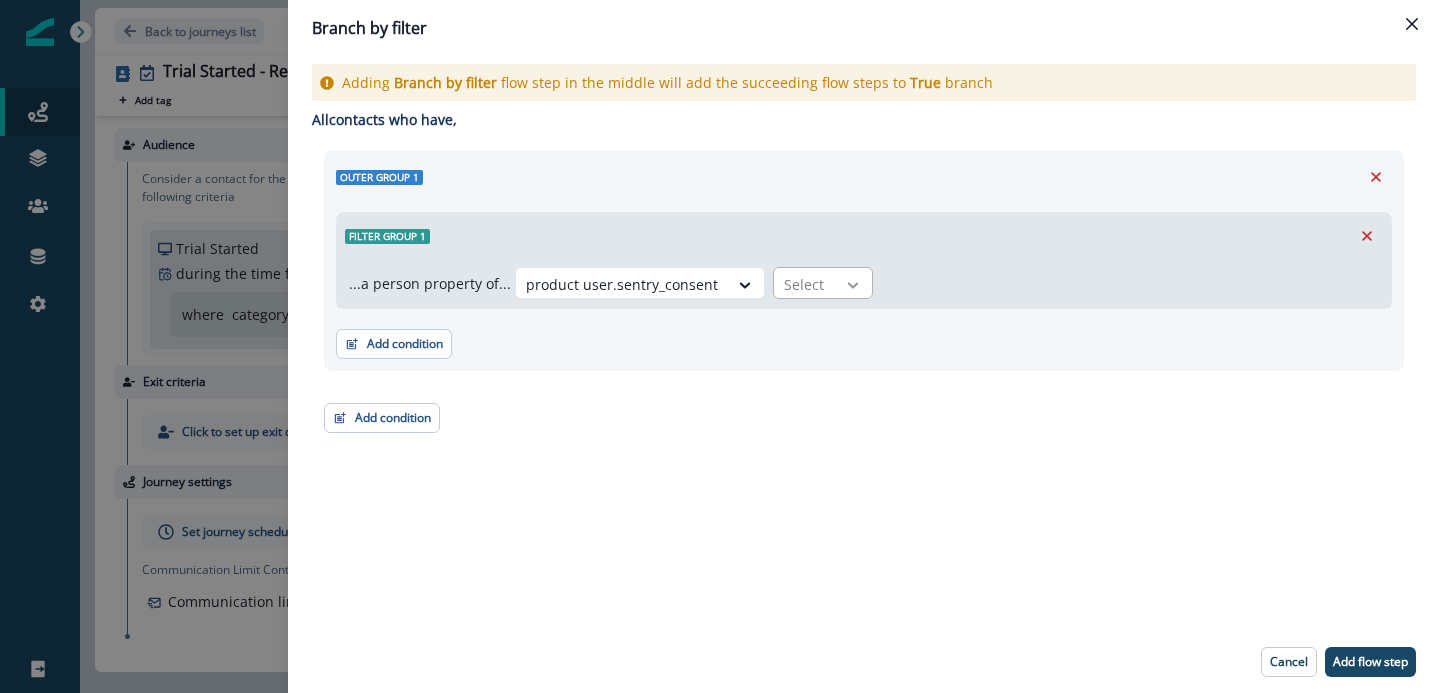 click 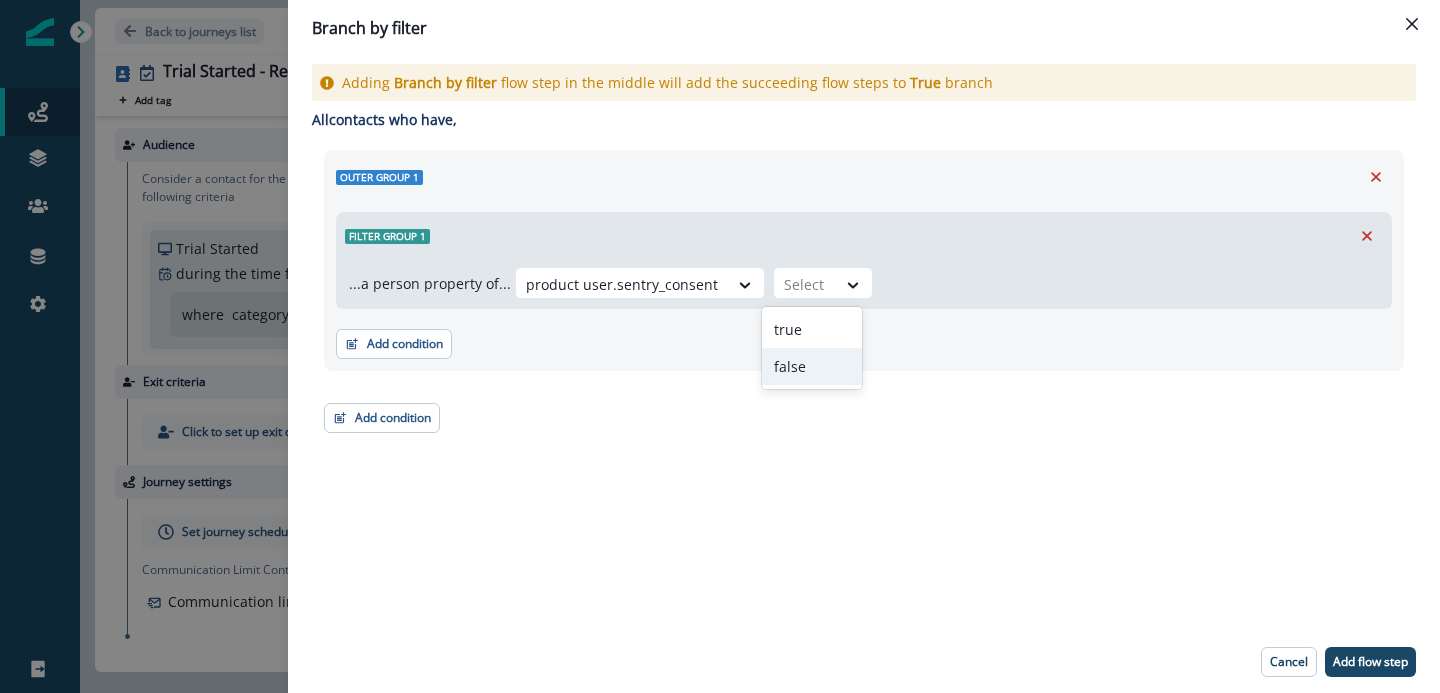 click on "false" at bounding box center [812, 366] 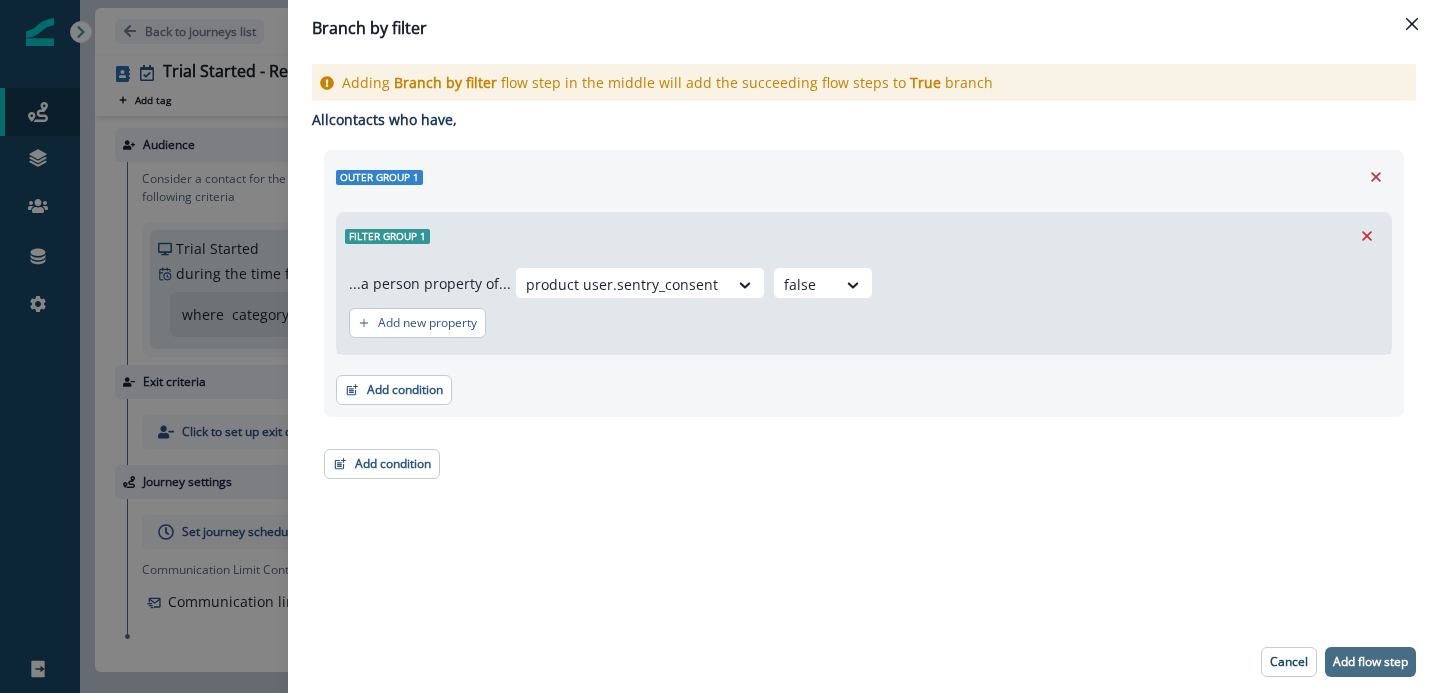 click on "Add flow step" at bounding box center [1370, 662] 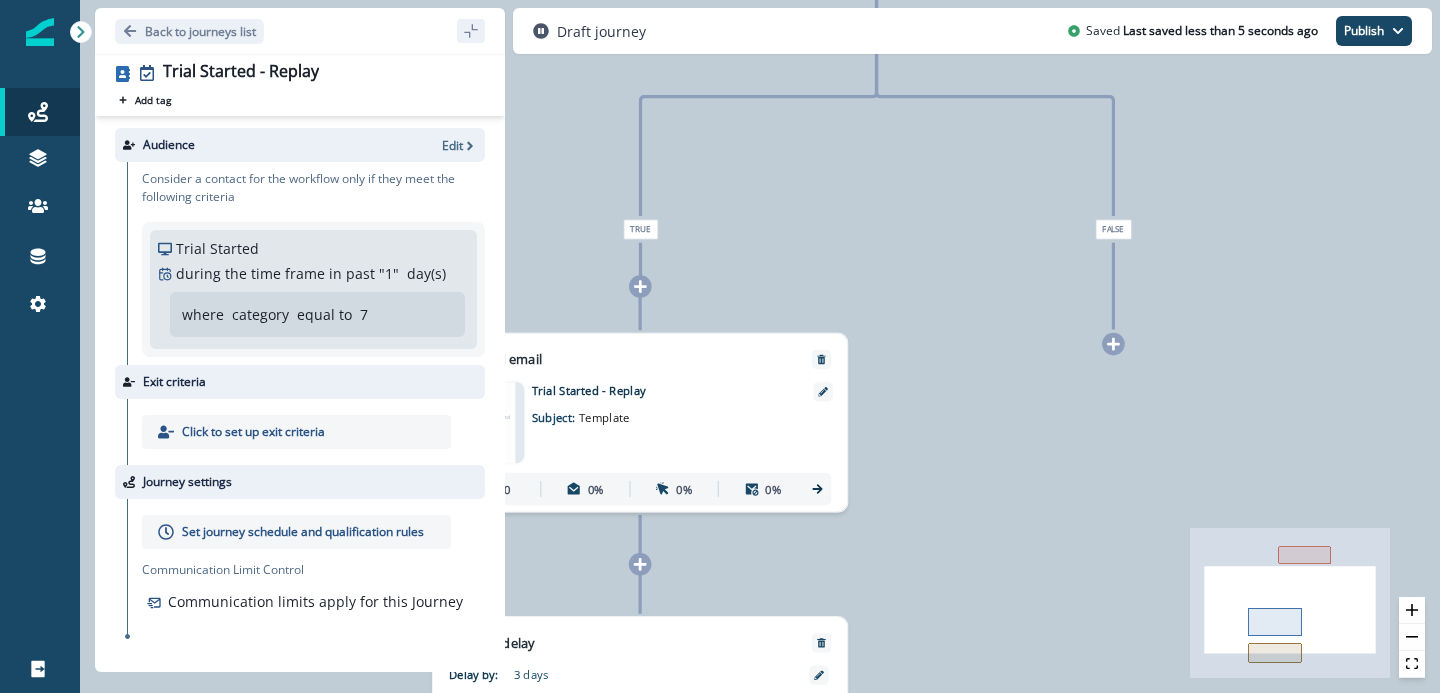 click at bounding box center (1113, 344) 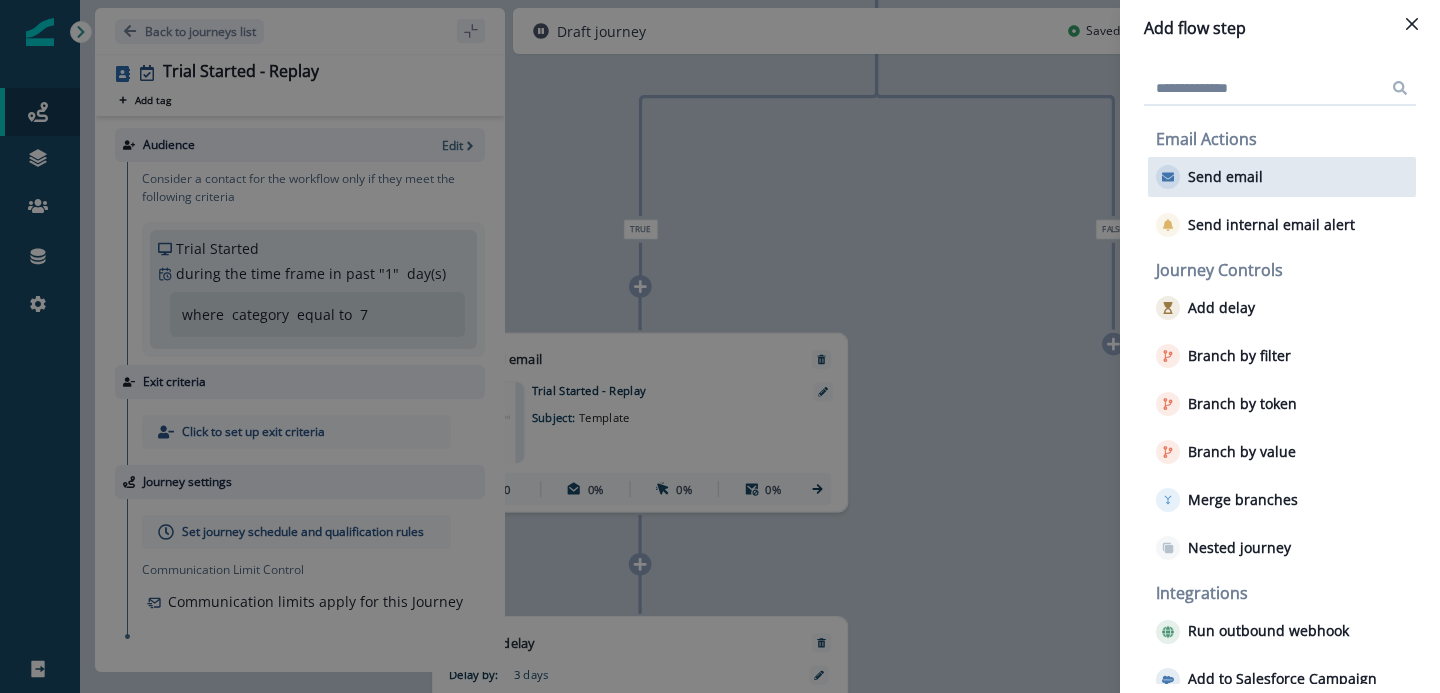 click on "Send email" at bounding box center (1282, 177) 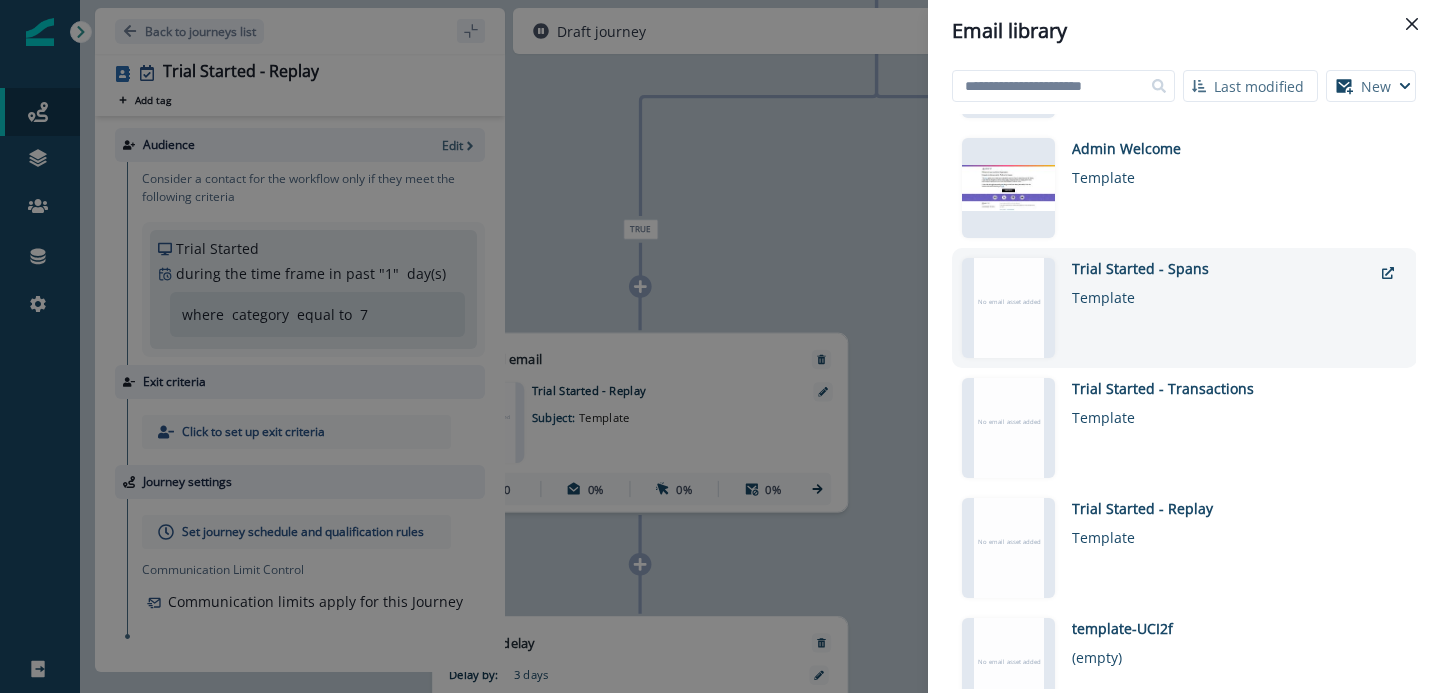 scroll, scrollTop: 393, scrollLeft: 0, axis: vertical 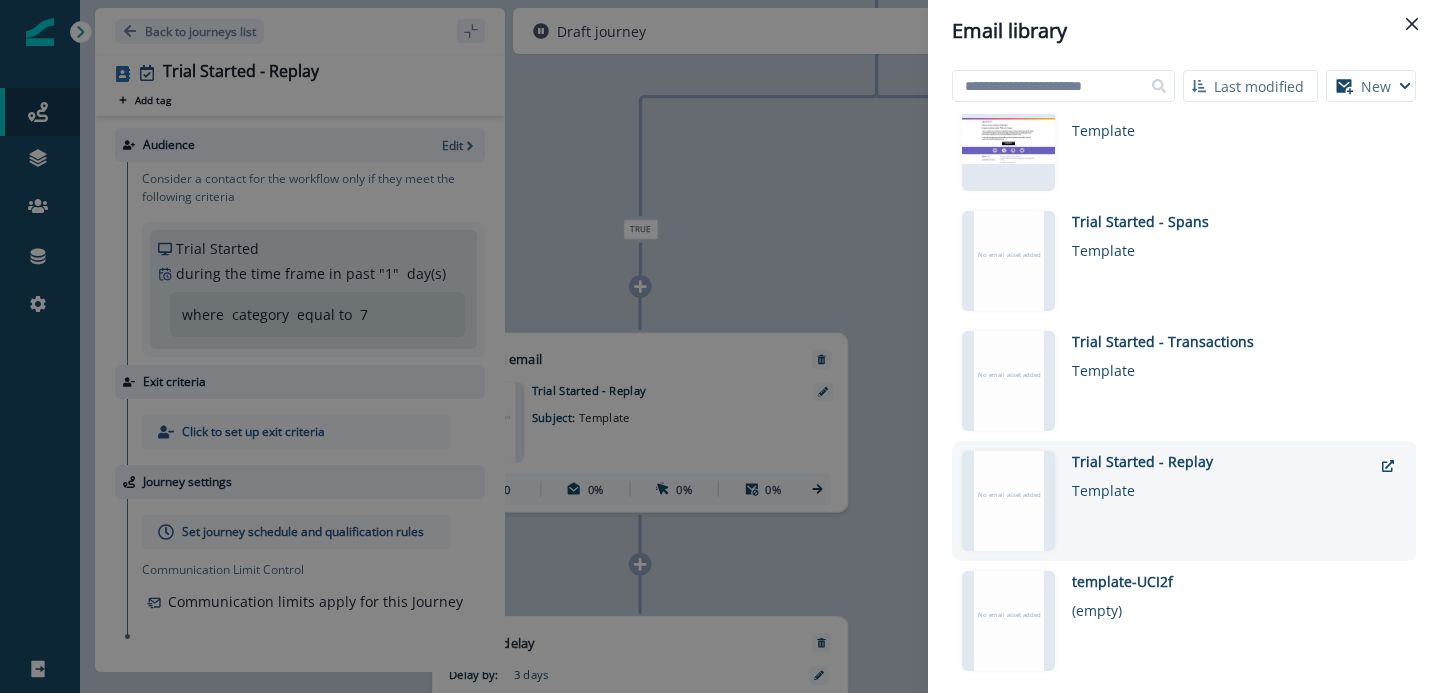 click on "Template" at bounding box center [1222, 486] 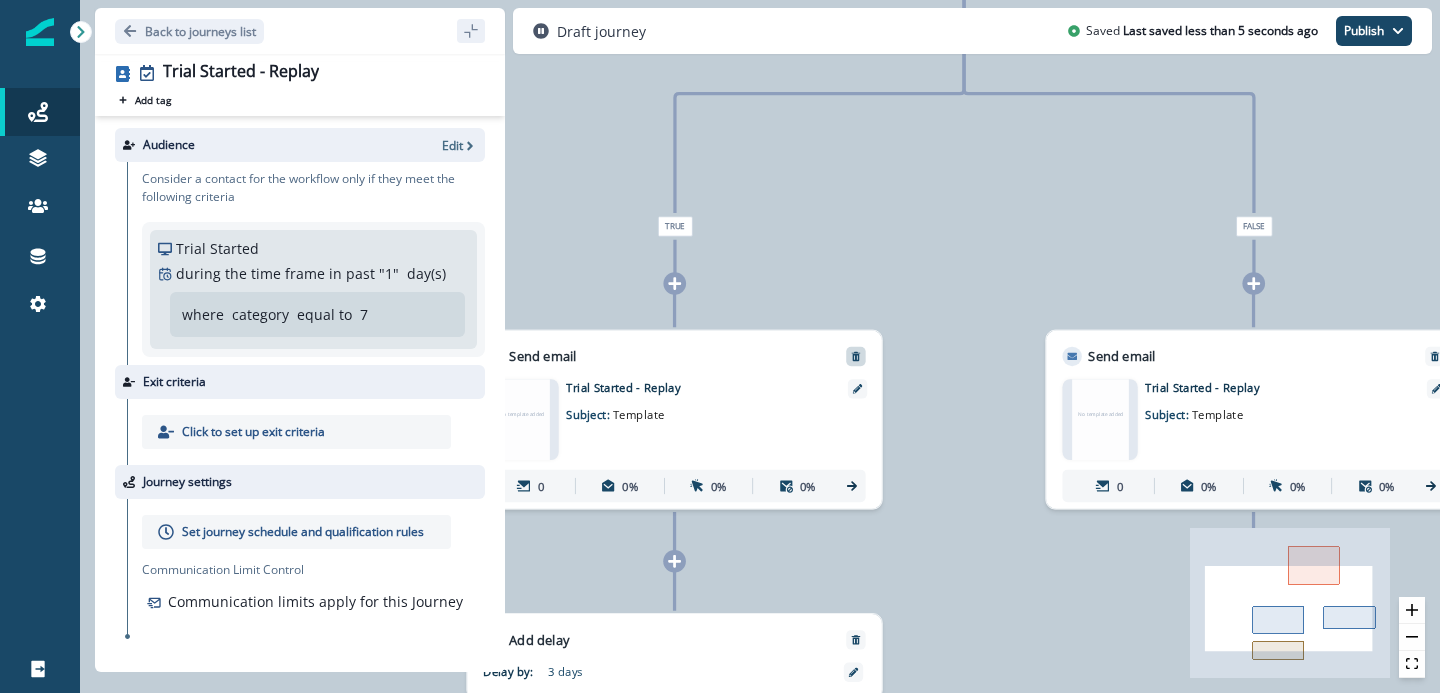 click at bounding box center [855, 356] 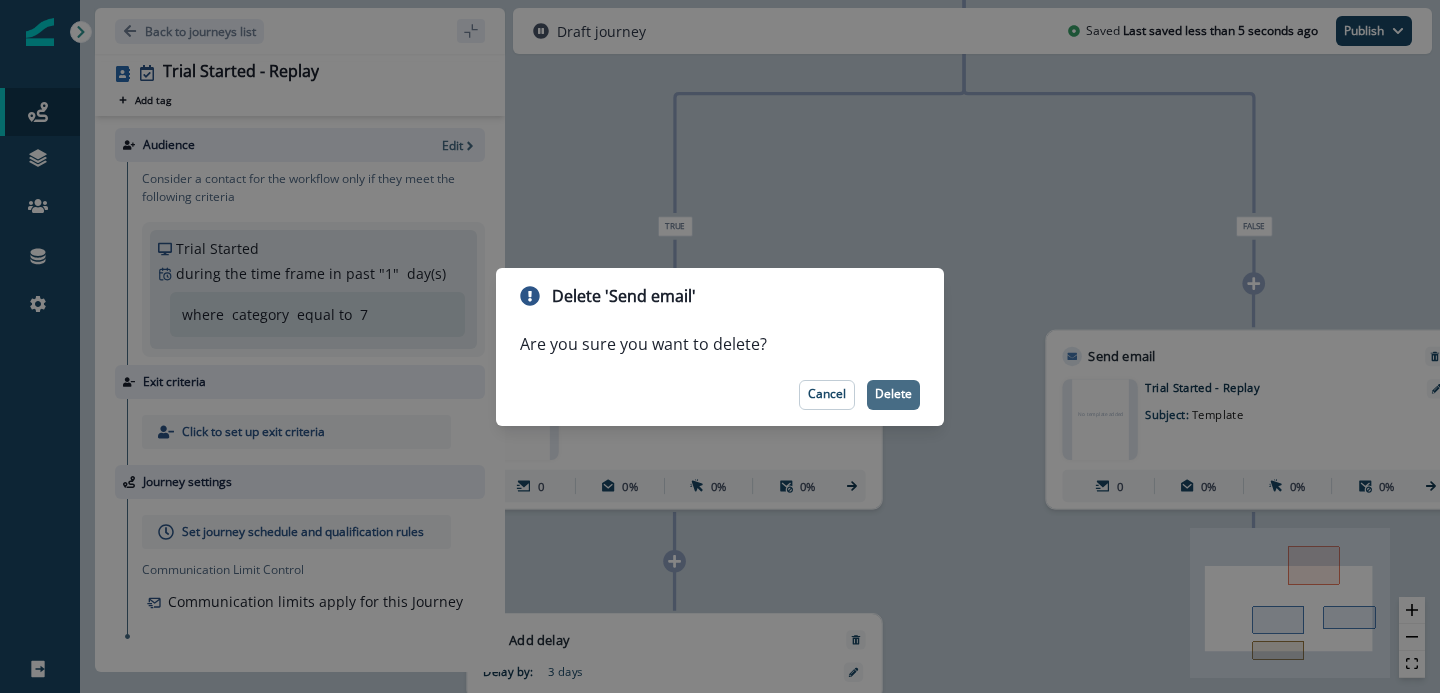 click on "Delete" at bounding box center (893, 394) 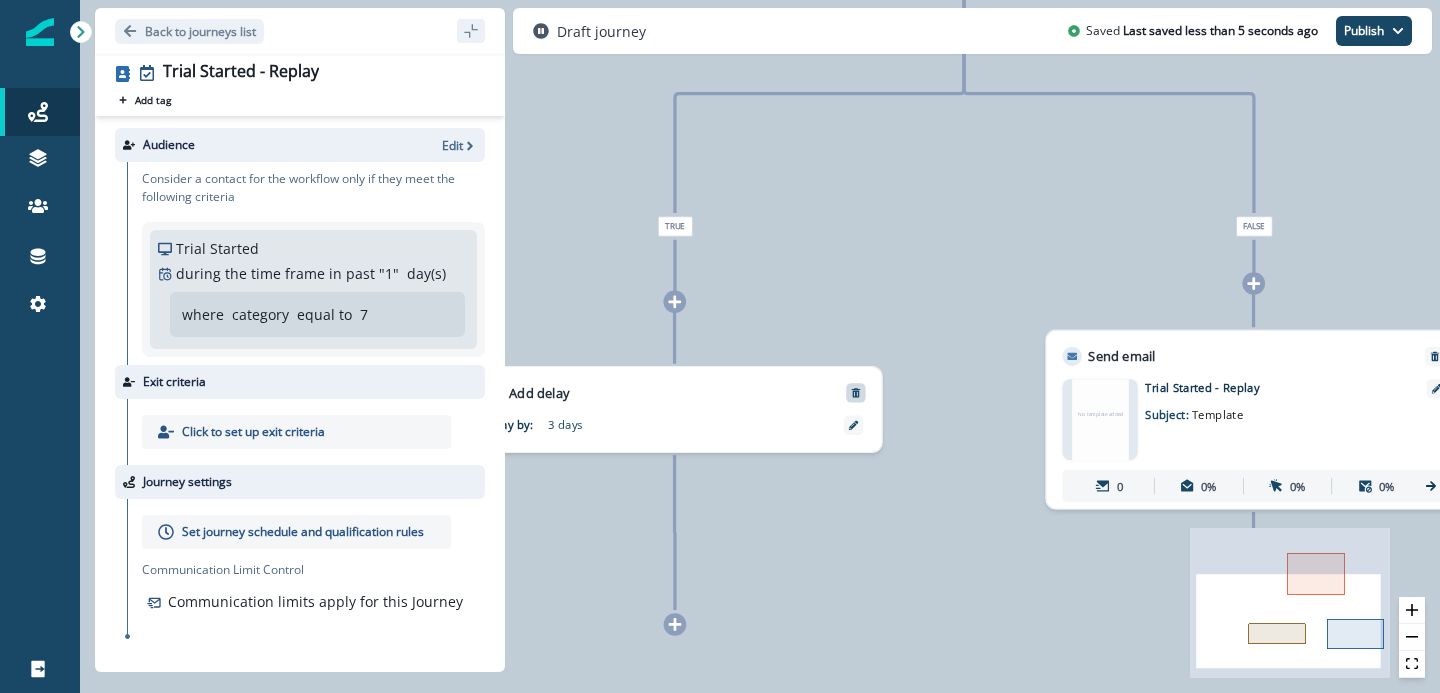 click 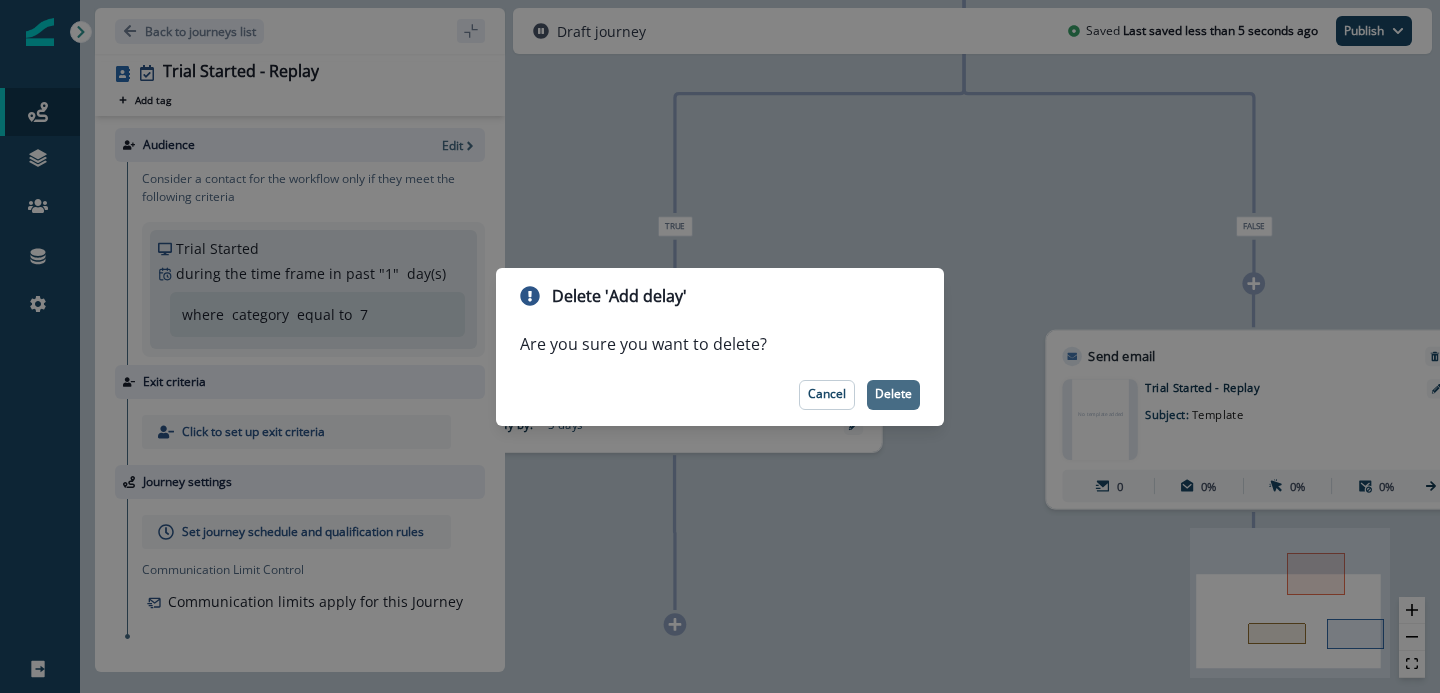 click on "Delete" at bounding box center (893, 394) 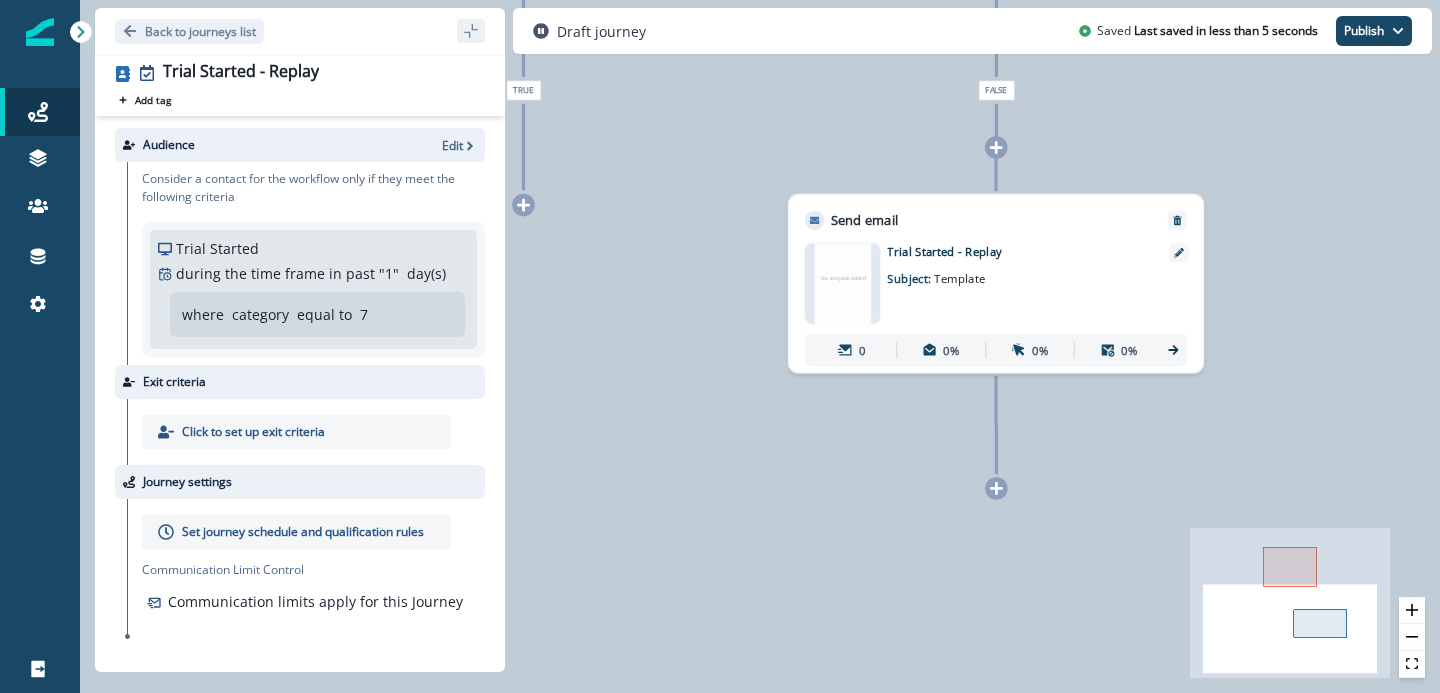 click 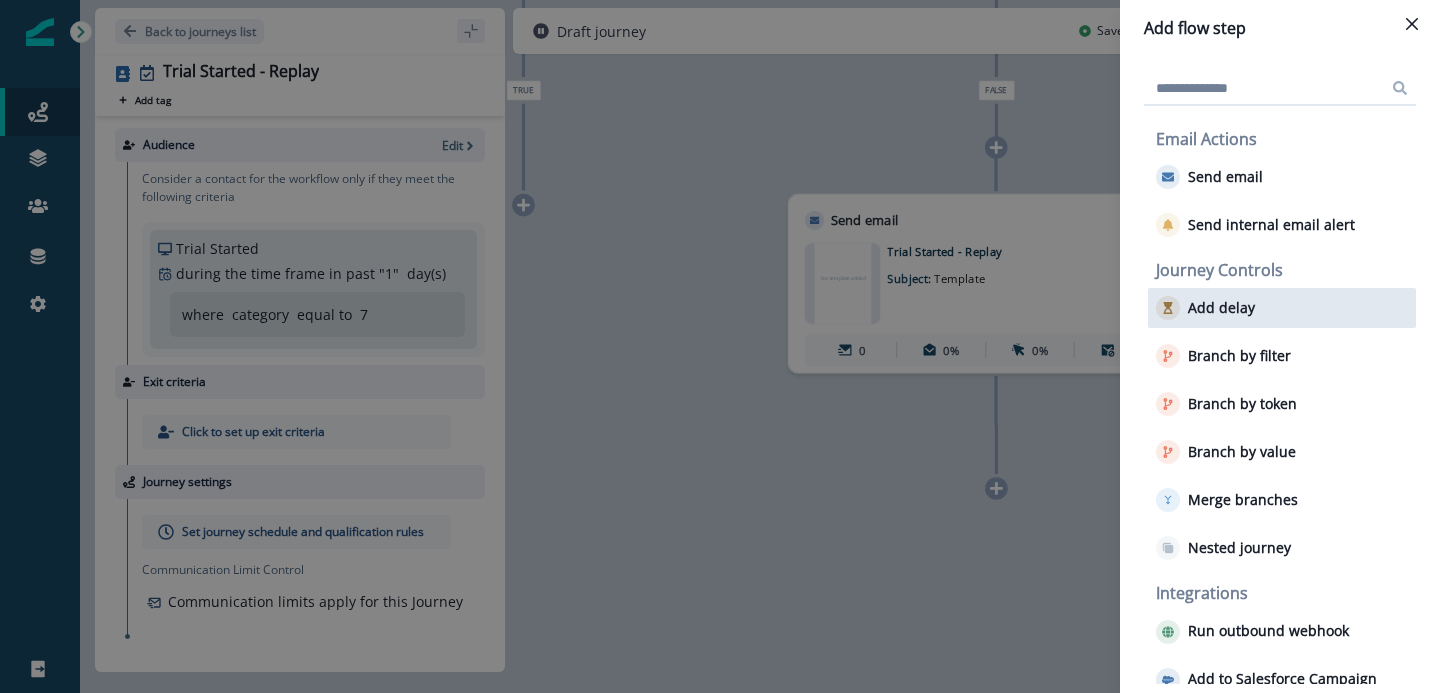 click on "Add delay" at bounding box center [1221, 308] 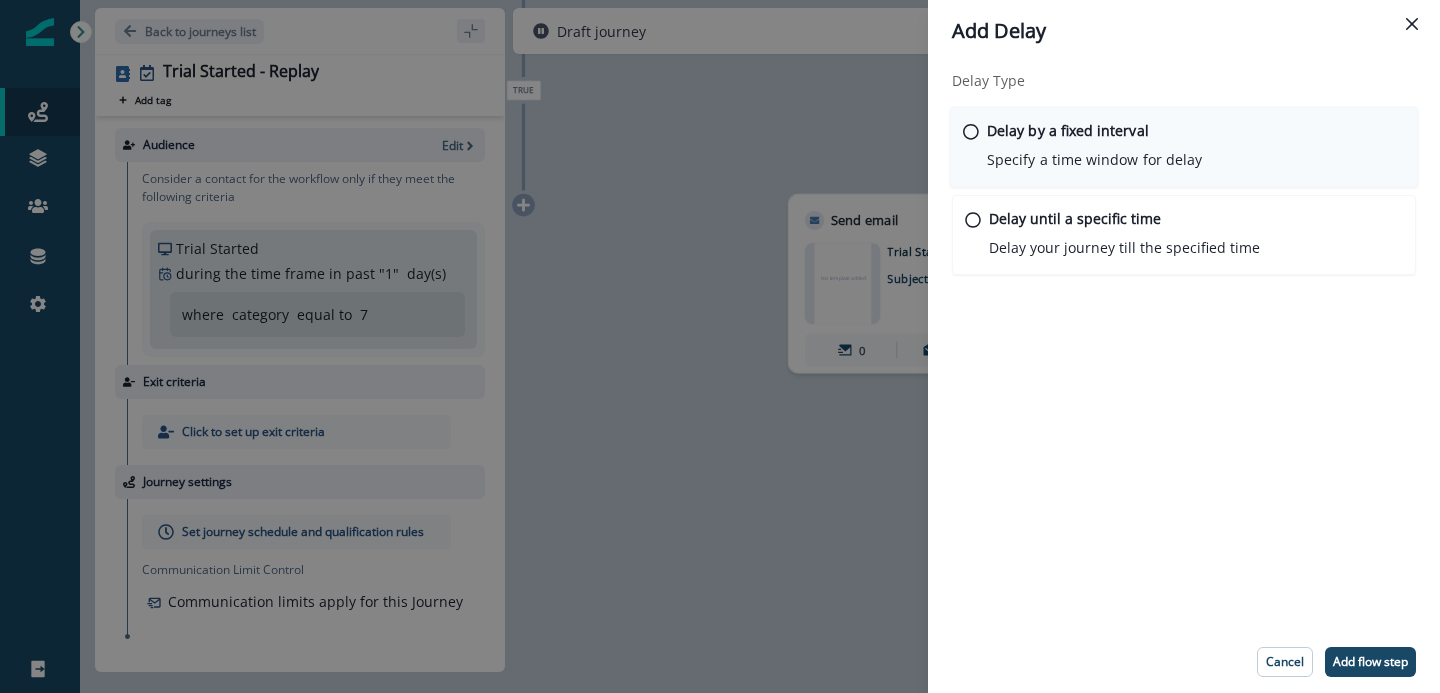click on "Specify a time window for delay" at bounding box center [1094, 159] 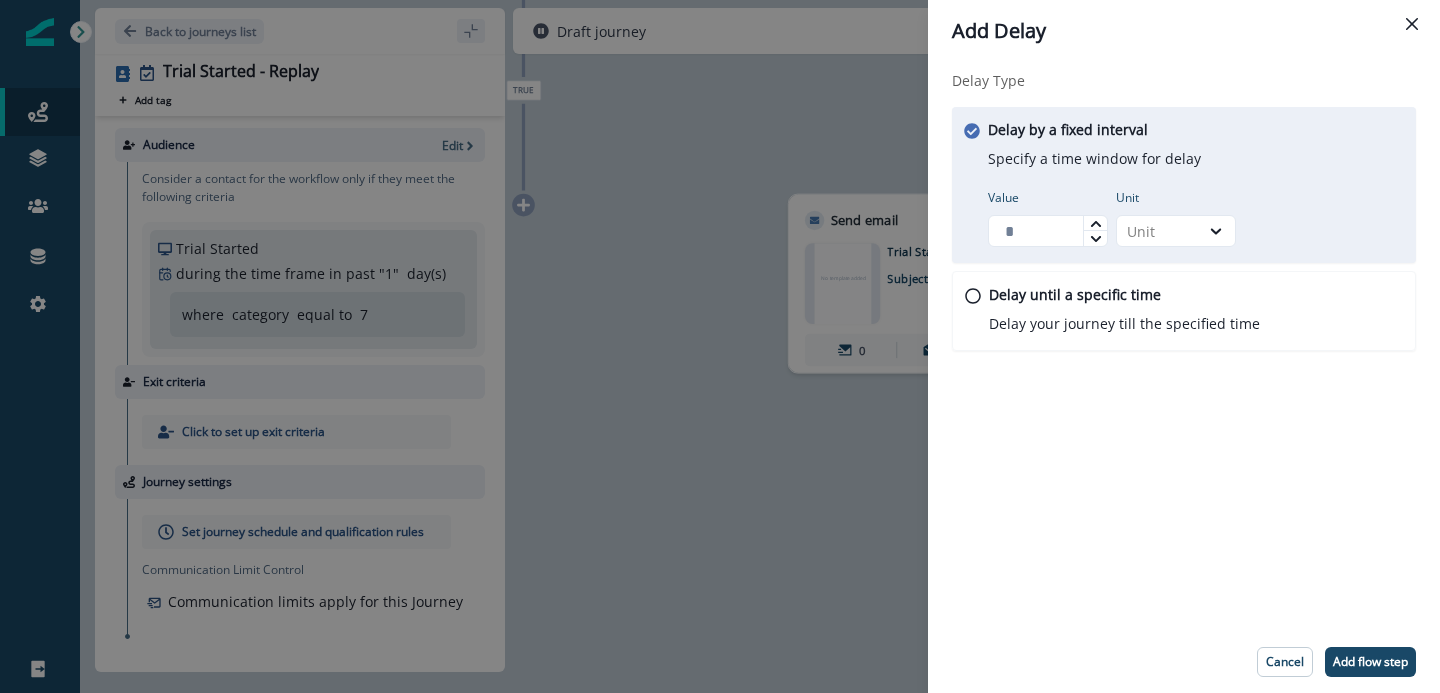 click 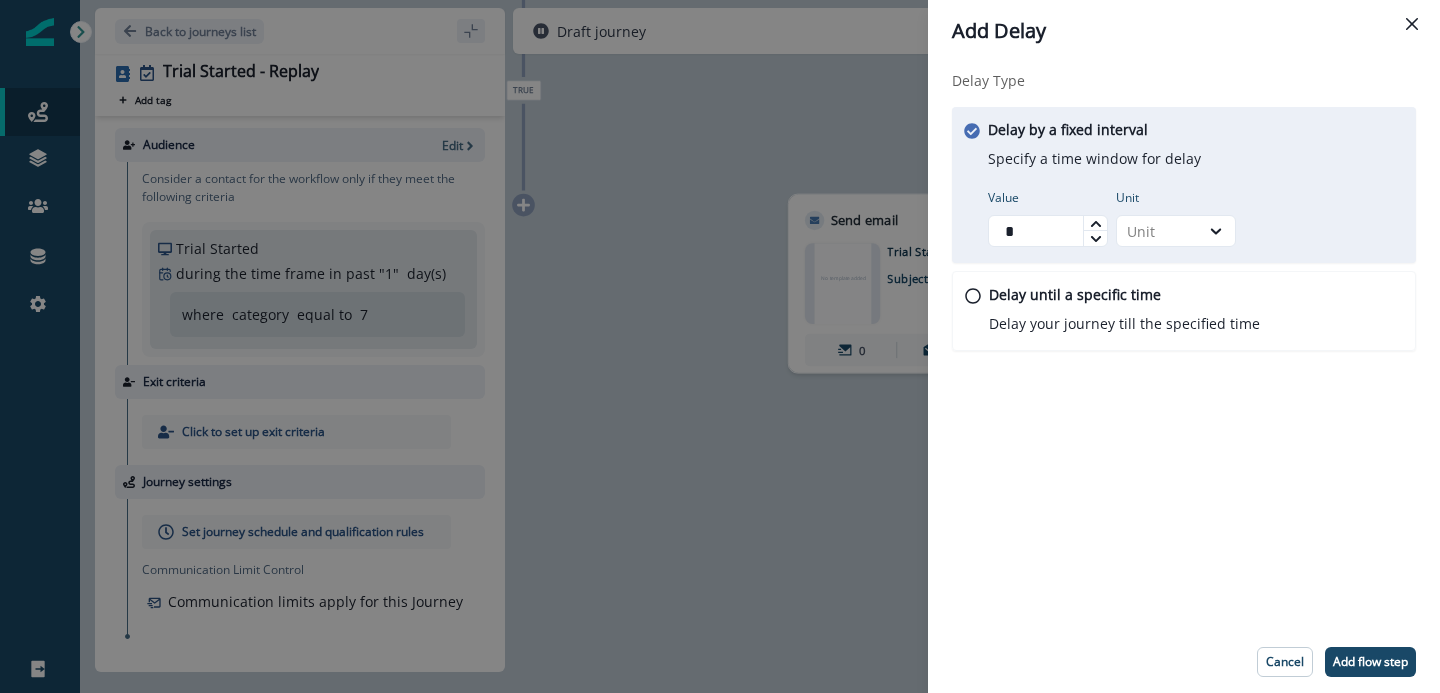 click 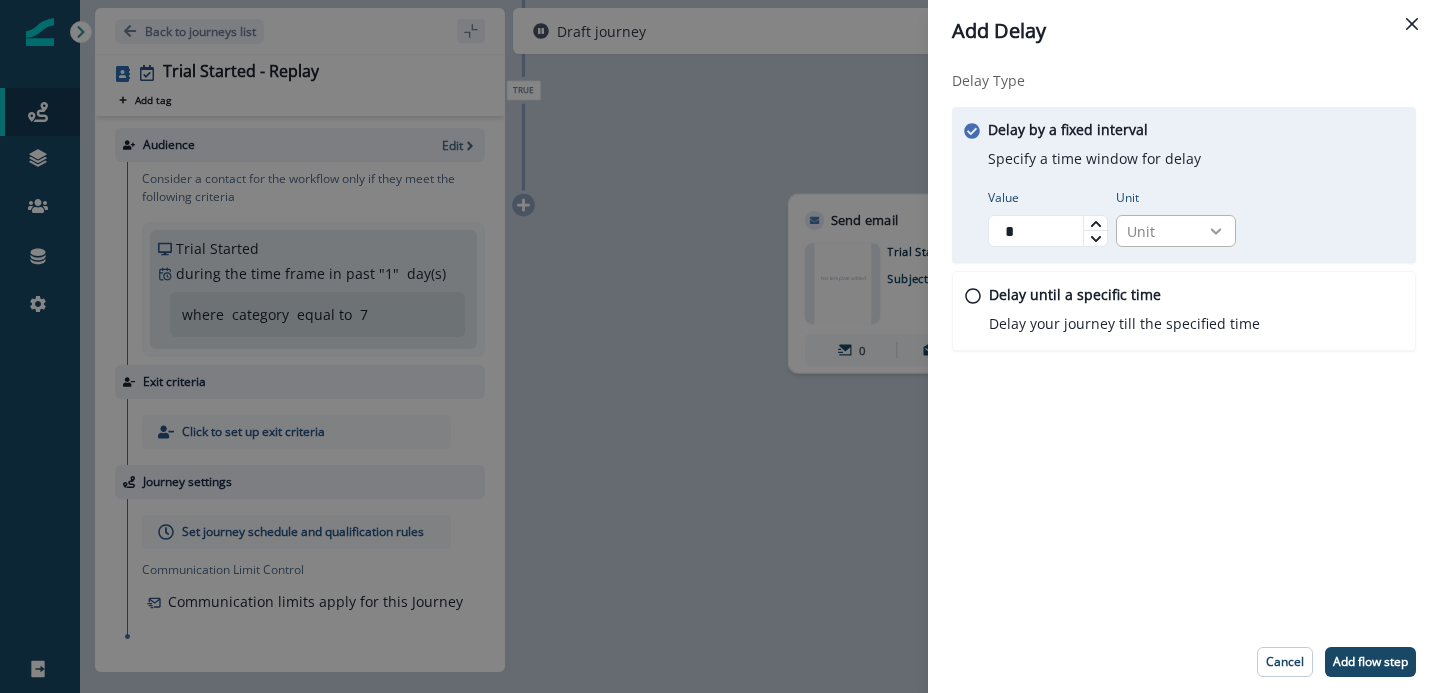 click 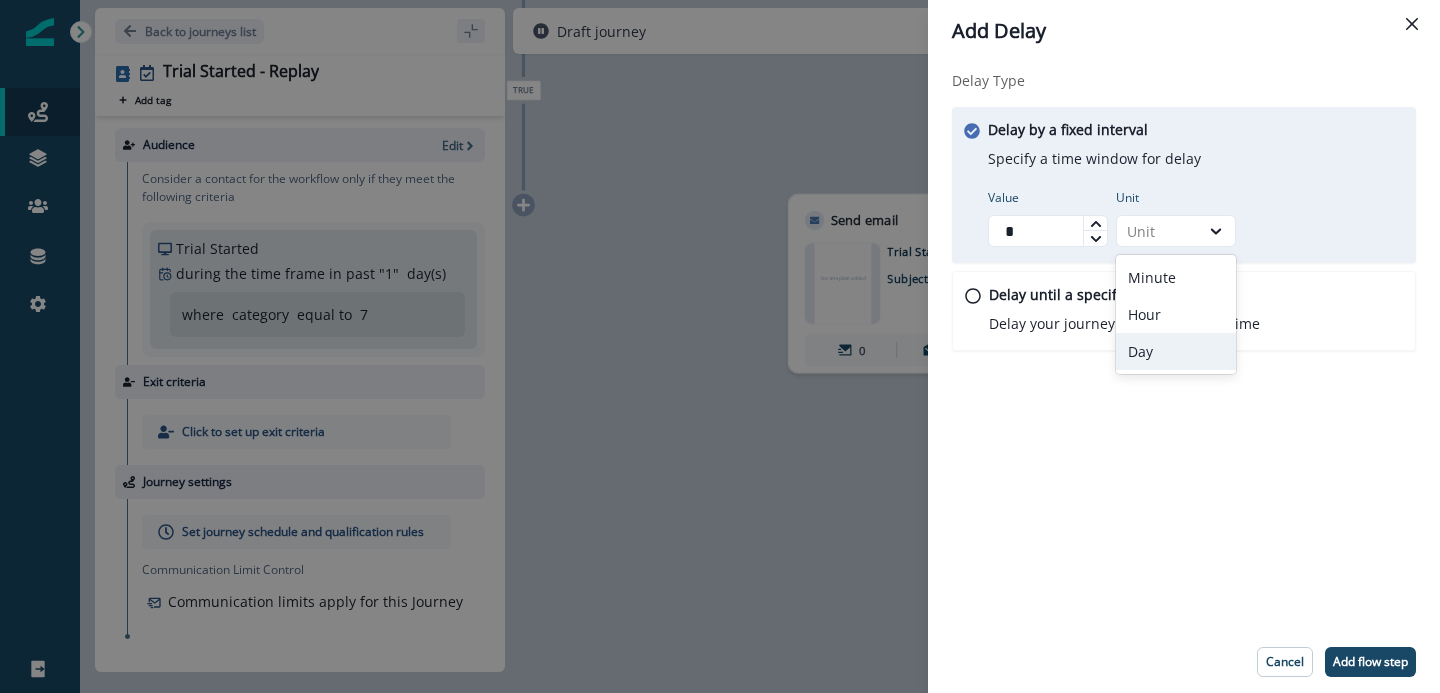 click on "Day" at bounding box center (1176, 351) 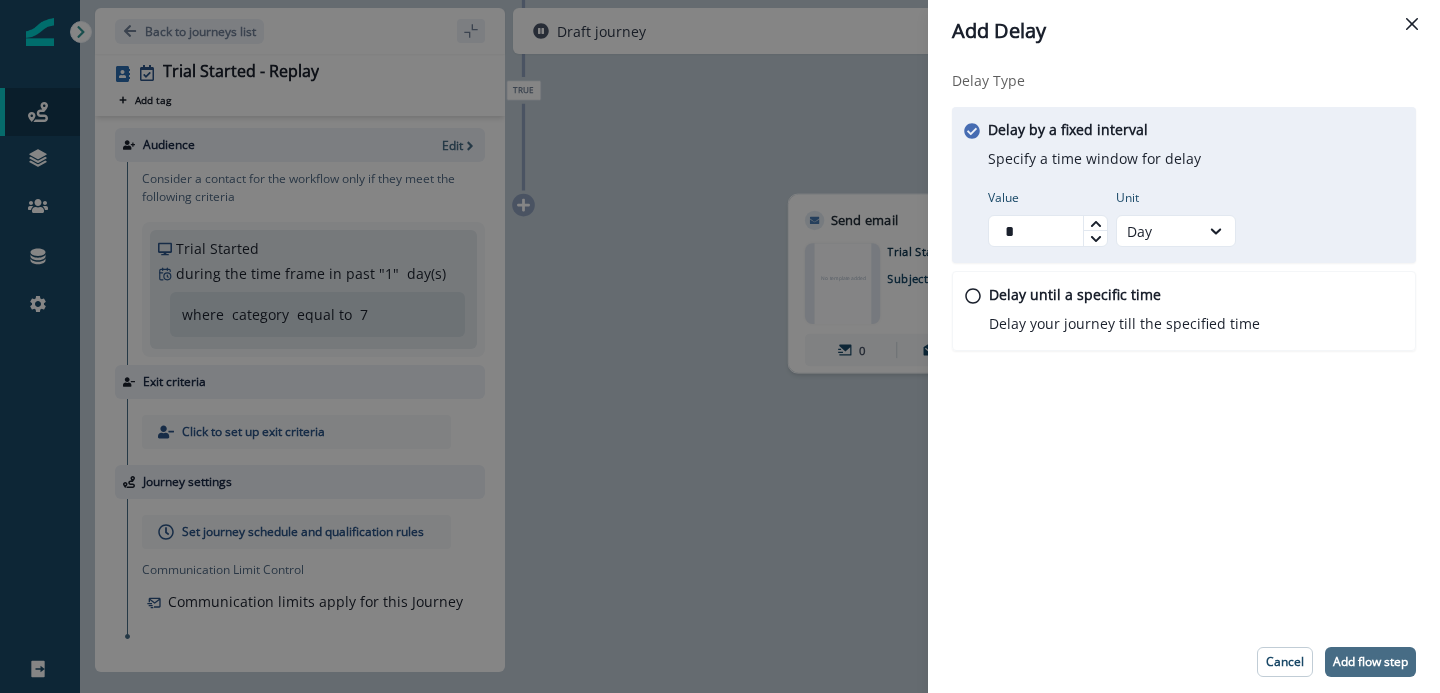 click on "Add flow step" at bounding box center (1370, 662) 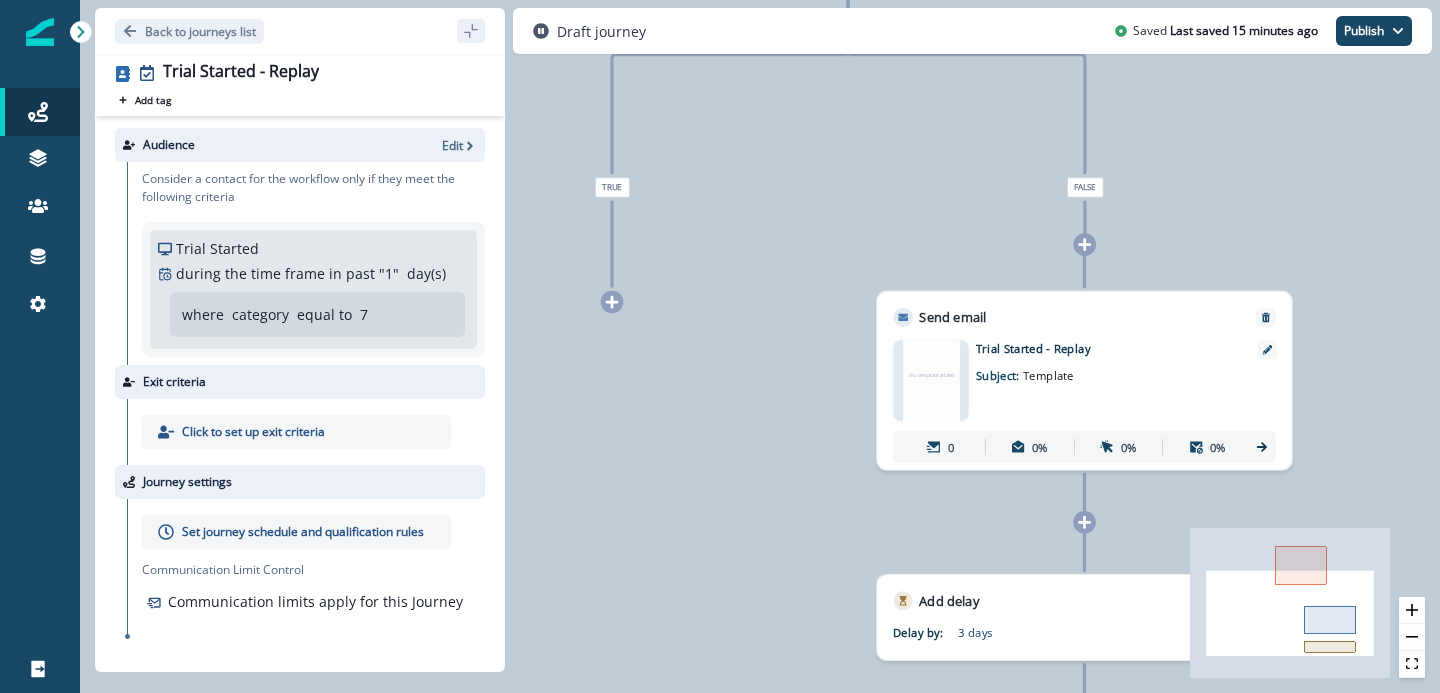 click at bounding box center [1084, 244] 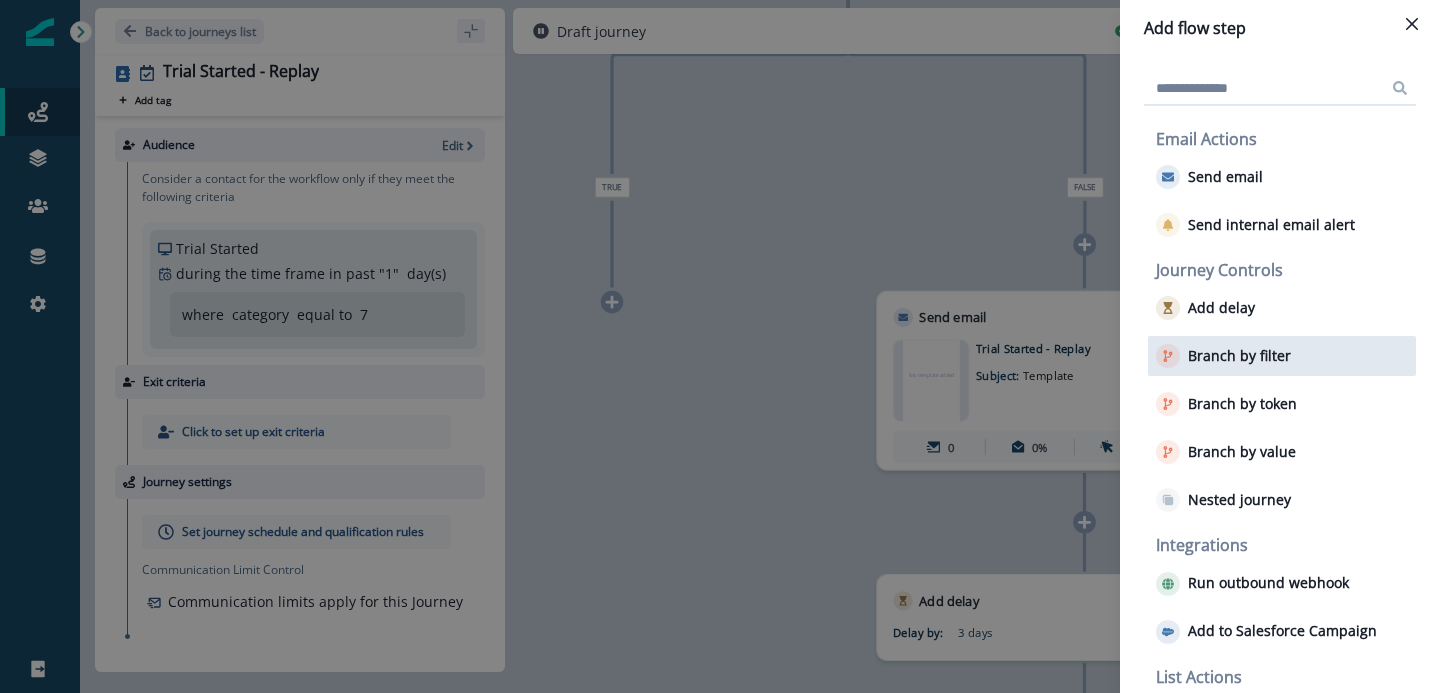 click on "Branch by filter" at bounding box center [1239, 356] 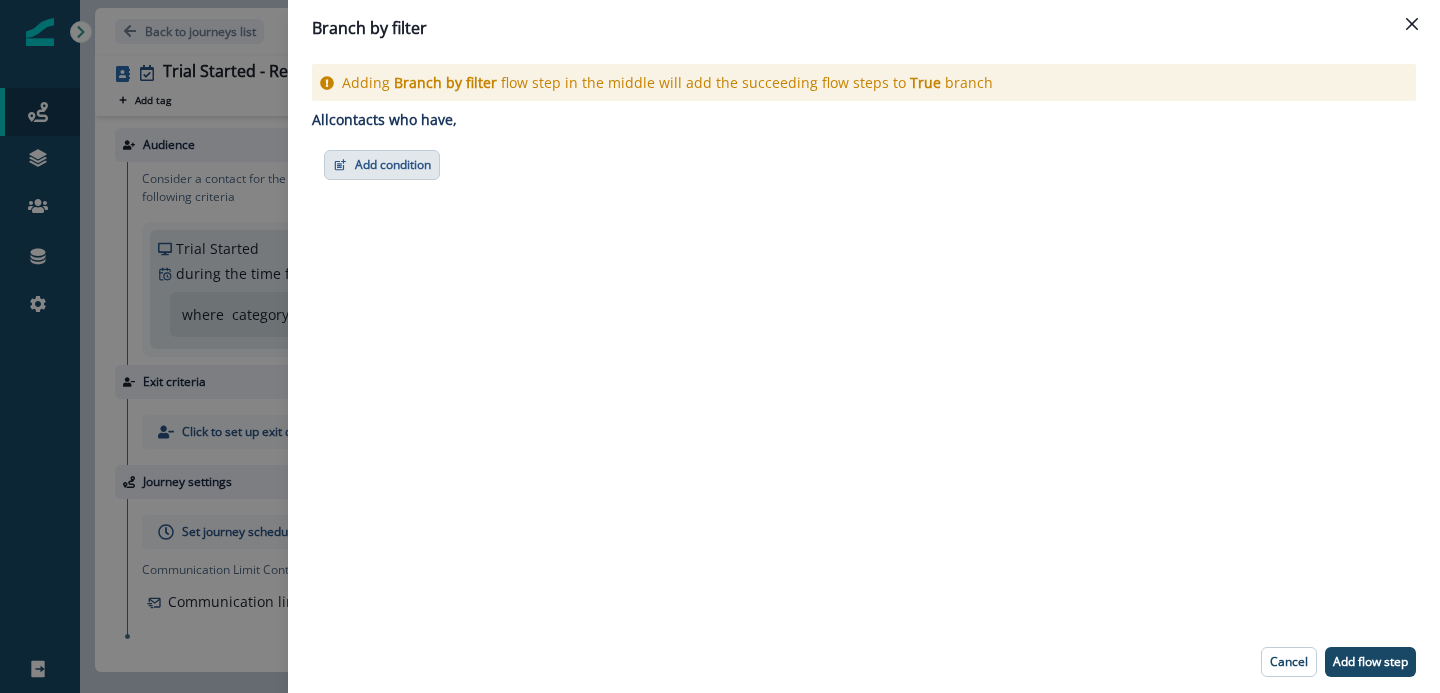 click on "Add condition" at bounding box center (382, 165) 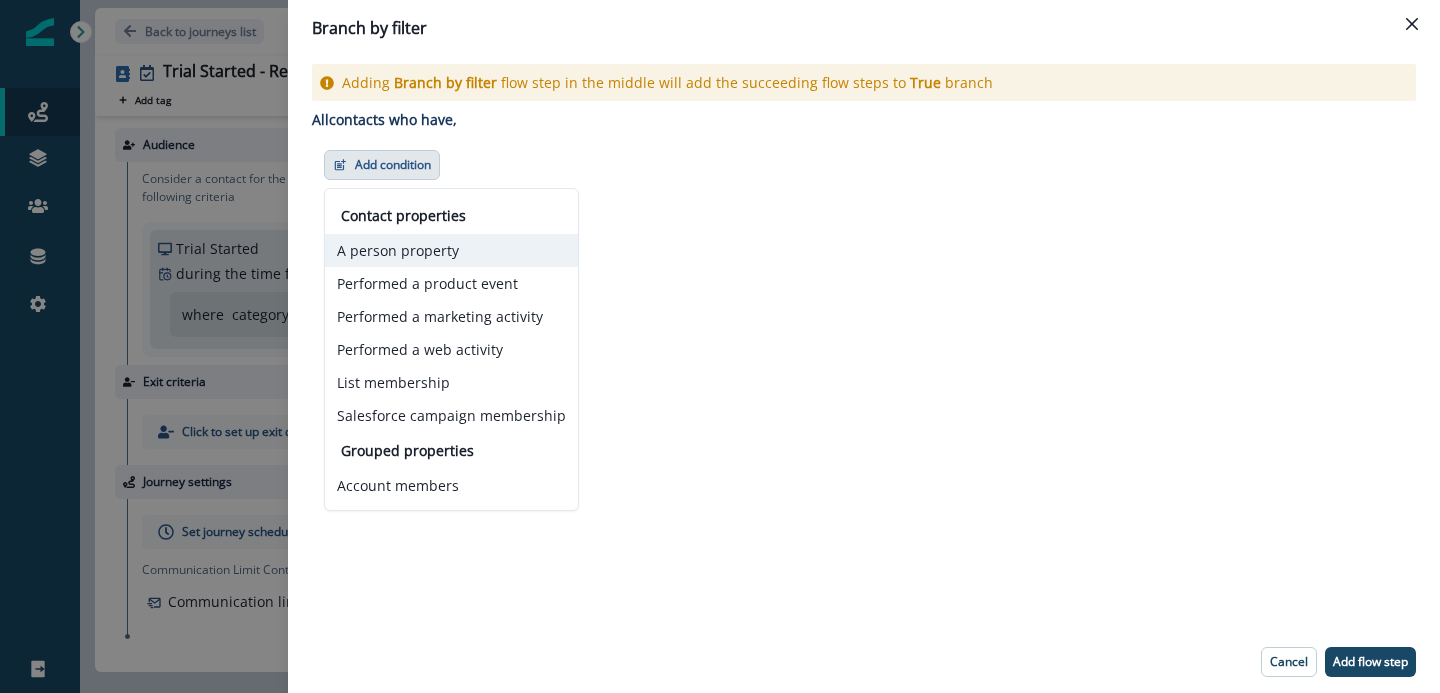 click on "A person property" at bounding box center (451, 250) 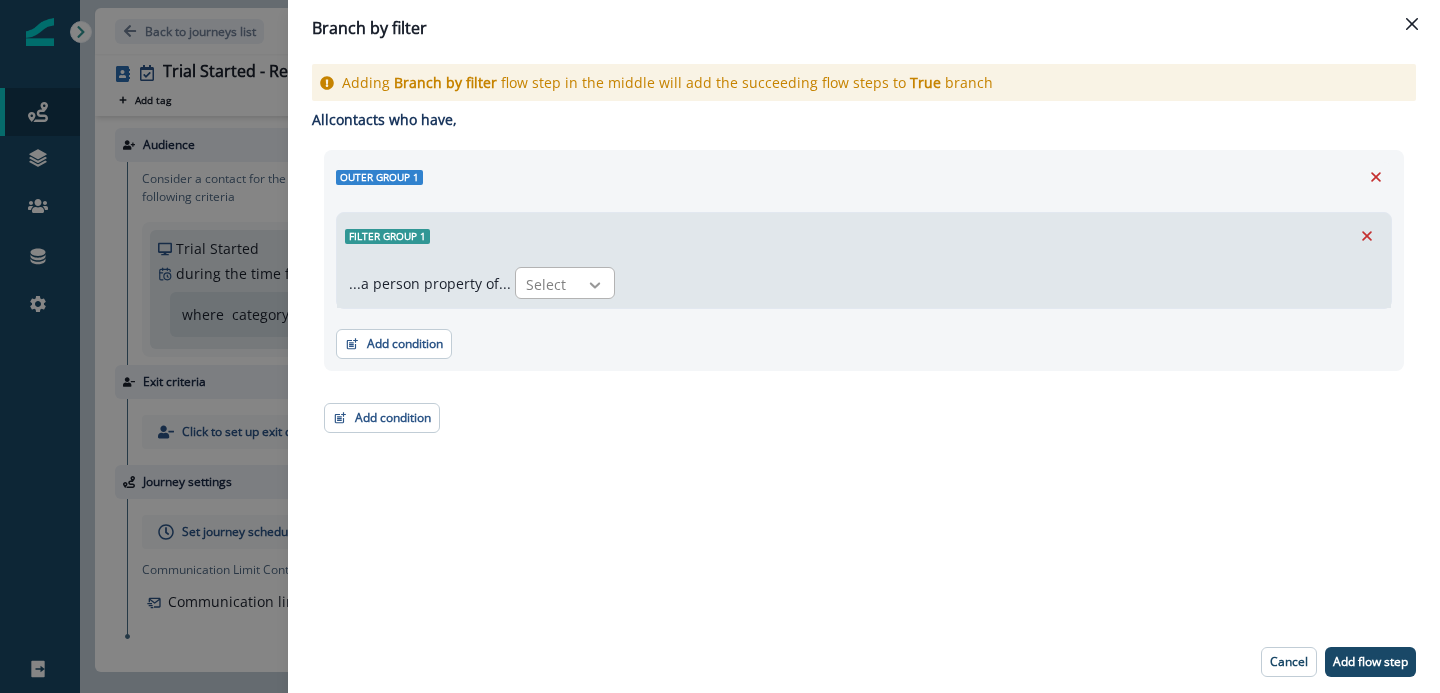click at bounding box center [595, 285] 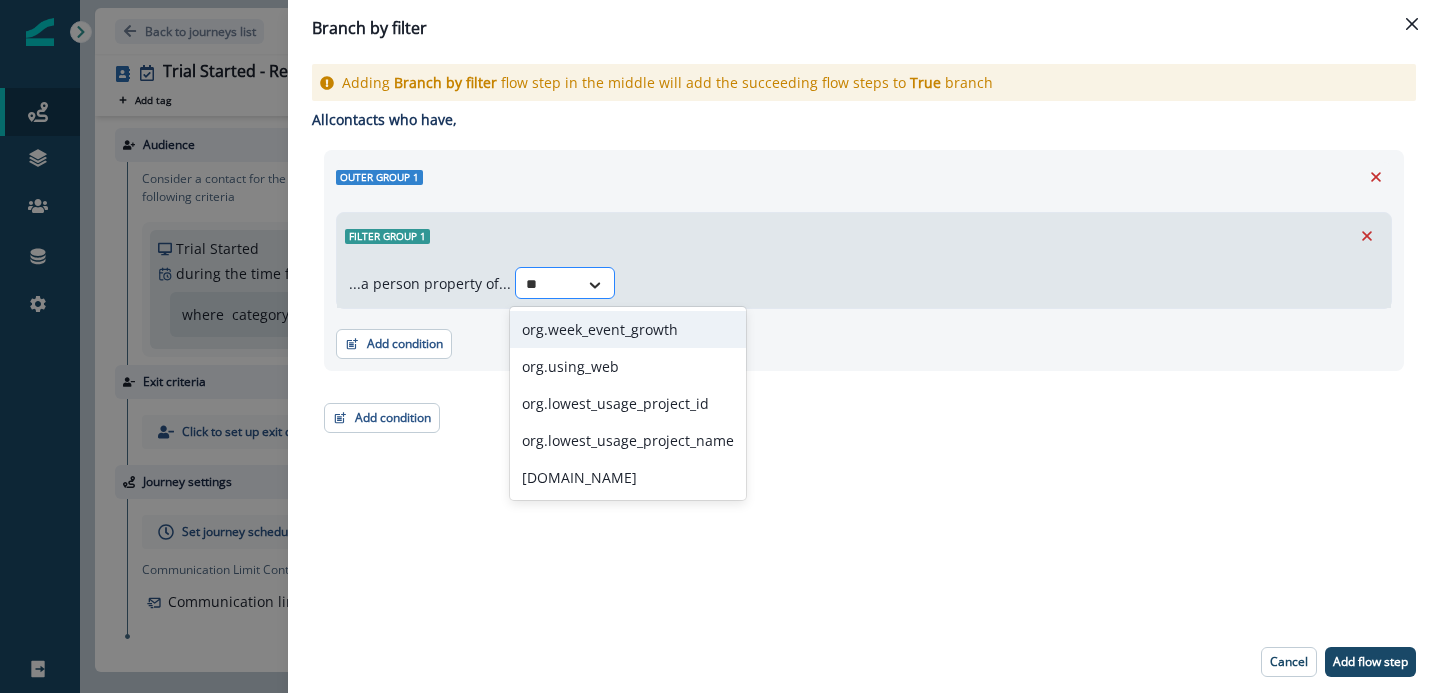 type on "***" 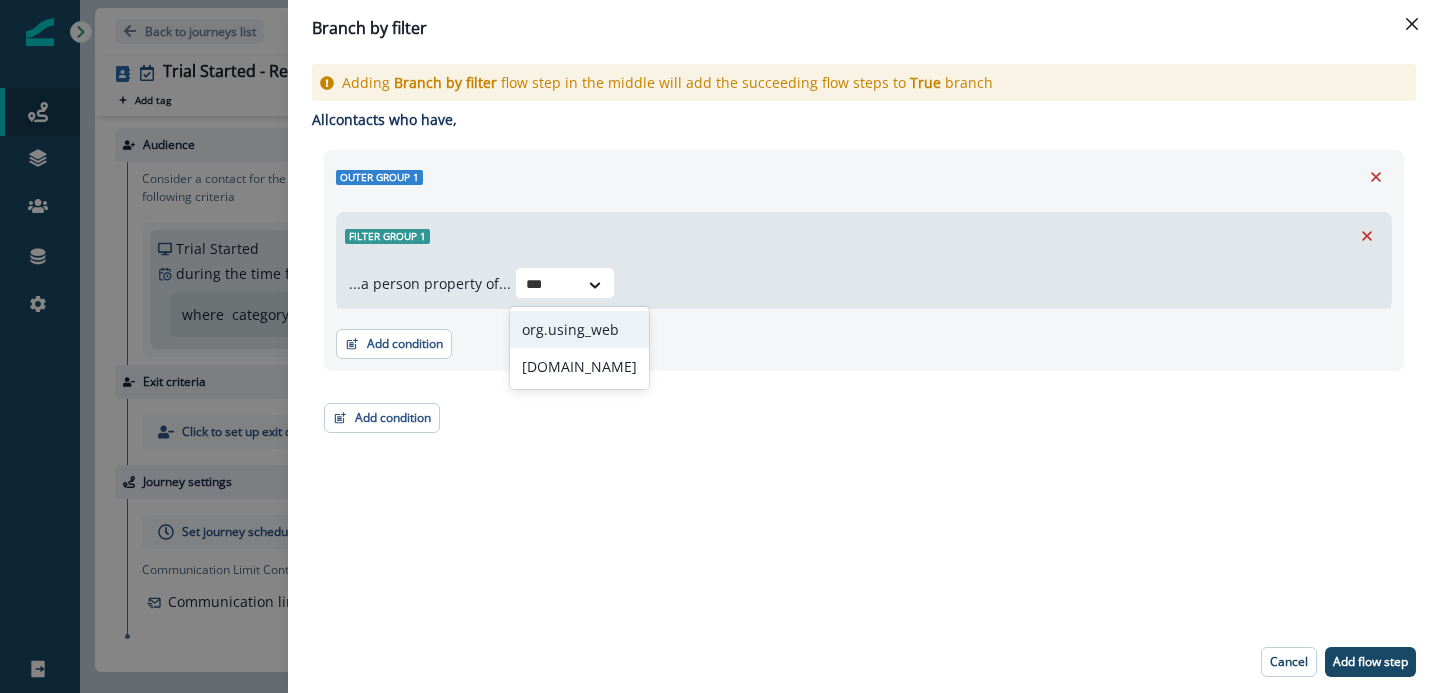 click on "org.using_web" at bounding box center [579, 329] 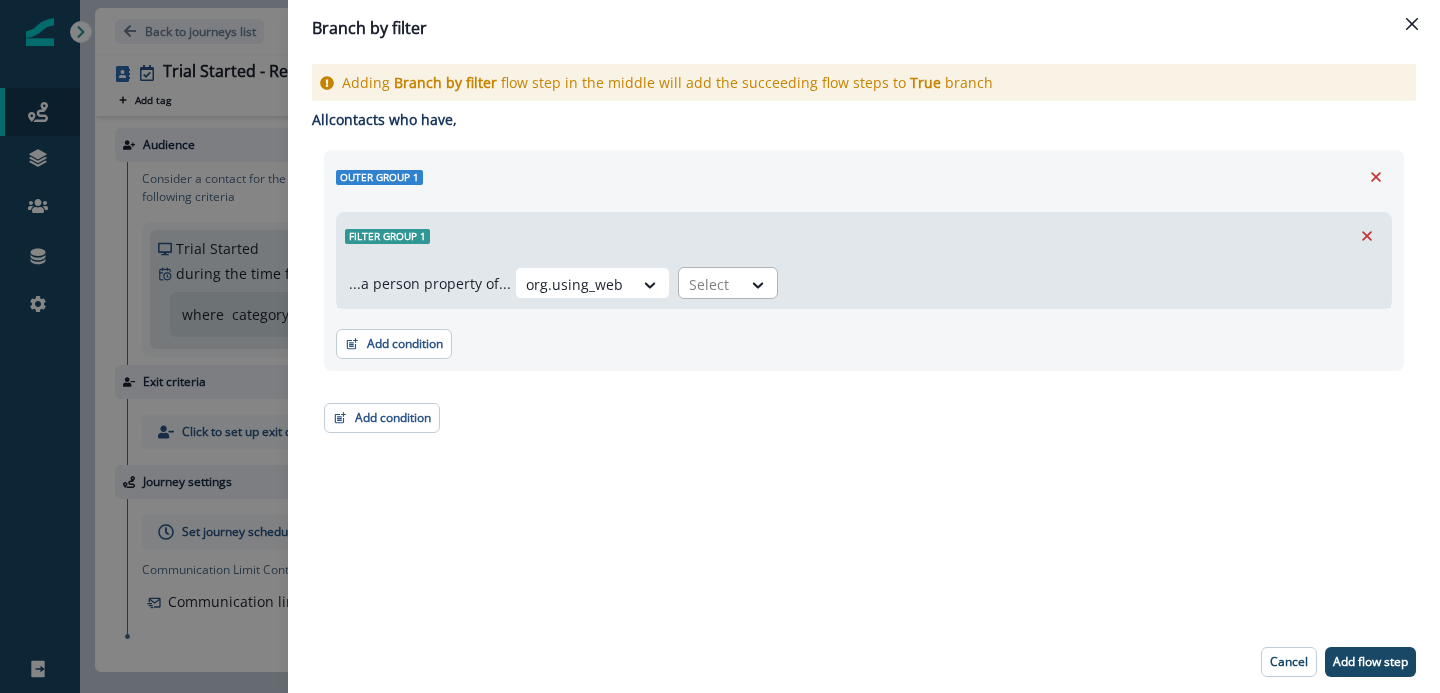 click at bounding box center [710, 284] 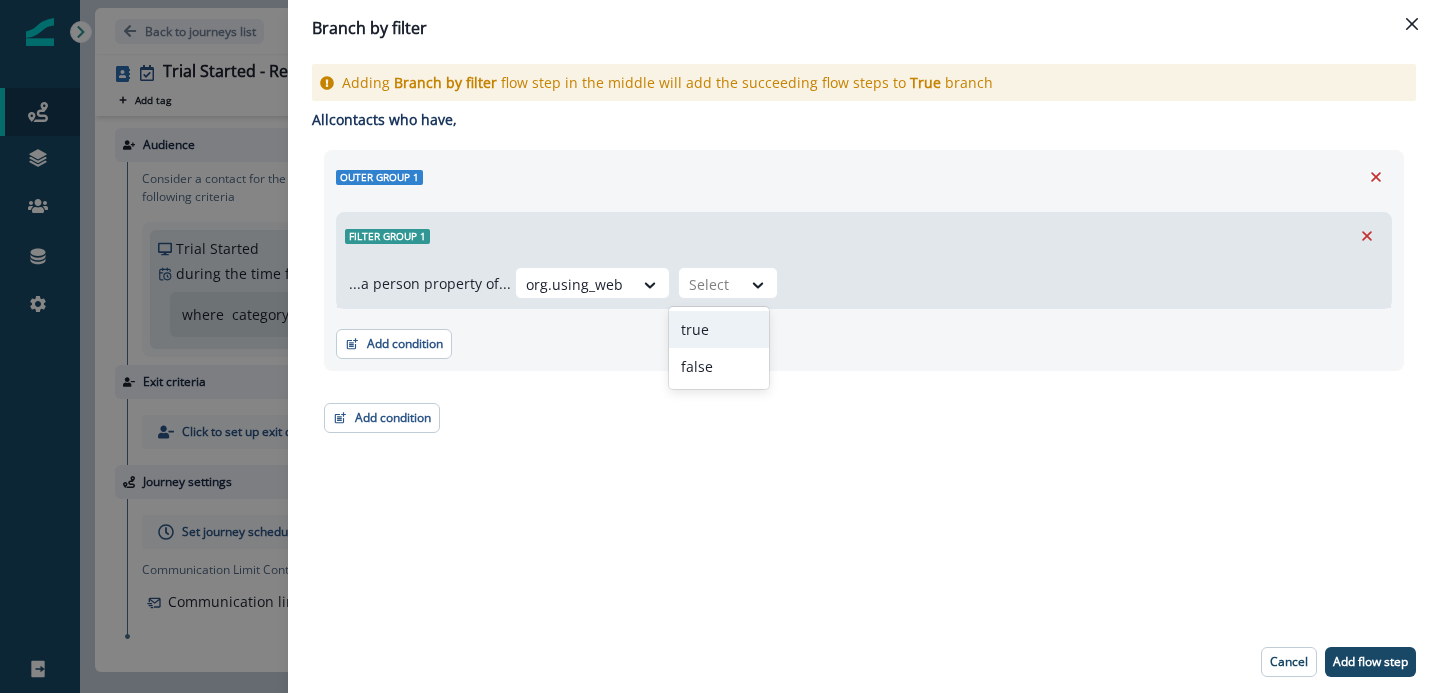 click on "true" at bounding box center [719, 329] 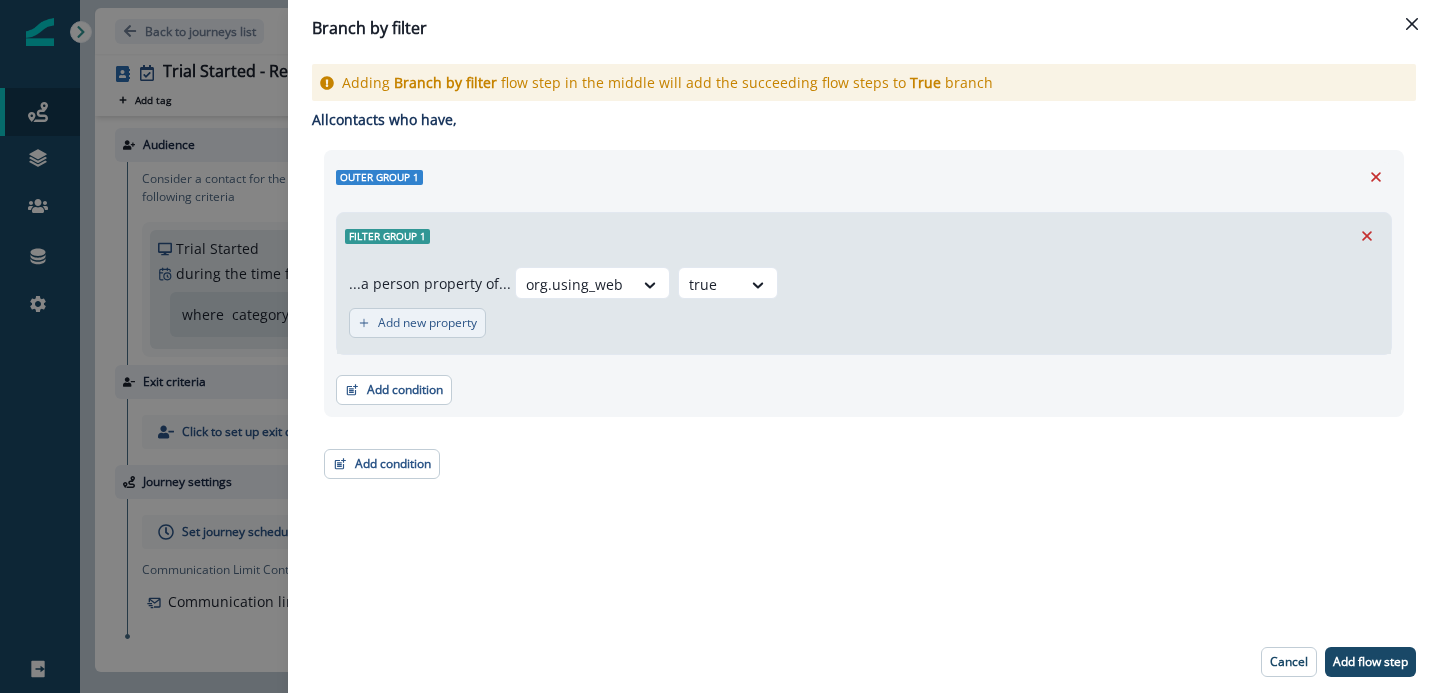 click on "Add new property" at bounding box center [427, 323] 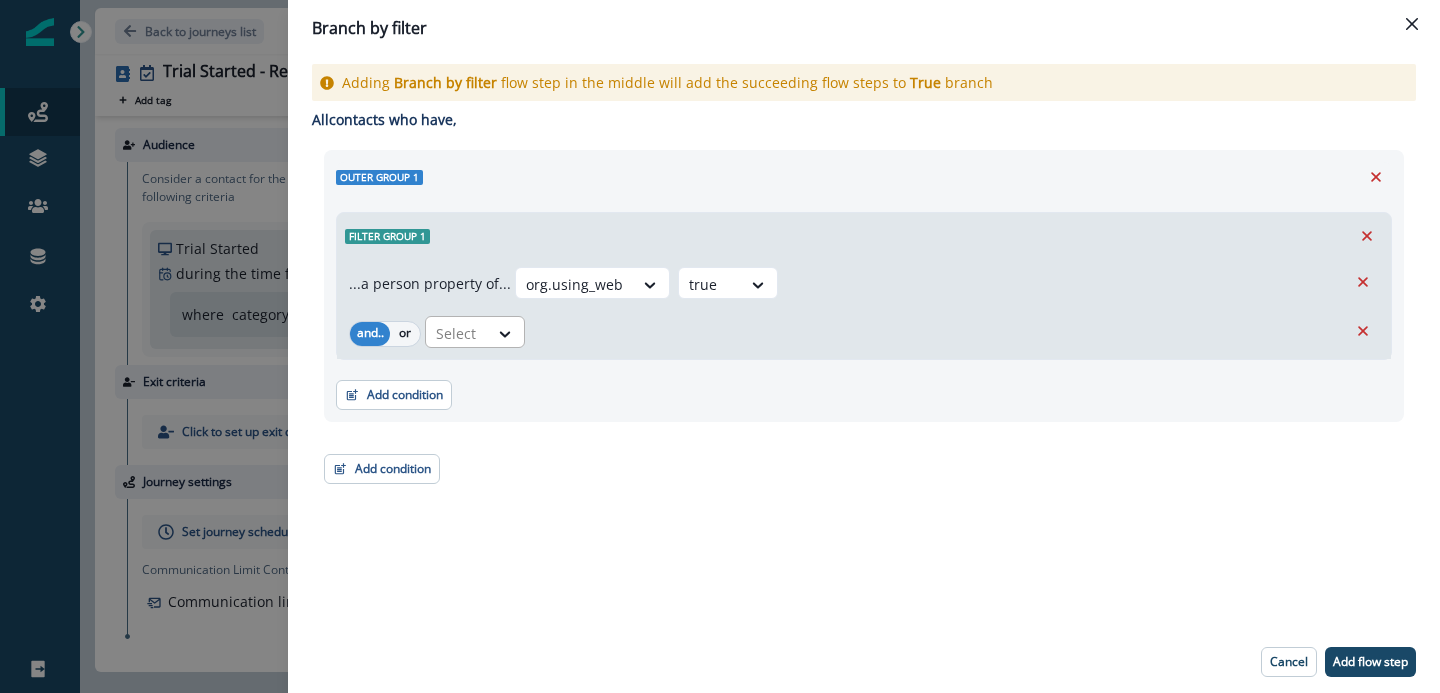 click at bounding box center (710, 284) 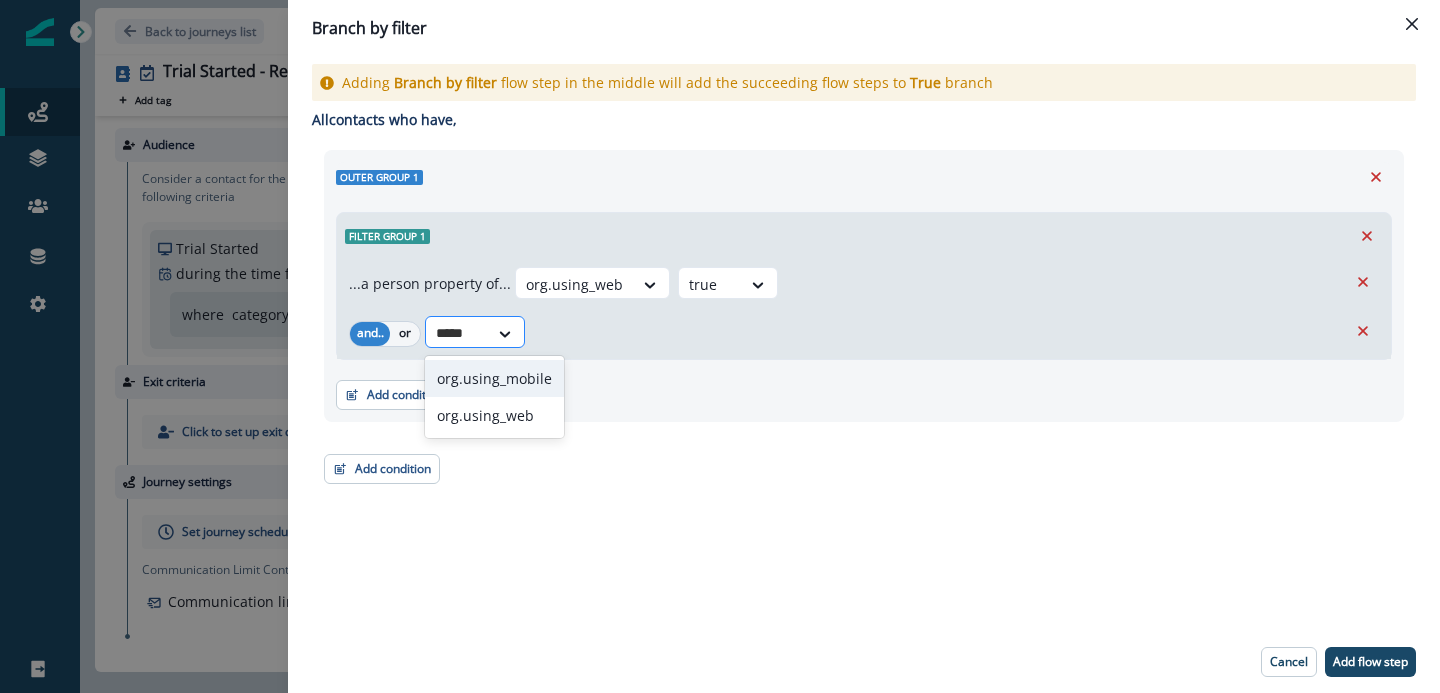 type on "*****" 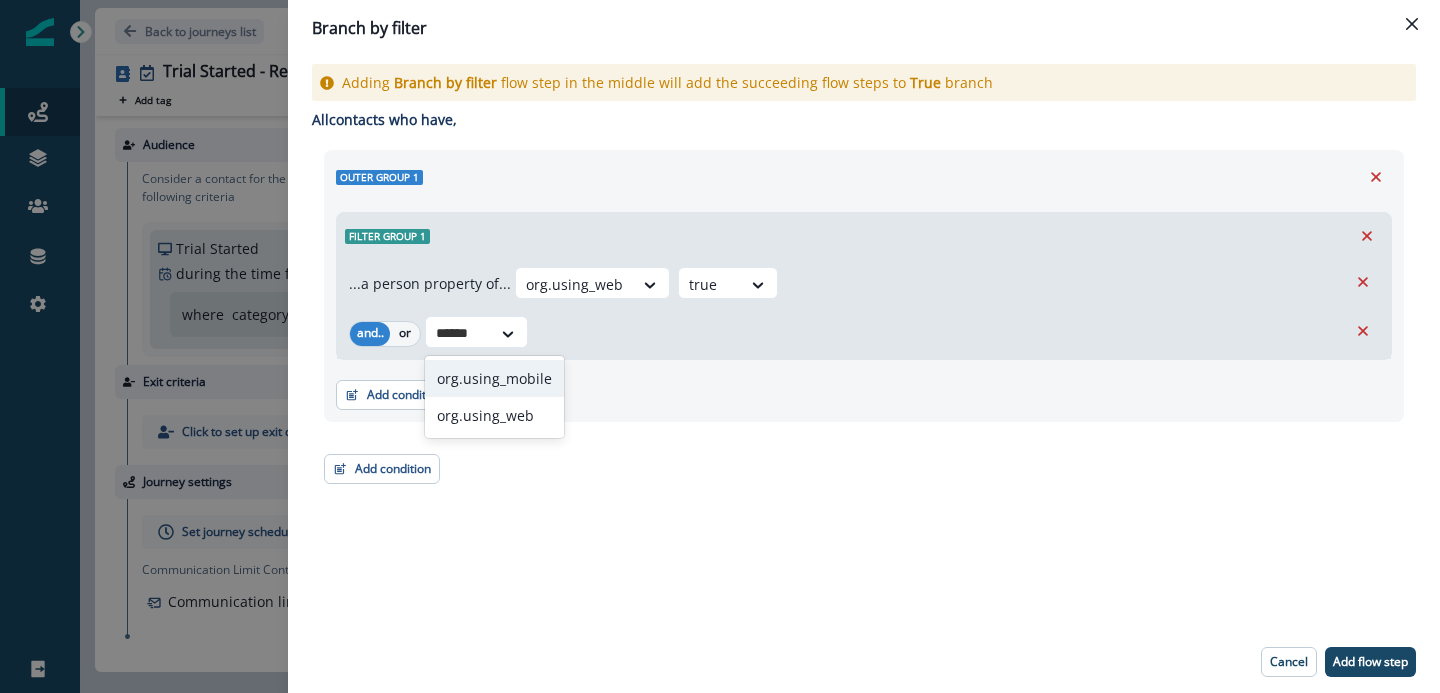 click on "org.using_mobile" at bounding box center [494, 378] 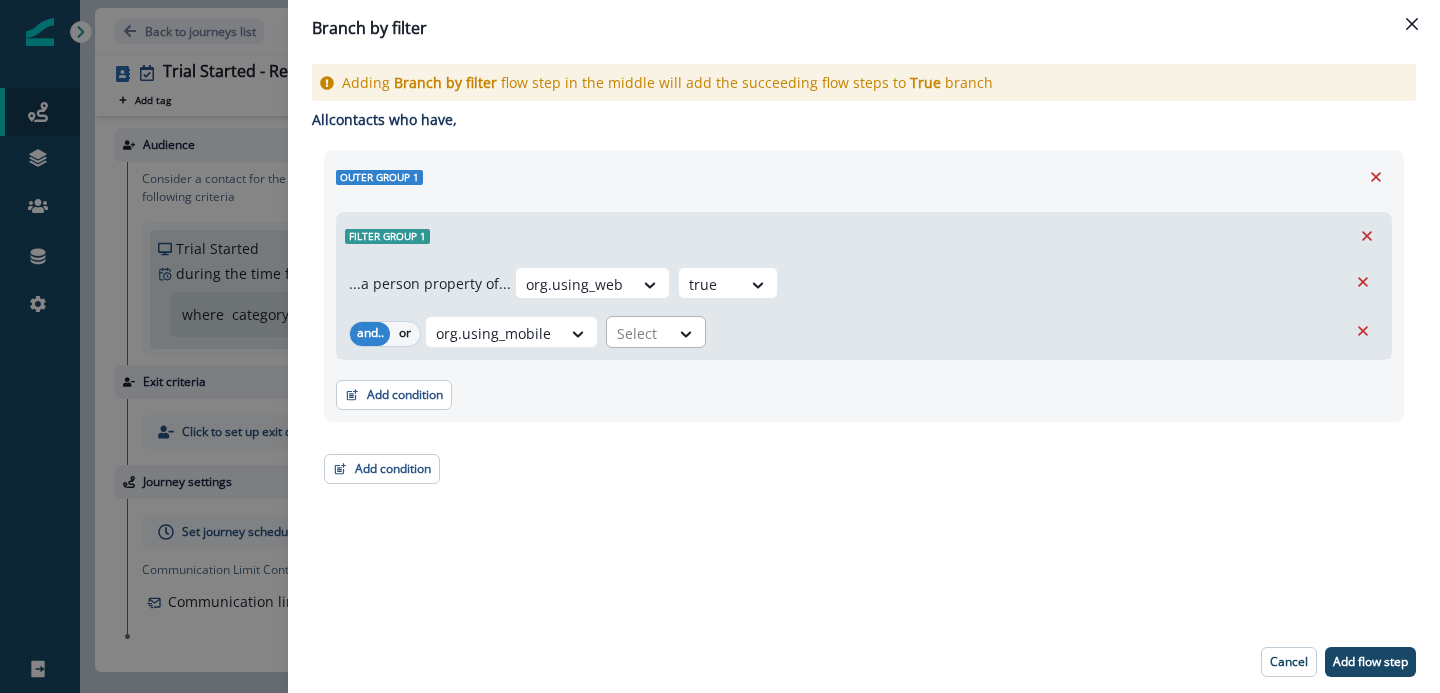 click on "Select" at bounding box center (574, 284) 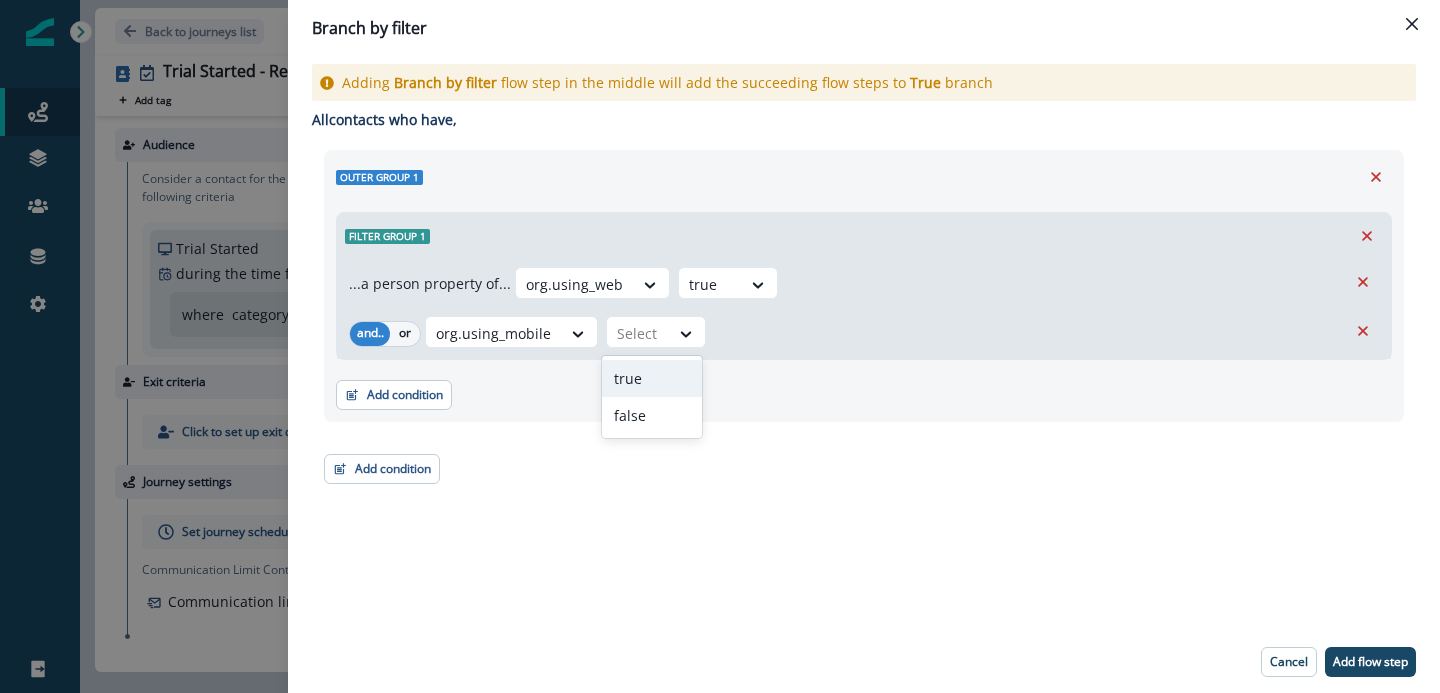 click on "true" at bounding box center [652, 378] 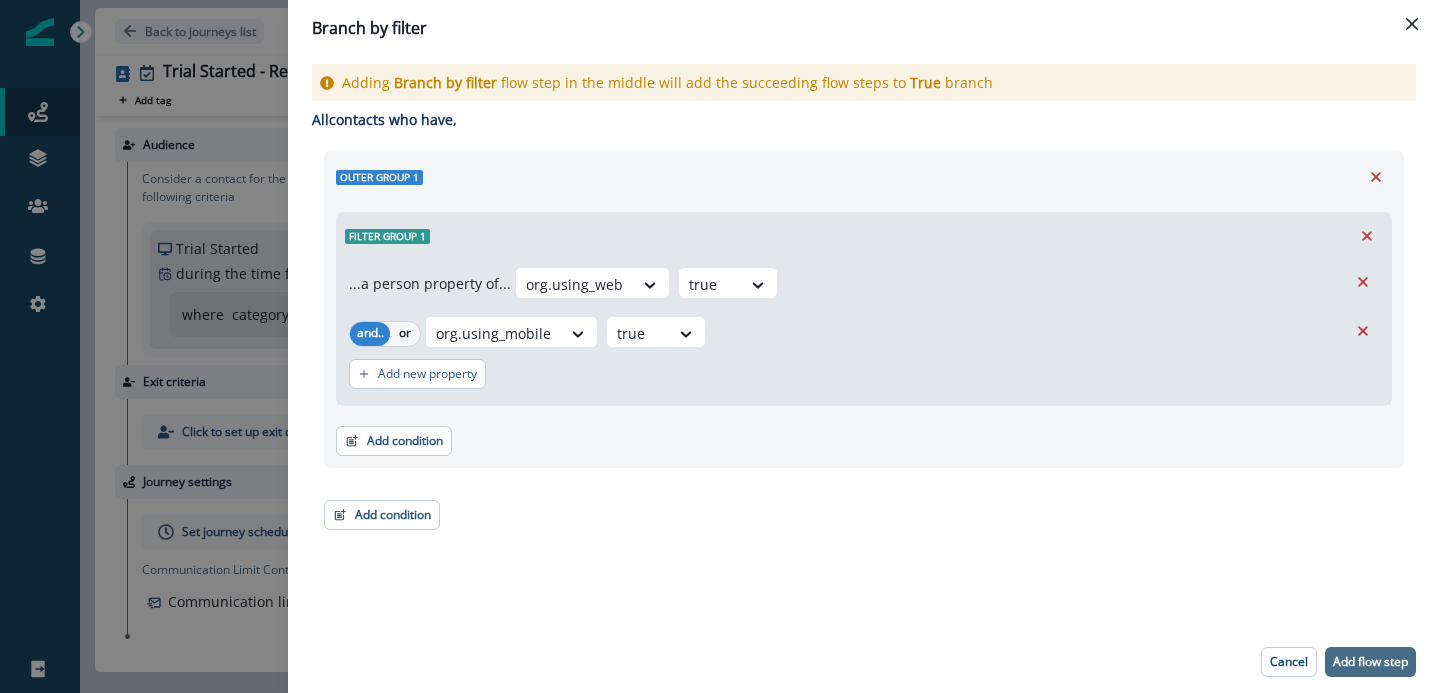 click on "Add flow step" at bounding box center [1370, 662] 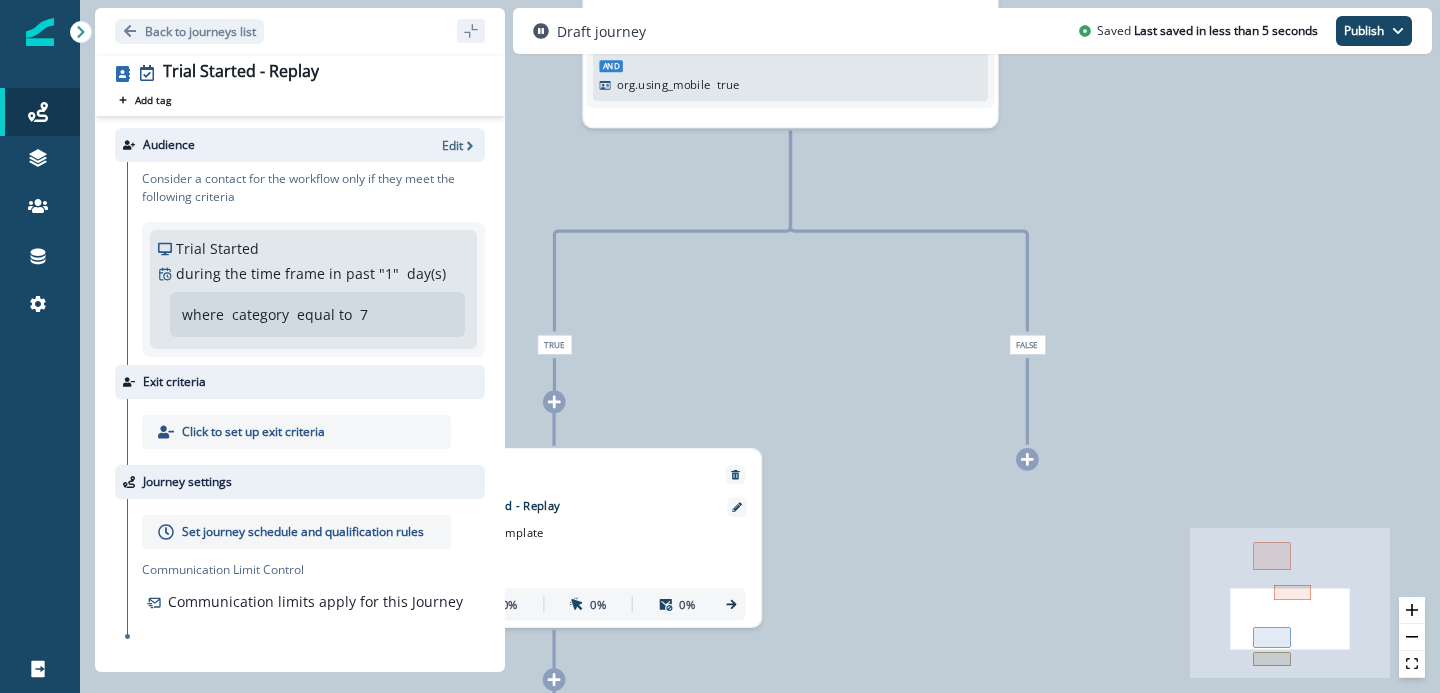 click 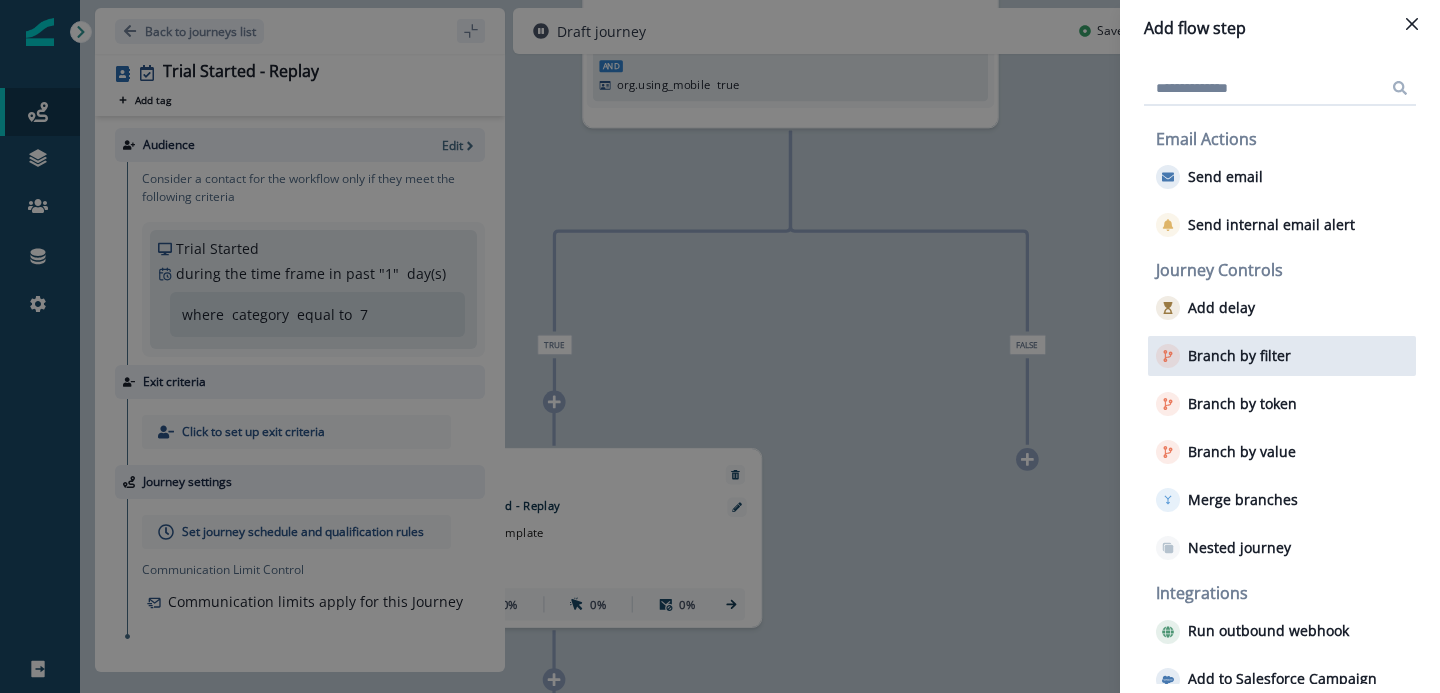 click on "Branch by filter" at bounding box center (1223, 356) 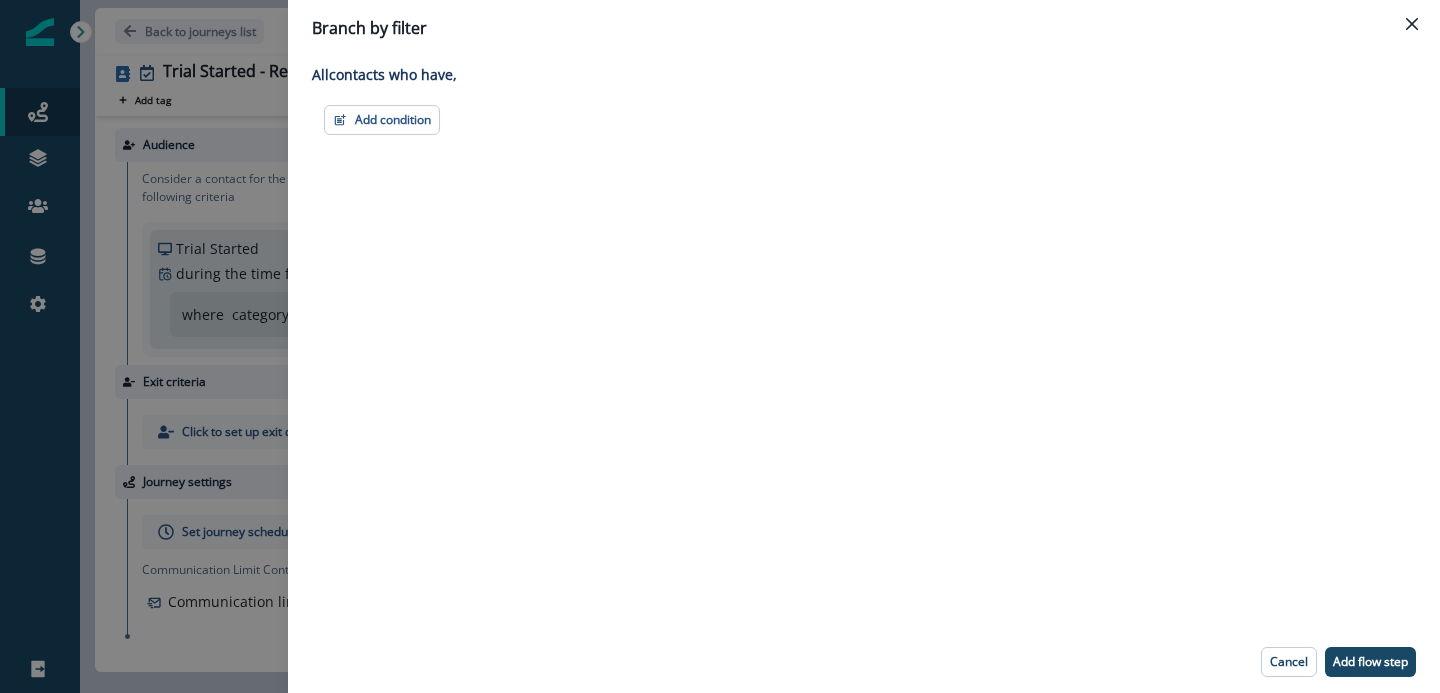 click on "Add condition Contact properties A person property Performed a product event Performed a marketing activity Performed a web activity List membership Salesforce campaign membership Grouped properties Account members" at bounding box center [864, 120] 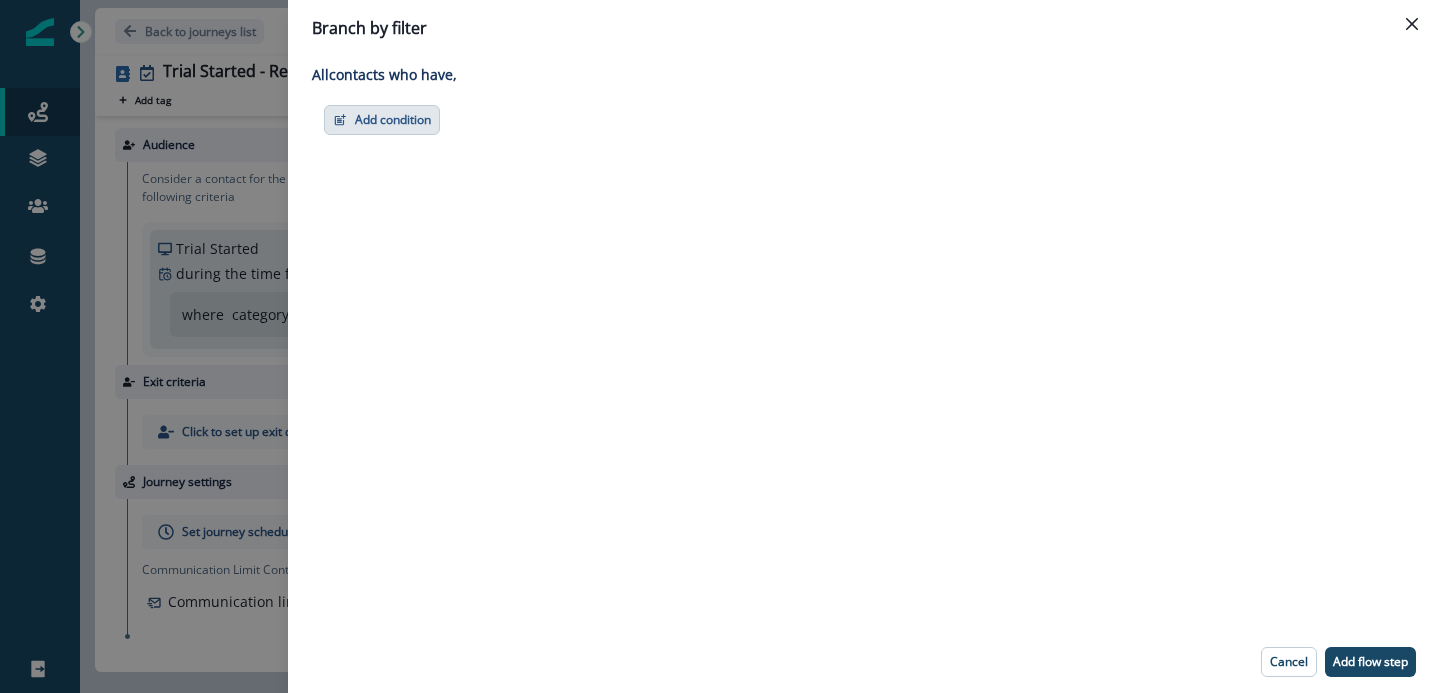 click on "Add condition" at bounding box center [382, 120] 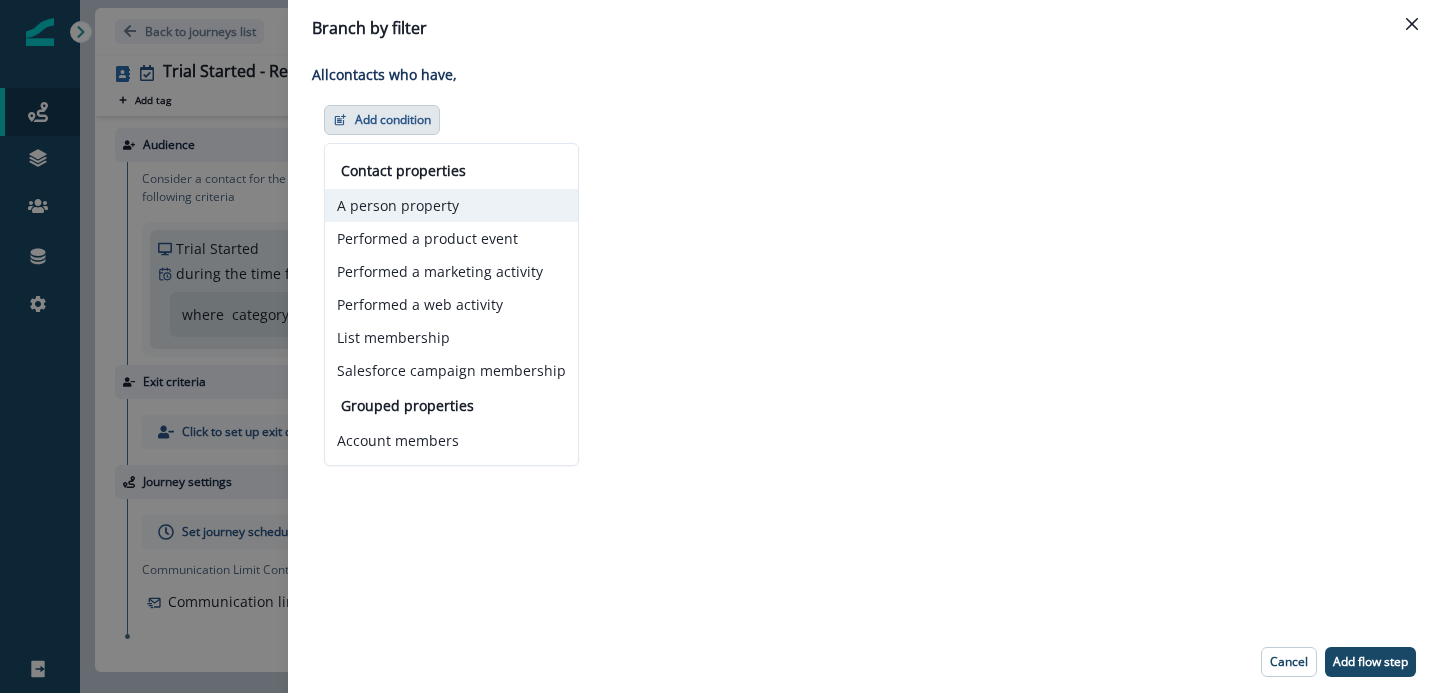 click on "A person property" at bounding box center [451, 205] 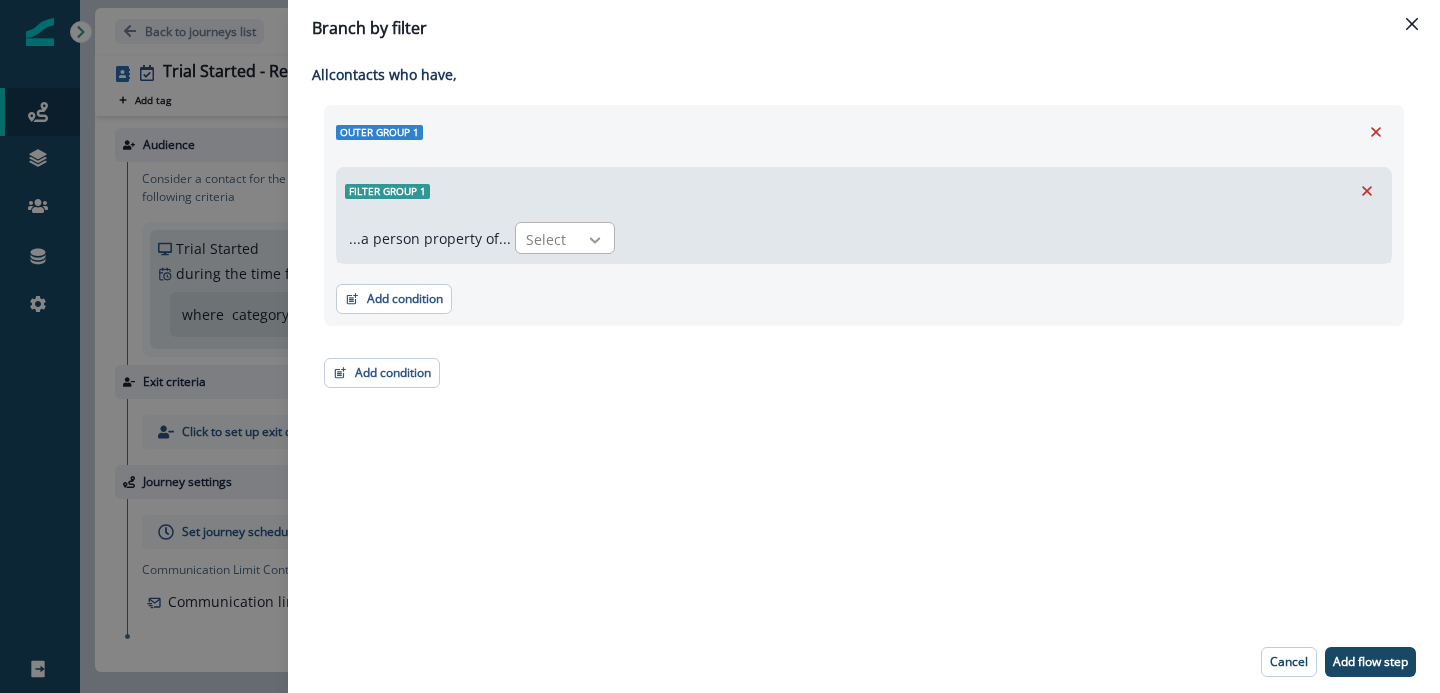 click 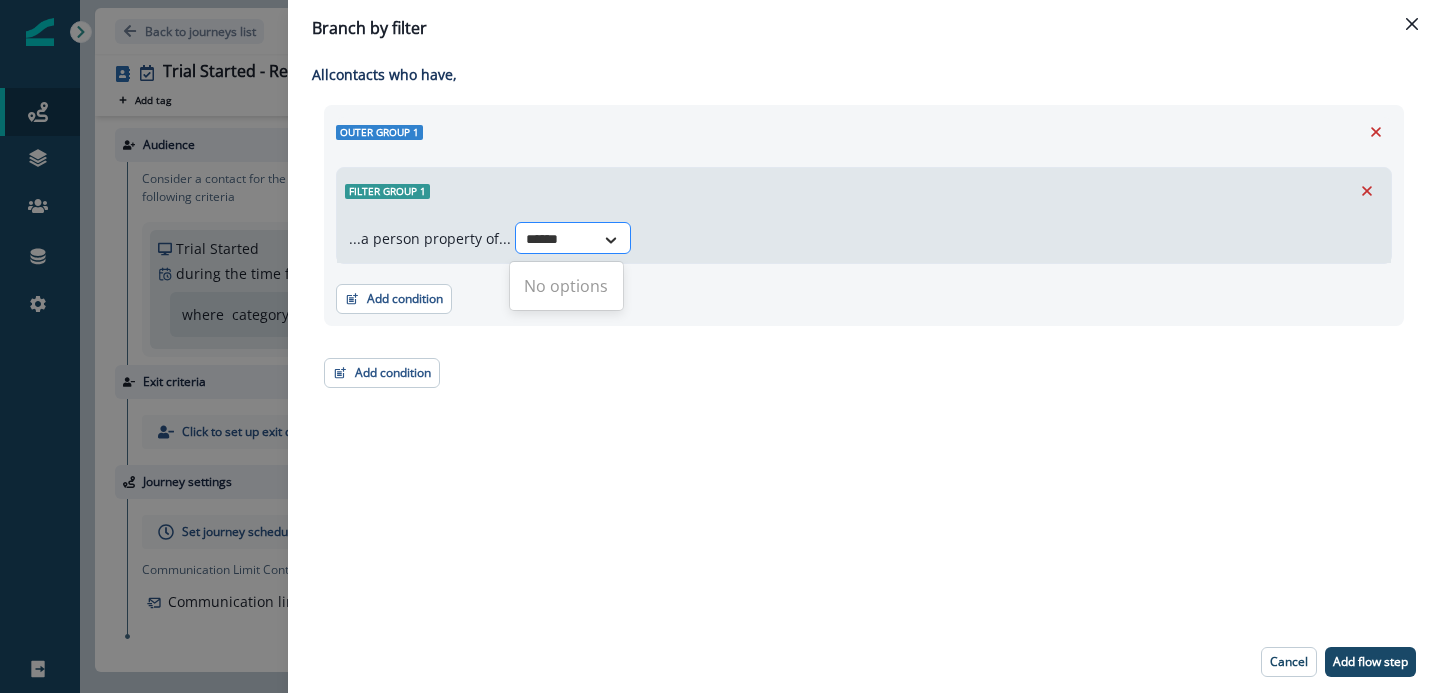 type on "*****" 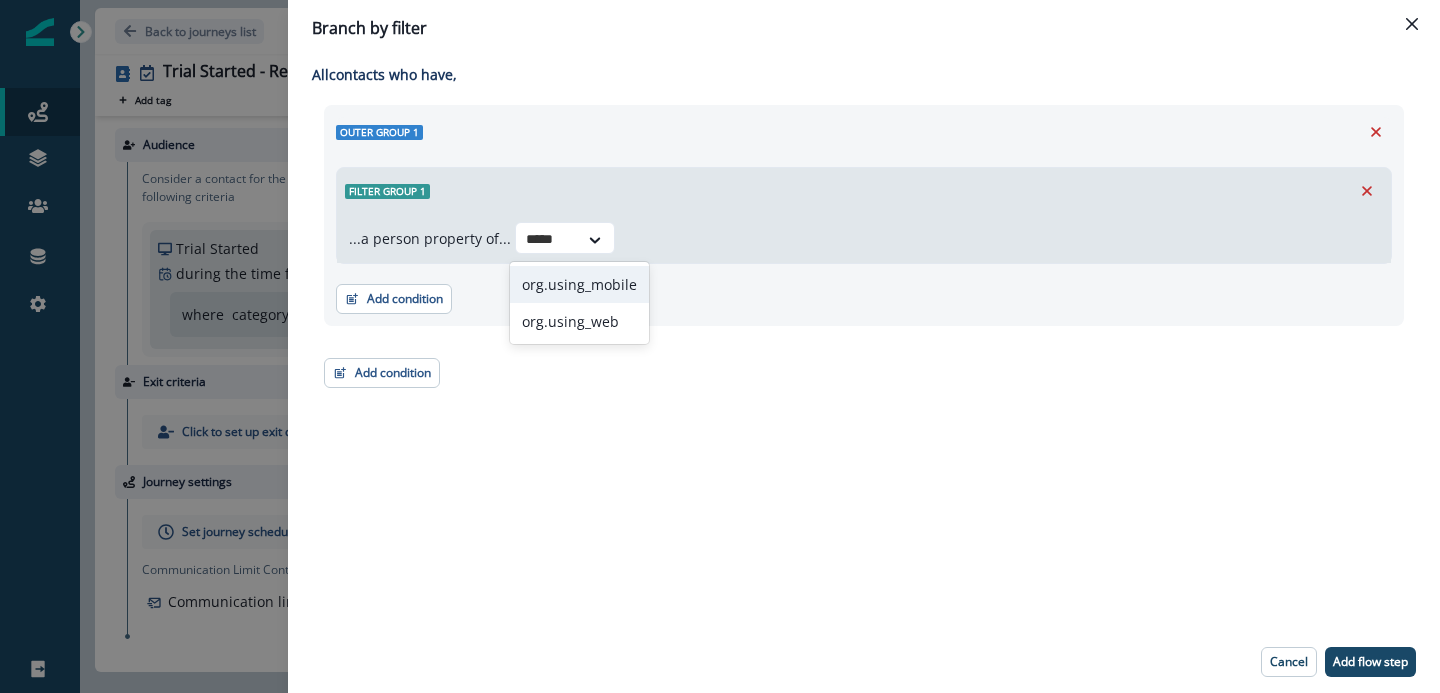 click on "org.using_mobile" at bounding box center (579, 284) 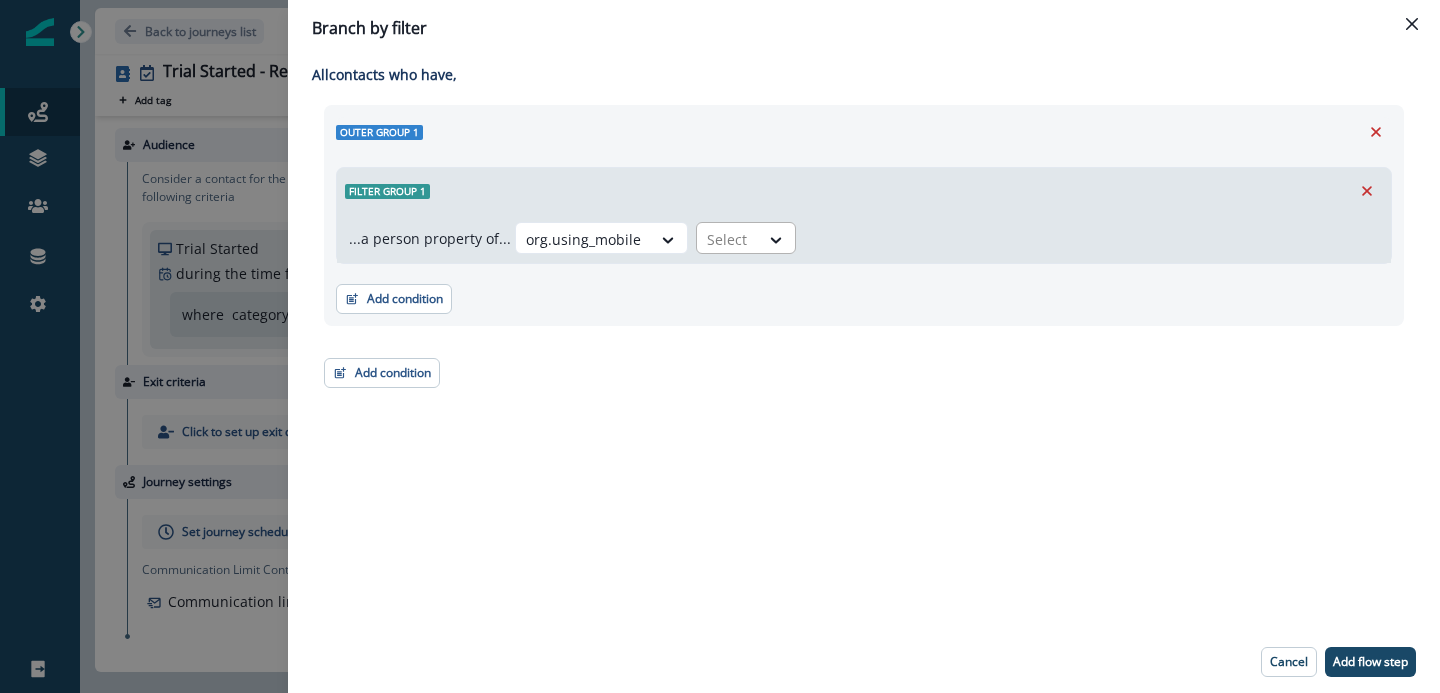 click at bounding box center [728, 239] 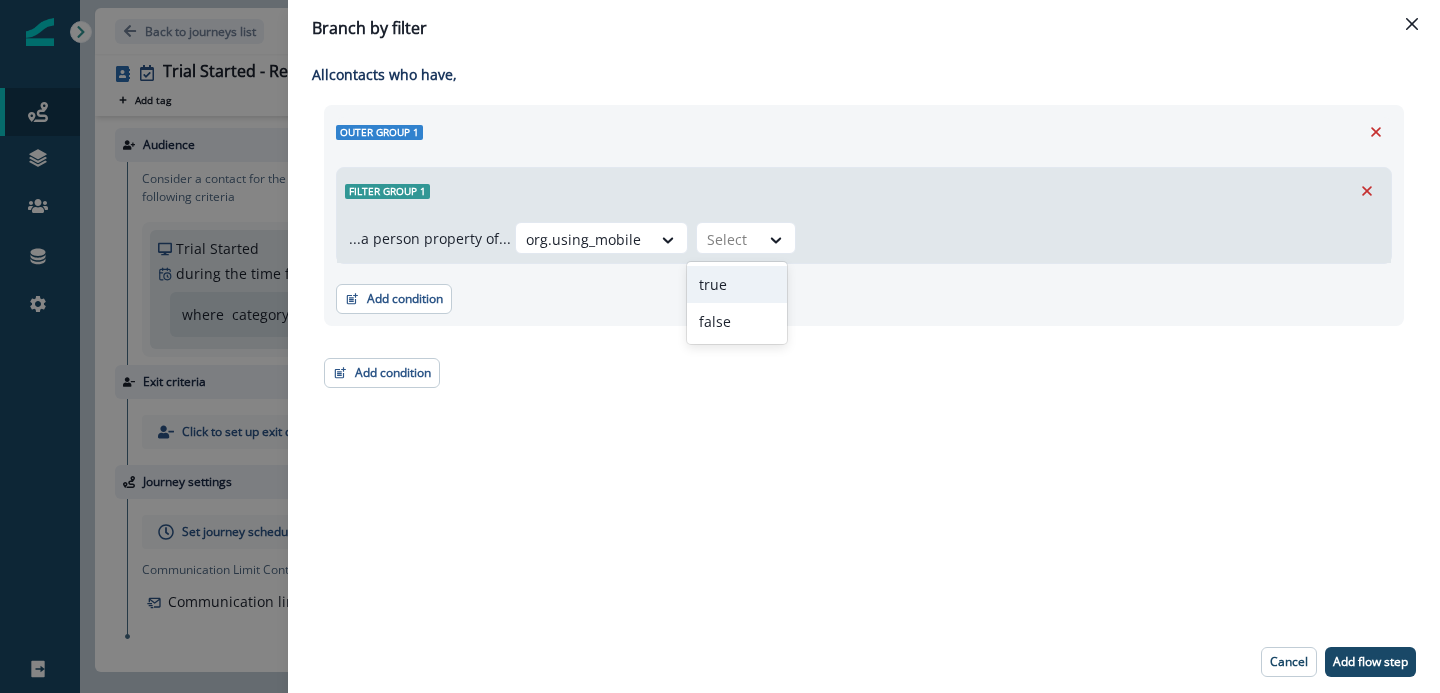 click on "true" at bounding box center [737, 284] 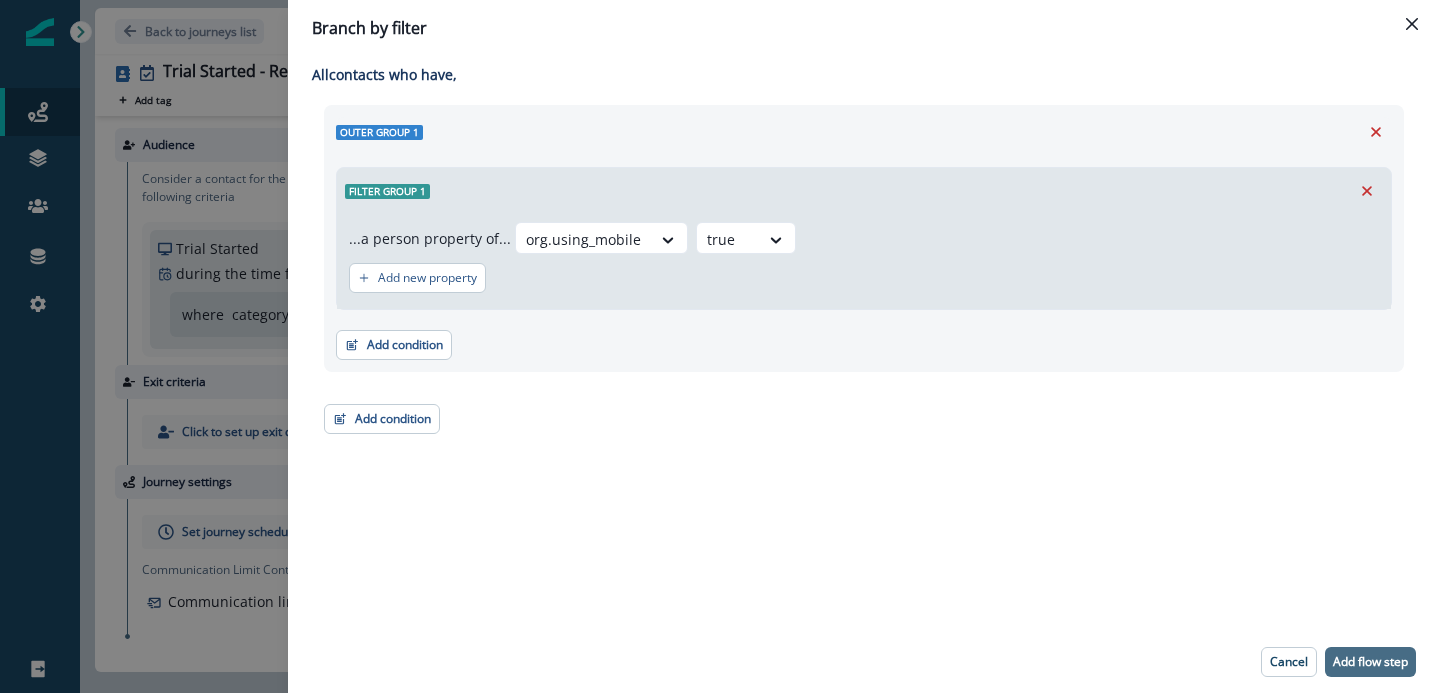 click on "Add flow step" at bounding box center (1370, 662) 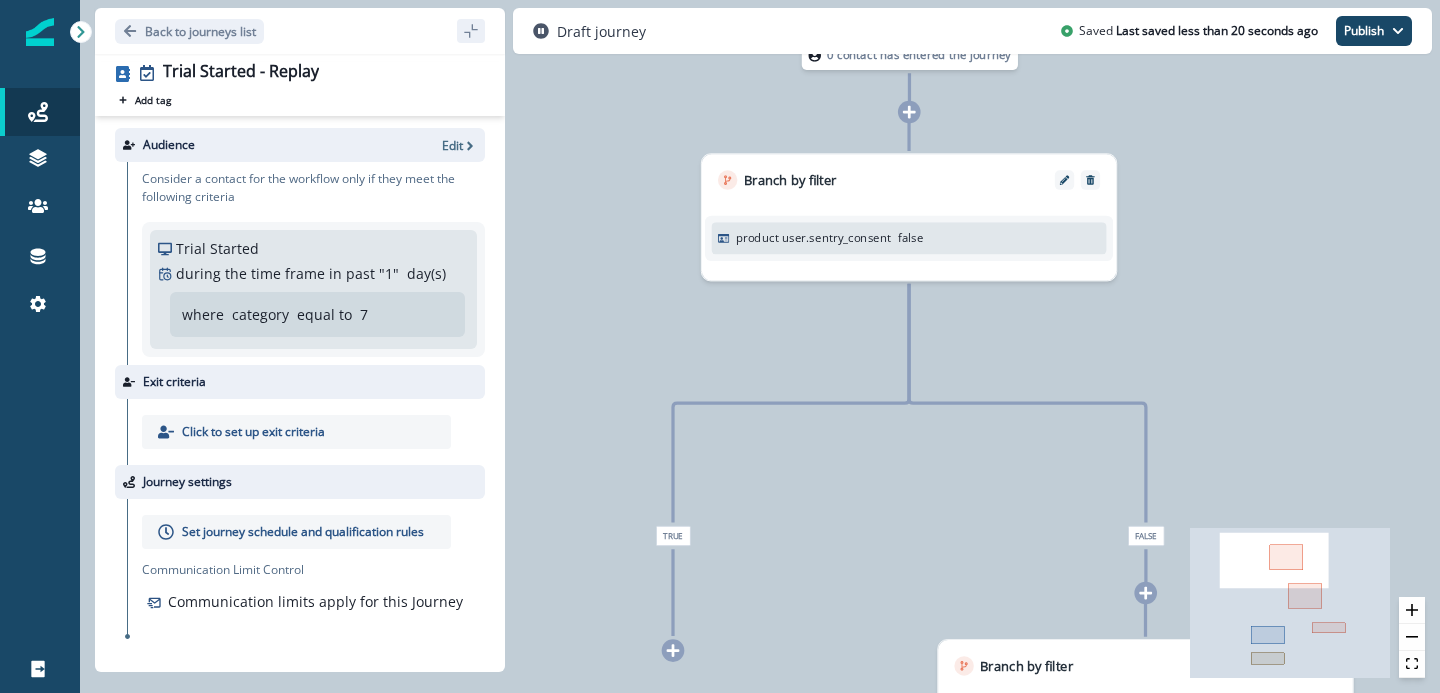 click on "0 contact has entered the journey Branch by filter product user.sentry_consent false True False Branch by filter org.using_web true And org.using_mobile true True Send email Email asset changed, journey reports will be subject to change This asset has overrides for  No template added Trial Started - Replay Subject:   Template 0 0% 0% 0% Add delay Delay by:  3 days Delay details incomplete Scheduled according to  workspace  timezone False Branch by filter org.using_mobile true True False" at bounding box center [760, 346] 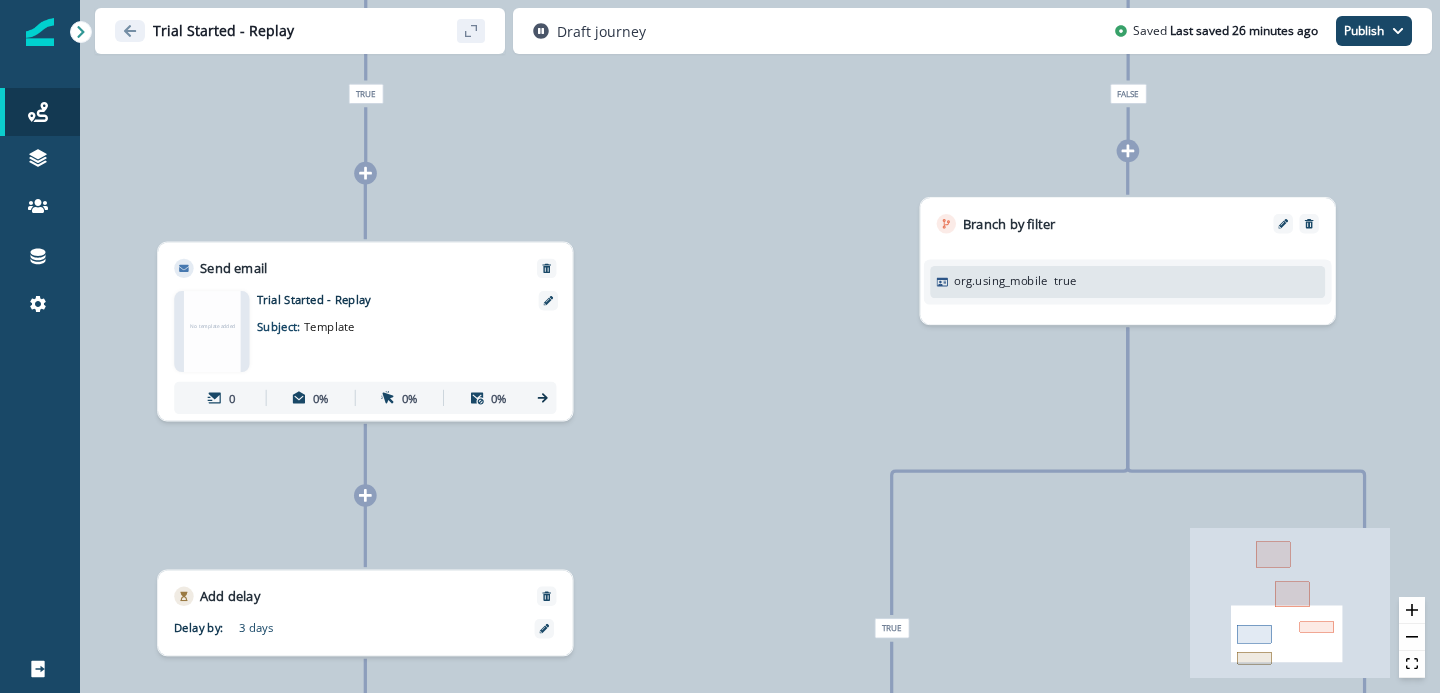 click 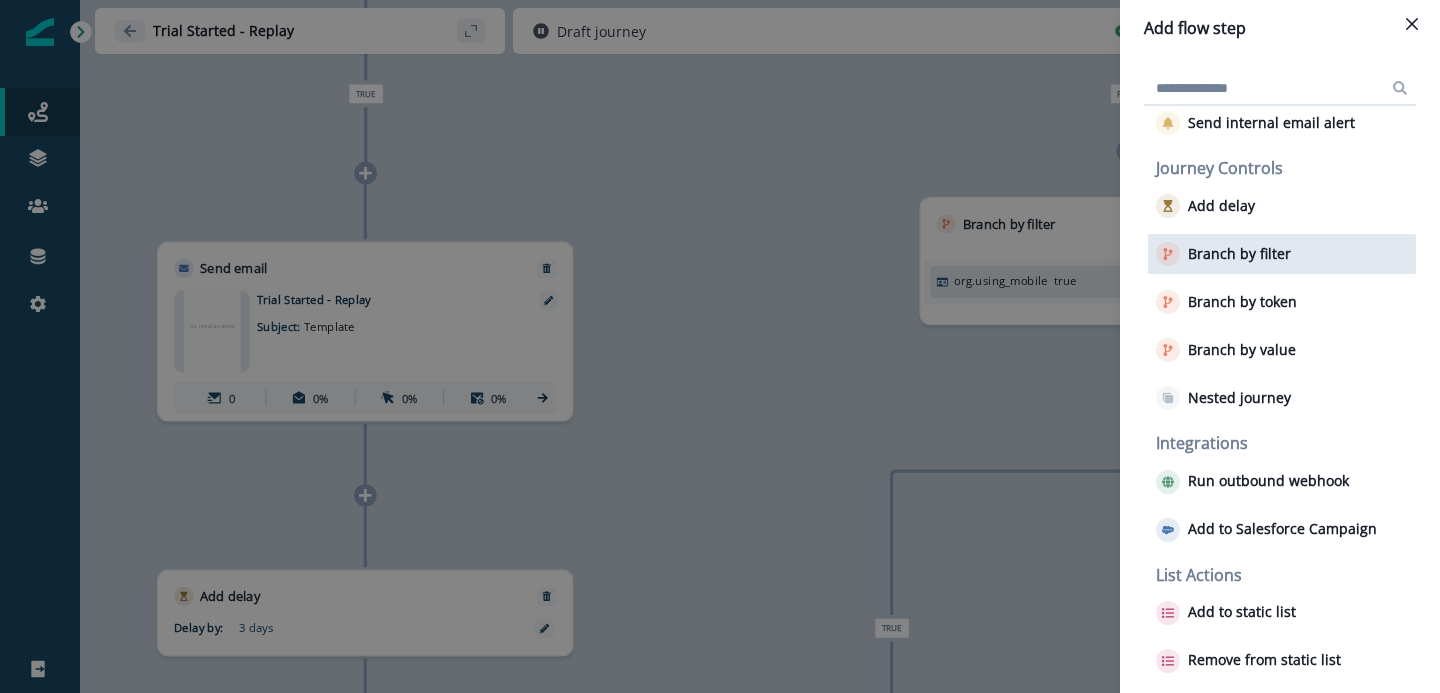 scroll, scrollTop: 135, scrollLeft: 0, axis: vertical 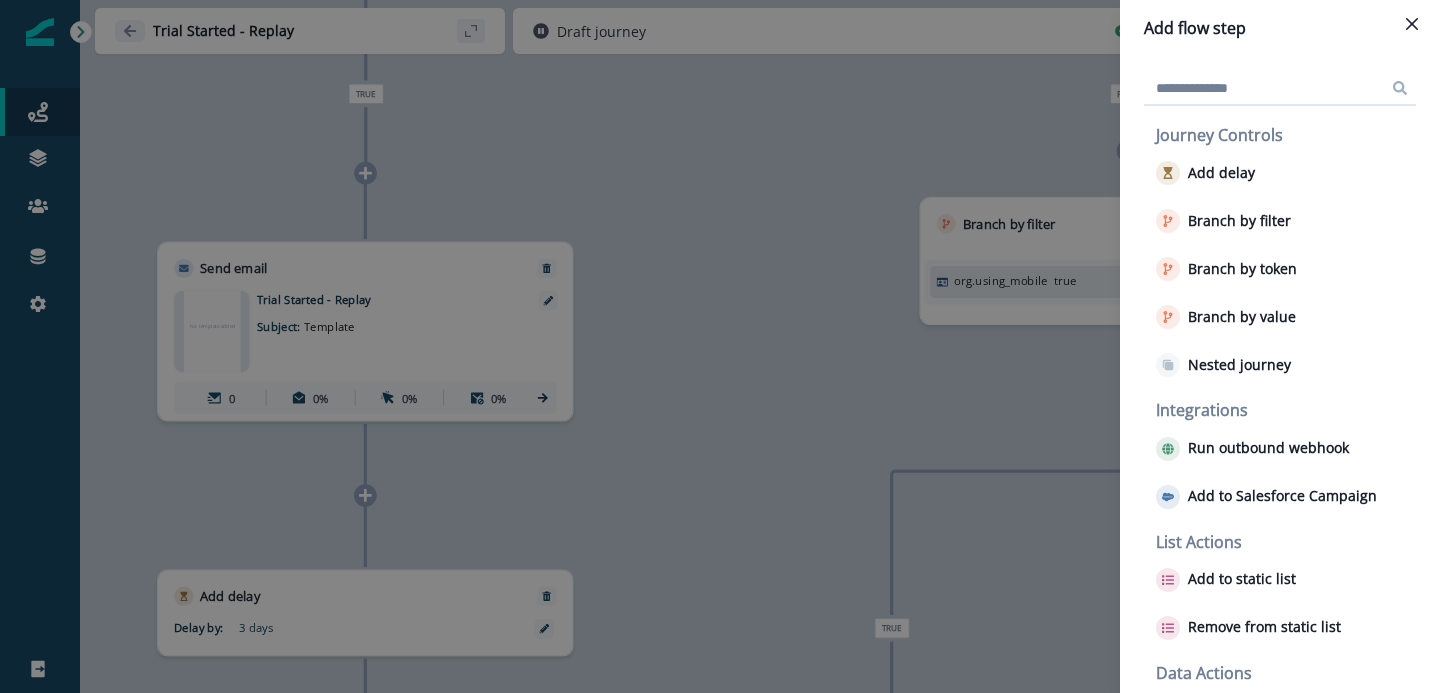 click on "Add flow step Email Actions Send email Send internal email alert Journey Controls Add delay Branch by filter Branch by token Branch by value Nested journey Integrations Run outbound webhook Add to Salesforce Campaign List Actions Add to static list Remove from static list Data Actions Update value" at bounding box center [720, 346] 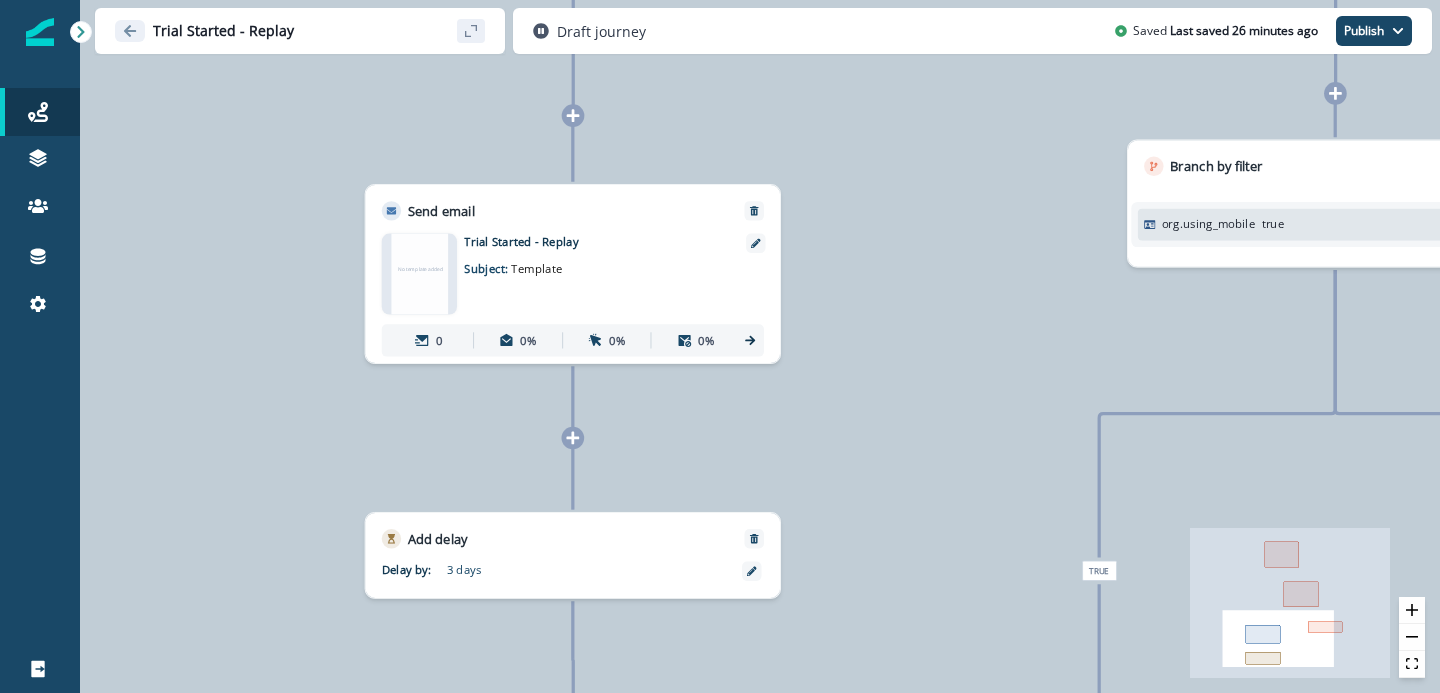click on "0 contact has entered the journey Branch by filter product user.sentry_consent false True False Branch by filter org.using_web true And org.using_mobile true True Send email Email asset changed, journey reports will be subject to change This asset has overrides for  No template added Trial Started - Replay Subject:   Template 0 0% 0% 0% Add delay Delay by:  3 days Delay details incomplete Scheduled according to  workspace  timezone False Branch by filter org.using_mobile true True False" at bounding box center [760, 346] 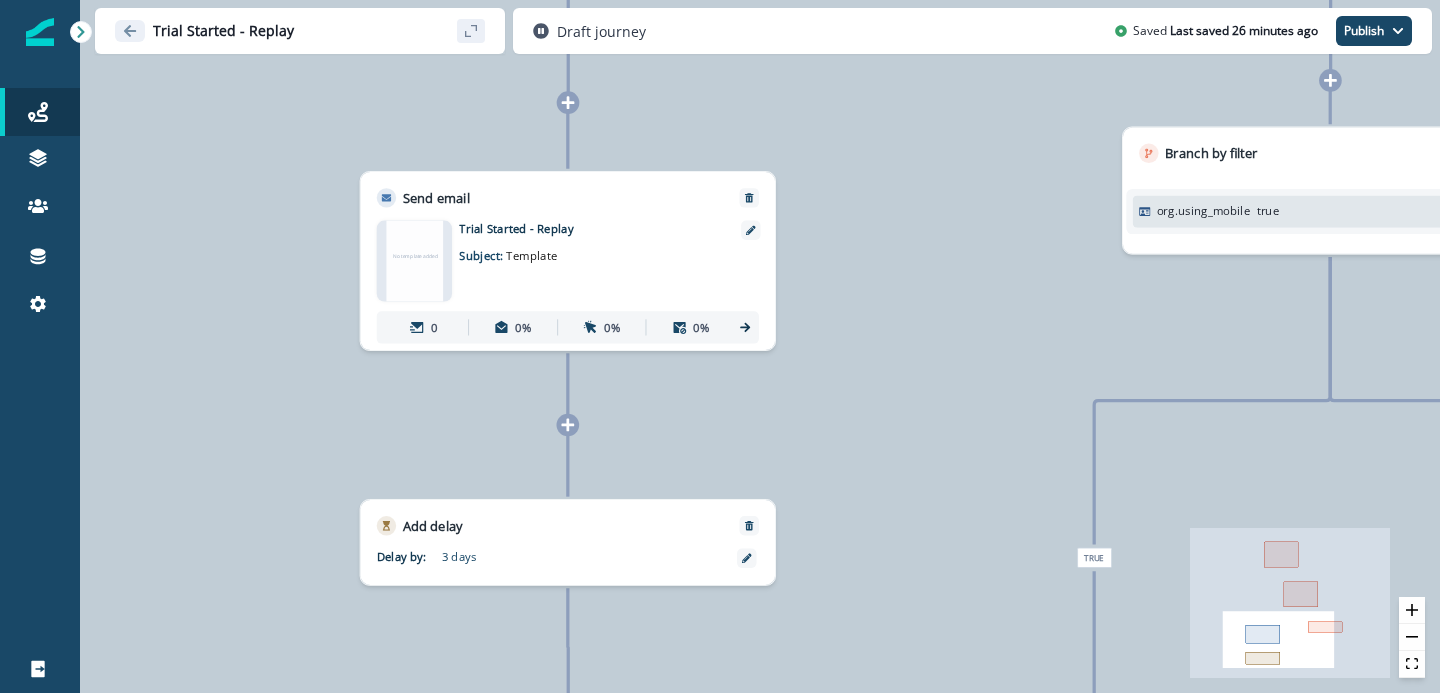 drag, startPoint x: 869, startPoint y: 341, endPoint x: 864, endPoint y: 328, distance: 13.928389 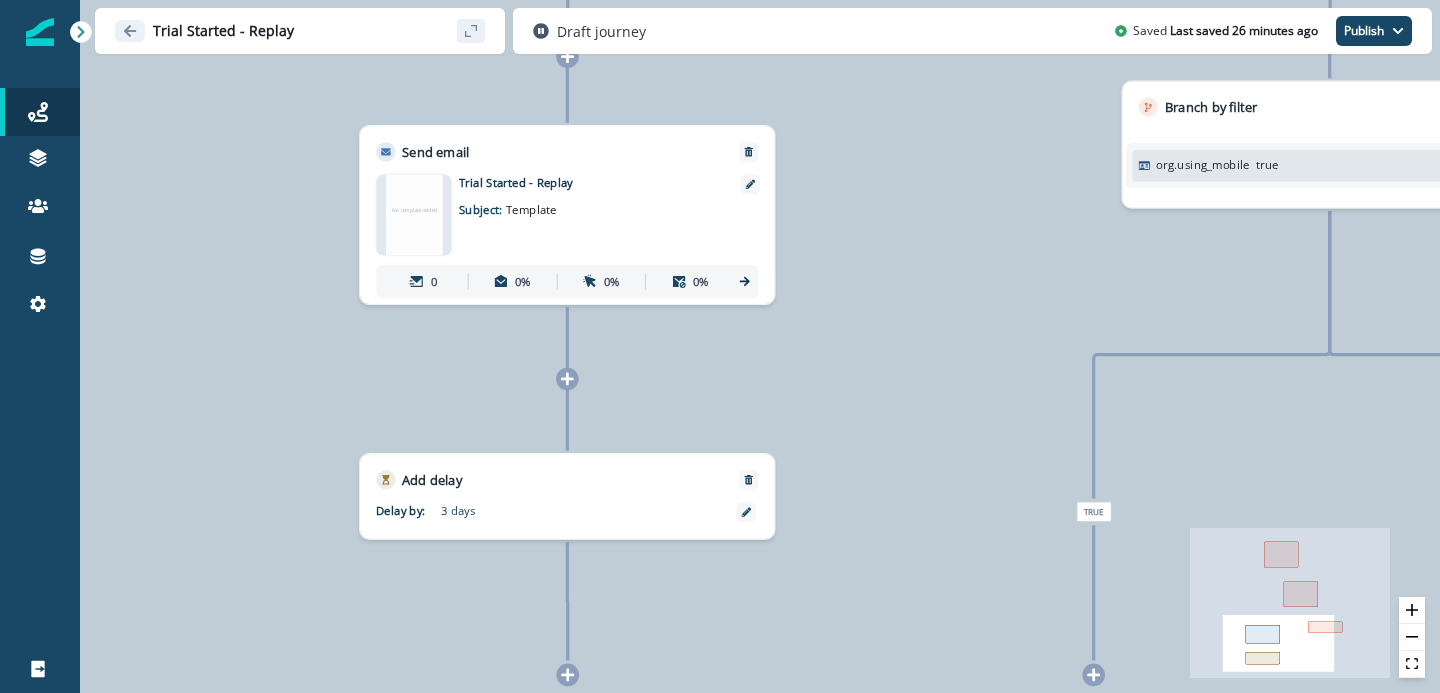 drag, startPoint x: 669, startPoint y: 464, endPoint x: 669, endPoint y: 420, distance: 44 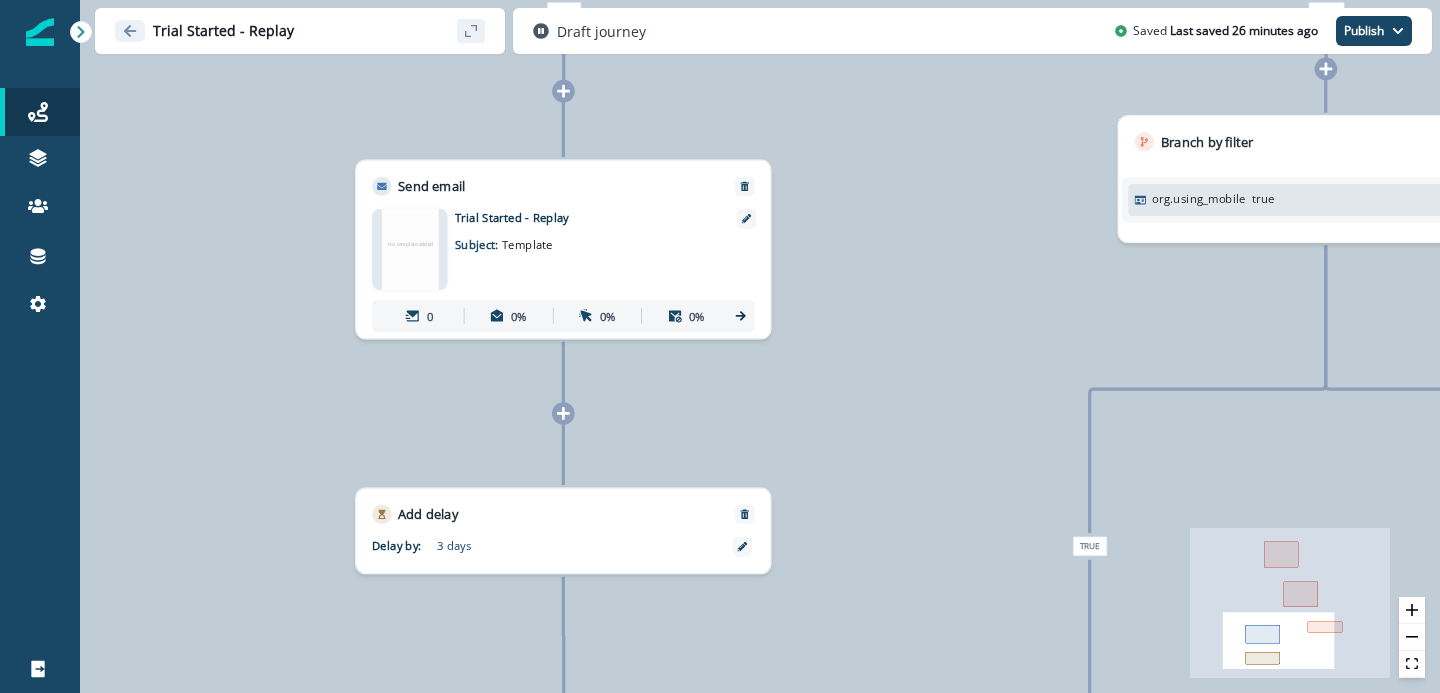 drag, startPoint x: 741, startPoint y: 347, endPoint x: 737, endPoint y: 380, distance: 33.24154 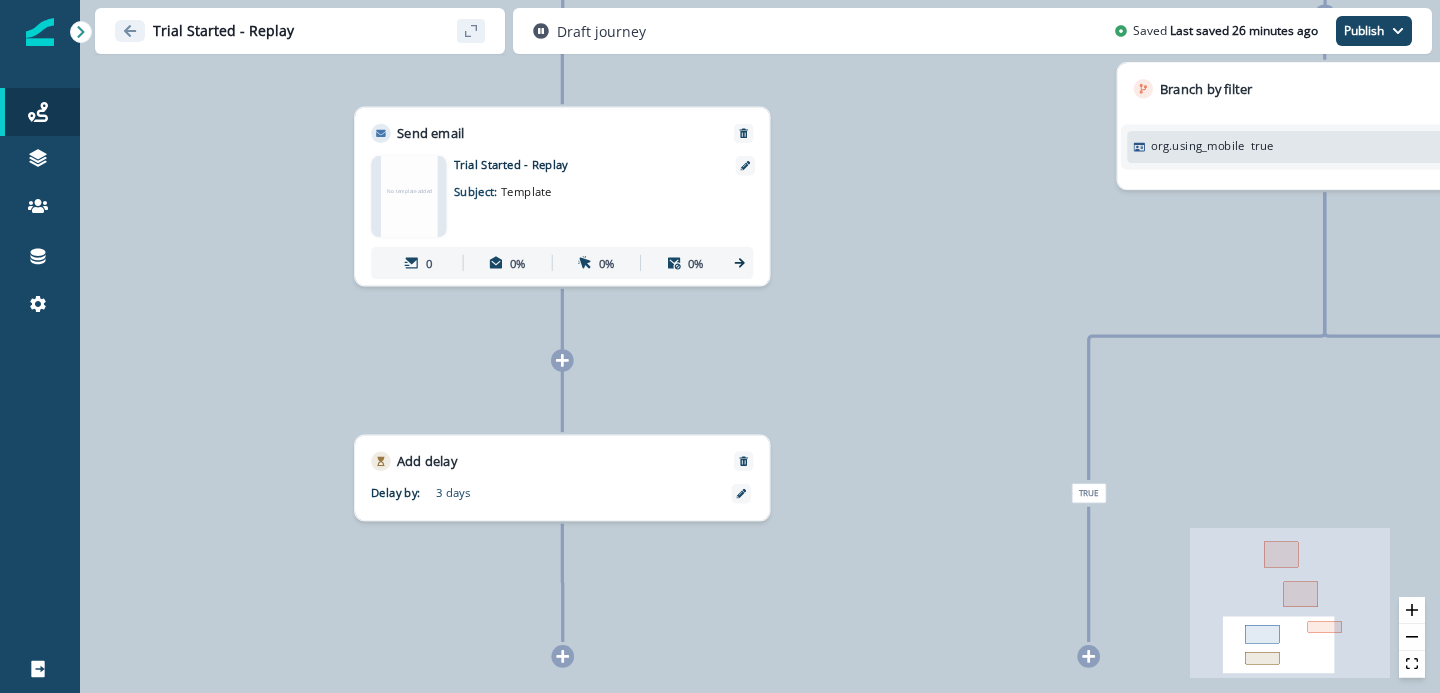 drag, startPoint x: 736, startPoint y: 466, endPoint x: 736, endPoint y: 413, distance: 53 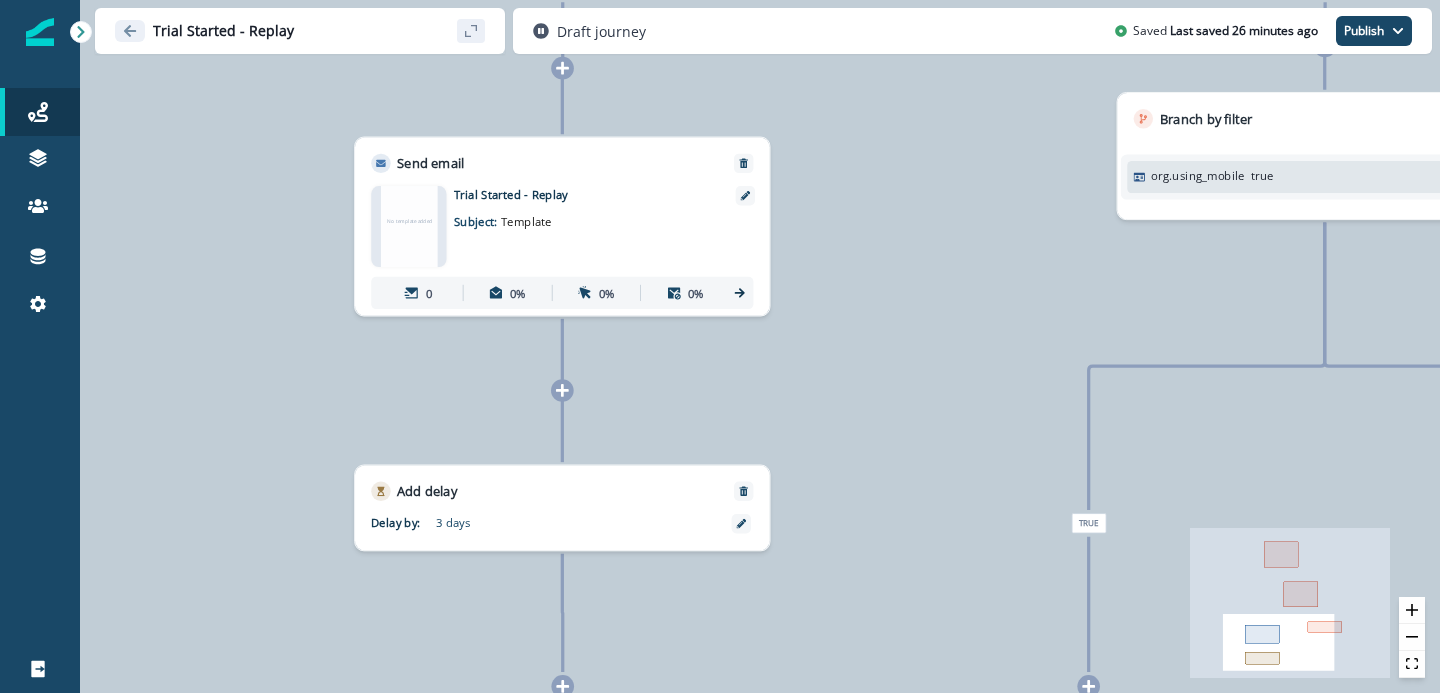 drag, startPoint x: 750, startPoint y: 308, endPoint x: 750, endPoint y: 340, distance: 32 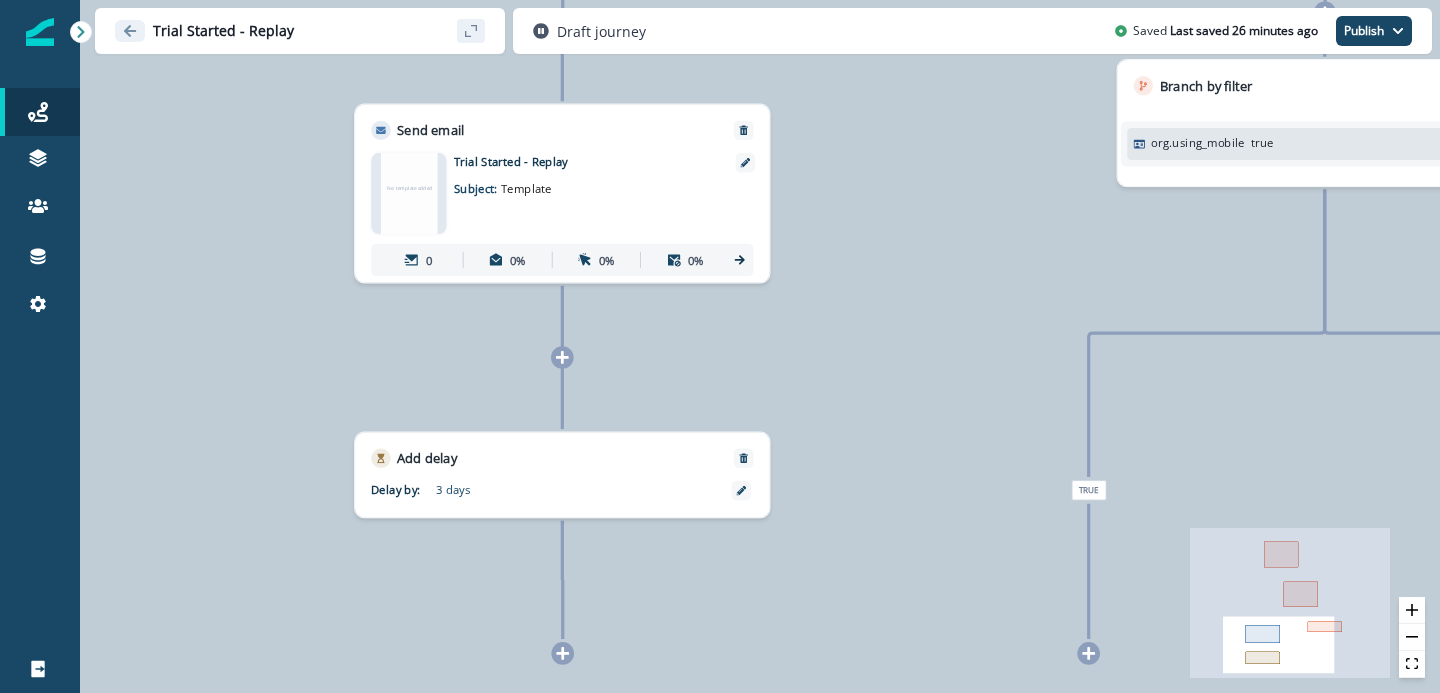 drag, startPoint x: 726, startPoint y: 444, endPoint x: 726, endPoint y: 408, distance: 36 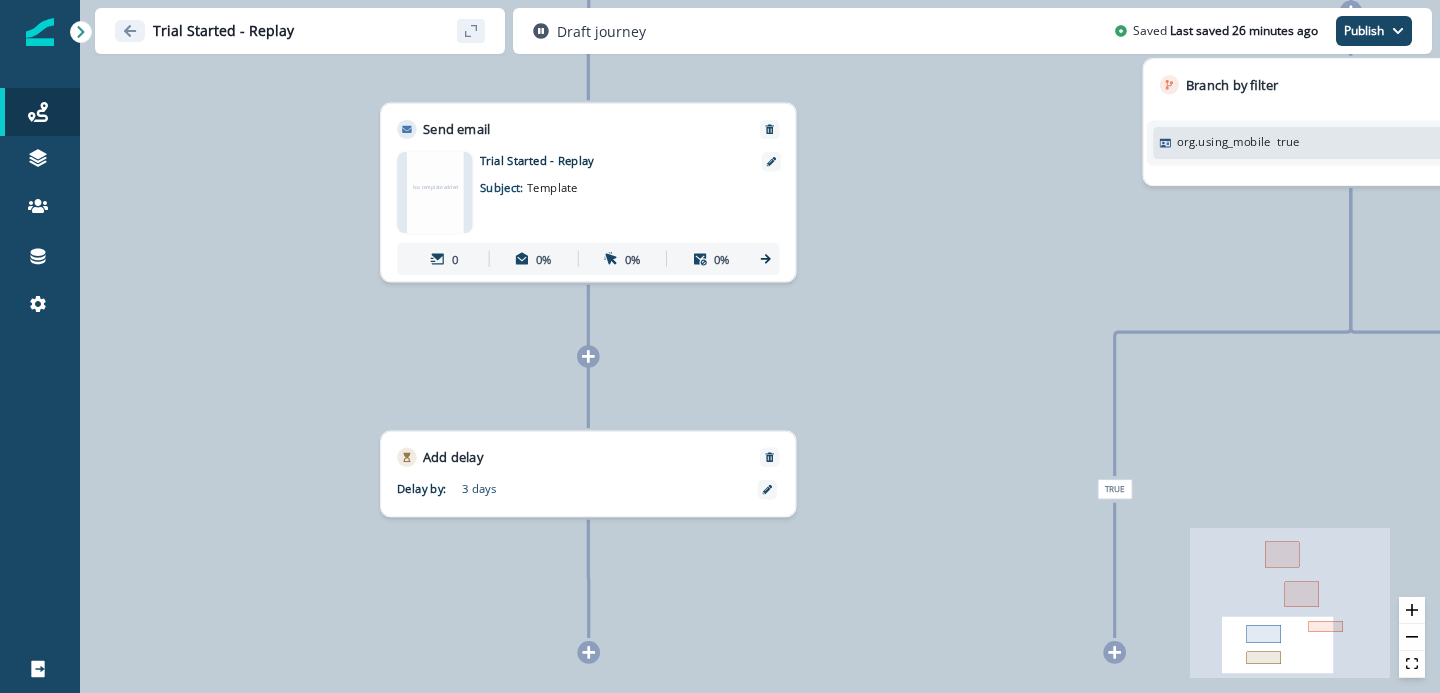 drag, startPoint x: 628, startPoint y: 364, endPoint x: 669, endPoint y: 363, distance: 41.01219 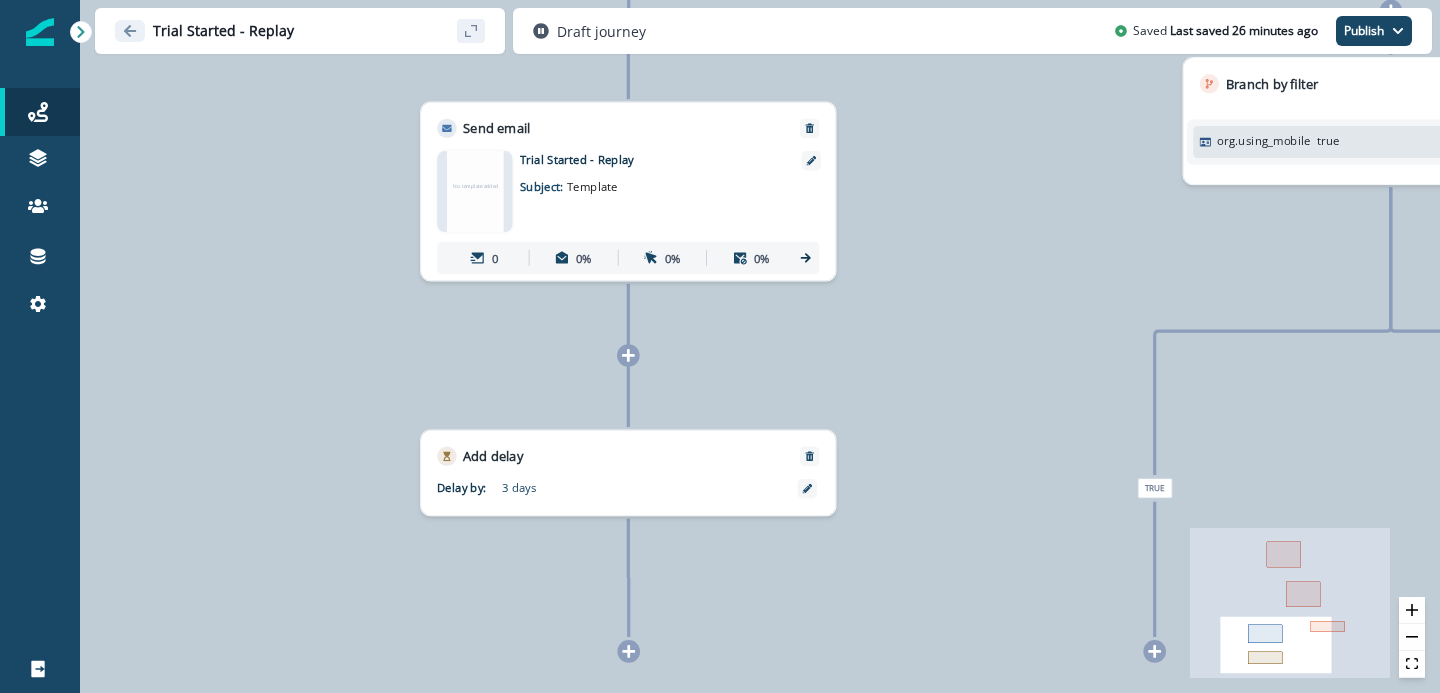 drag, startPoint x: 517, startPoint y: 357, endPoint x: 569, endPoint y: 356, distance: 52.009613 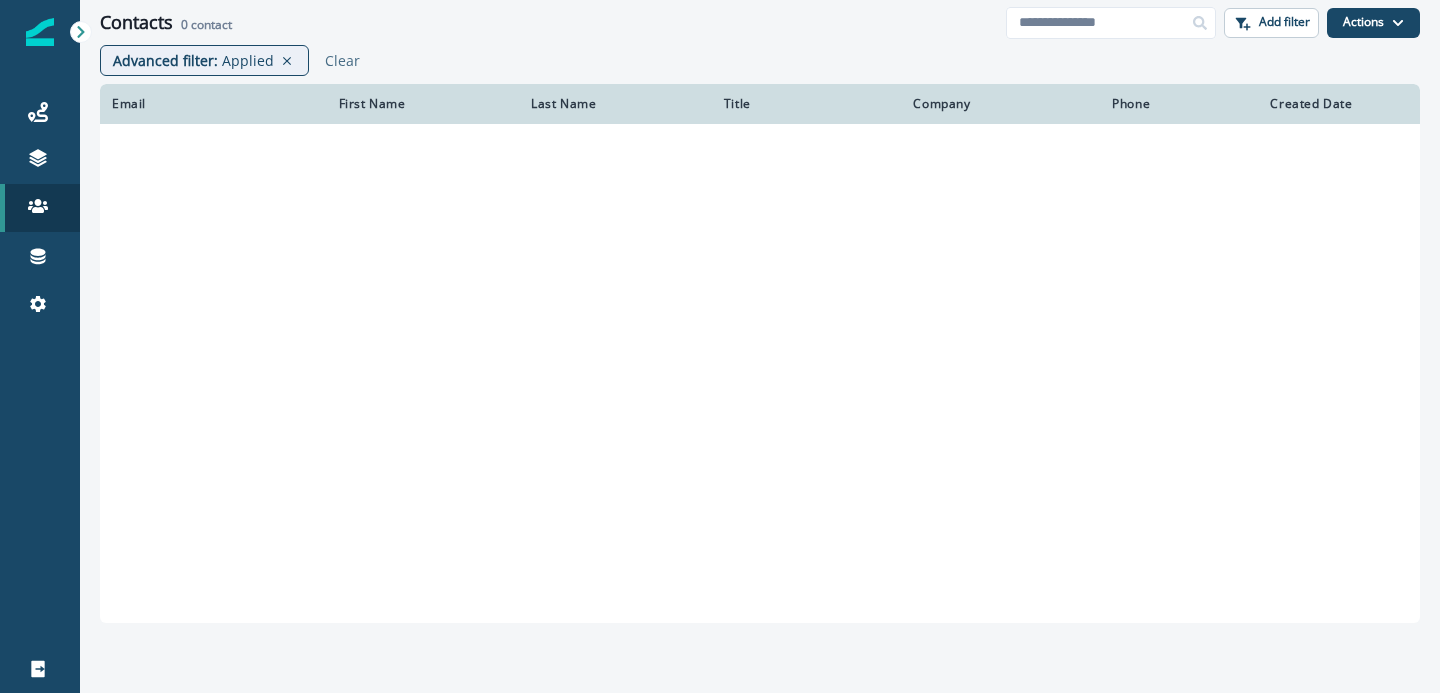 scroll, scrollTop: 0, scrollLeft: 0, axis: both 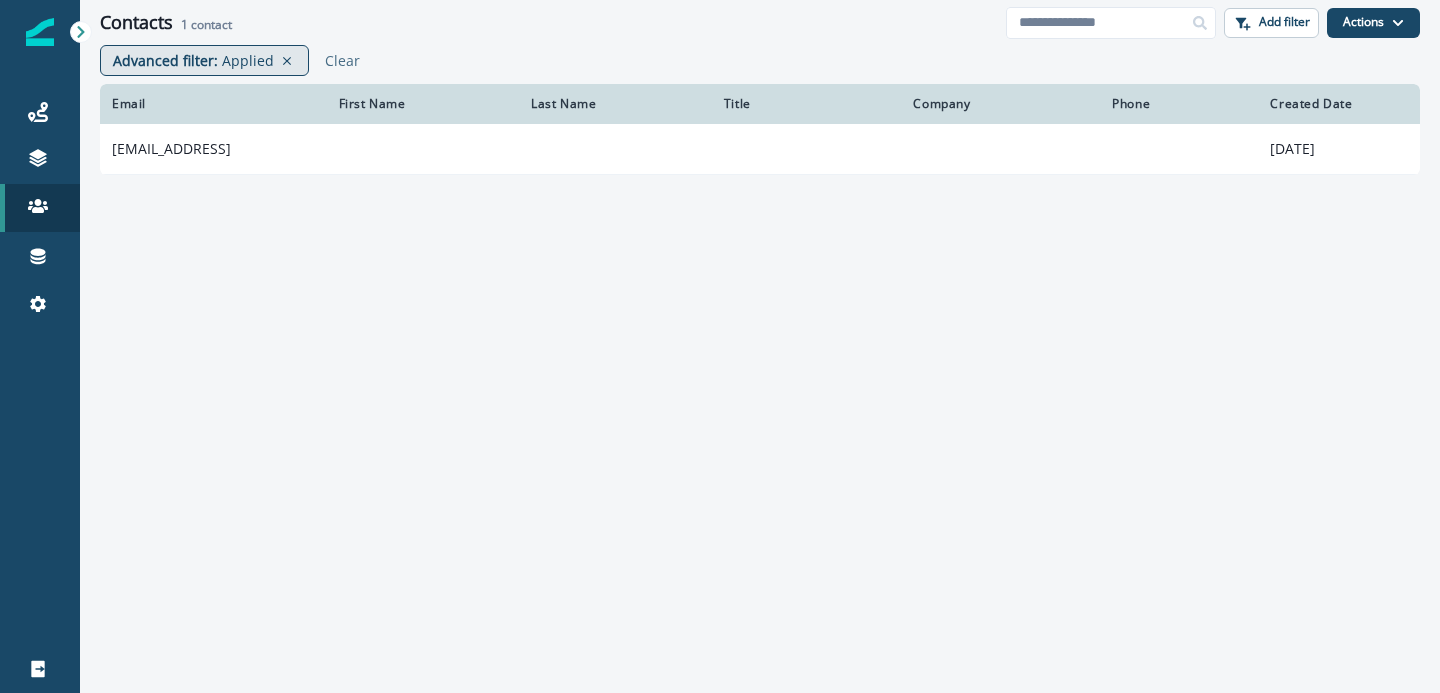 click on "Applied" at bounding box center [248, 60] 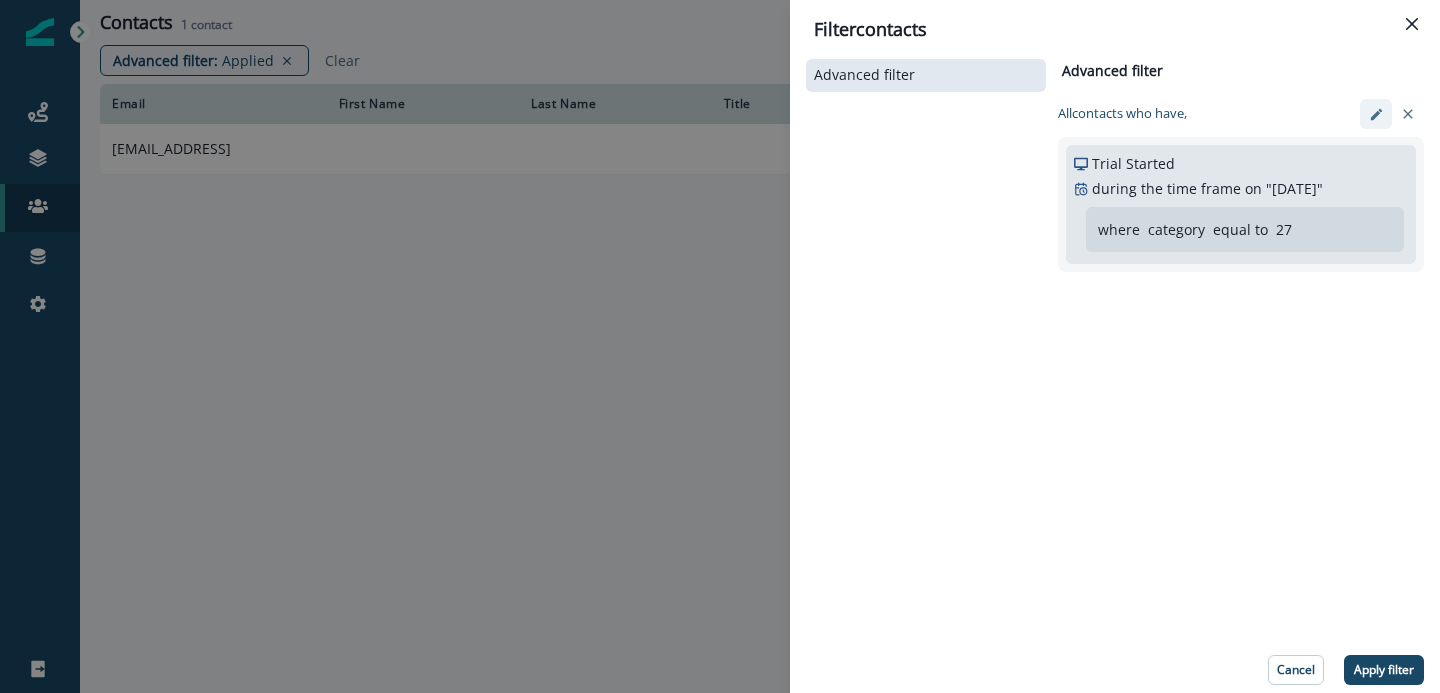 click at bounding box center (1376, 114) 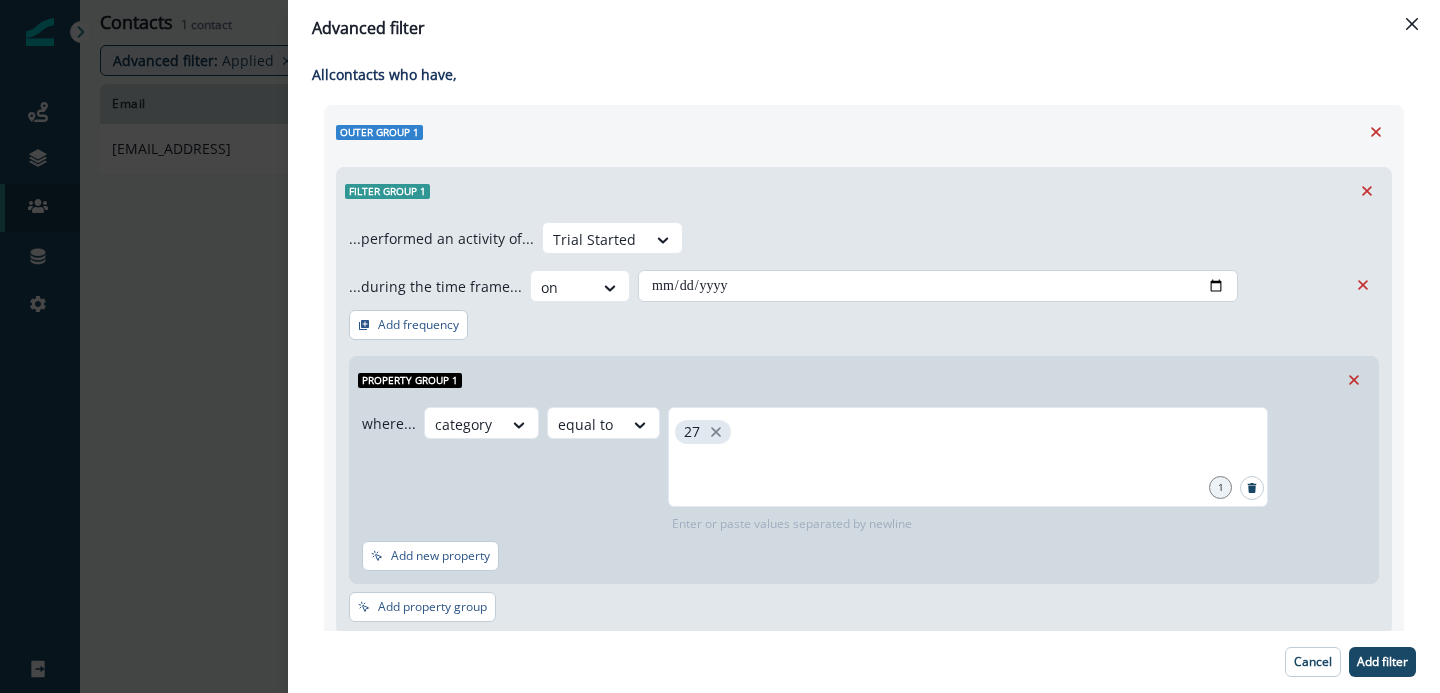 click on "**********" at bounding box center (938, 286) 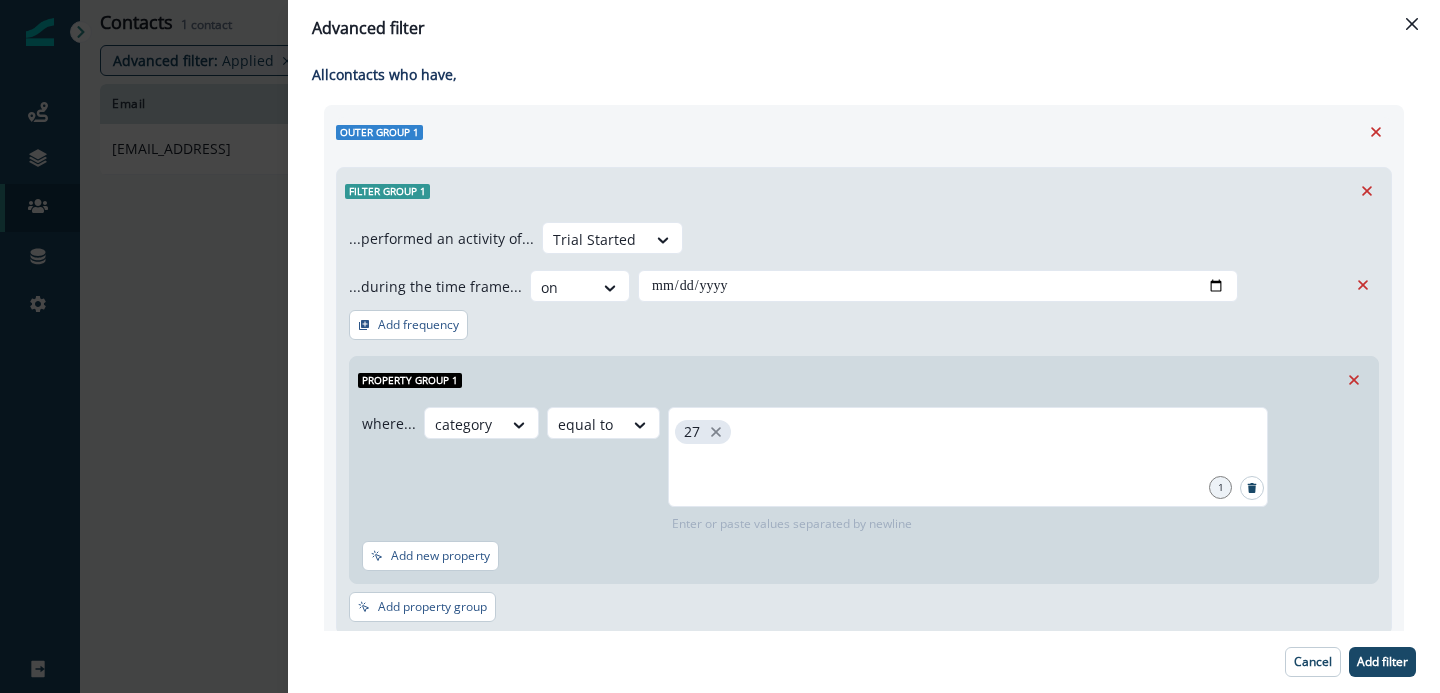 type on "**********" 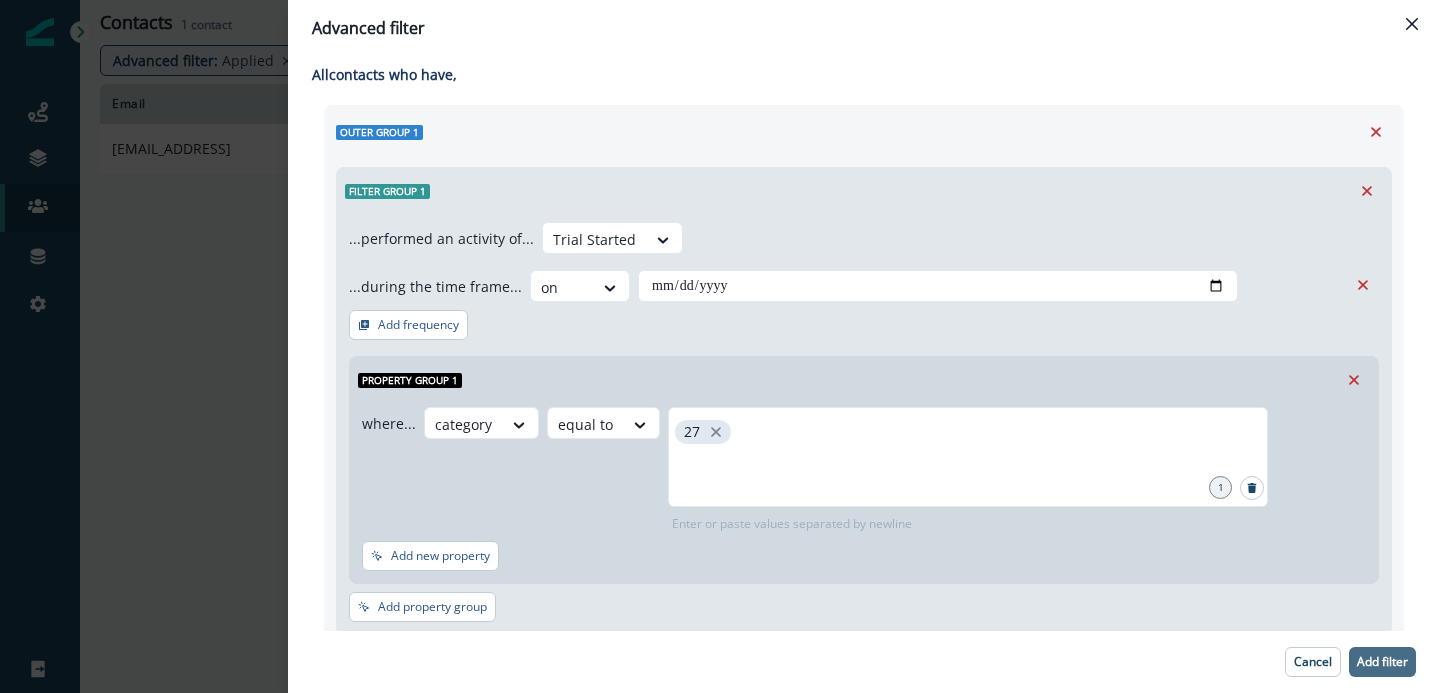 click on "Add filter" at bounding box center (1382, 662) 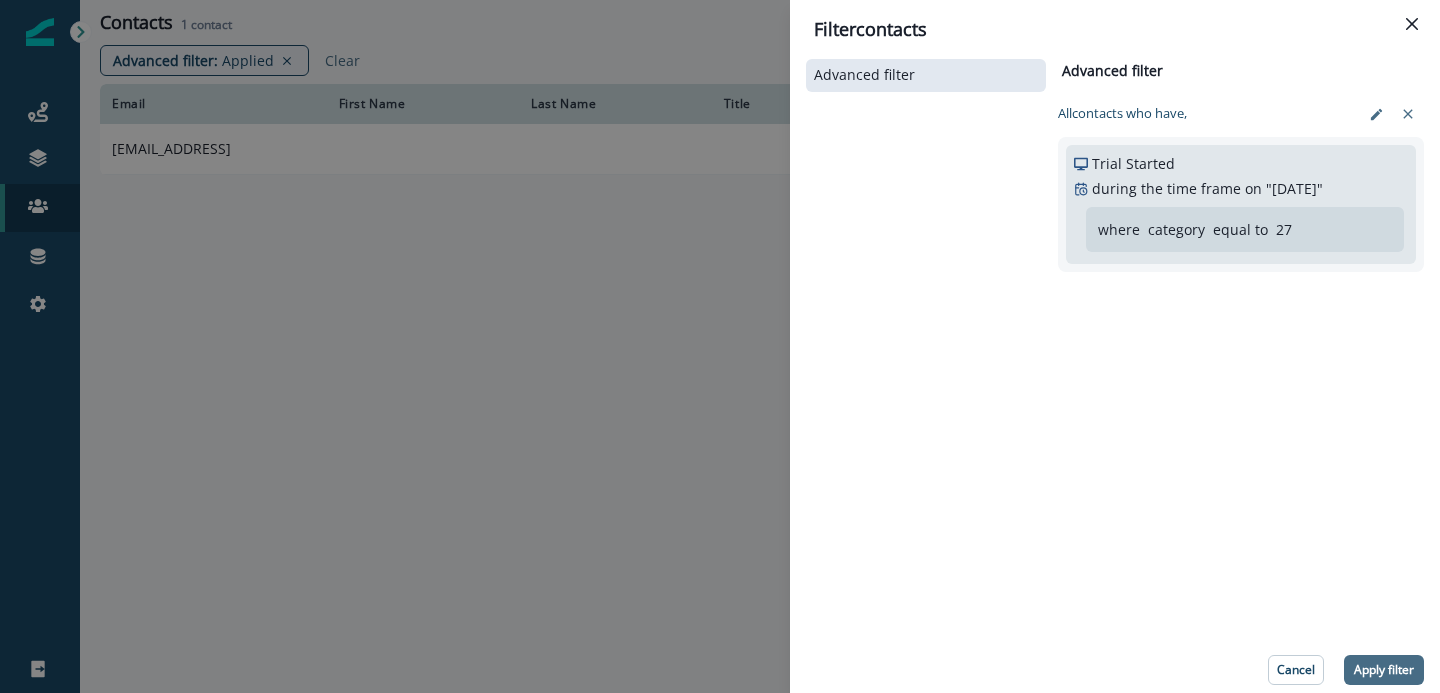 click on "Apply filter" at bounding box center (1384, 670) 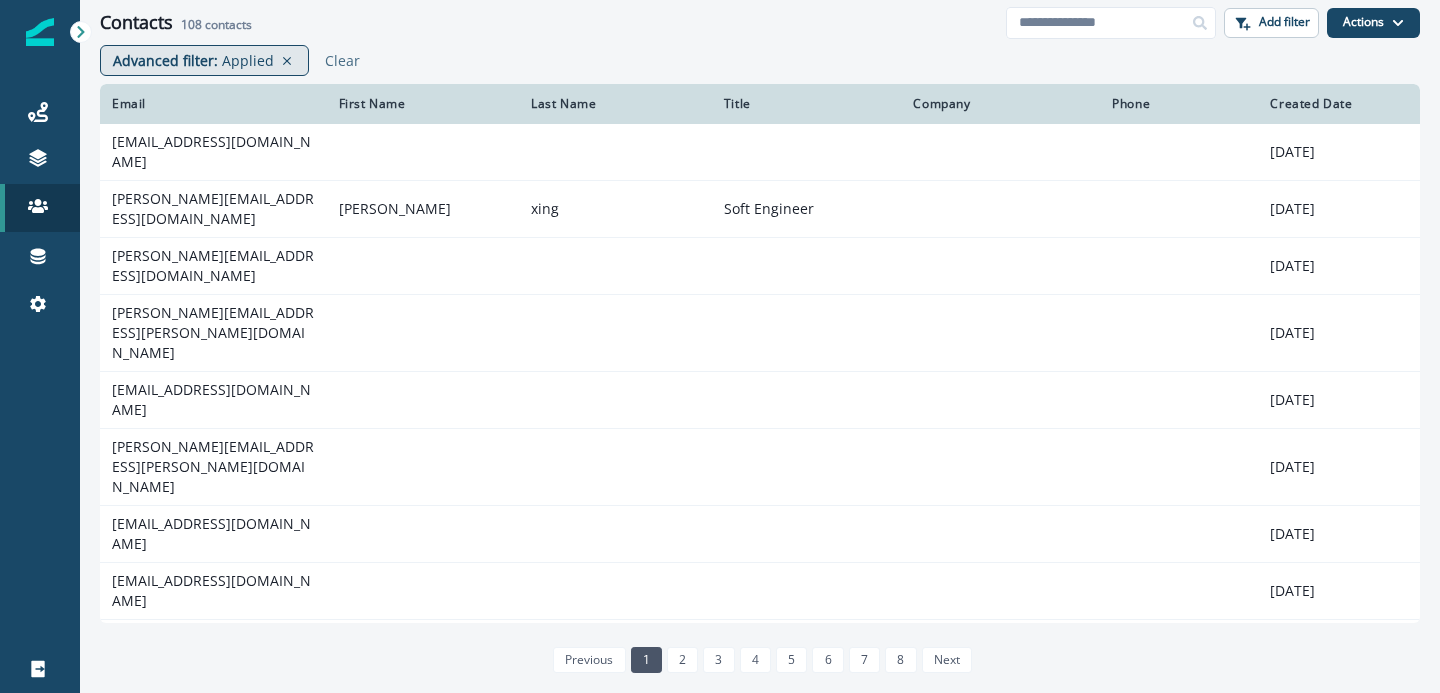 click on "Applied" at bounding box center [248, 60] 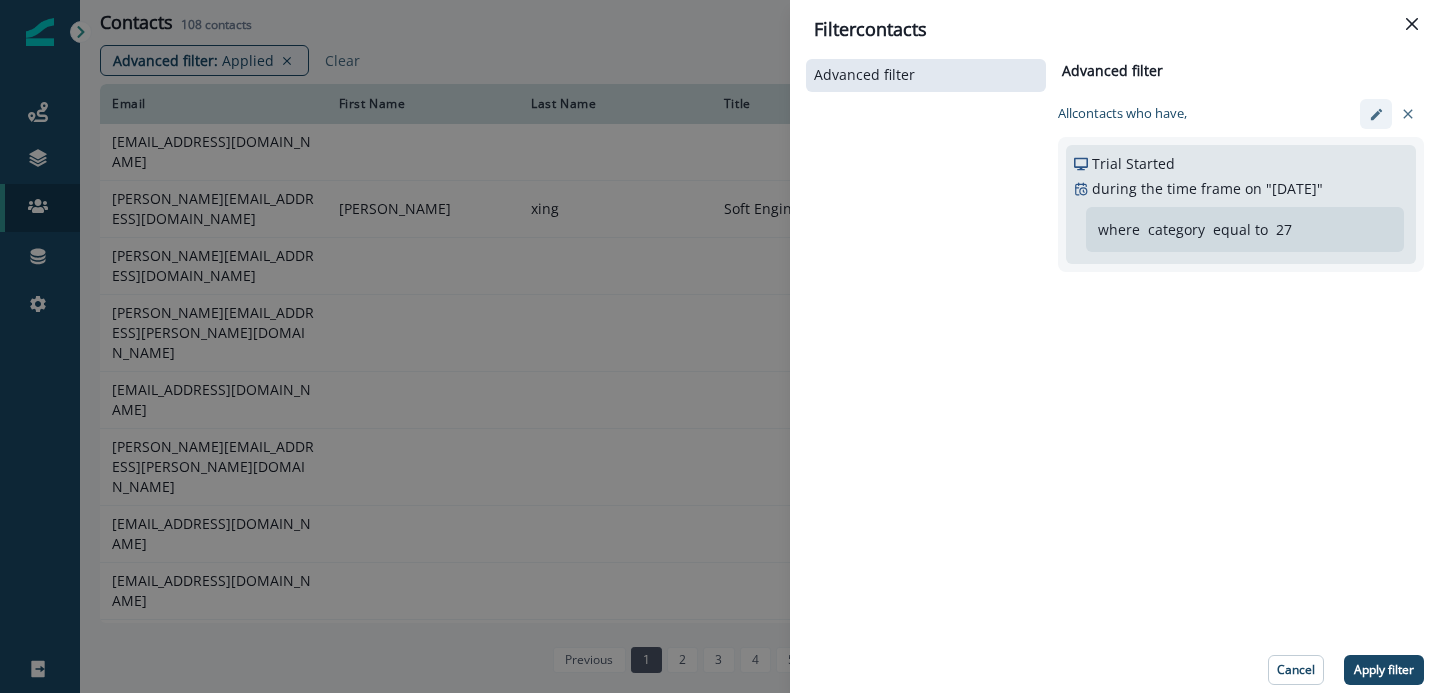 click at bounding box center (1376, 114) 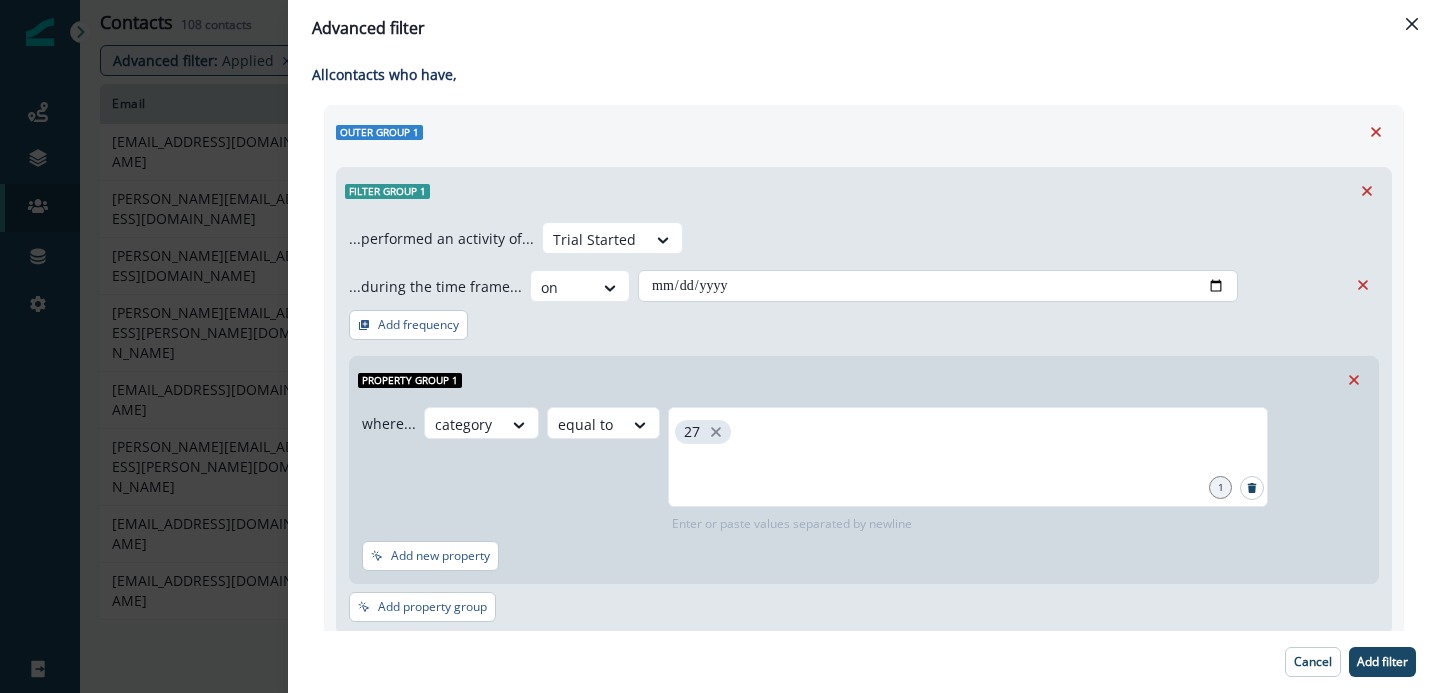 click on "**********" at bounding box center [938, 286] 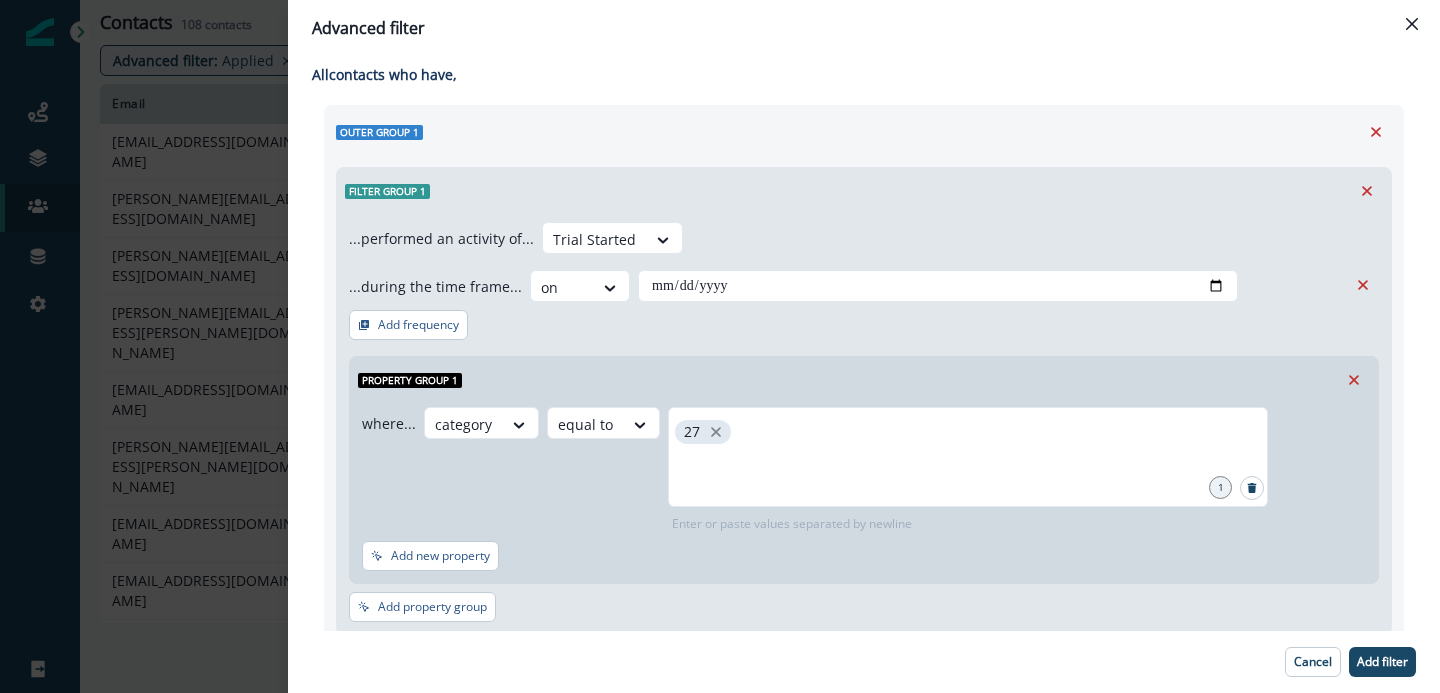 type on "**********" 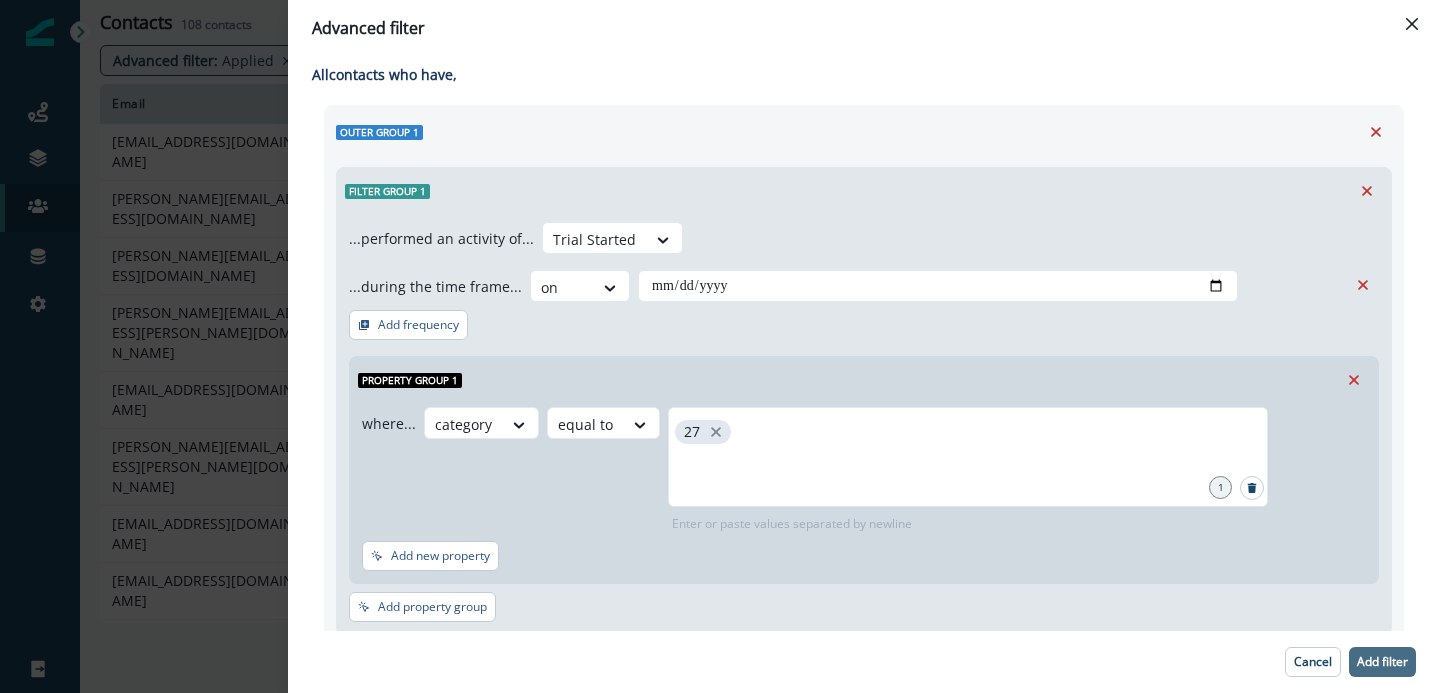 click on "Add filter" at bounding box center [1382, 662] 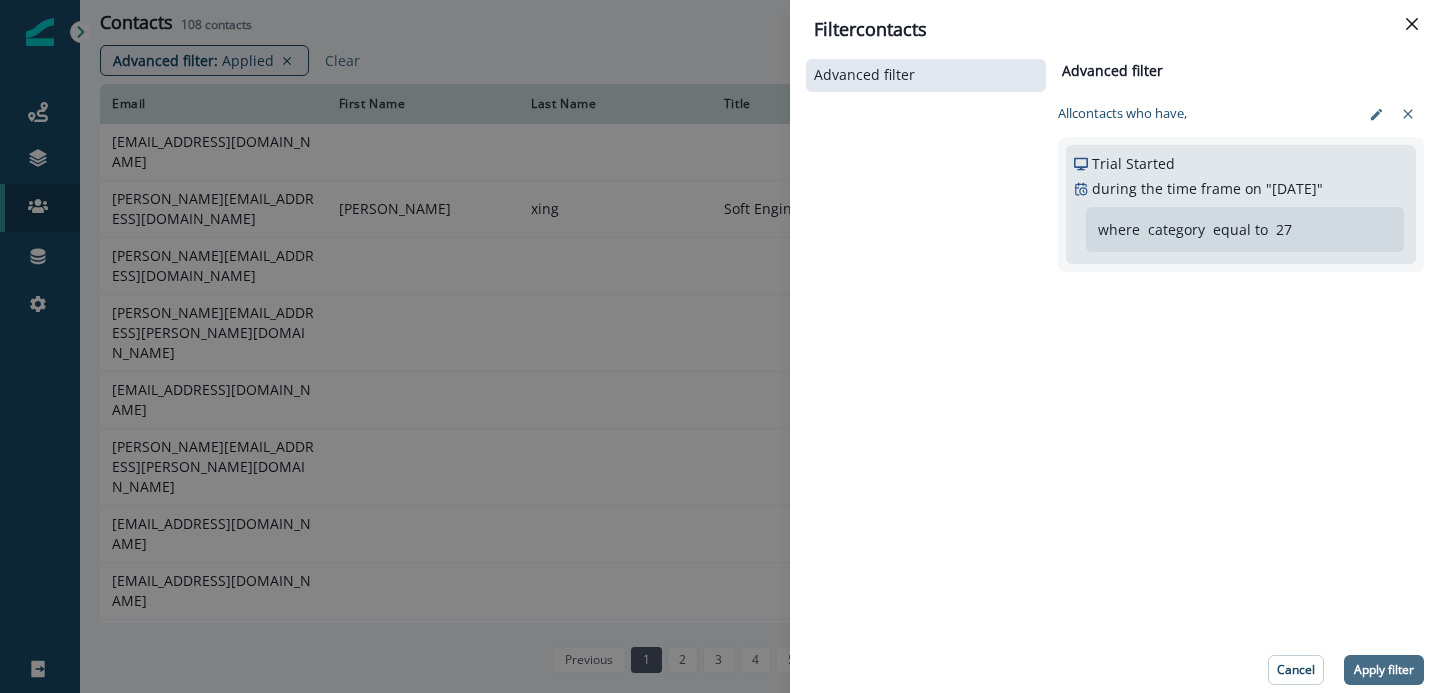 click on "Apply filter" at bounding box center (1384, 670) 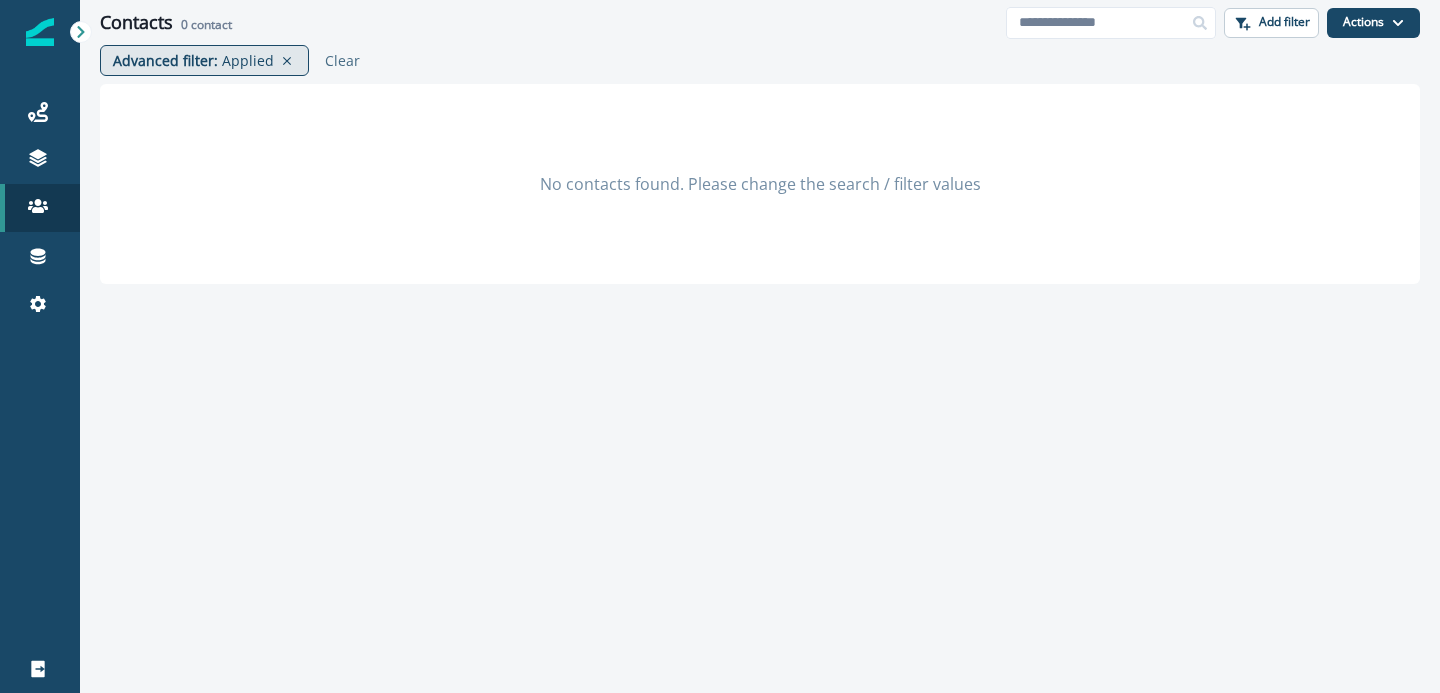 click on "Applied" at bounding box center (248, 60) 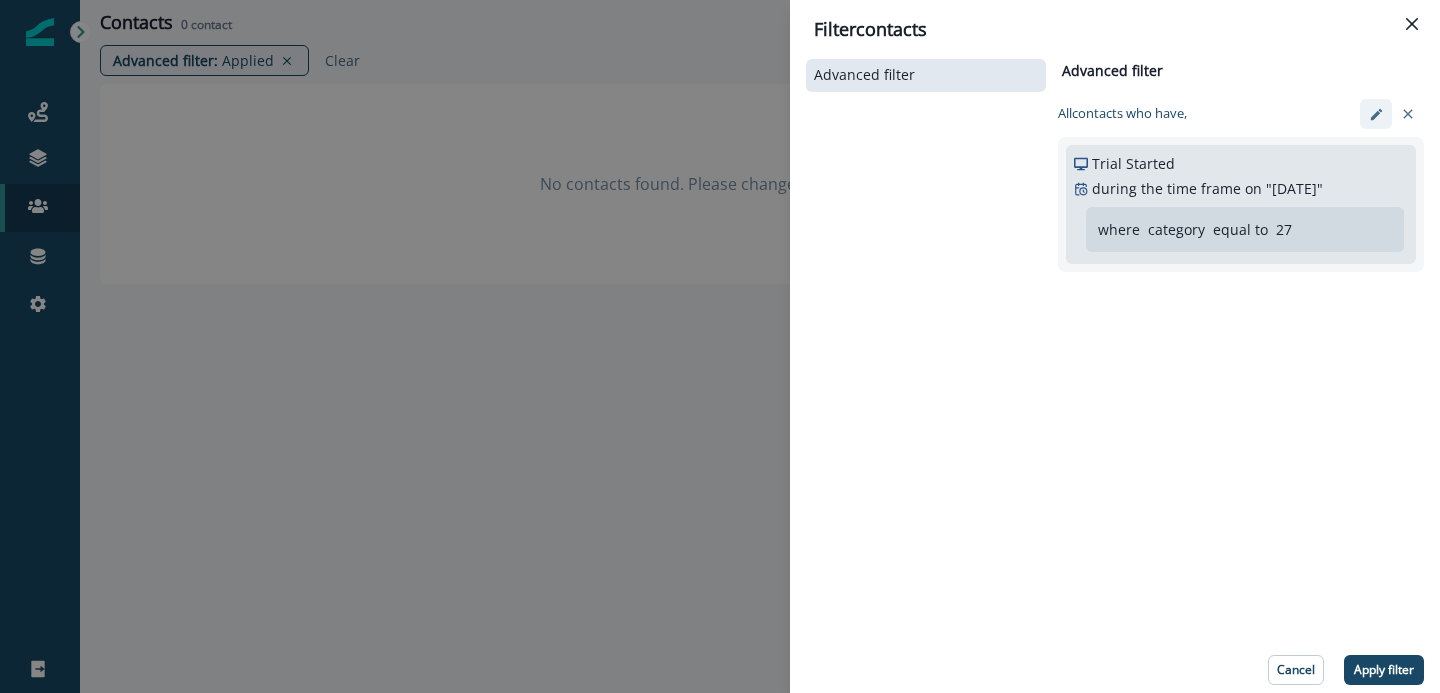 click 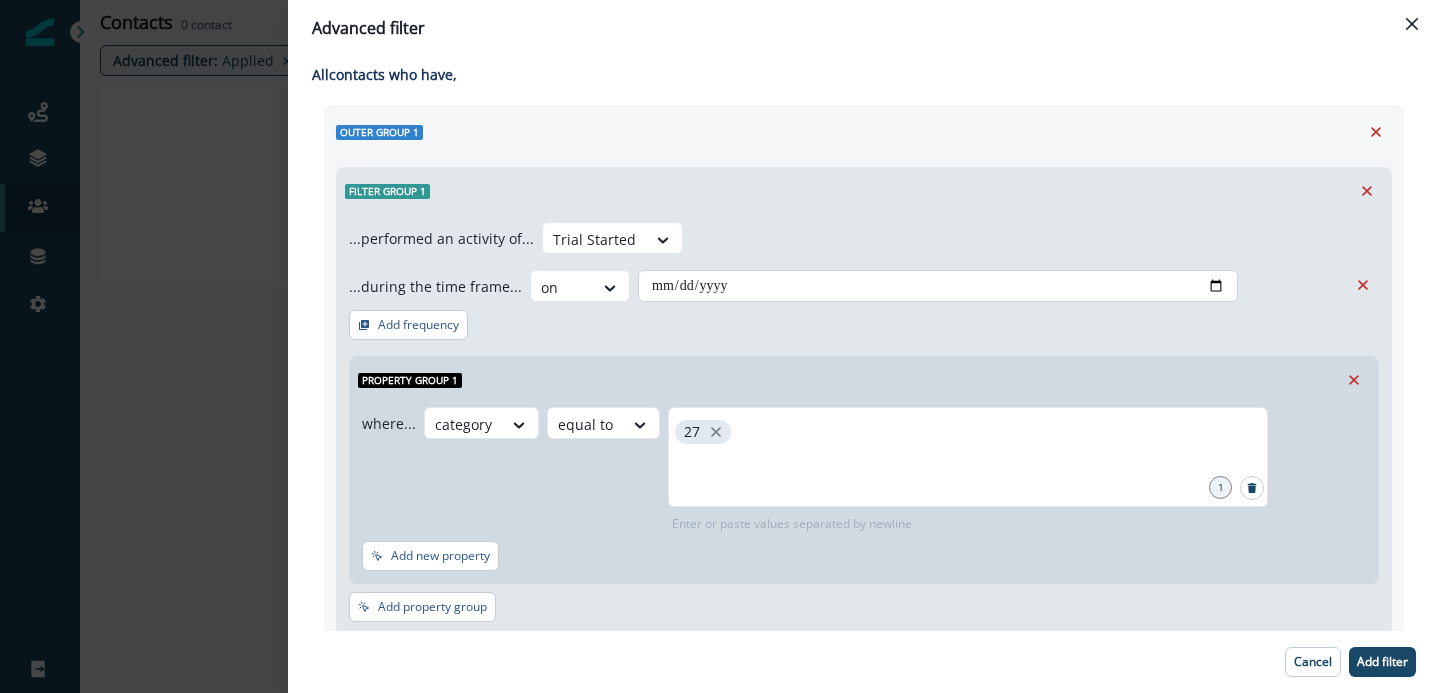 click on "**********" at bounding box center (938, 286) 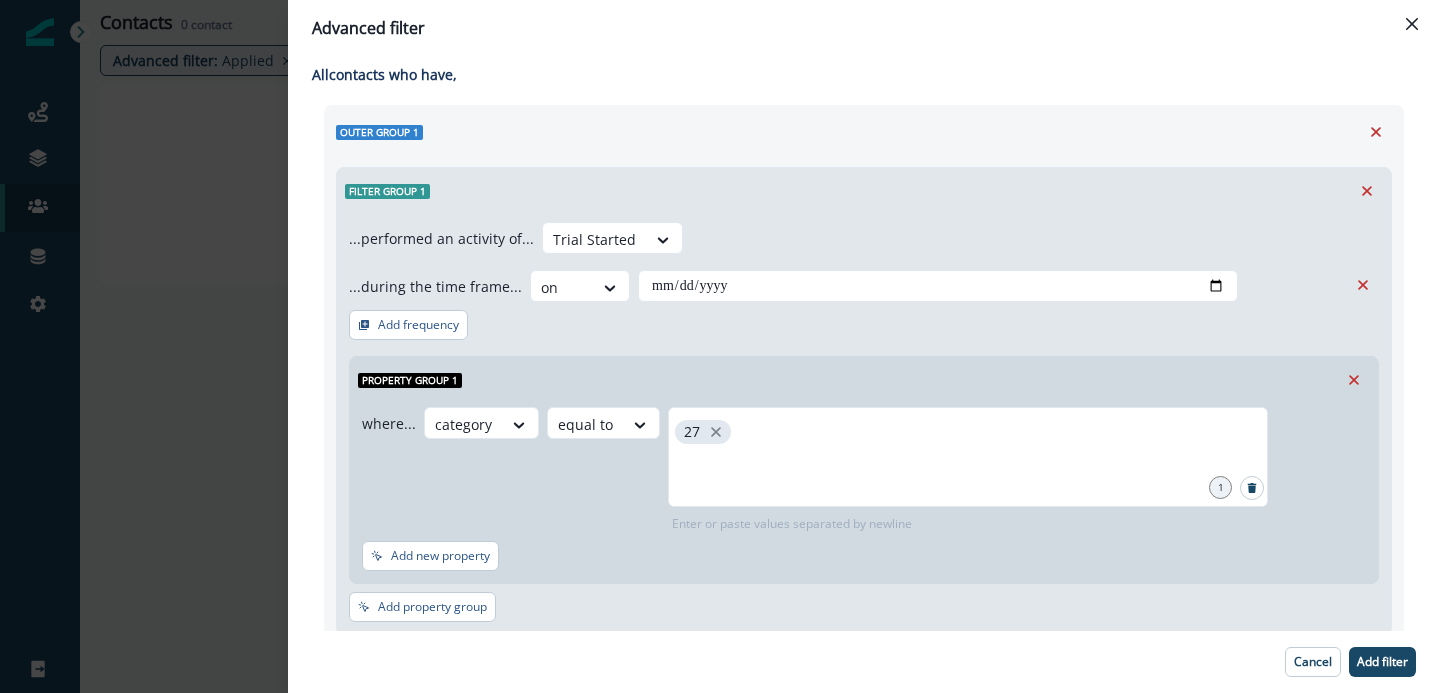 type on "**********" 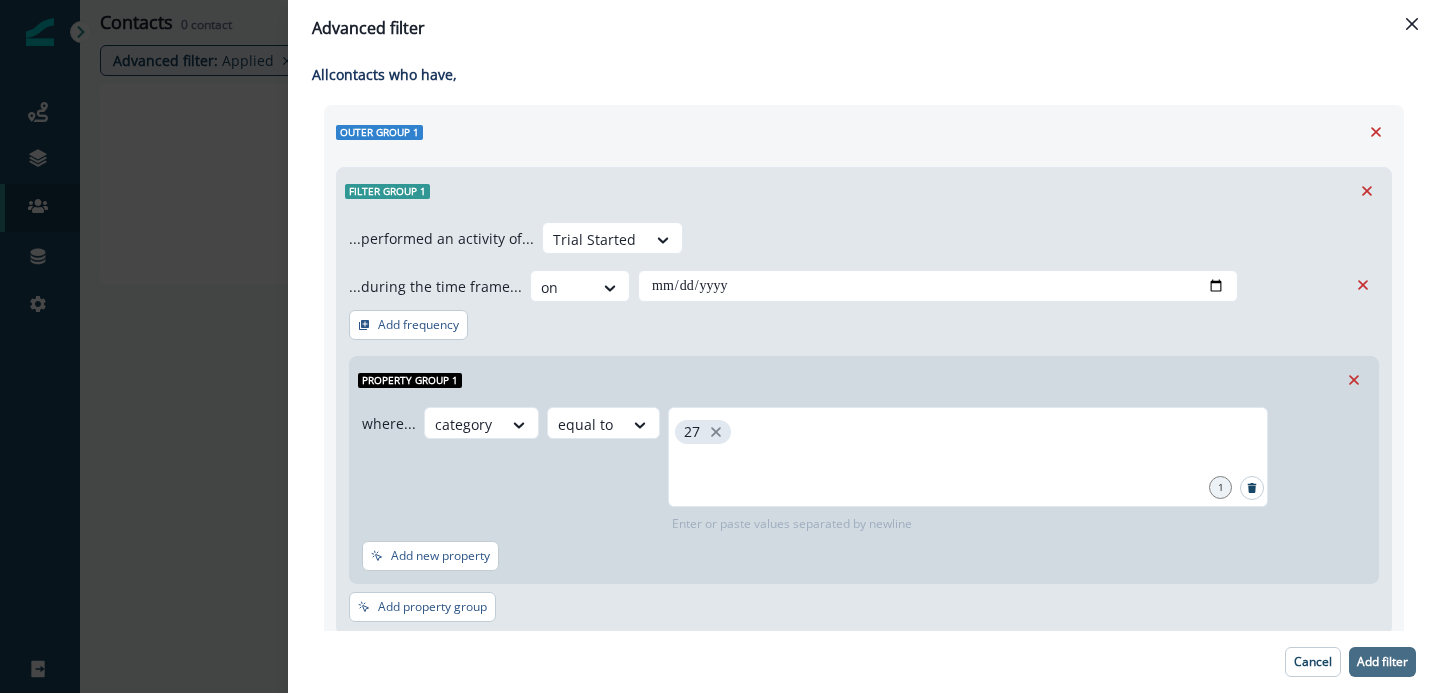 click on "Add filter" at bounding box center (1382, 662) 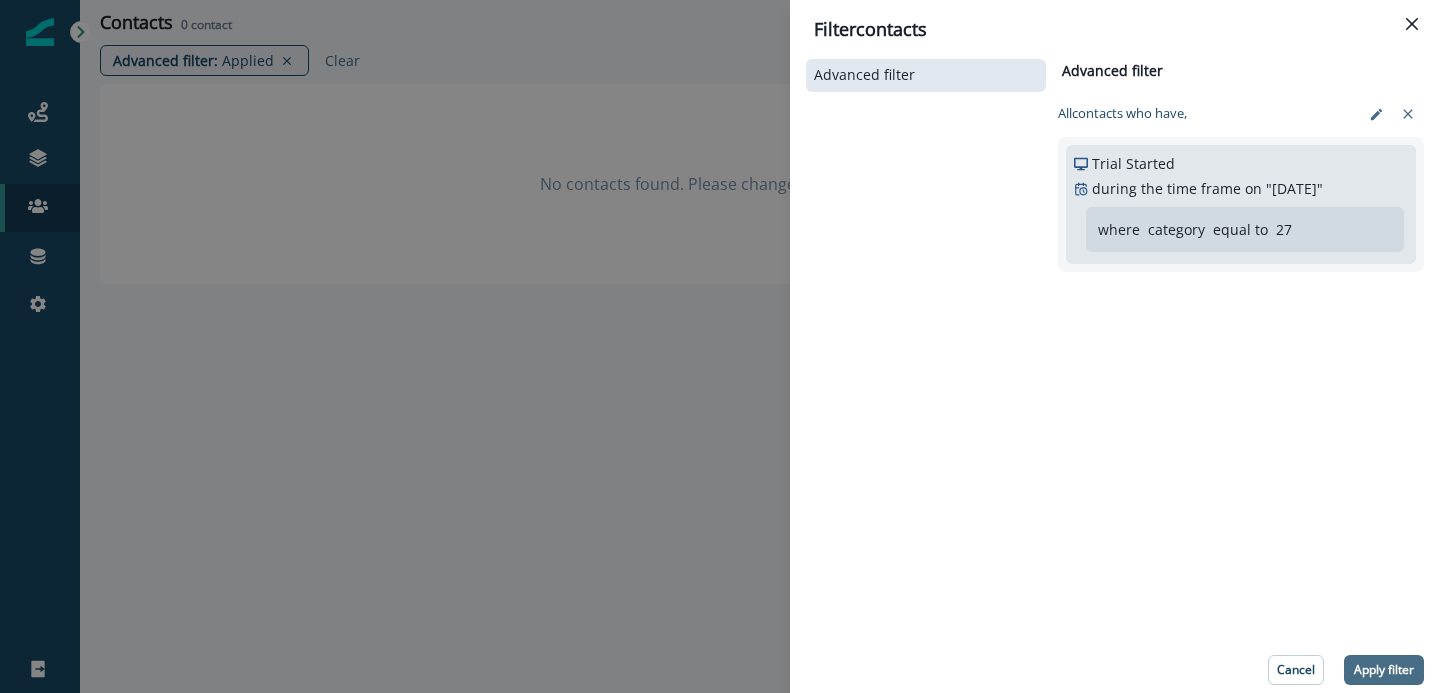 click on "Apply filter" at bounding box center (1384, 670) 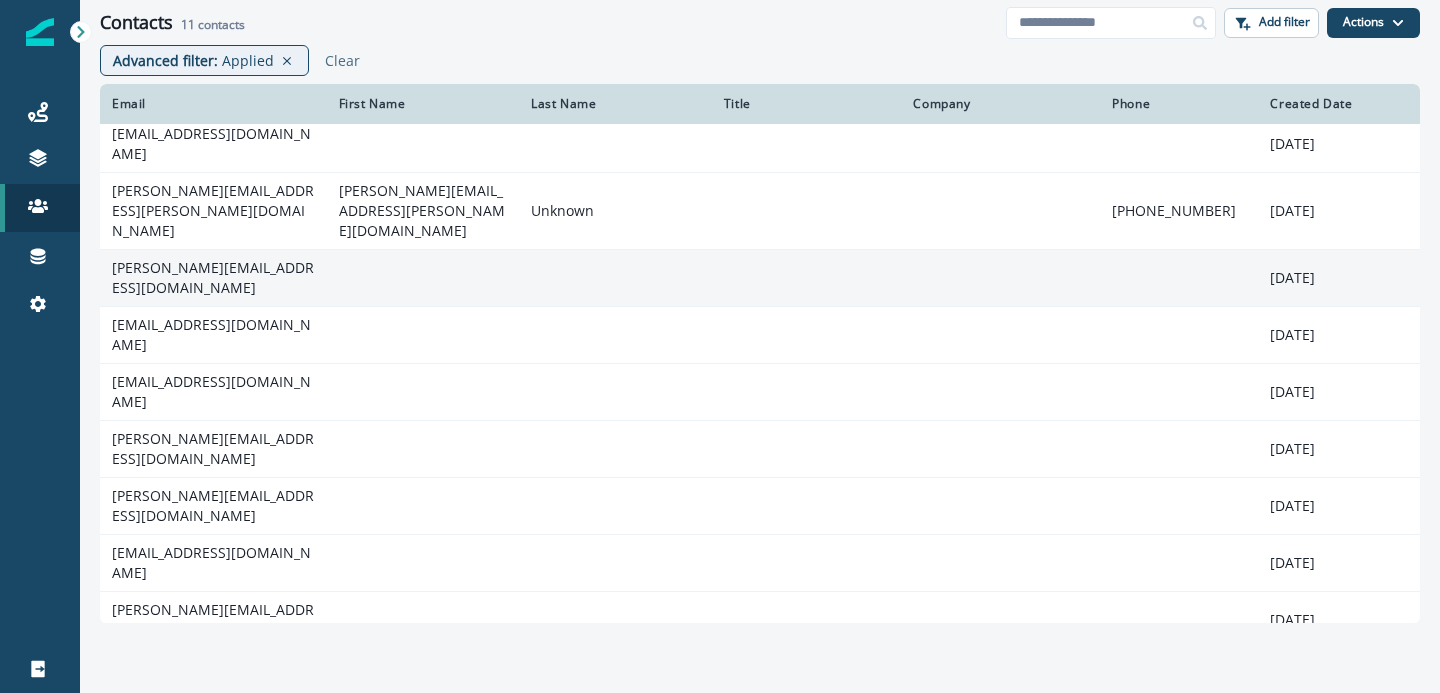 scroll, scrollTop: 0, scrollLeft: 0, axis: both 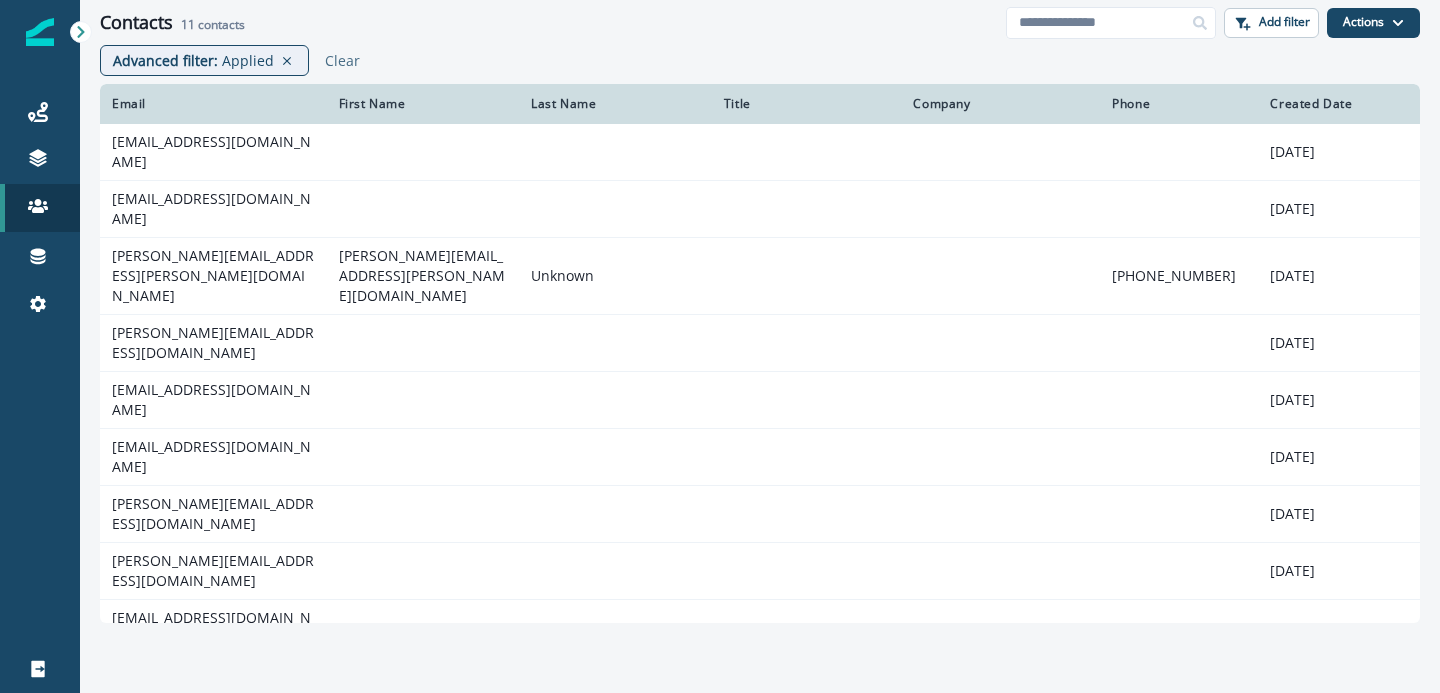 click on "Advanced filter : Applied Clear" at bounding box center (760, 64) 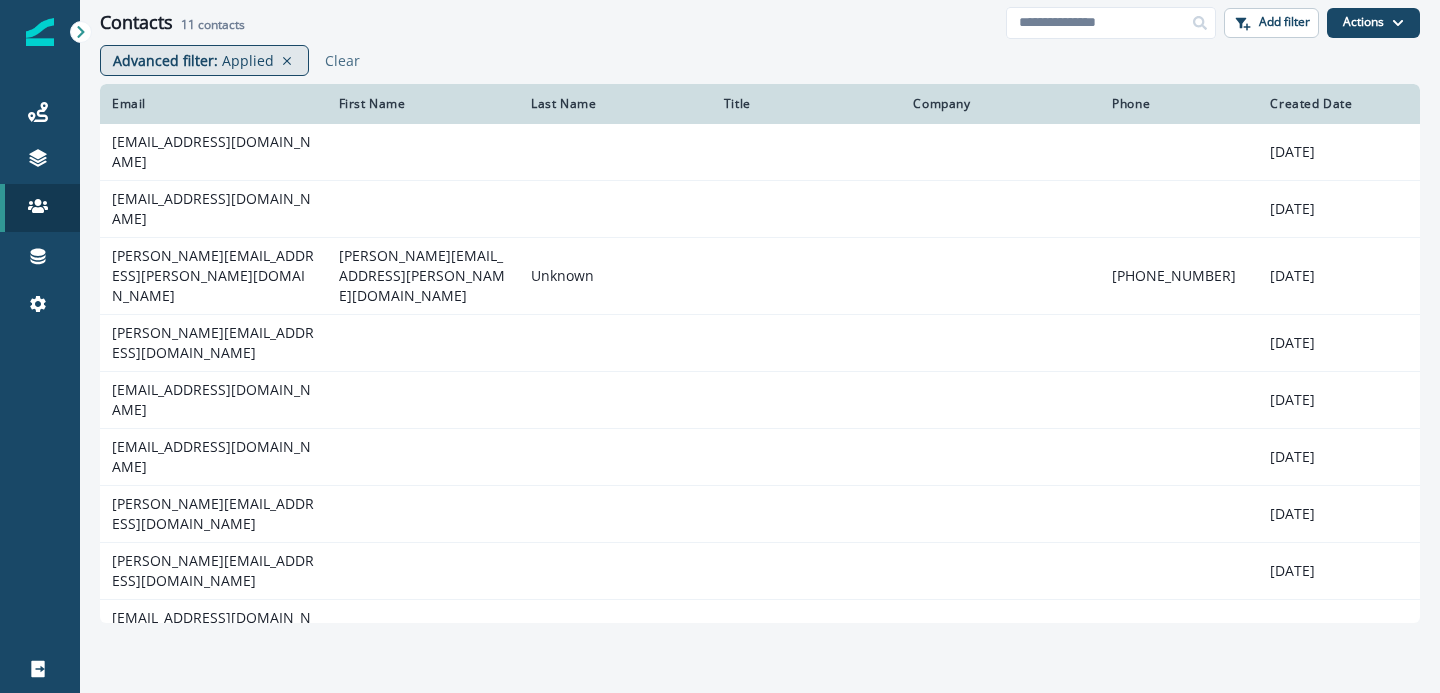 click on "Applied" at bounding box center (248, 60) 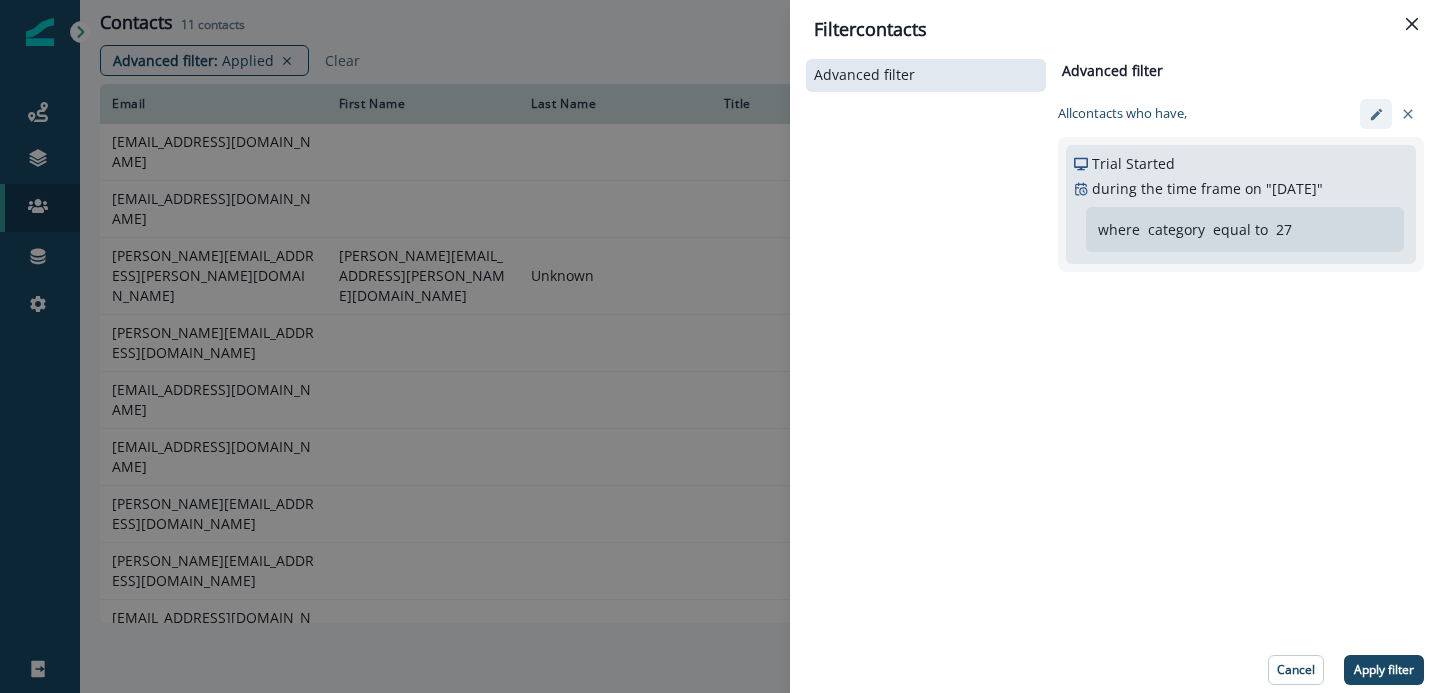 click at bounding box center (1376, 114) 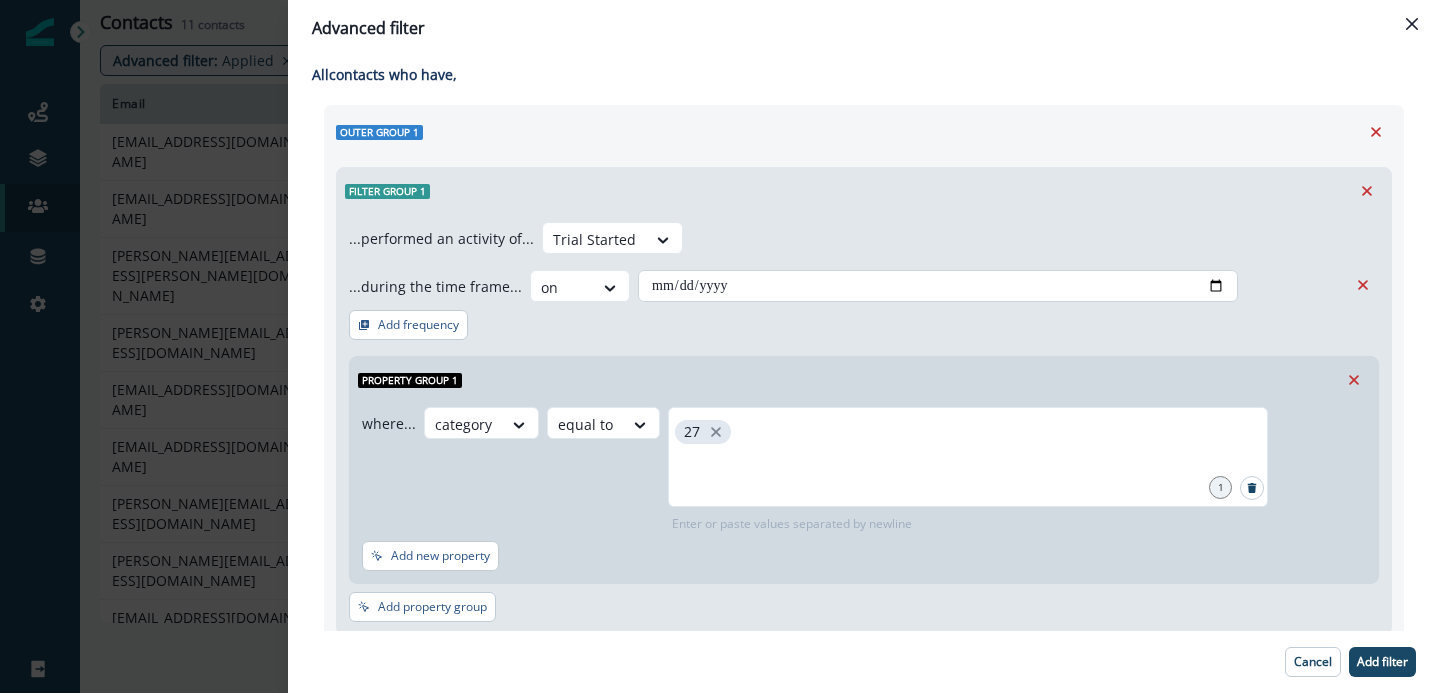 click on "**********" at bounding box center (938, 286) 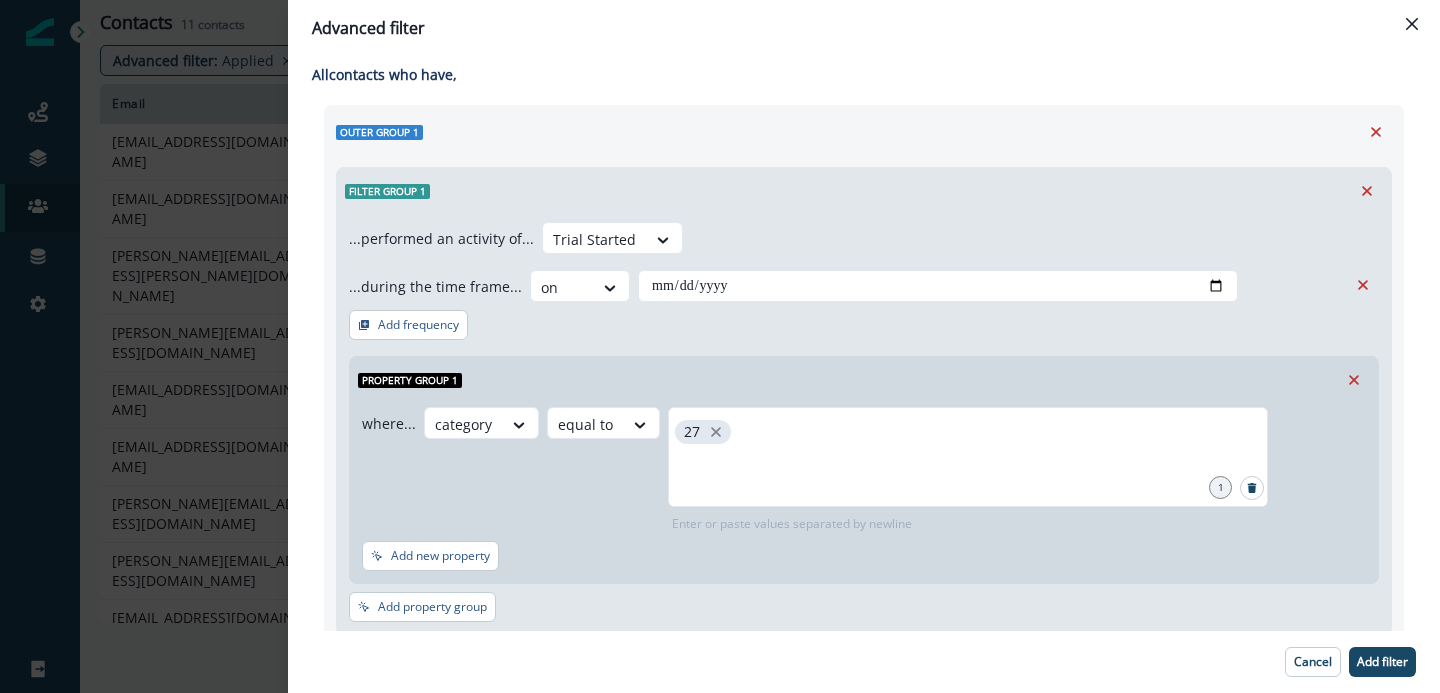 type on "**********" 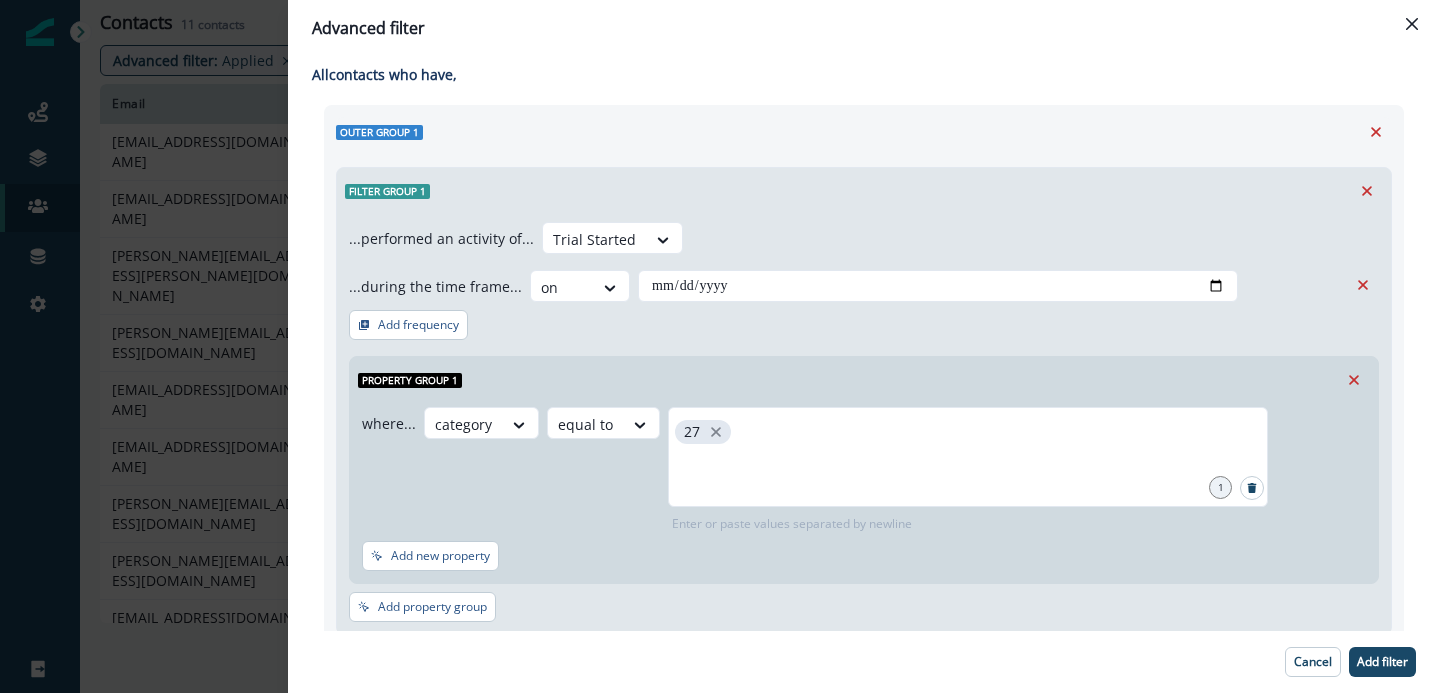 click on "Property group 1" at bounding box center (864, 380) 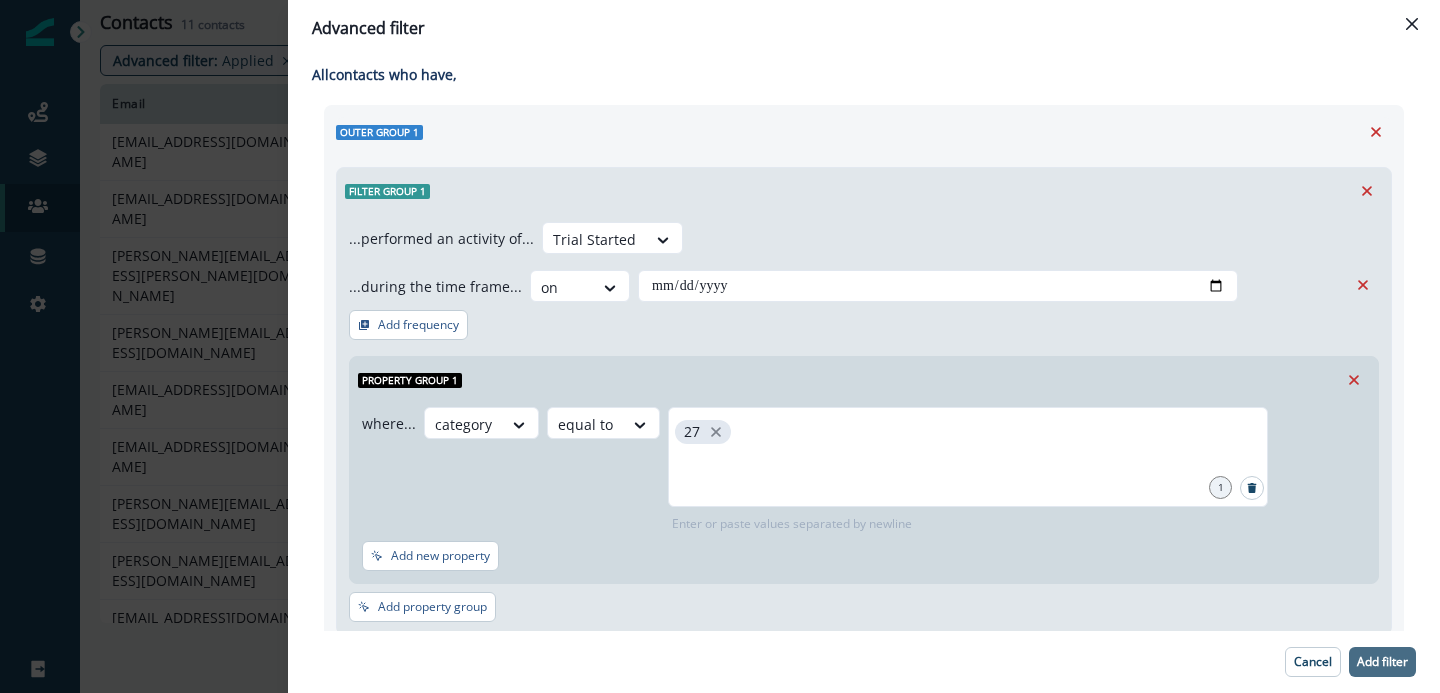 click on "Add filter" at bounding box center [1382, 662] 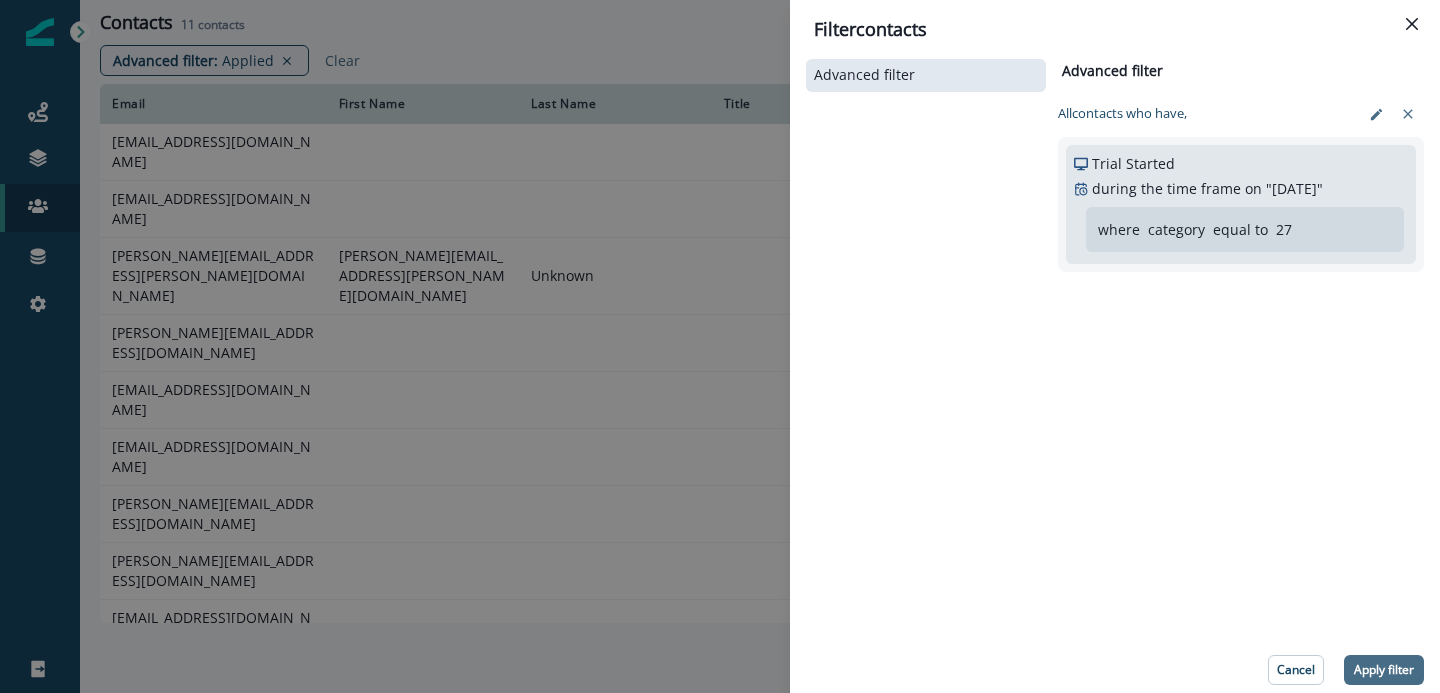 click on "Apply filter" at bounding box center [1384, 670] 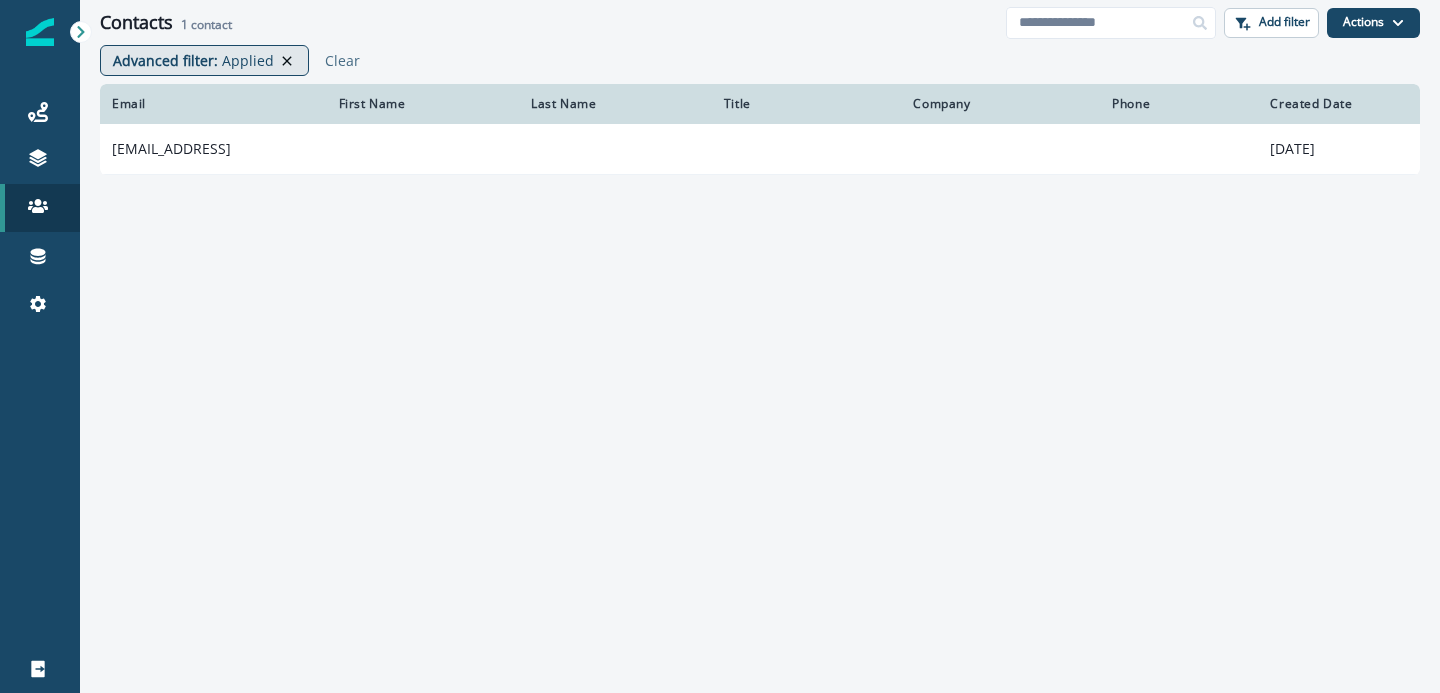 click 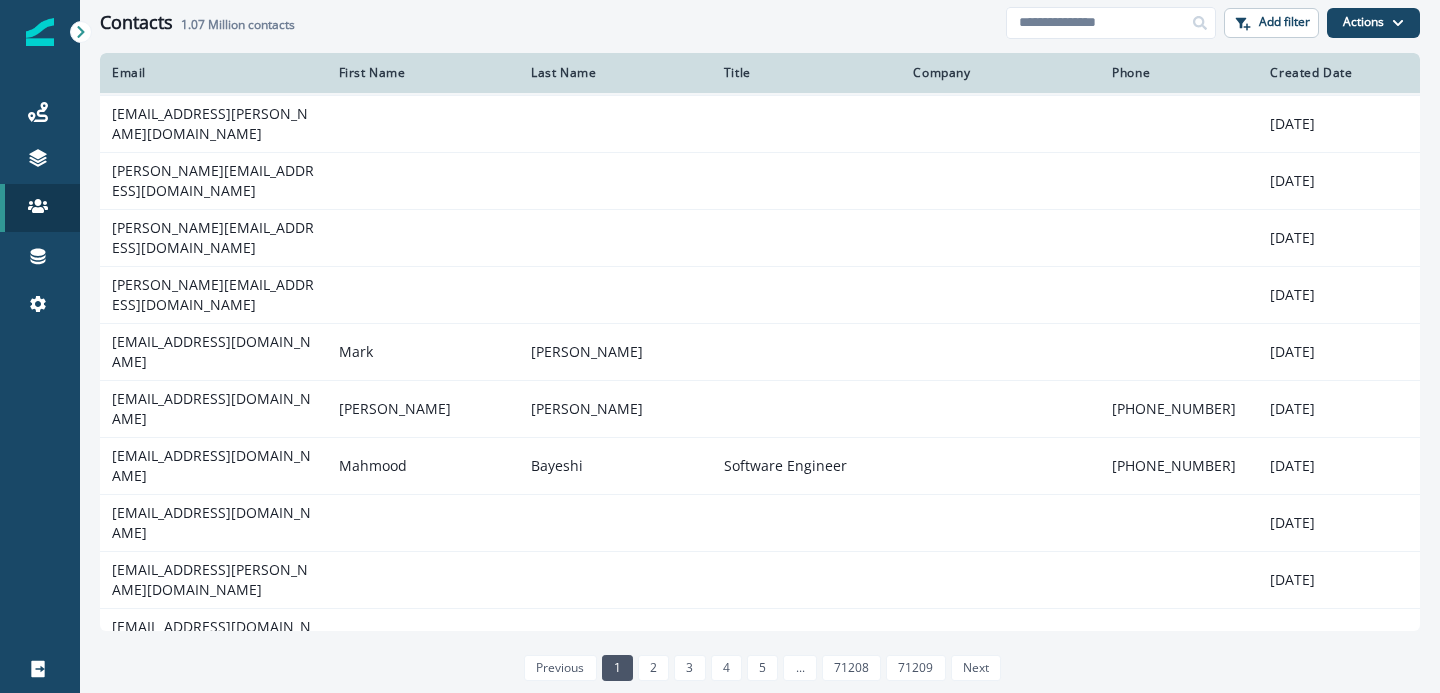scroll, scrollTop: 0, scrollLeft: 0, axis: both 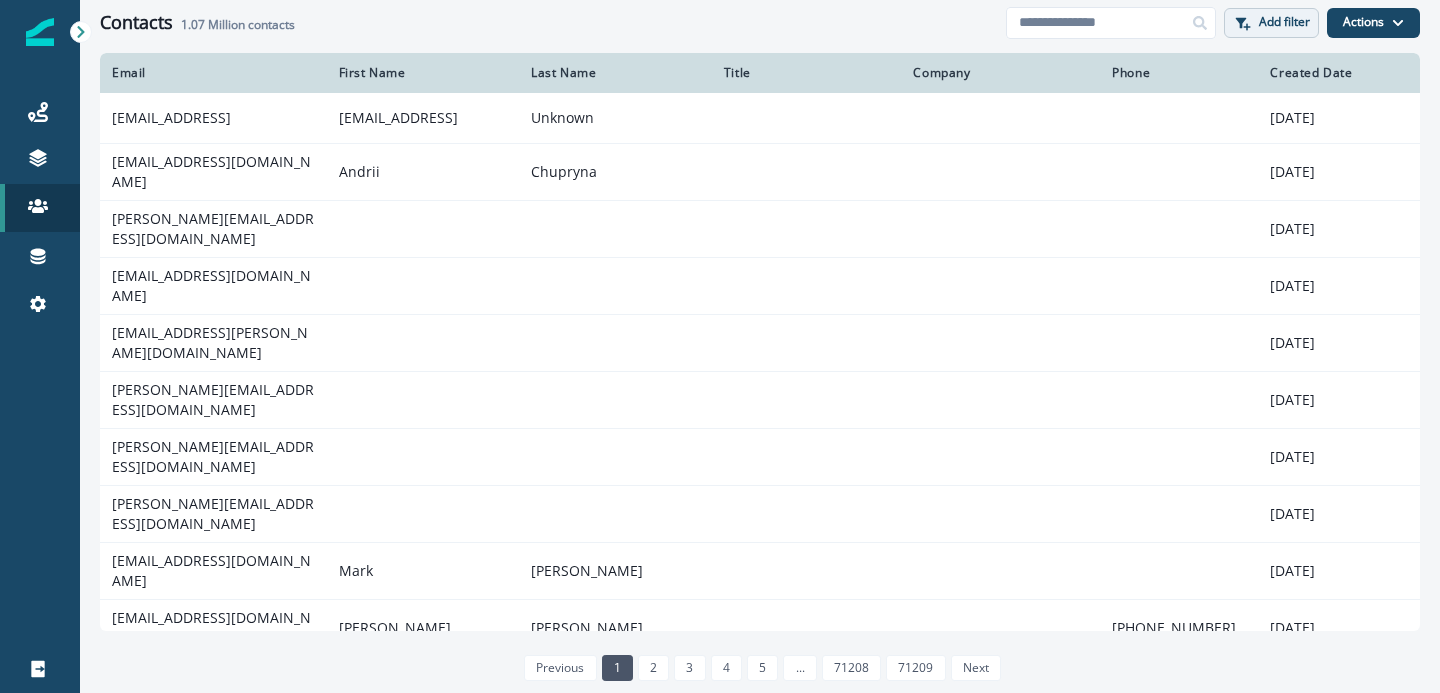 click on "Add filter" at bounding box center [1284, 22] 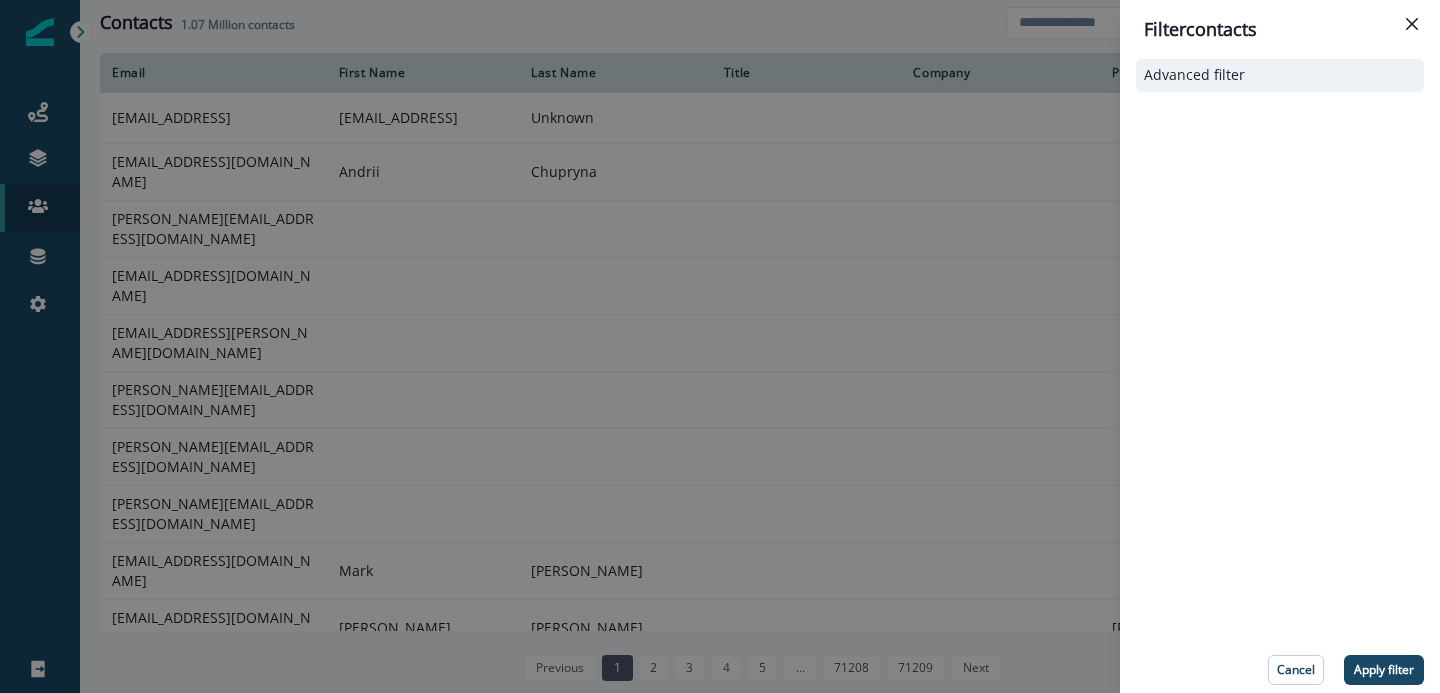 click on "Advanced filter" at bounding box center [1194, 75] 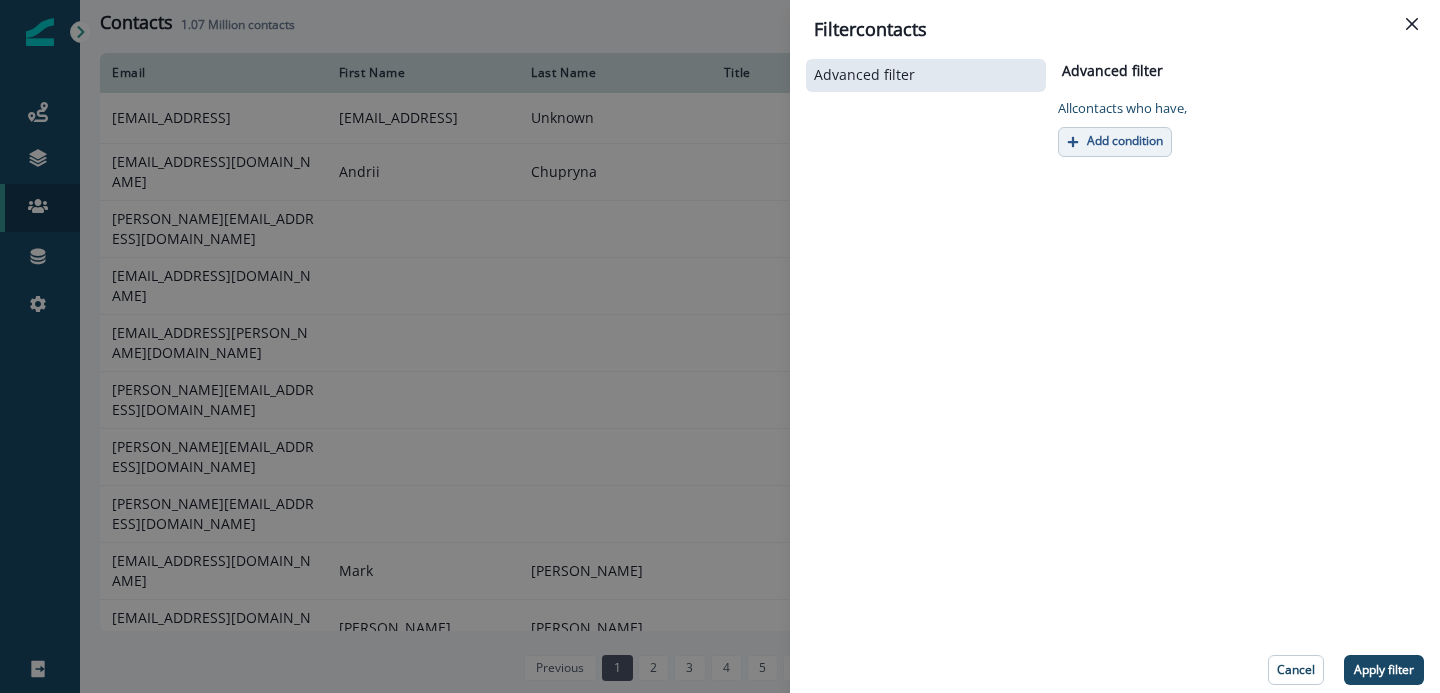 click on "Add condition" at bounding box center (1125, 141) 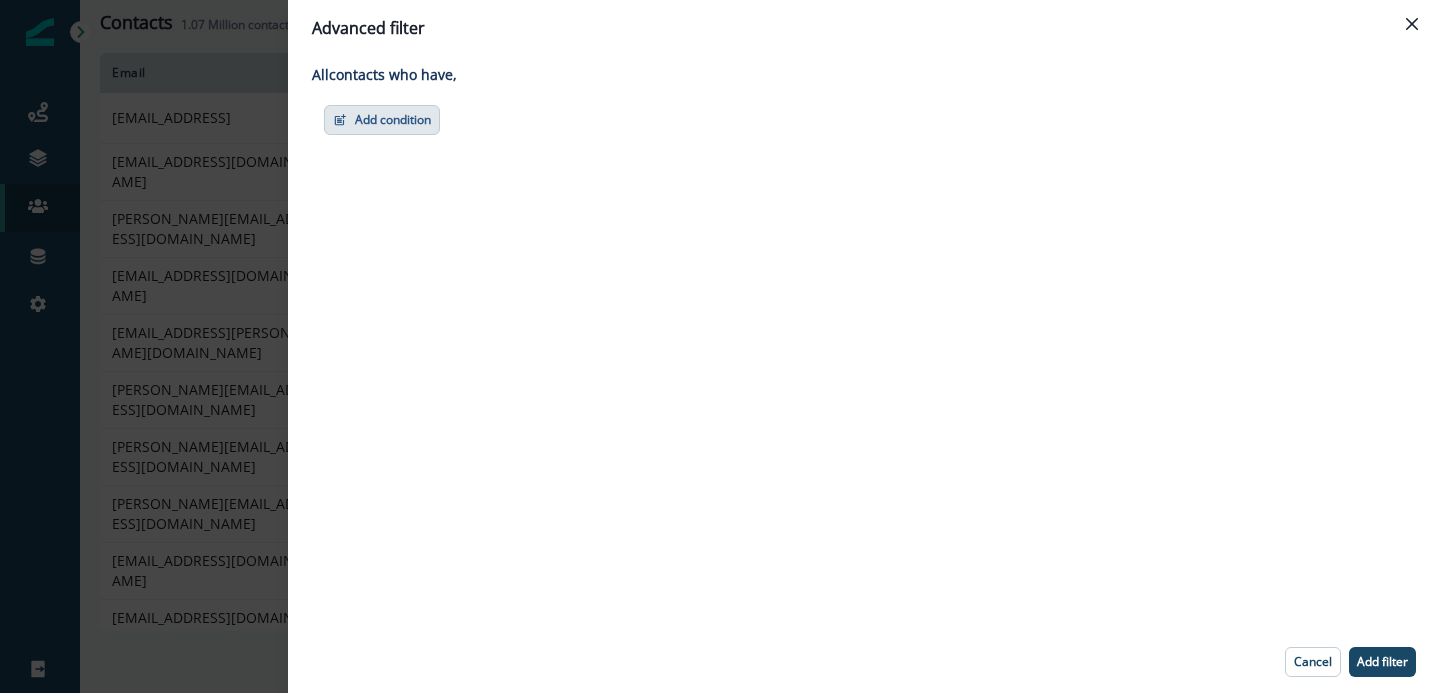 click on "Add condition" at bounding box center [382, 120] 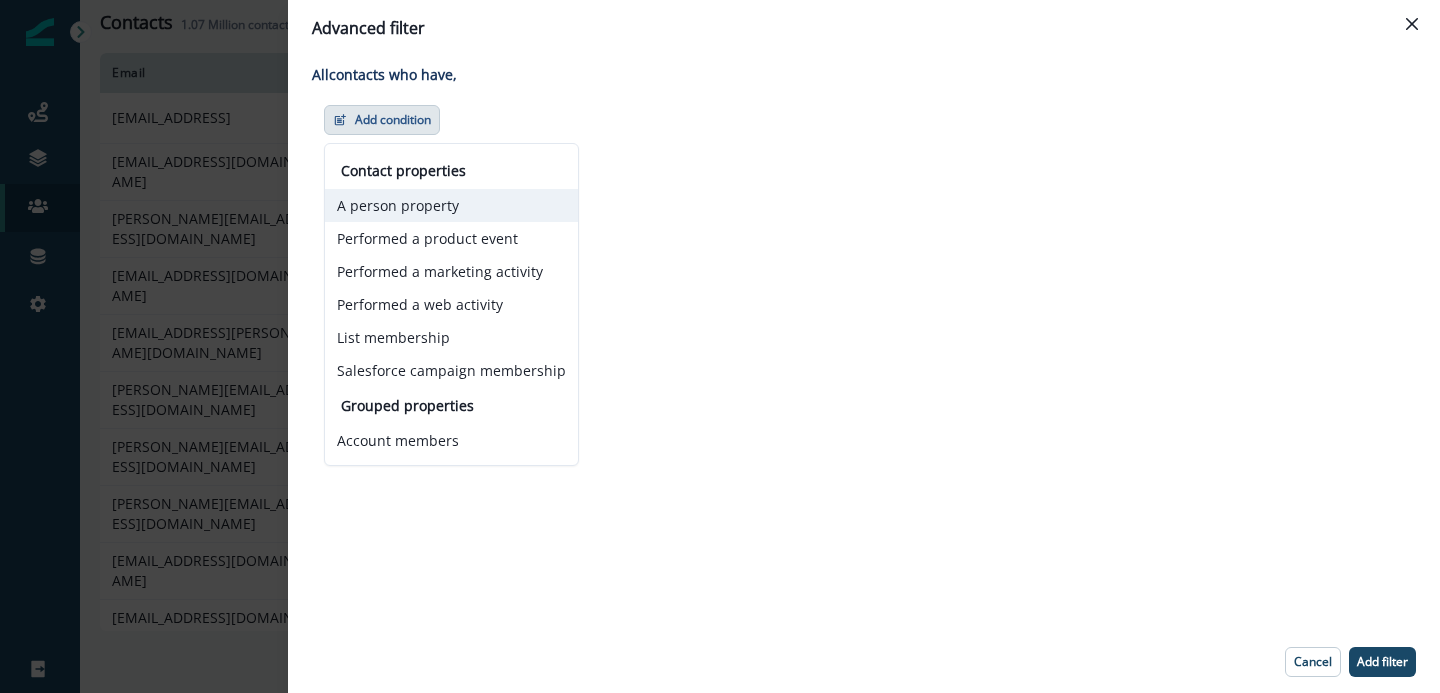 click on "A person property" at bounding box center (451, 205) 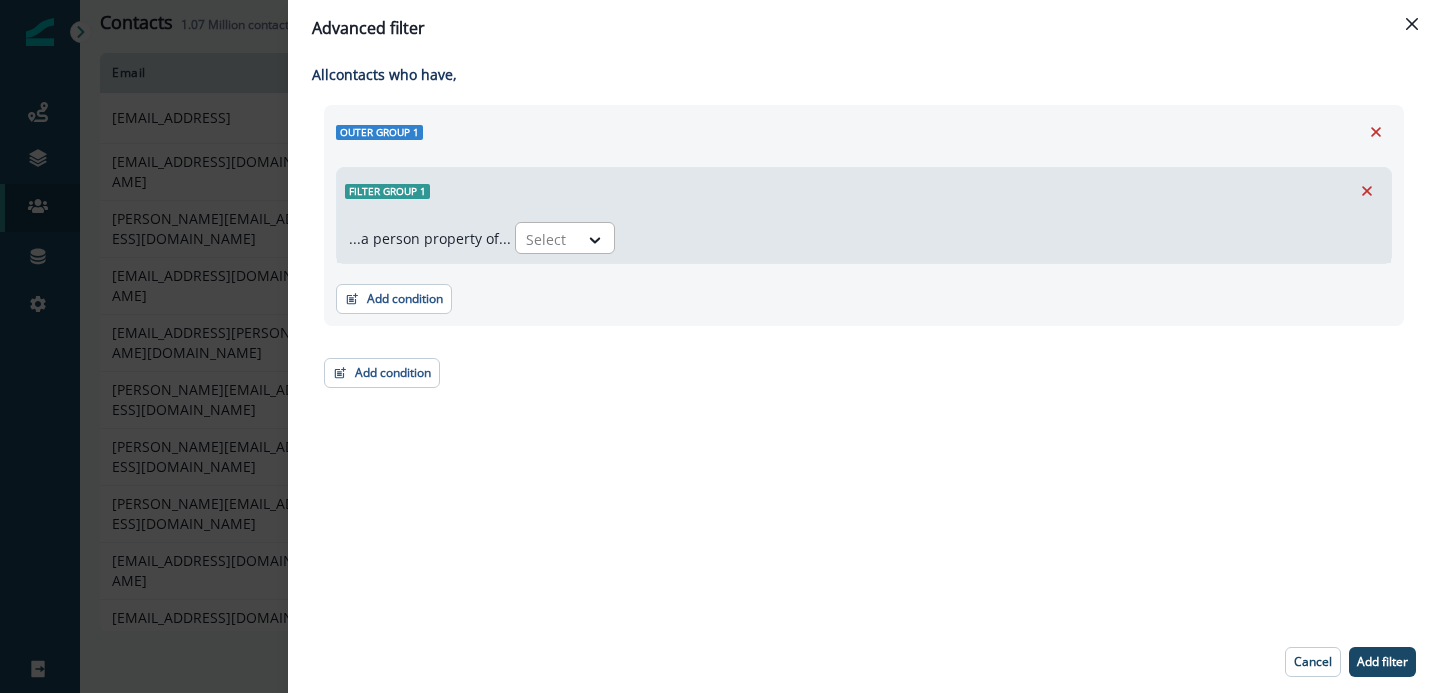 click at bounding box center (547, 239) 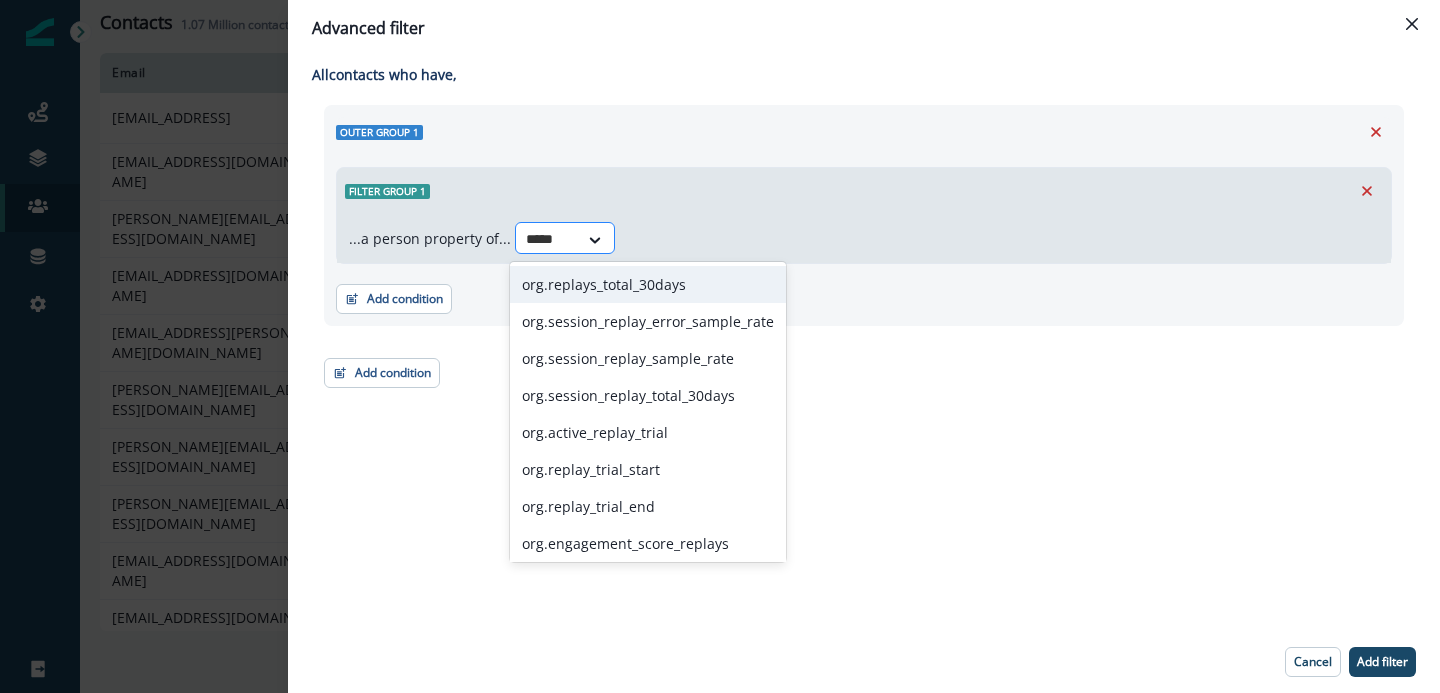 type on "******" 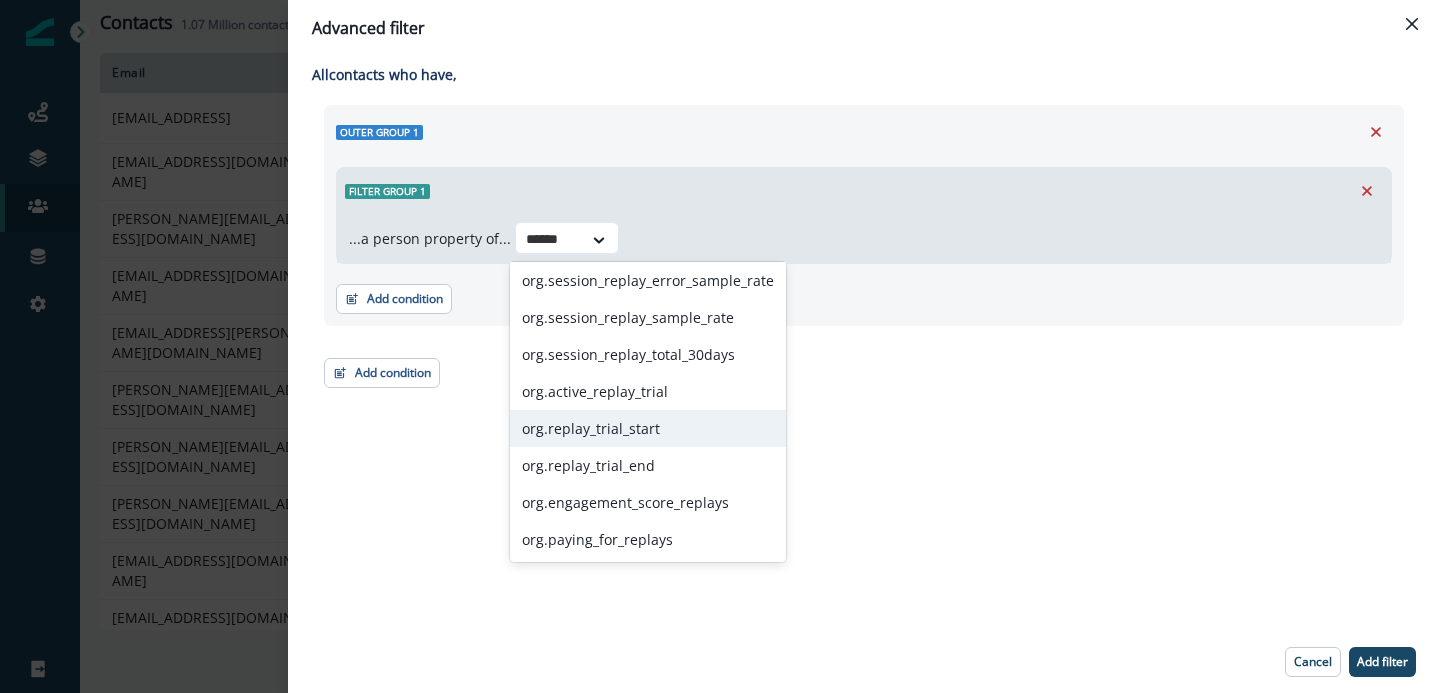 scroll, scrollTop: 0, scrollLeft: 0, axis: both 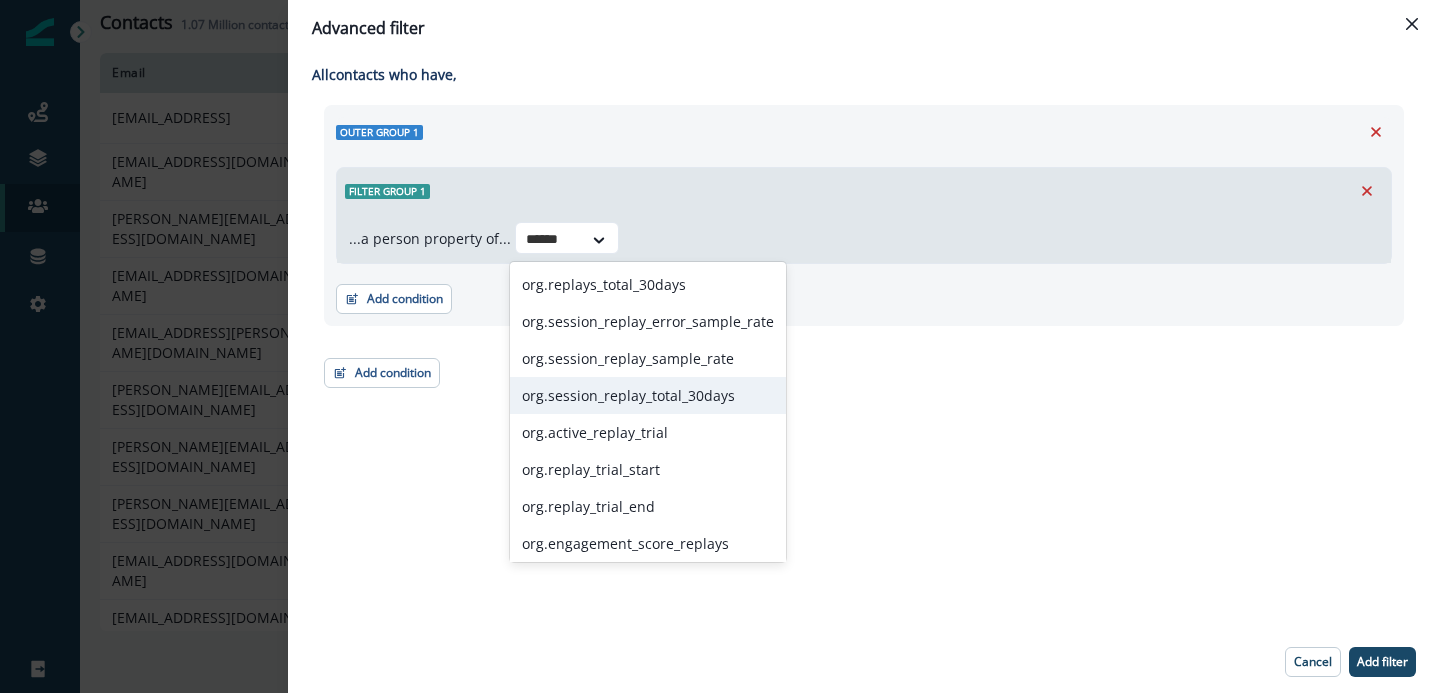 click on "org.session_replay_total_30days" at bounding box center (648, 395) 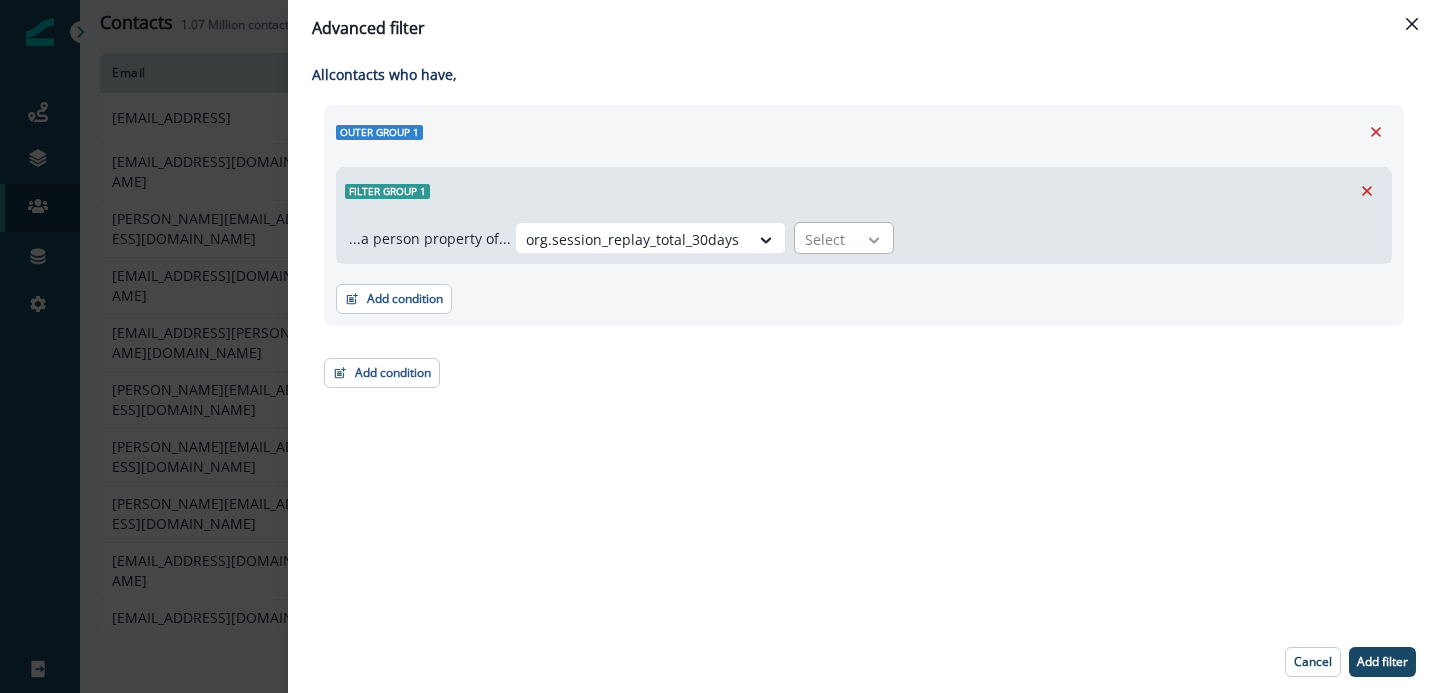 click 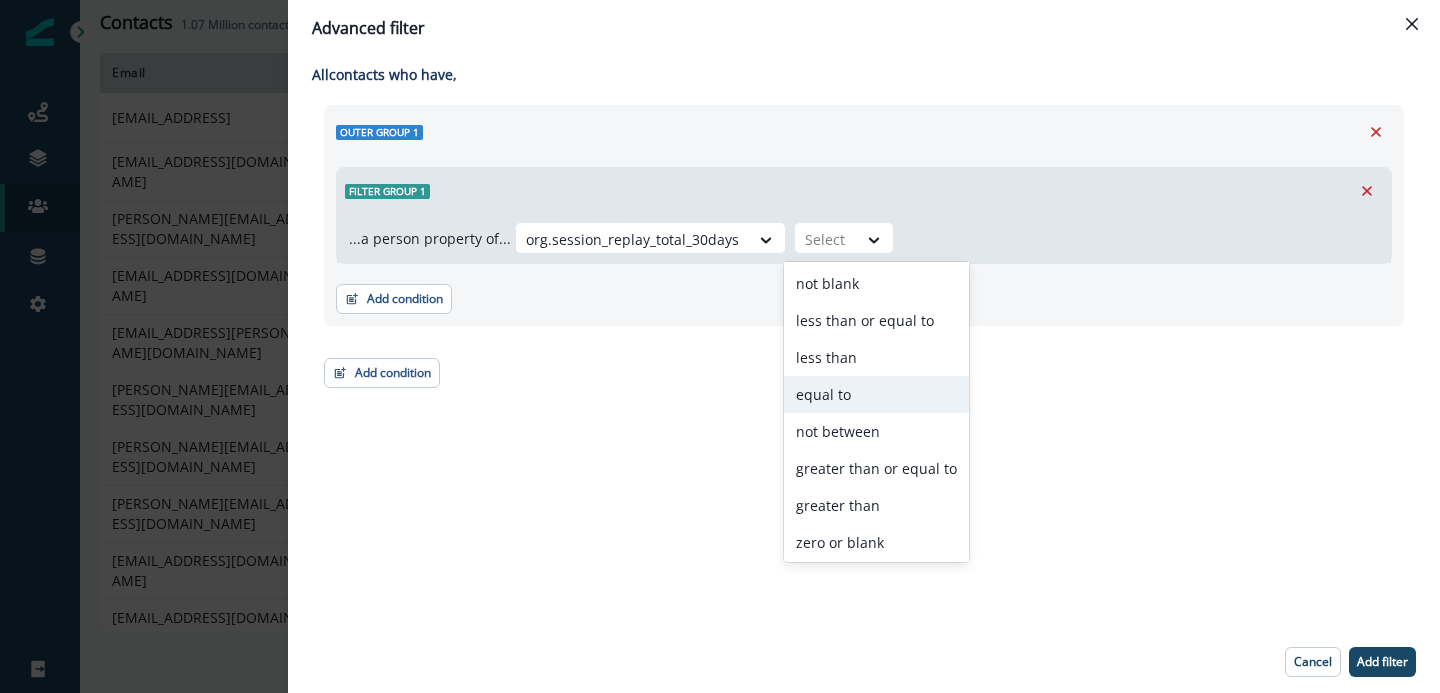 scroll, scrollTop: 115, scrollLeft: 0, axis: vertical 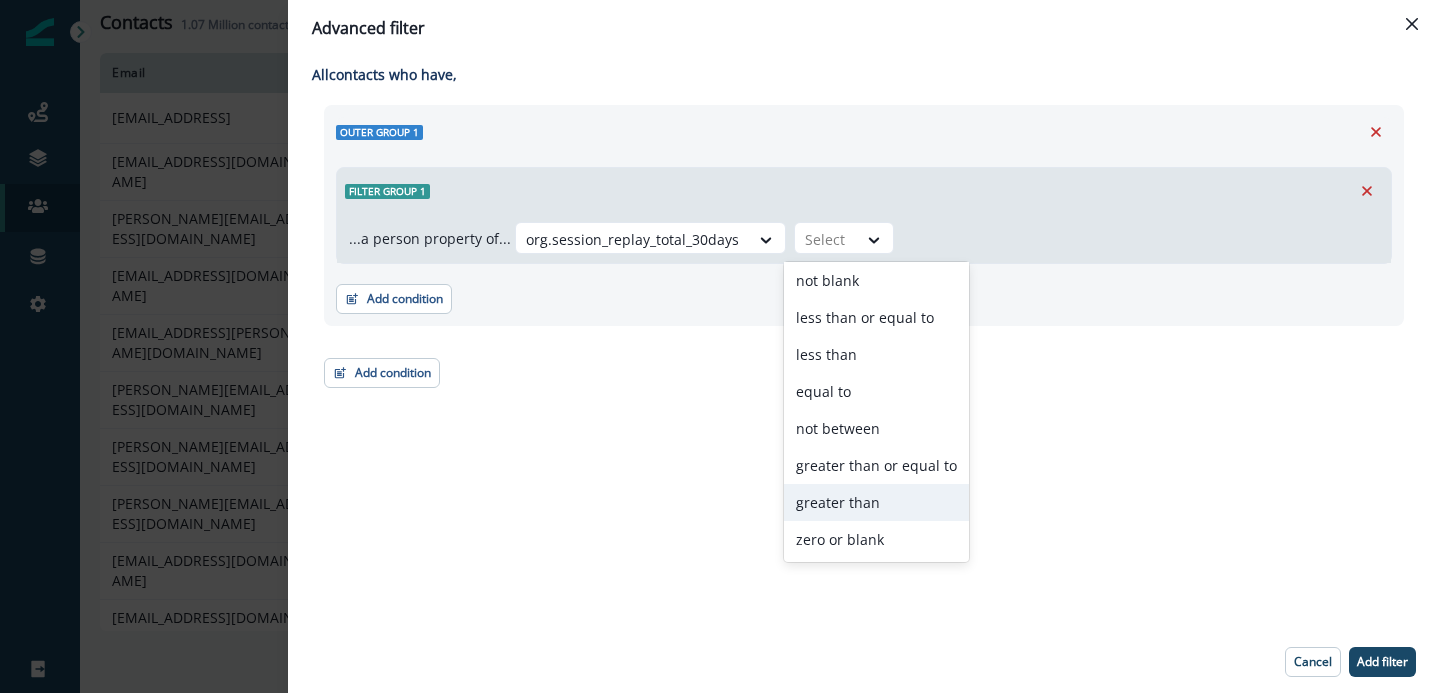 click on "greater than" at bounding box center [876, 502] 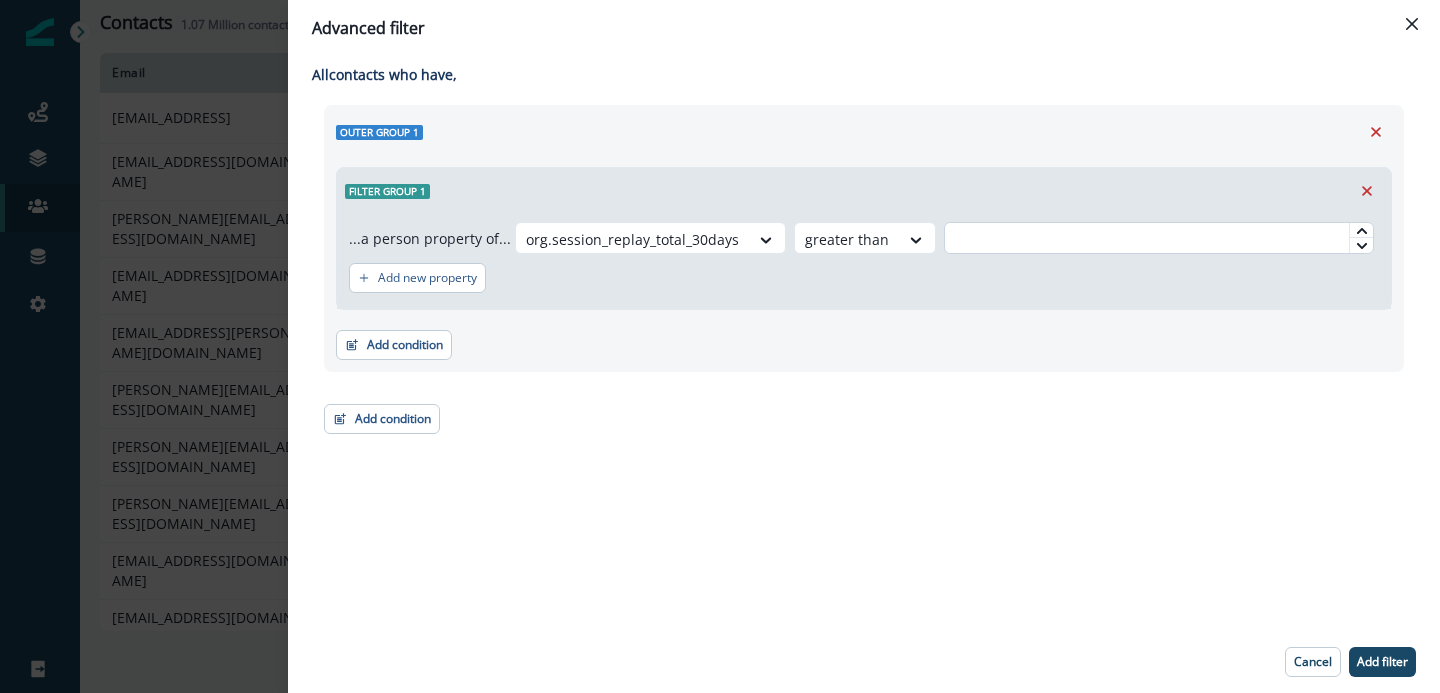 click at bounding box center (1159, 238) 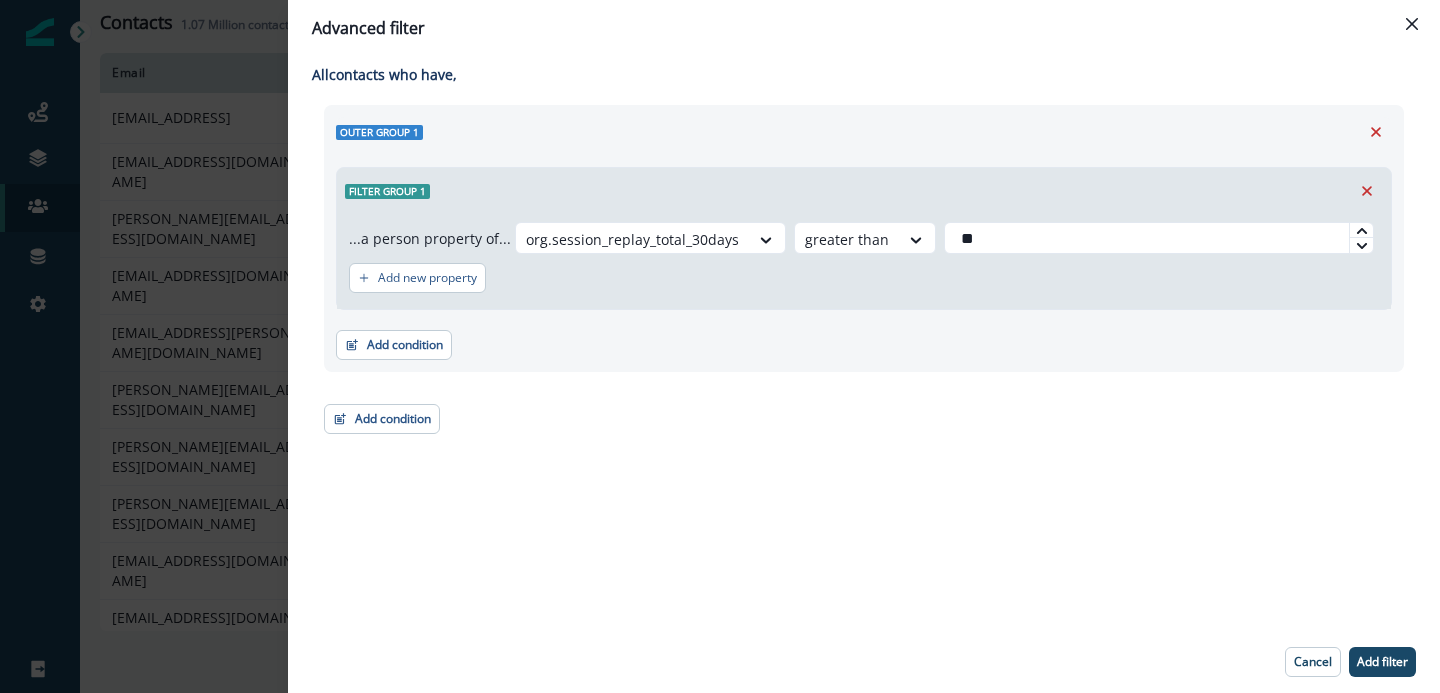 type on "**" 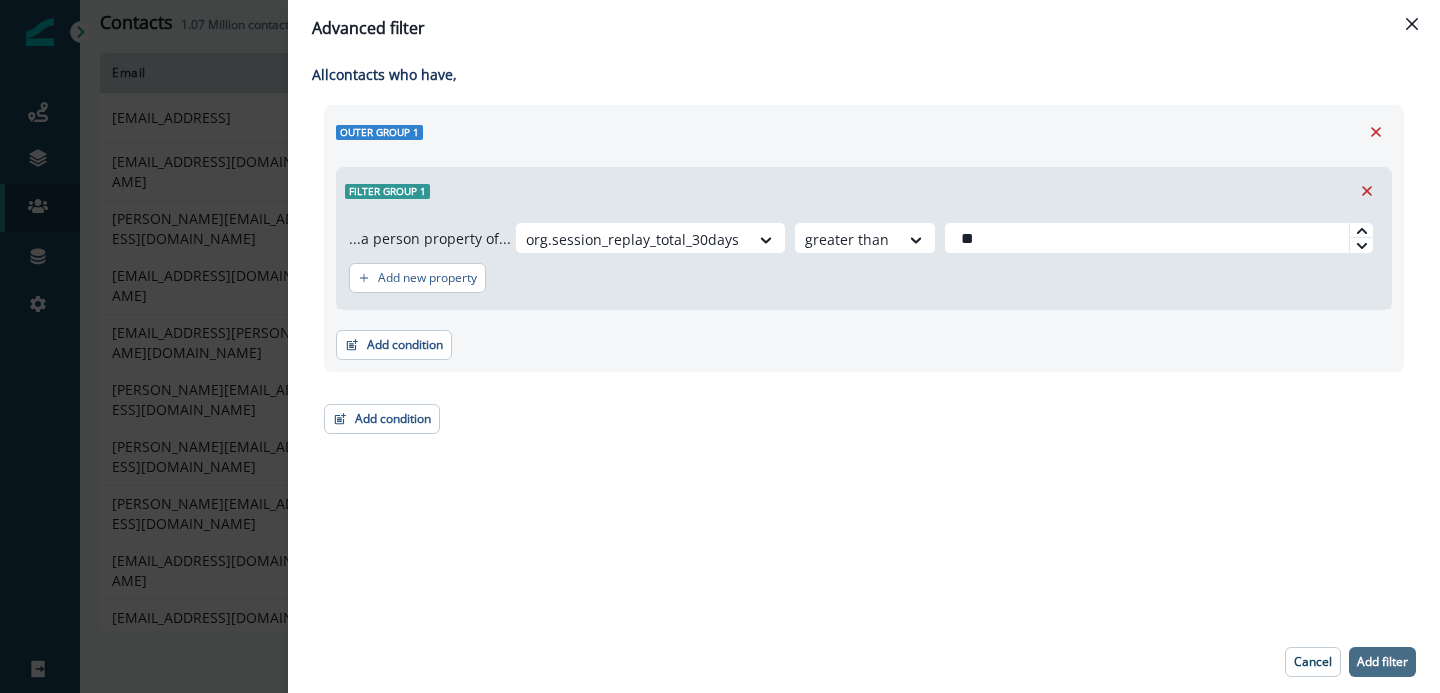 click on "Add filter" at bounding box center (1382, 662) 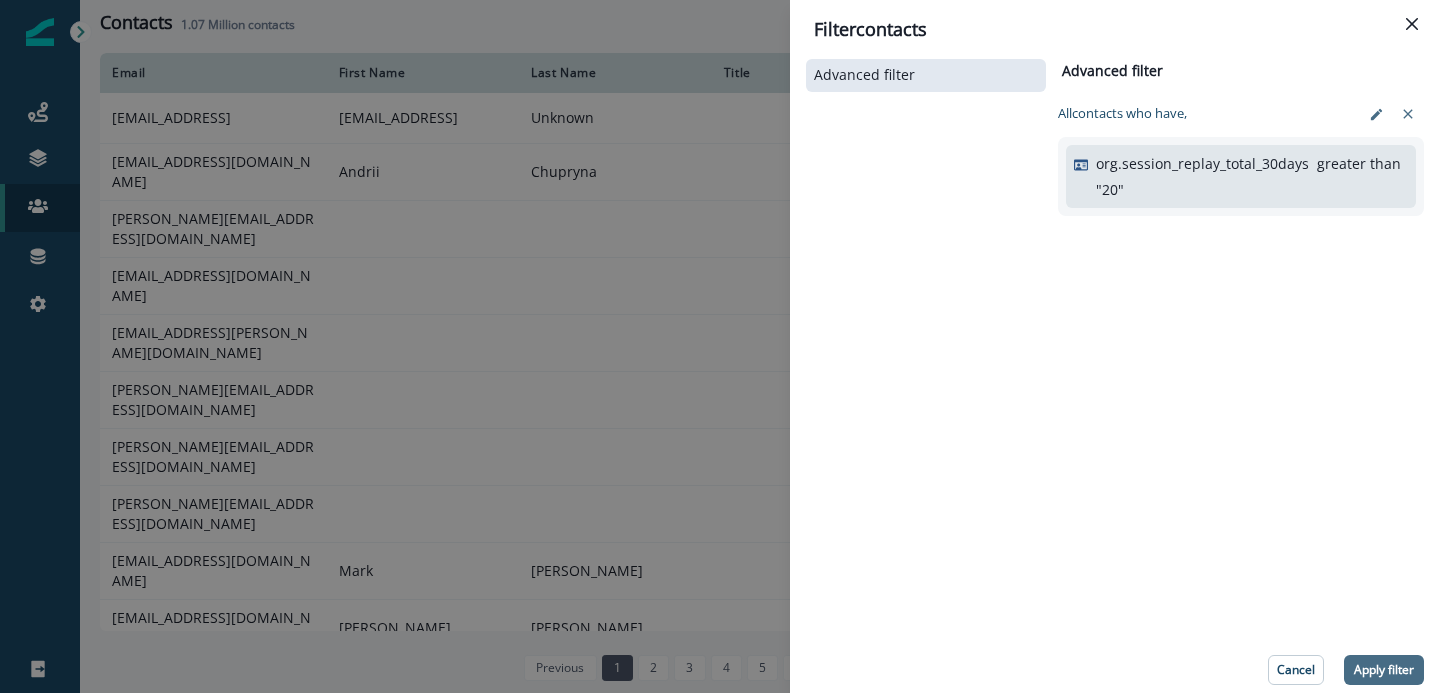 click on "Apply filter" at bounding box center (1384, 670) 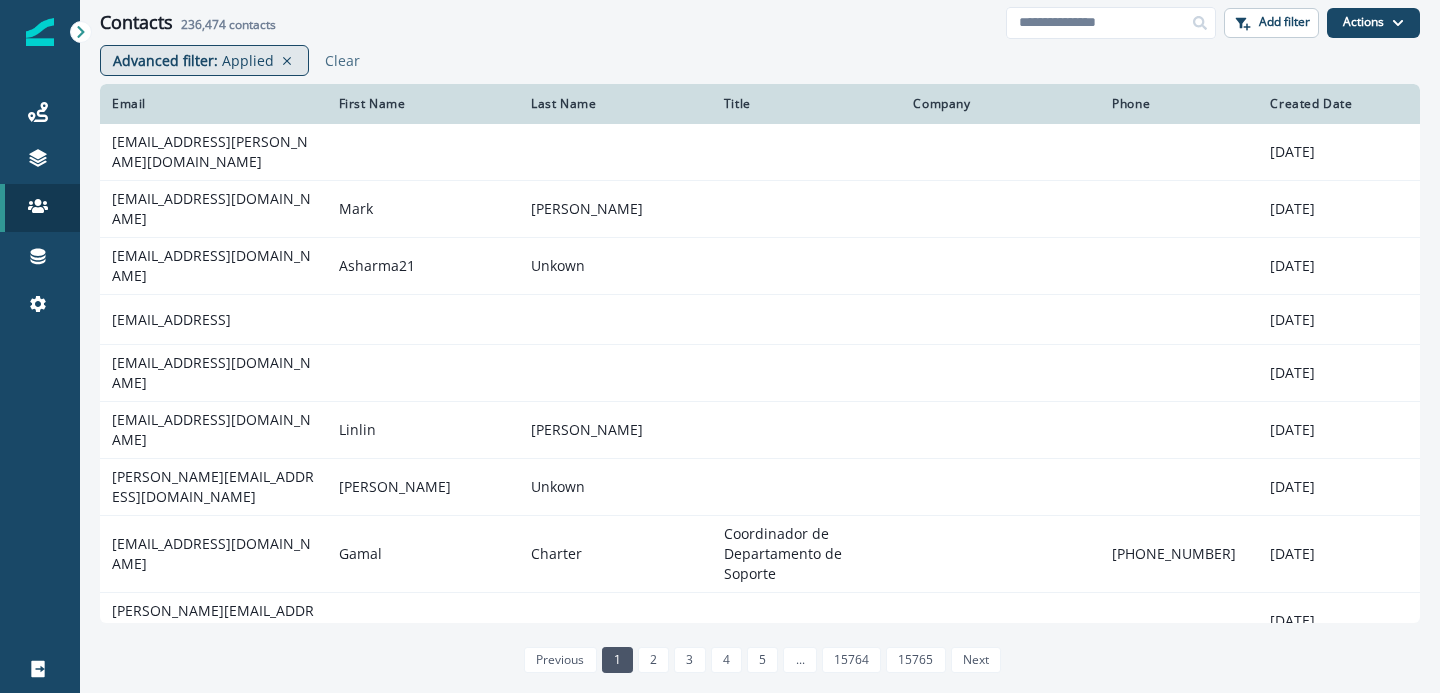 click on "Applied" at bounding box center [248, 60] 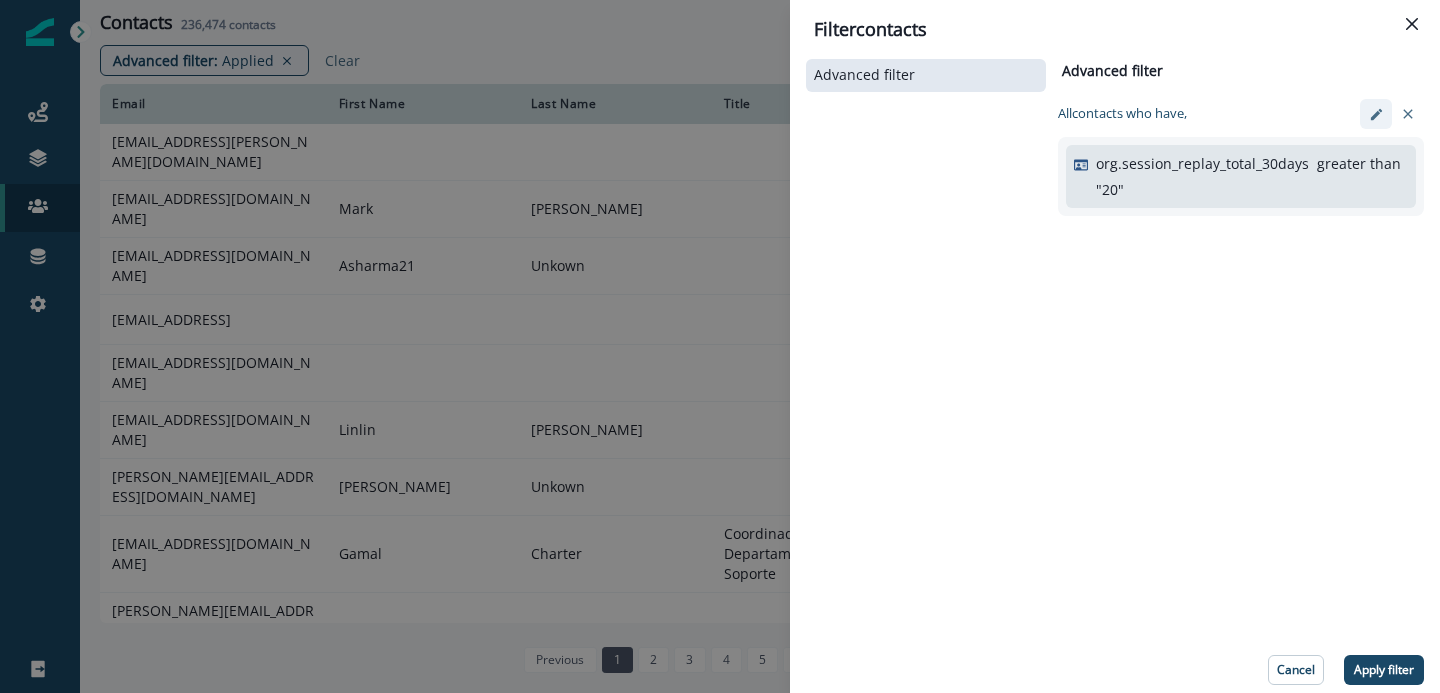 click 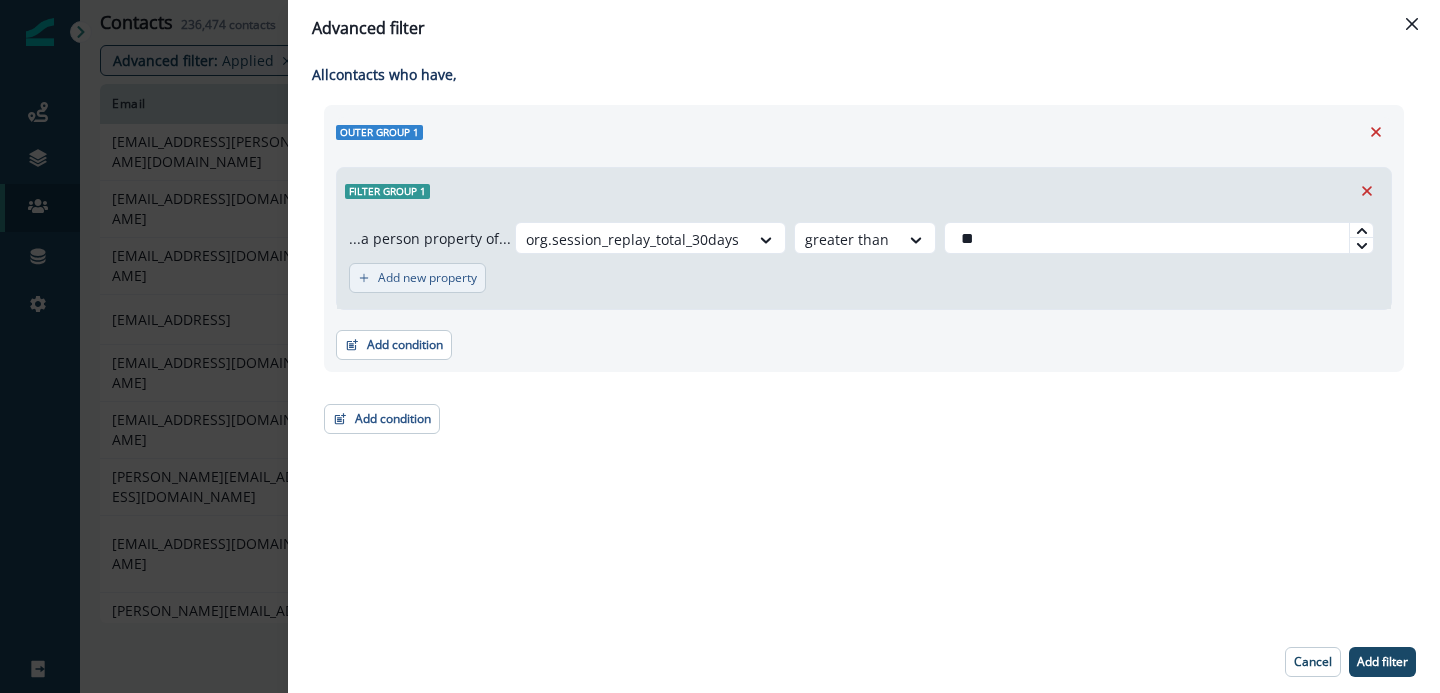 click on "Add new property" at bounding box center (427, 278) 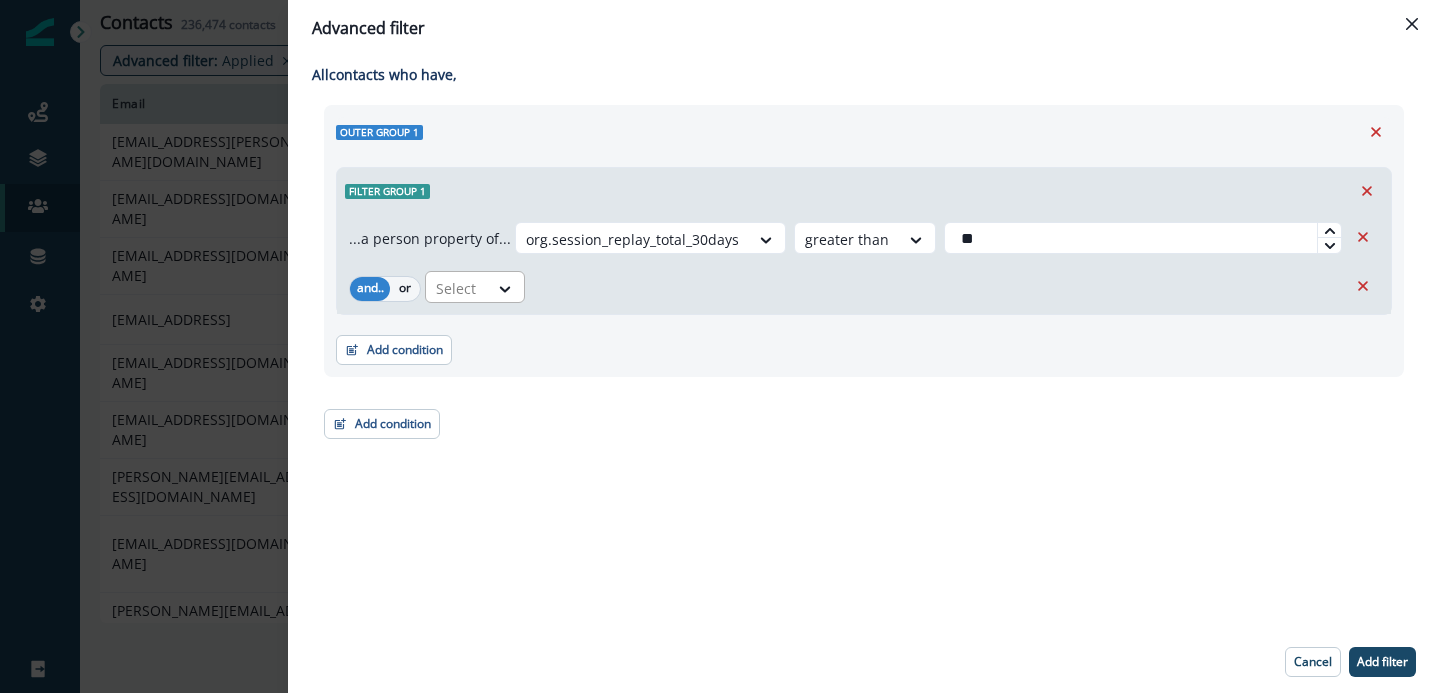 click on "Select" at bounding box center (847, 239) 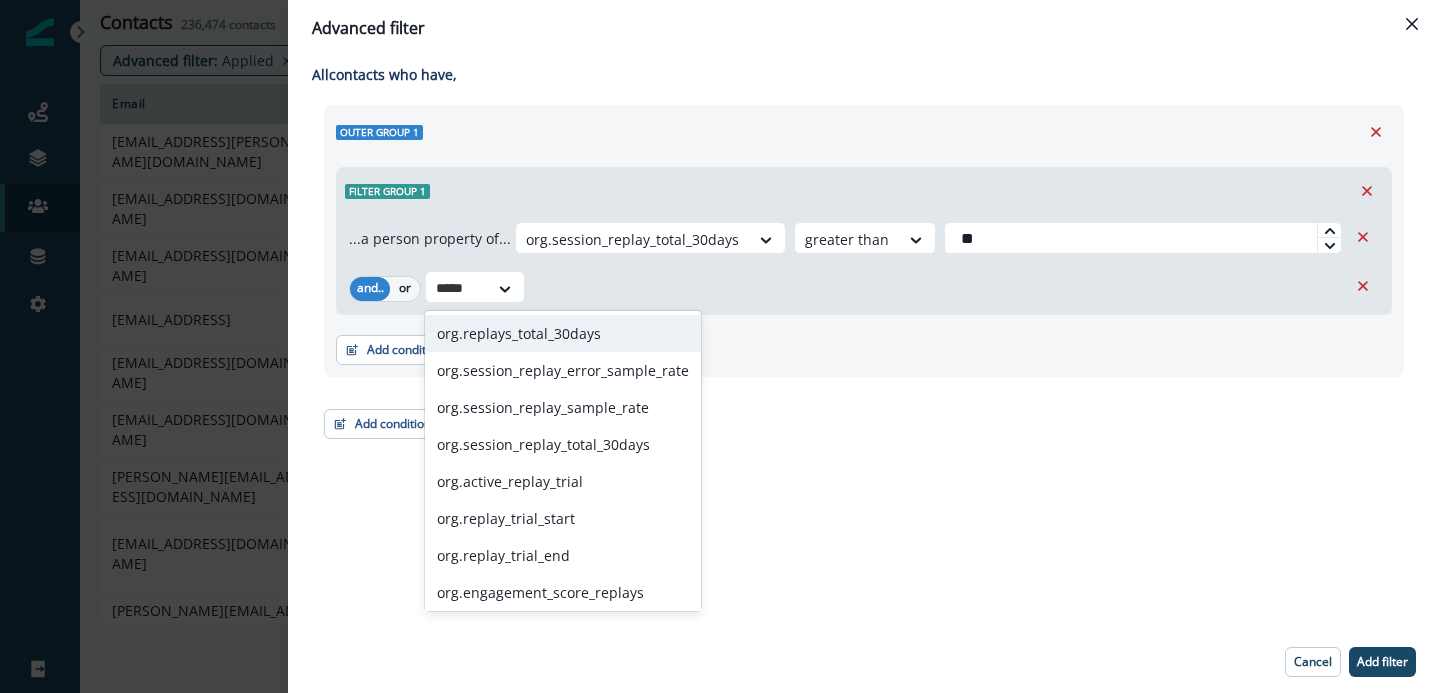 type on "******" 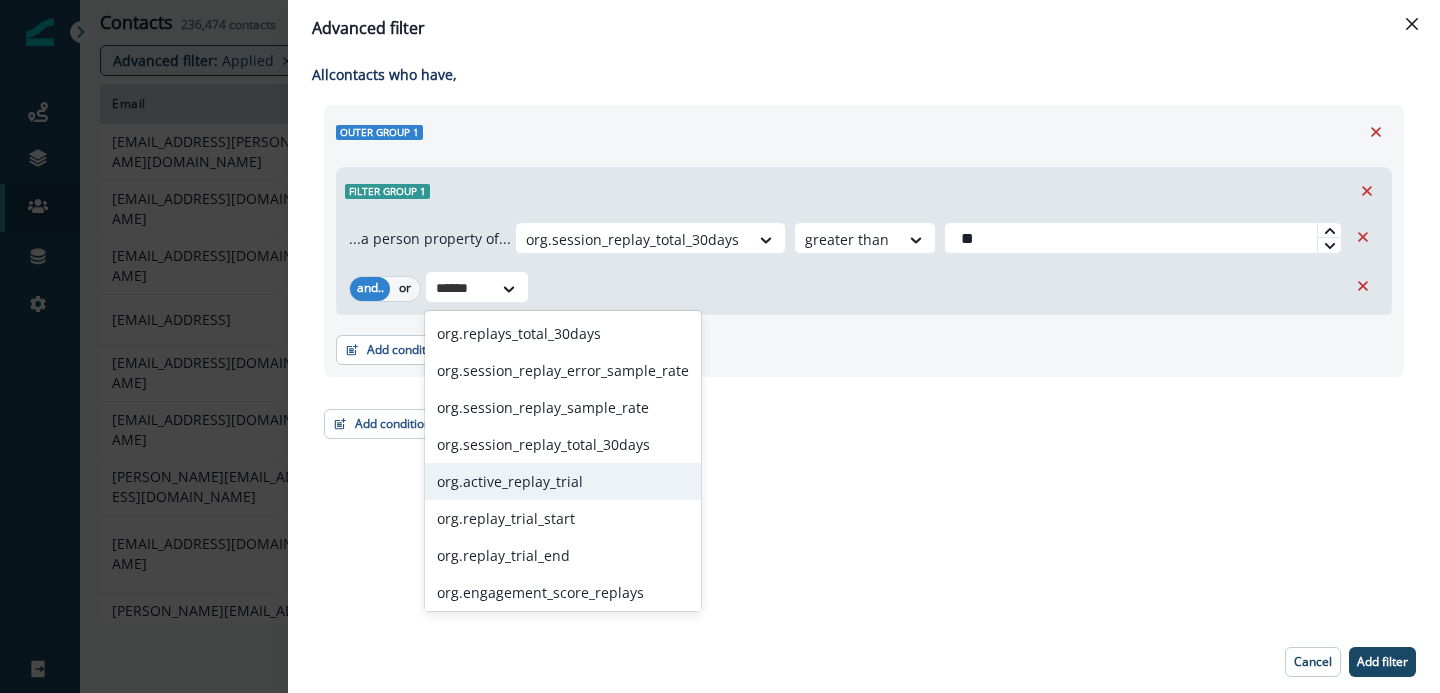 scroll, scrollTop: 41, scrollLeft: 0, axis: vertical 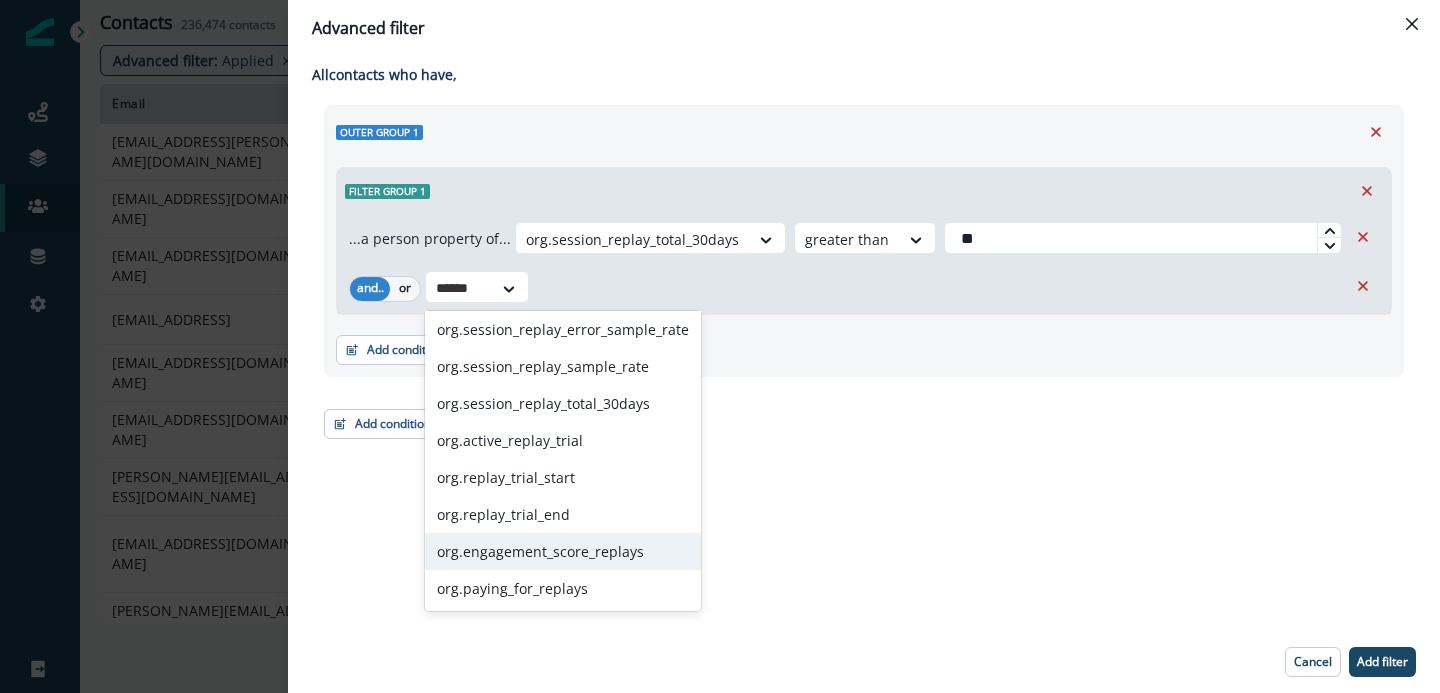 click on "org.engagement_score_replays" at bounding box center [563, 551] 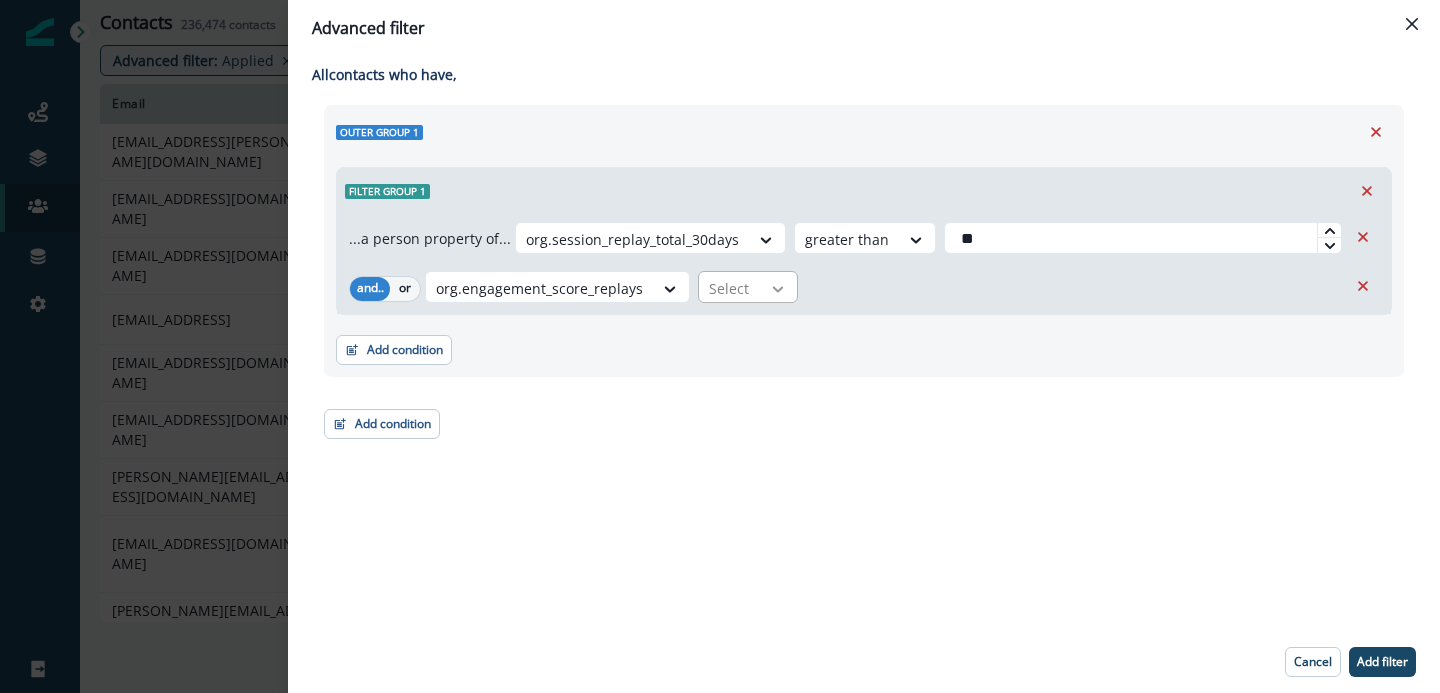 click 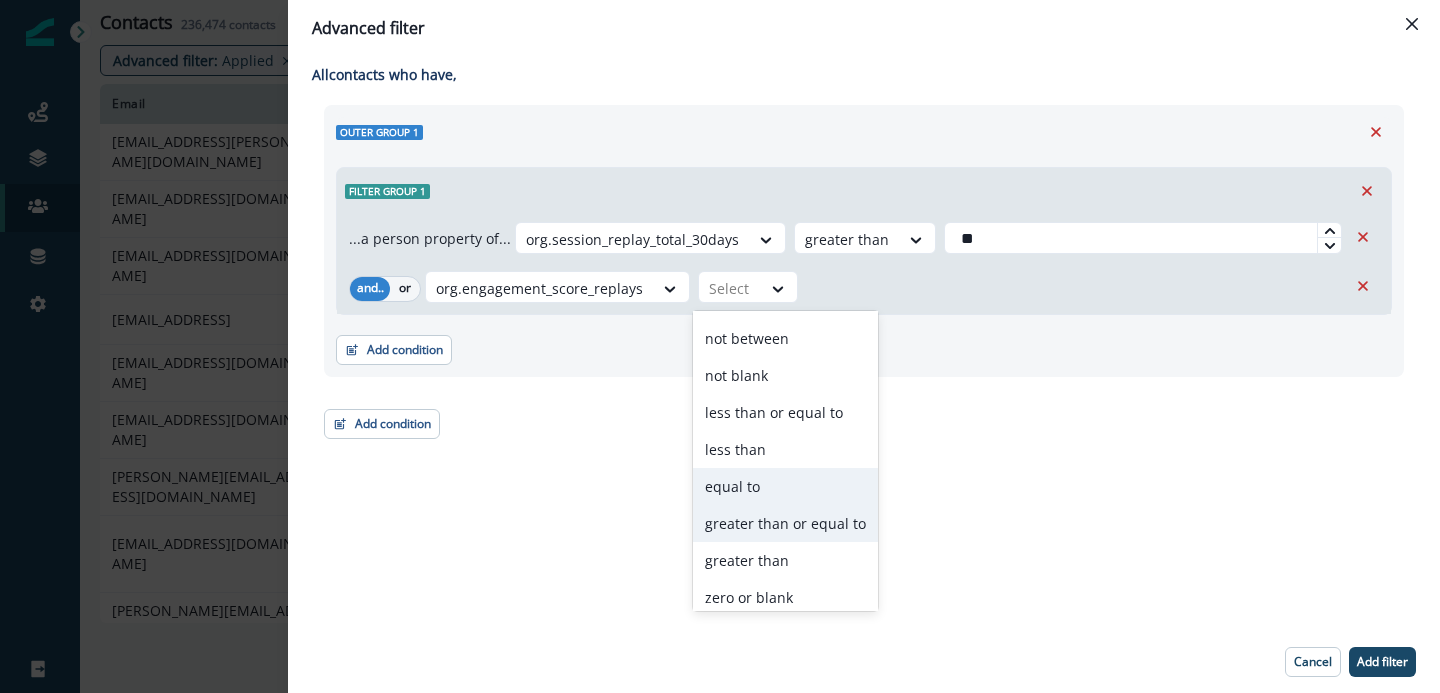 scroll, scrollTop: 115, scrollLeft: 0, axis: vertical 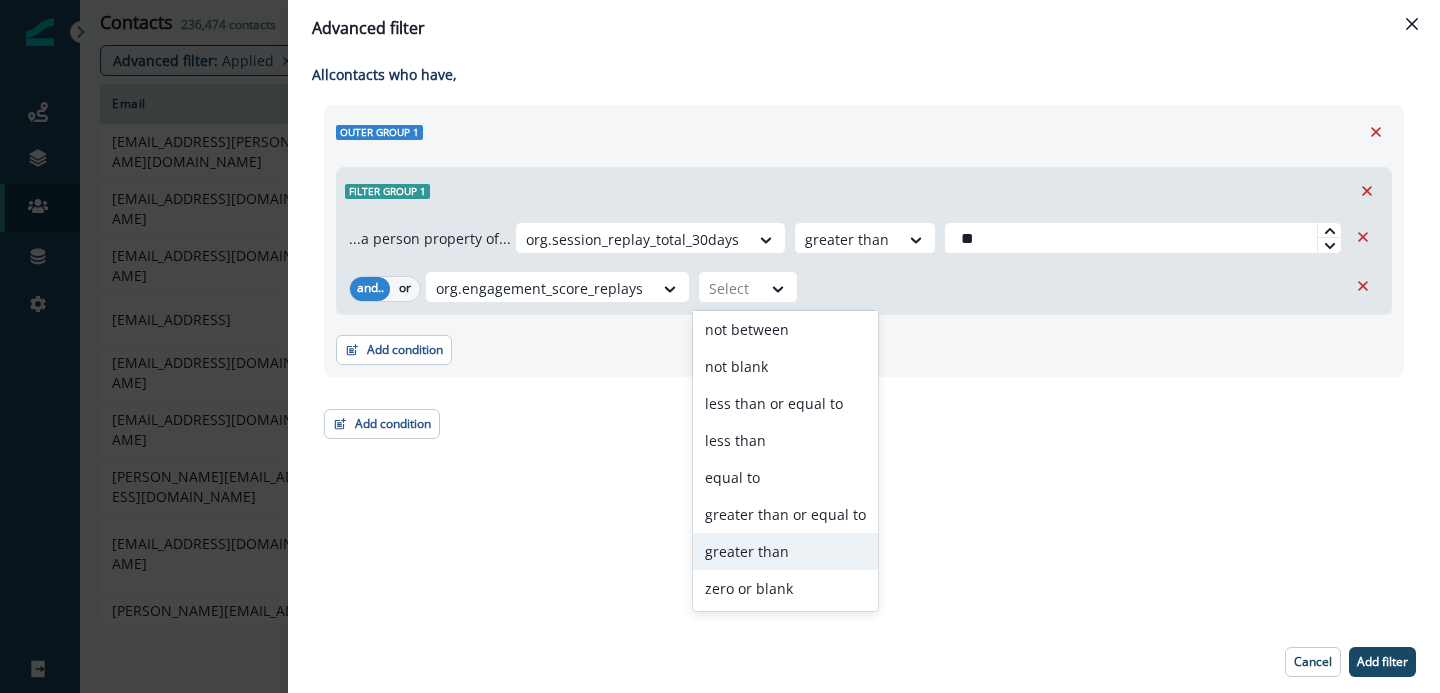 click on "greater than" at bounding box center (785, 551) 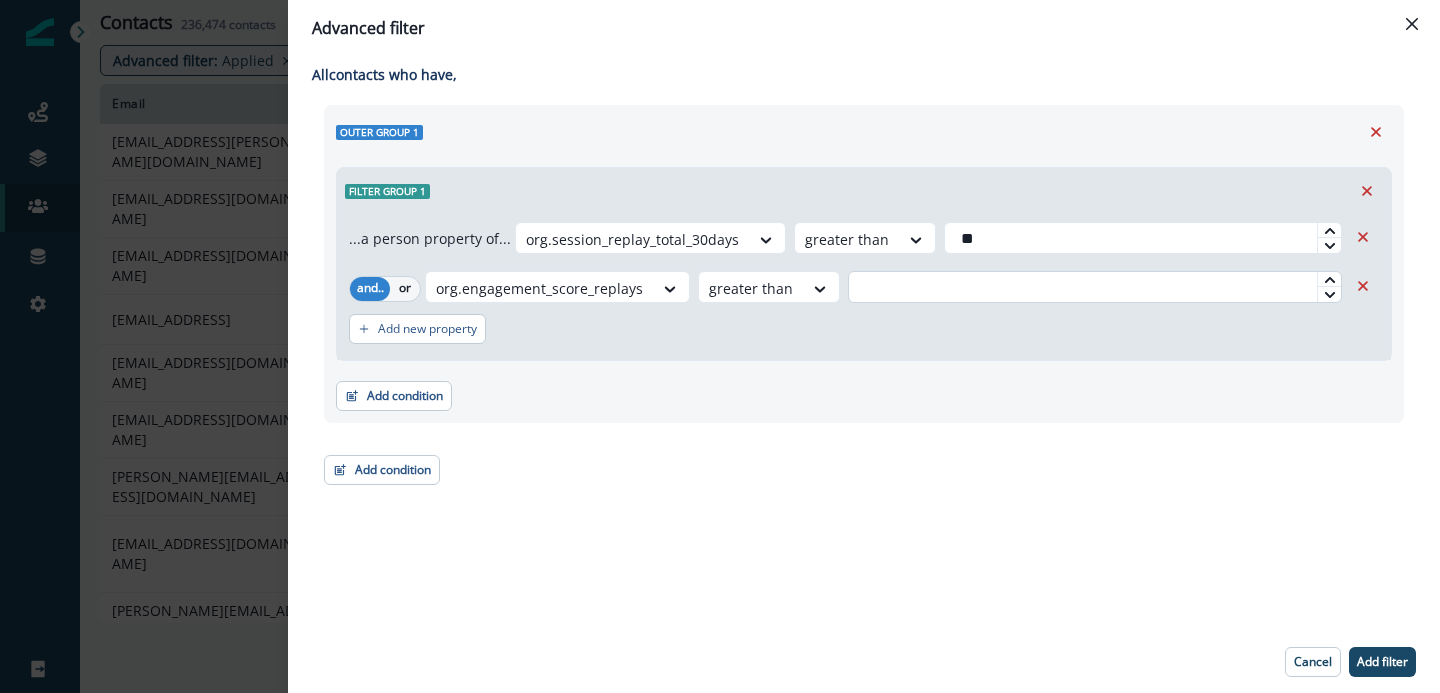 click at bounding box center (1095, 287) 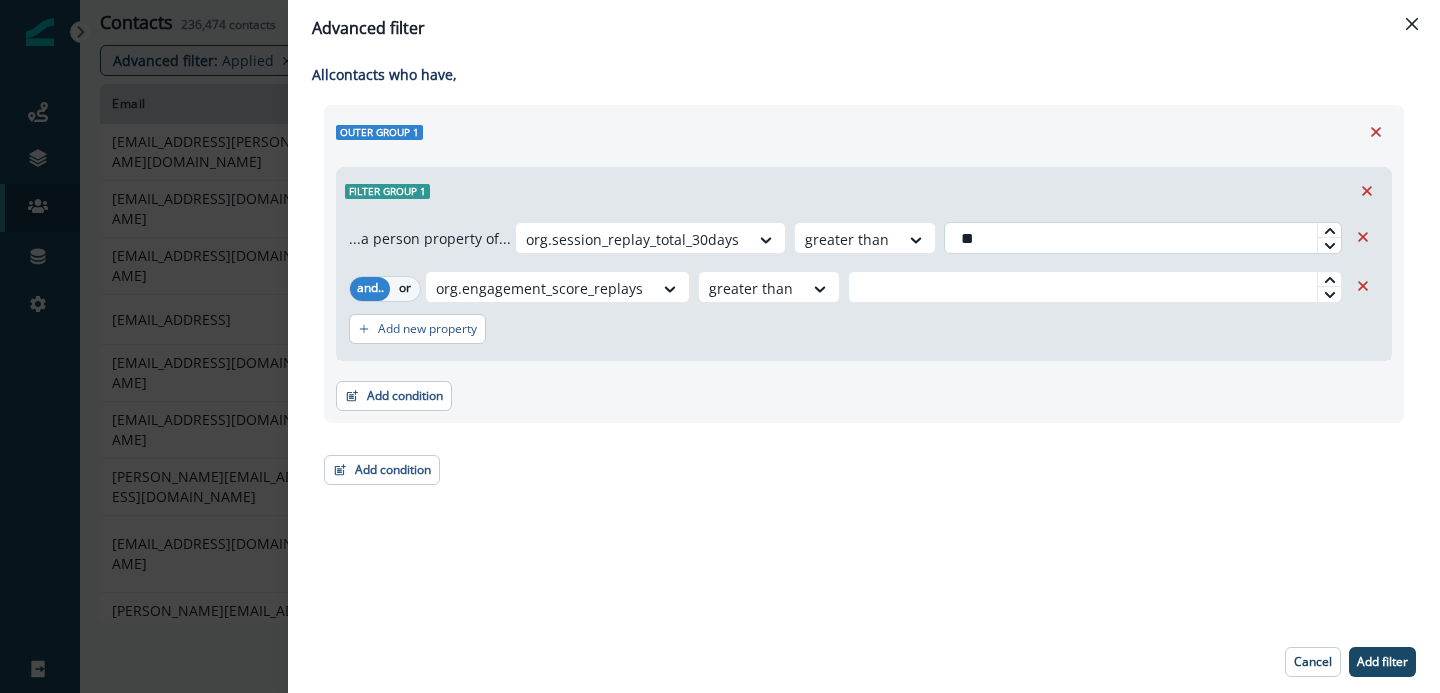 drag, startPoint x: 969, startPoint y: 237, endPoint x: 933, endPoint y: 236, distance: 36.013885 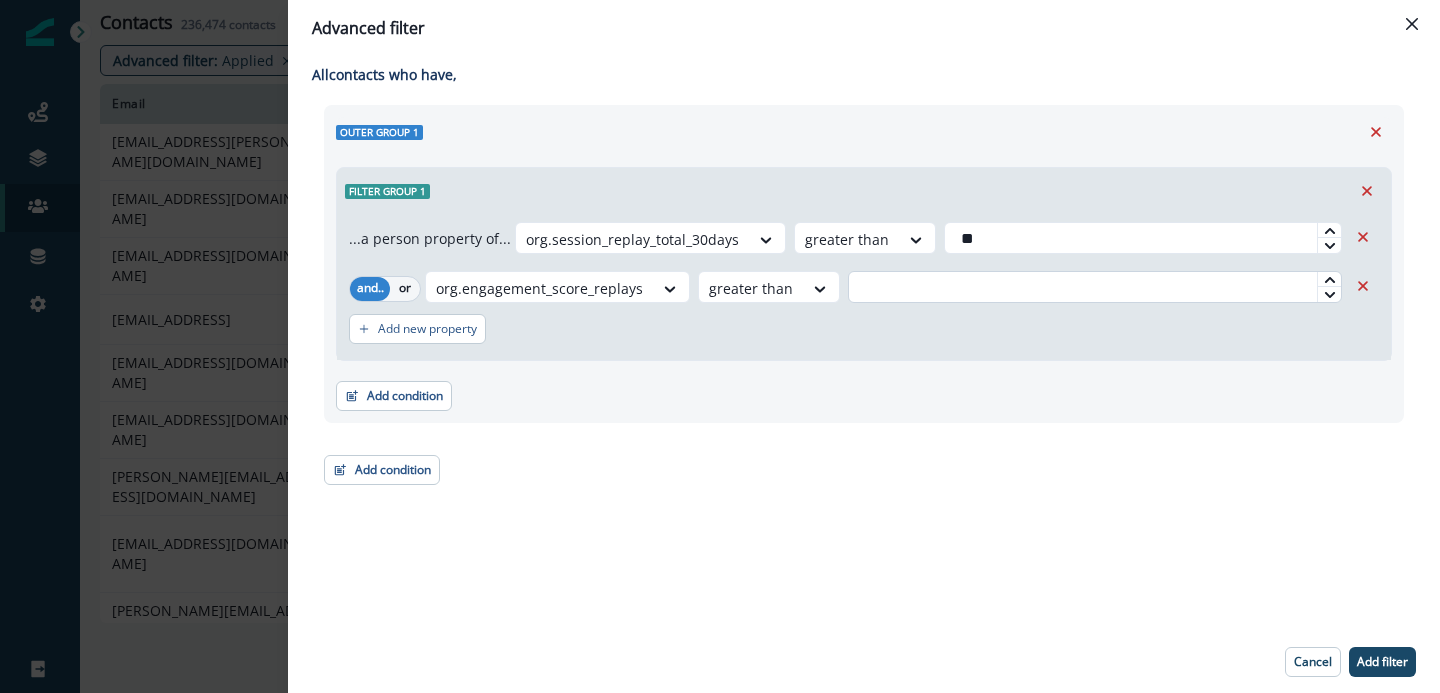click at bounding box center [1095, 287] 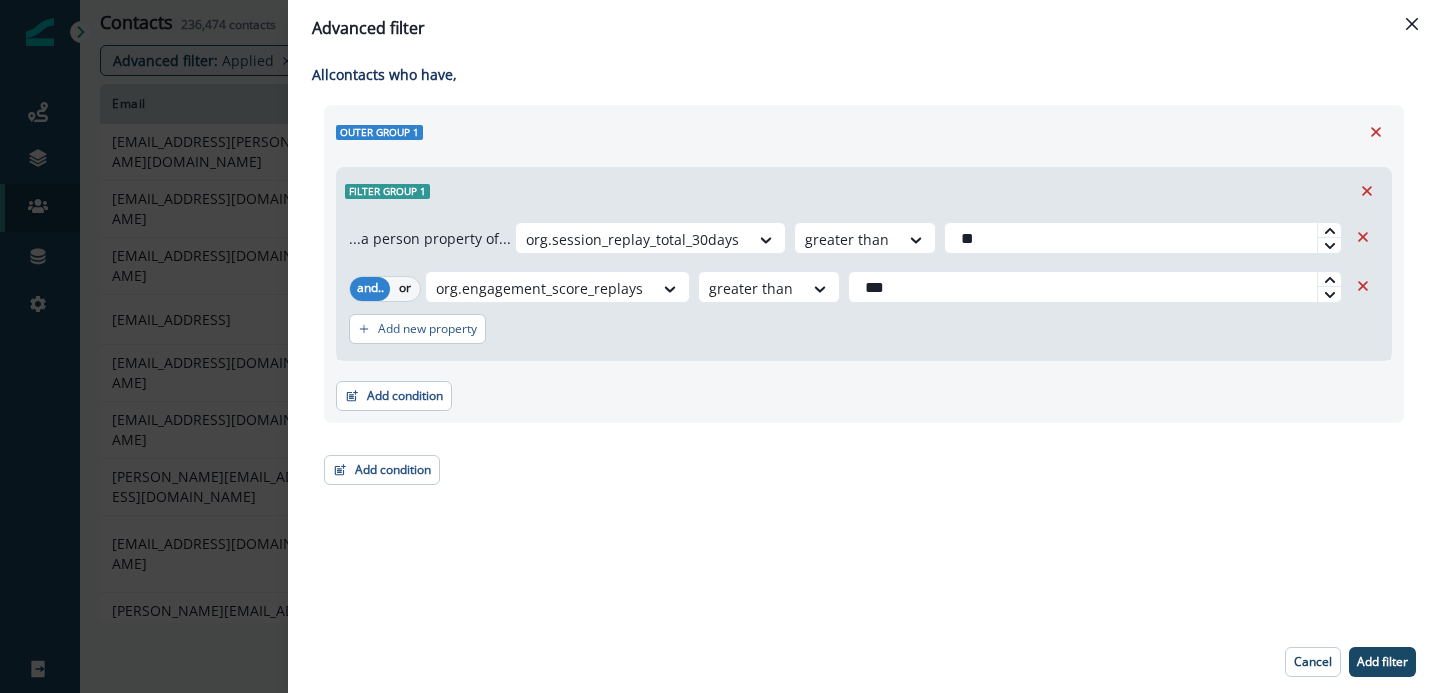 type on "***" 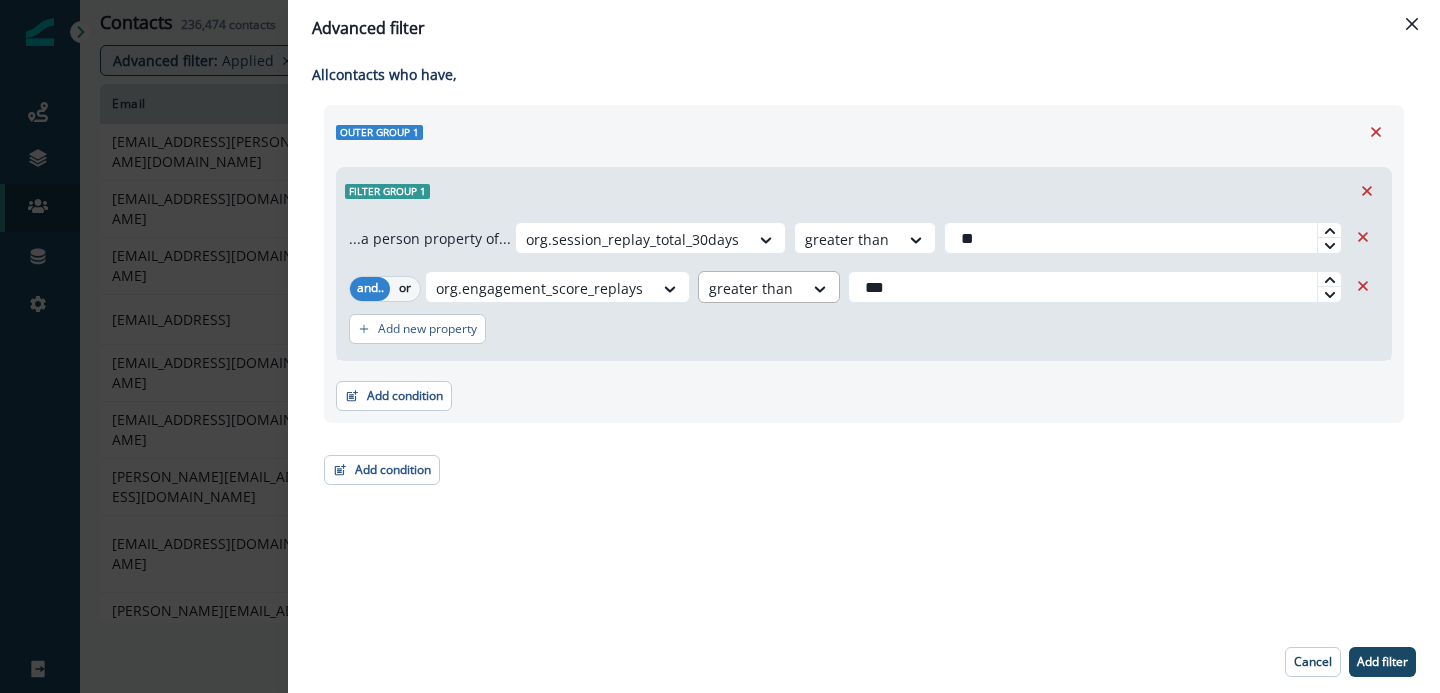 click at bounding box center (767, 239) 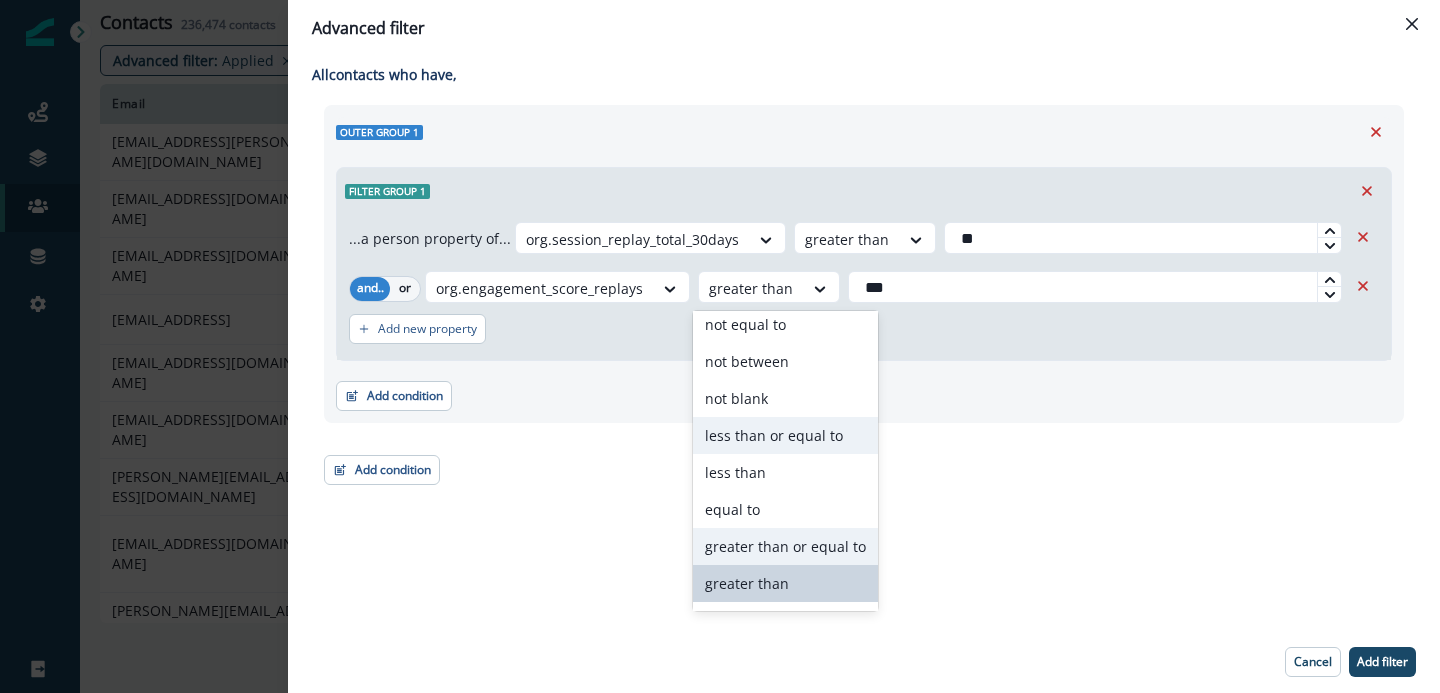 scroll, scrollTop: 115, scrollLeft: 0, axis: vertical 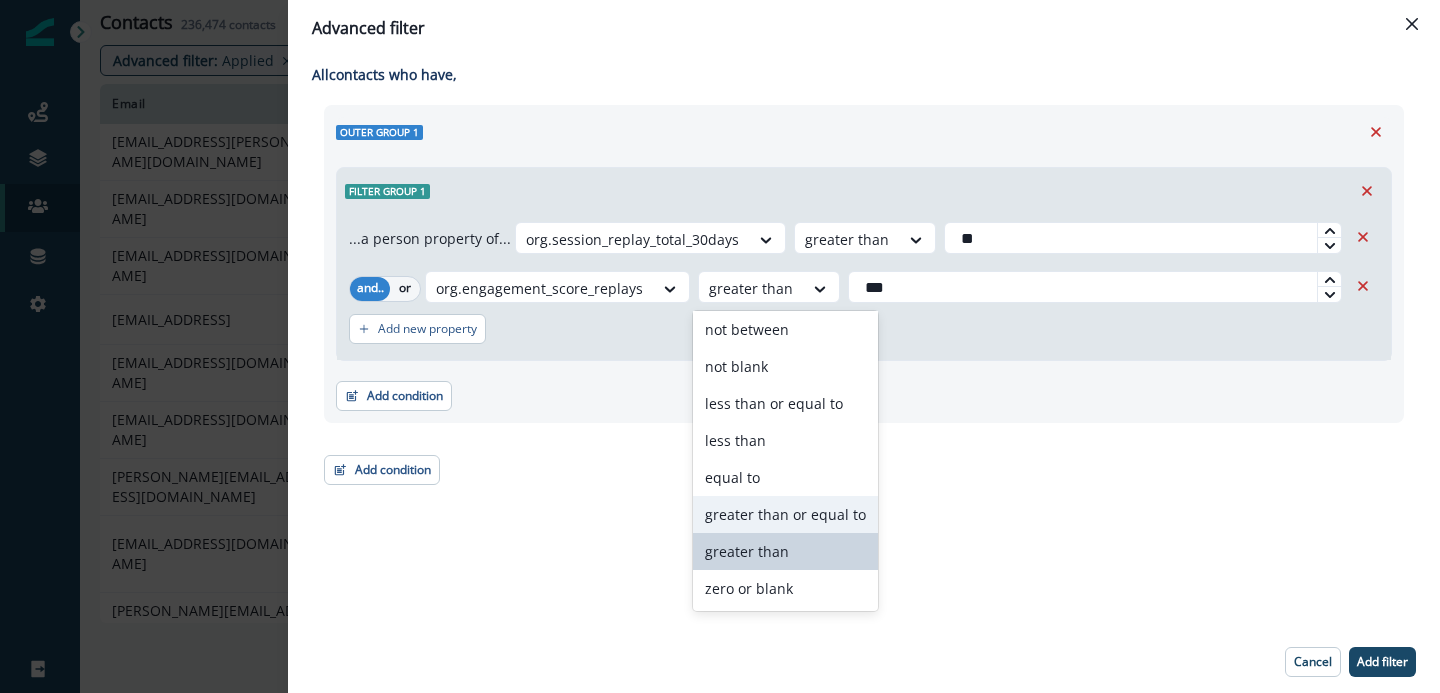 click on "greater than or equal to" at bounding box center [785, 514] 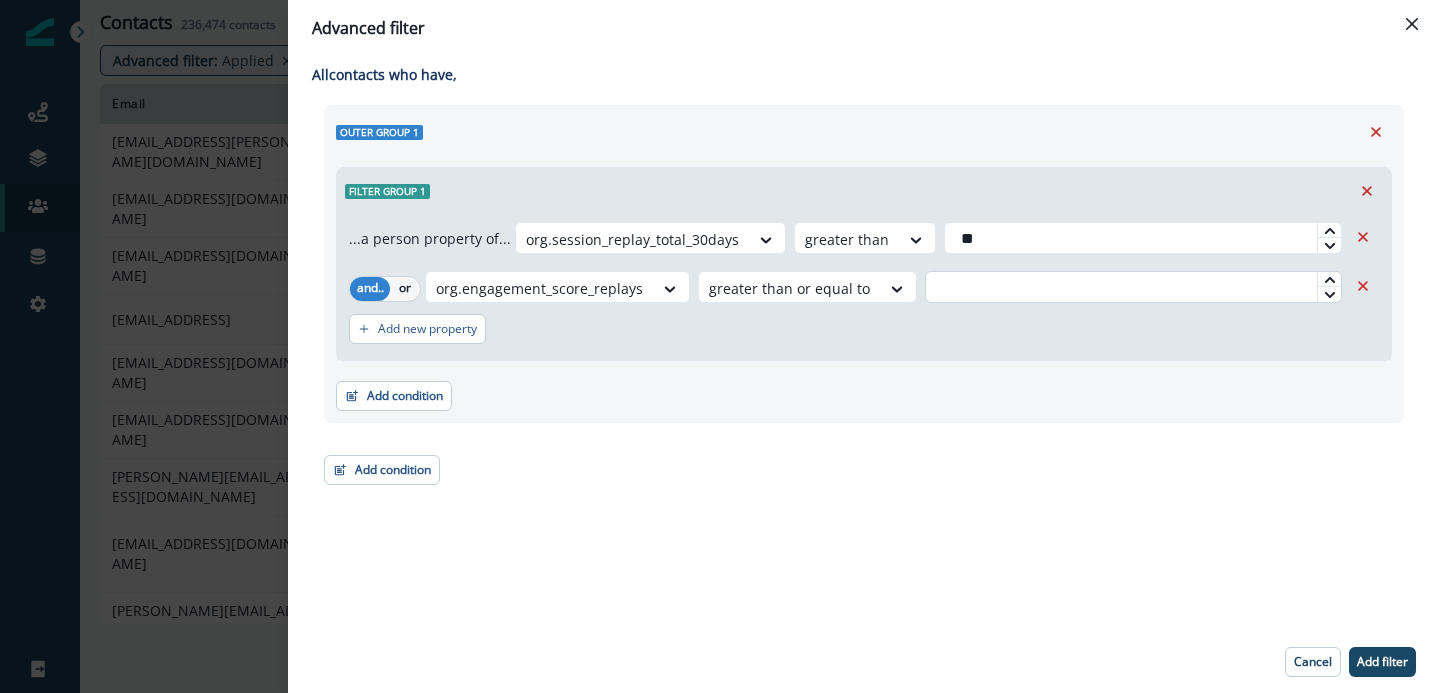 click at bounding box center [1133, 287] 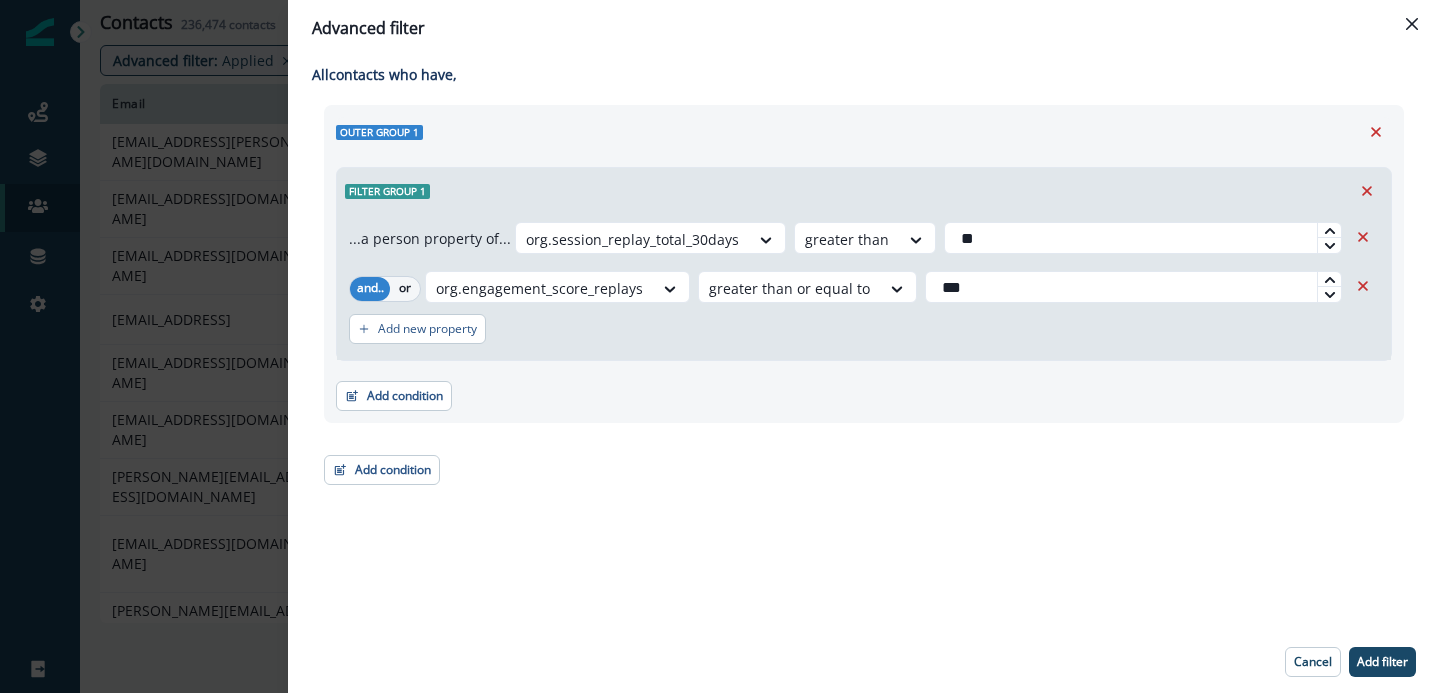 type on "***" 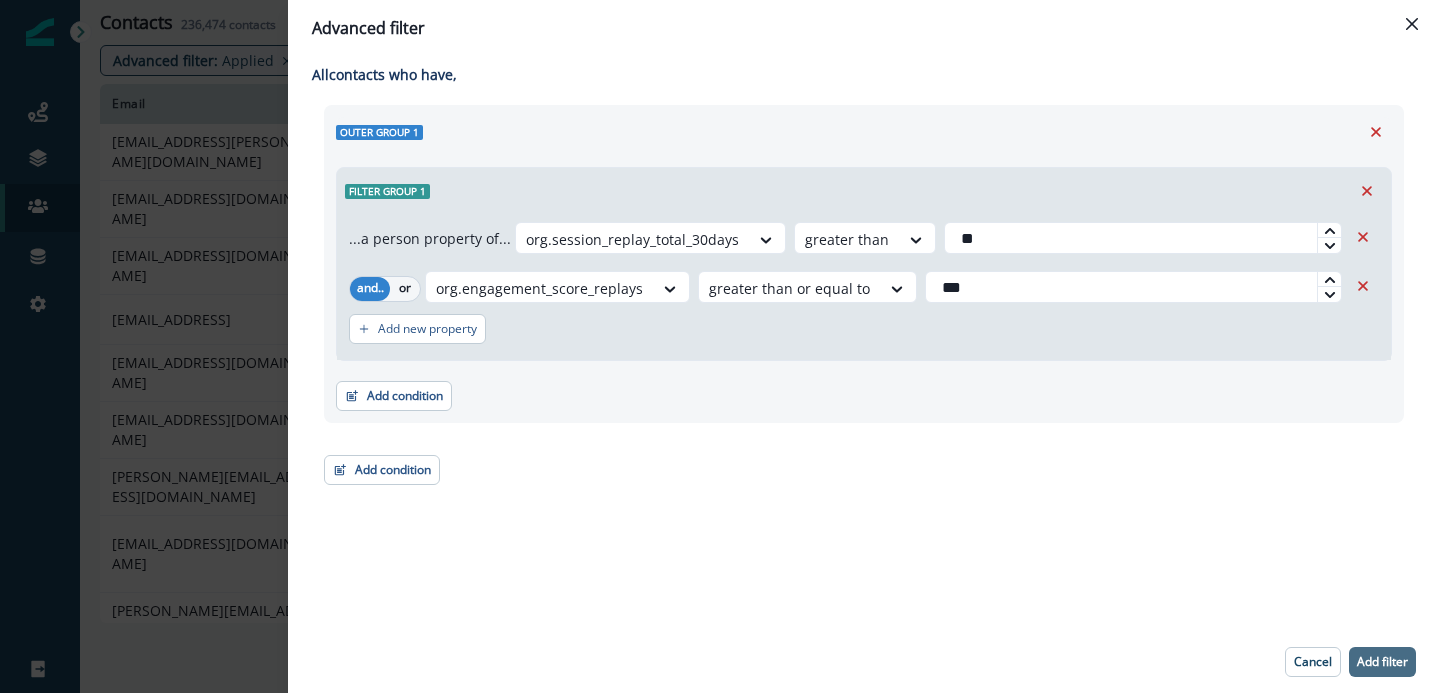 click on "Add filter" at bounding box center (1382, 662) 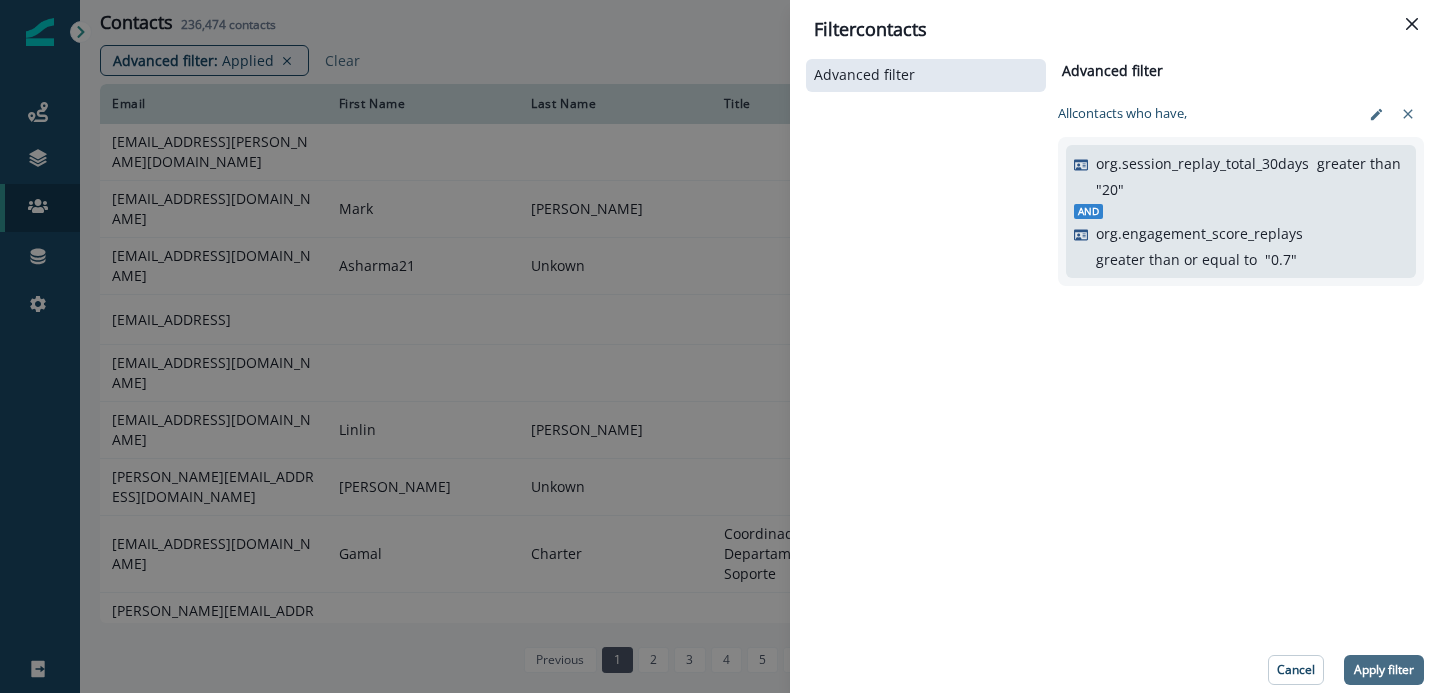 click on "Apply filter" at bounding box center [1384, 670] 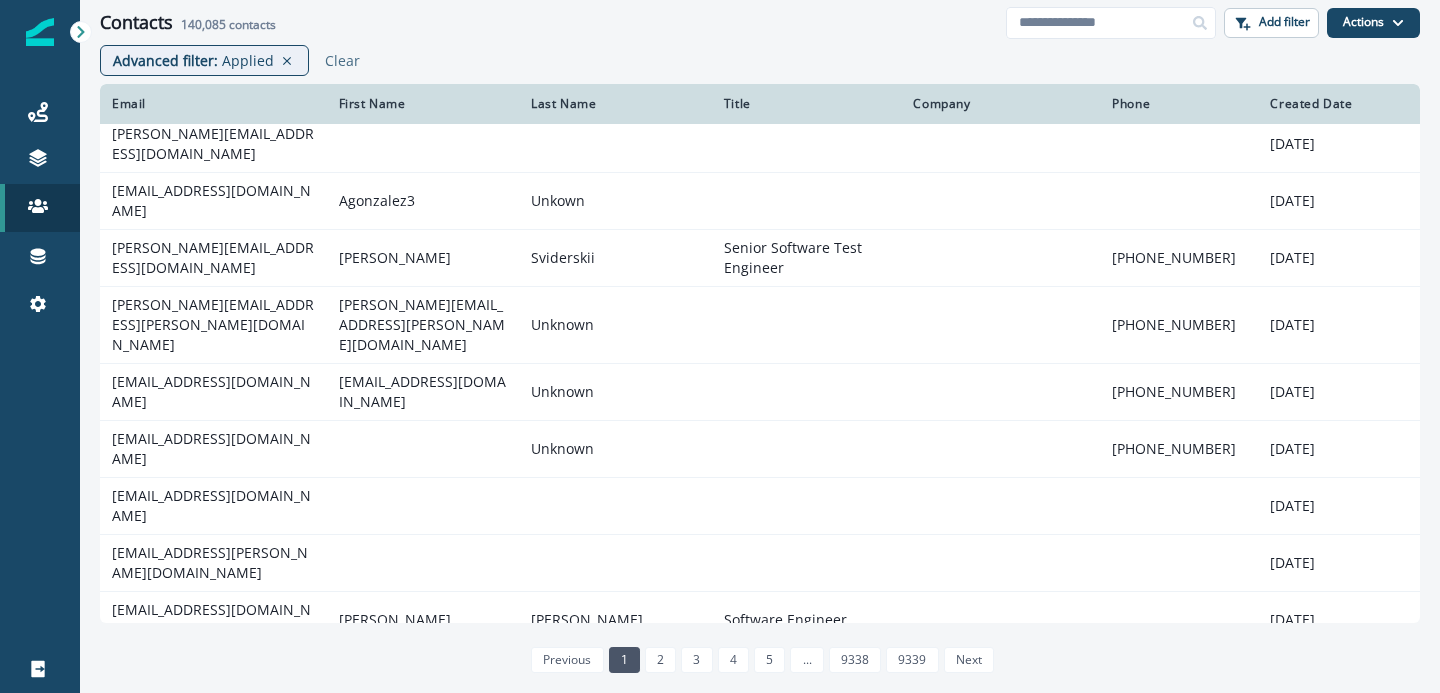 scroll, scrollTop: 0, scrollLeft: 0, axis: both 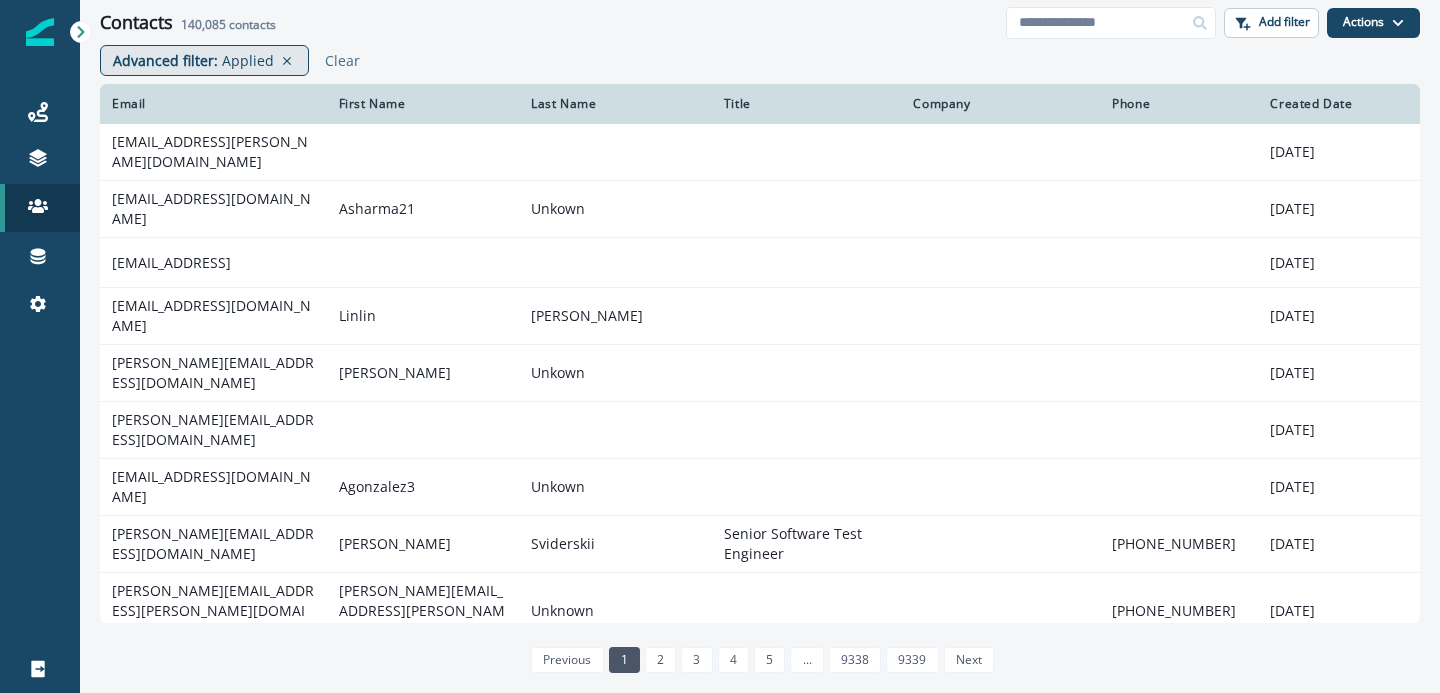 click on "Applied" at bounding box center (248, 60) 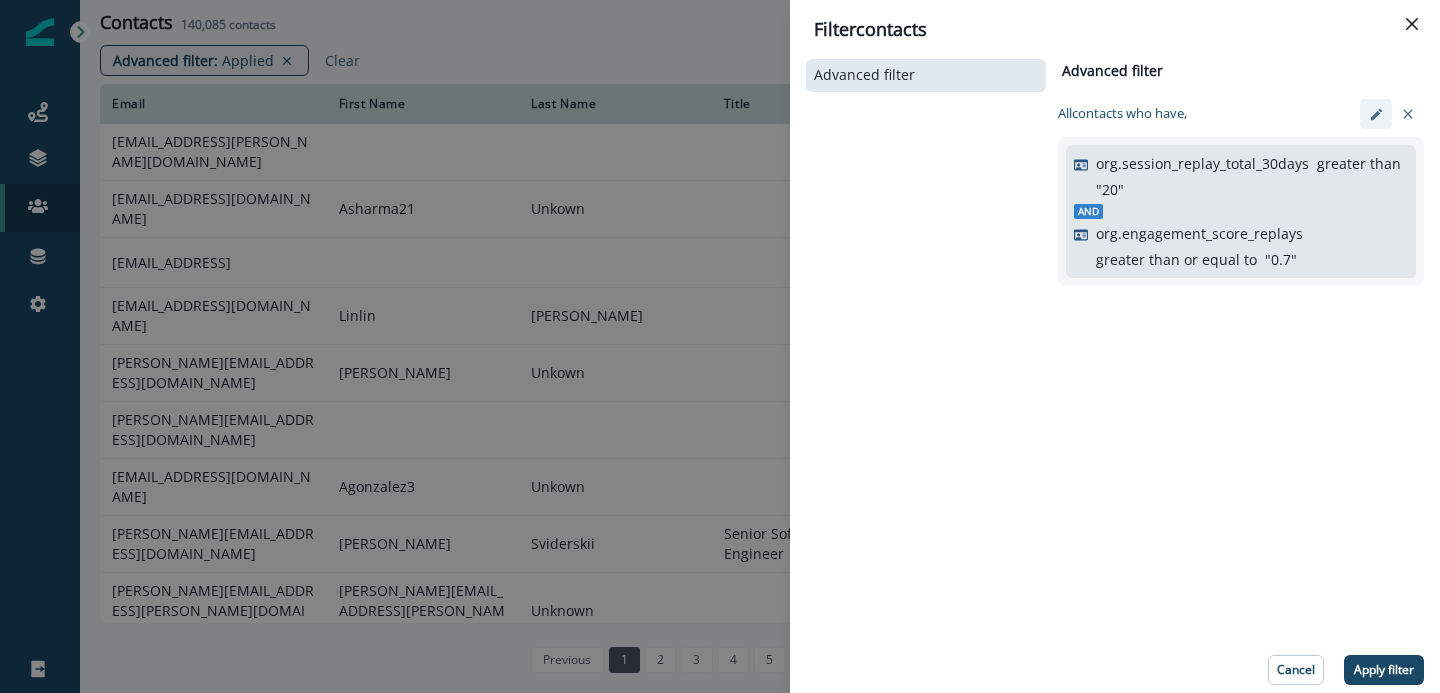 click at bounding box center [1376, 114] 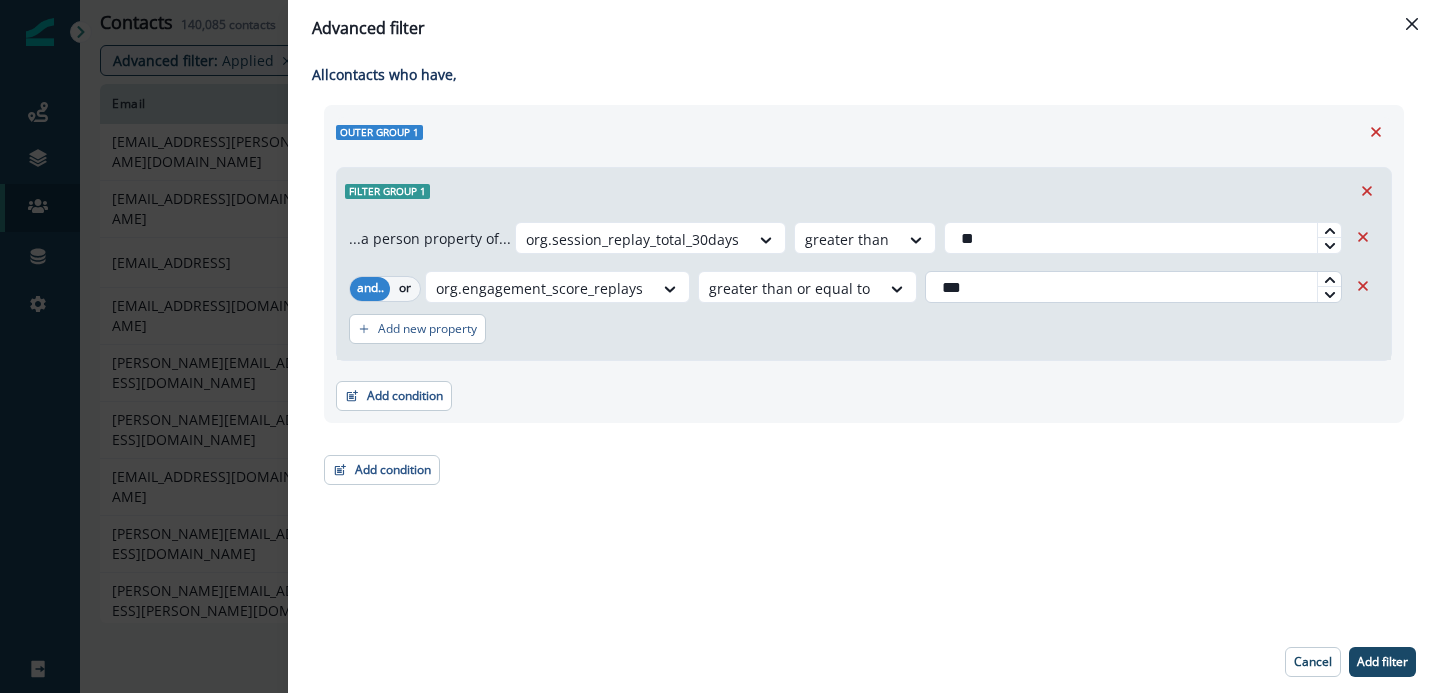 click on "***" at bounding box center (1133, 287) 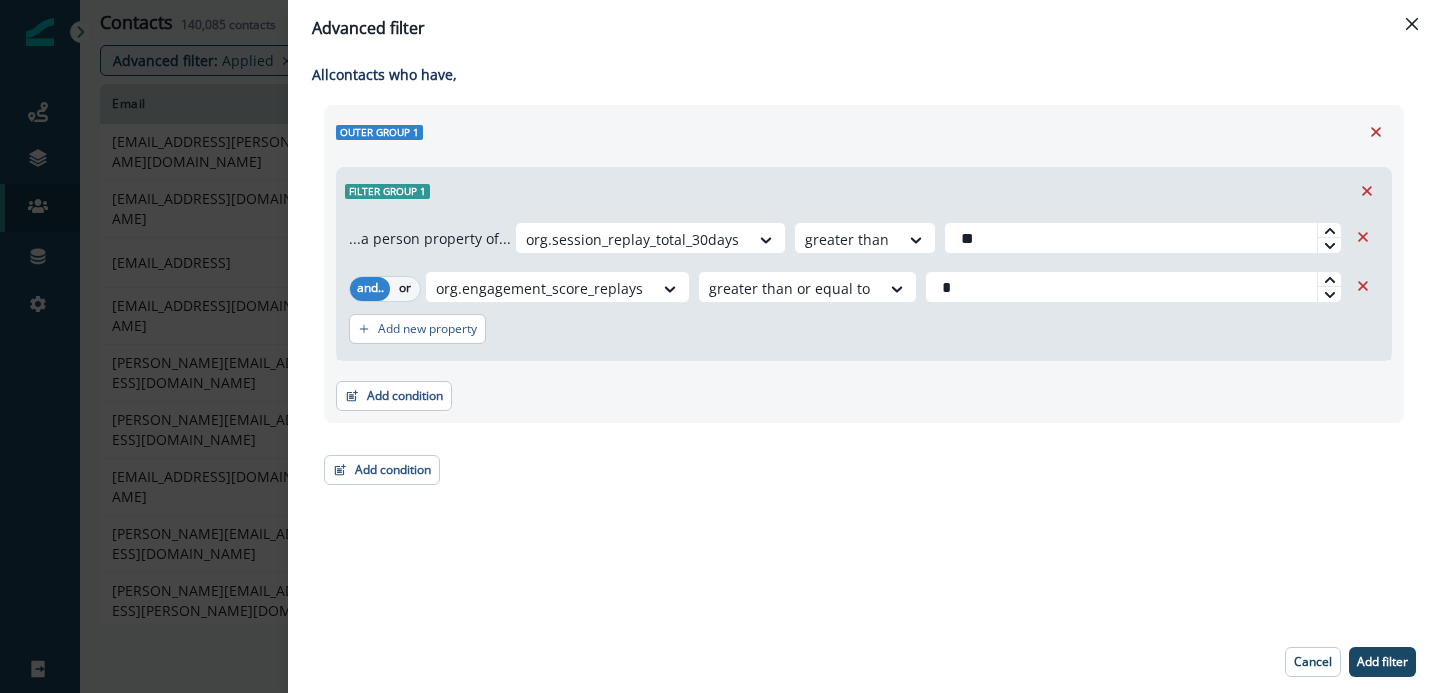 type on "*" 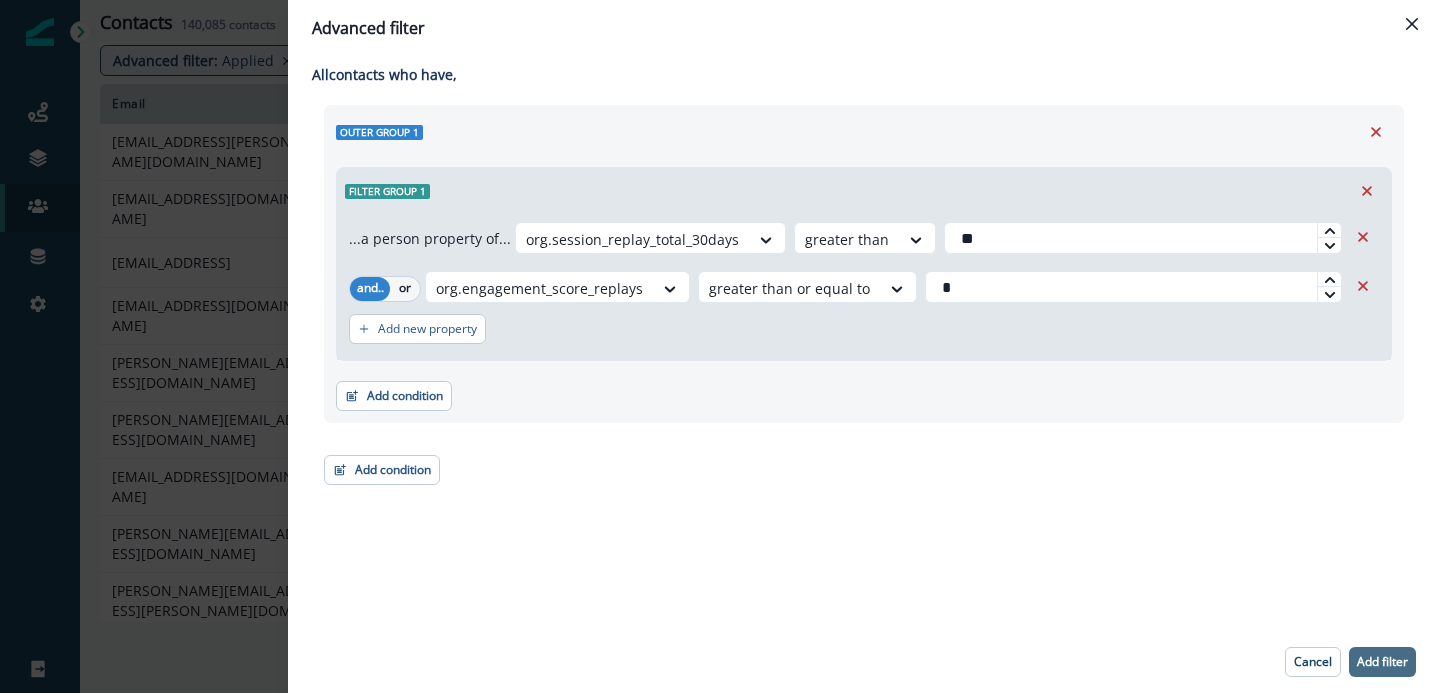 click on "Add filter" at bounding box center (1382, 662) 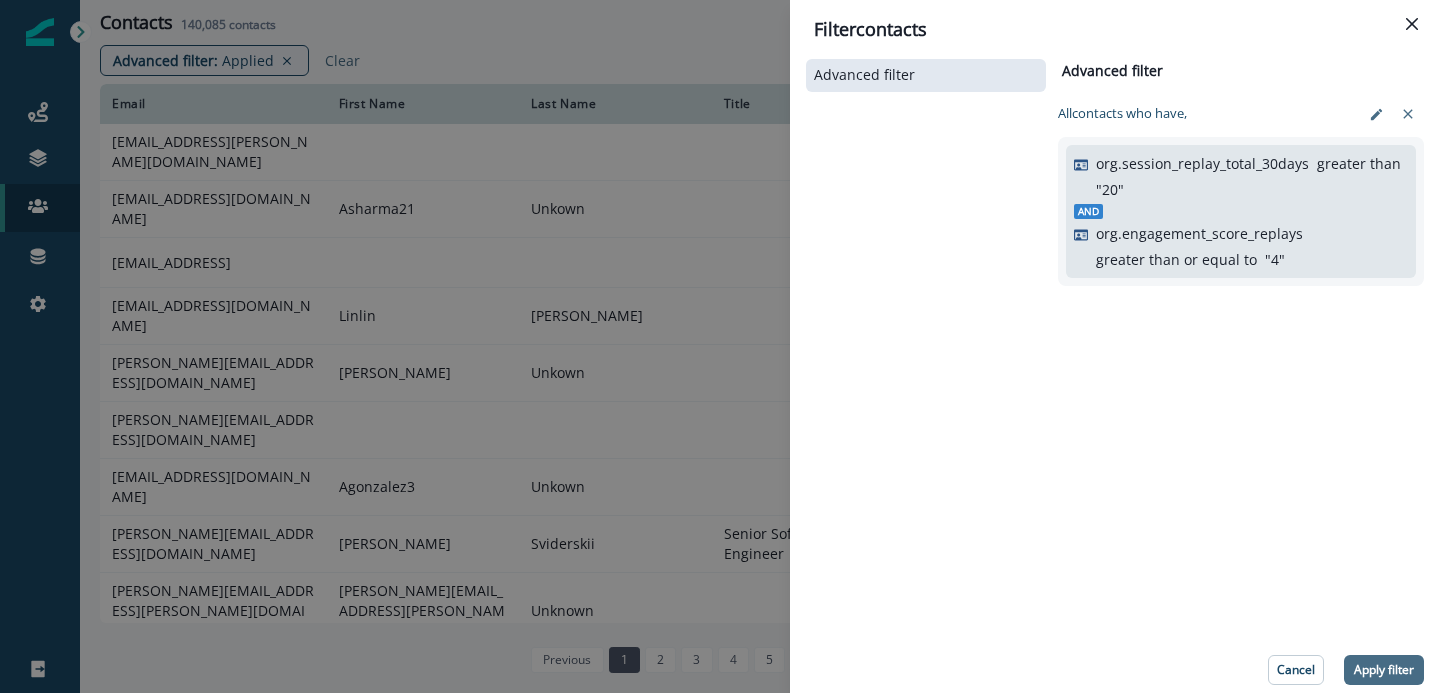 click on "Apply filter" at bounding box center (1384, 670) 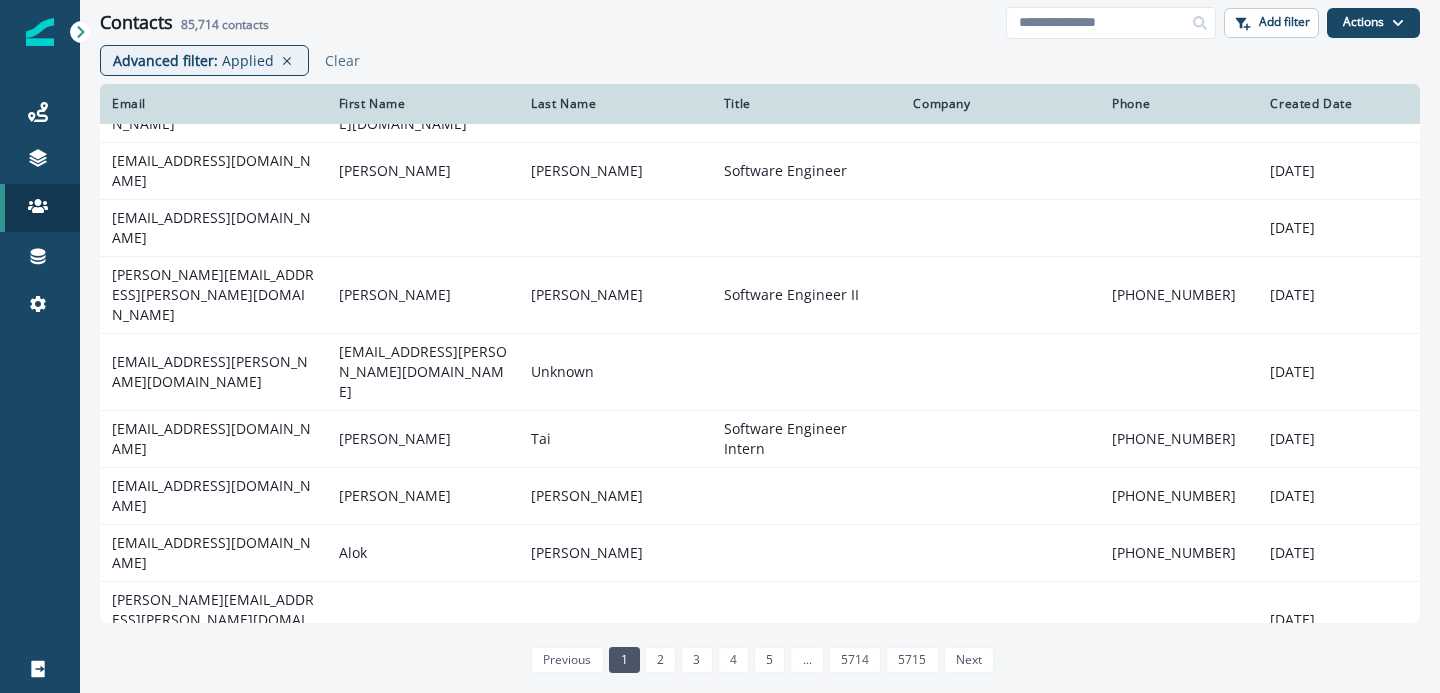 scroll, scrollTop: 0, scrollLeft: 0, axis: both 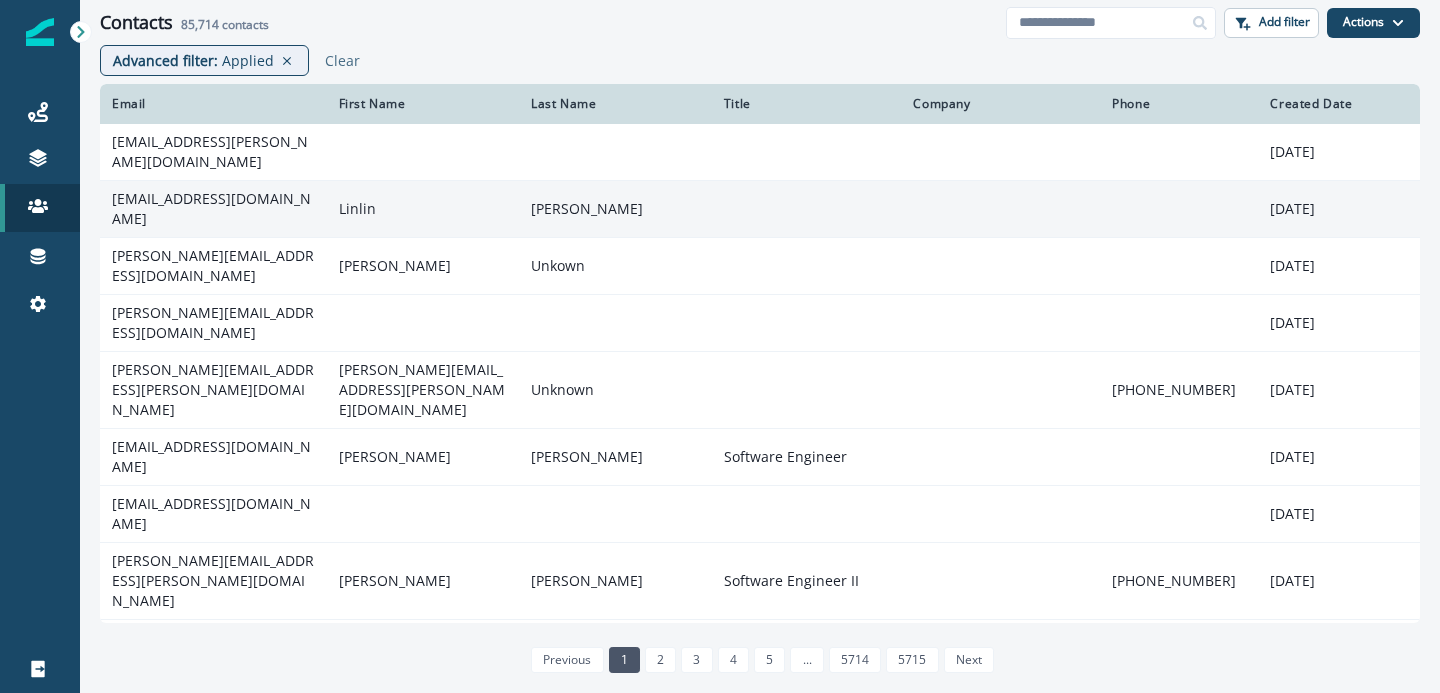 click on "[EMAIL_ADDRESS][DOMAIN_NAME]" at bounding box center [213, 209] 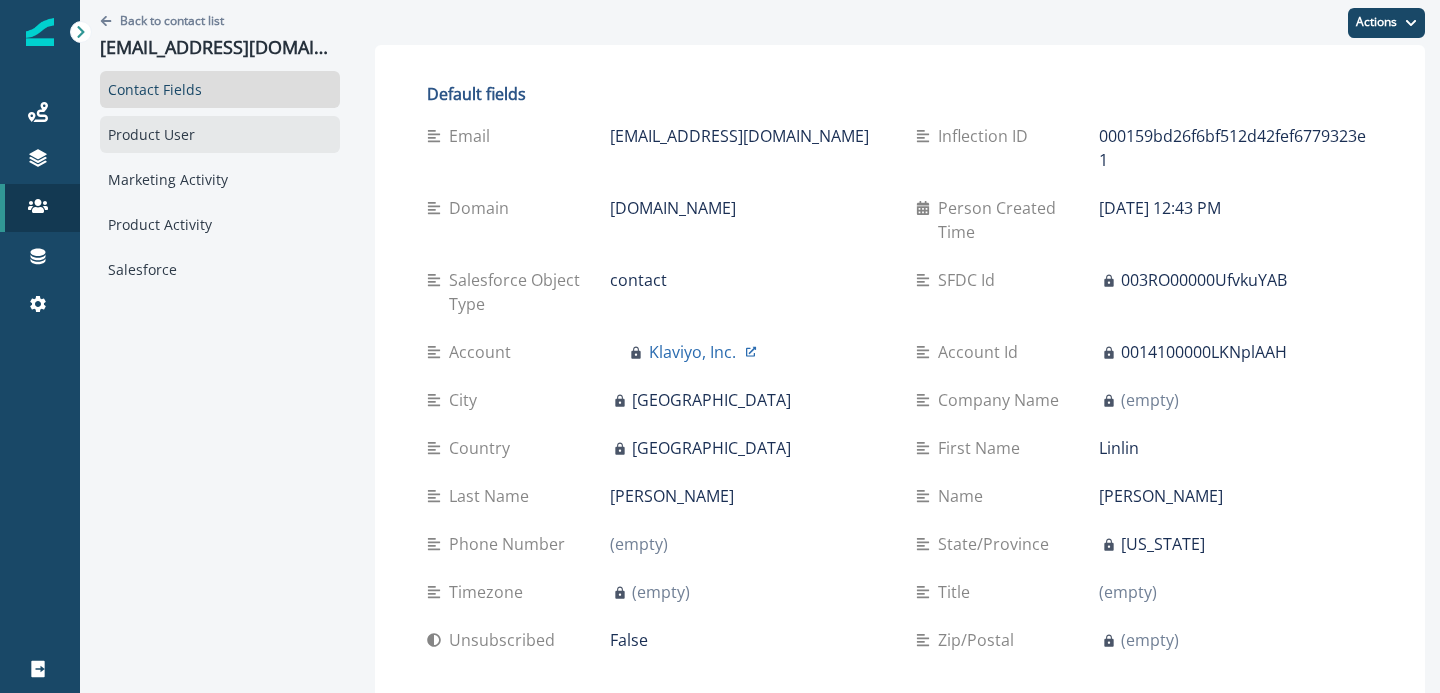 click on "Product User" at bounding box center [220, 134] 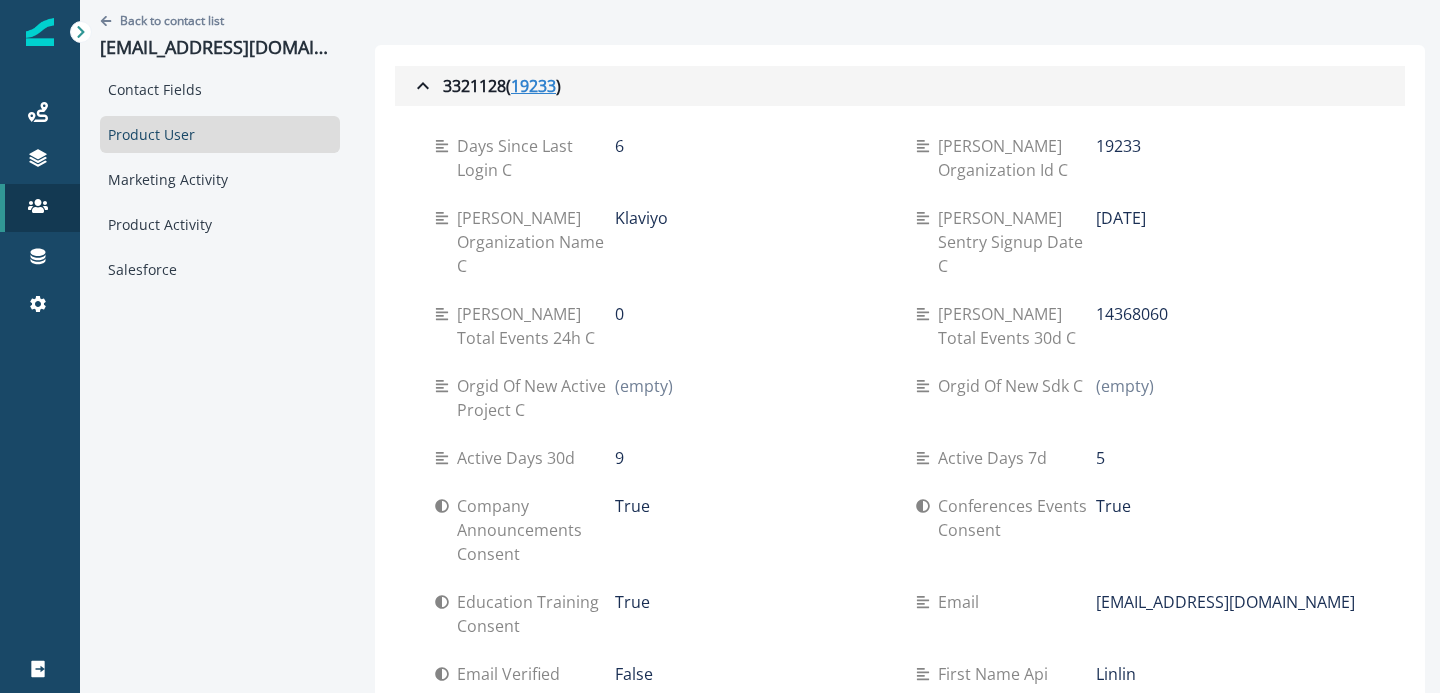 click on "19233" at bounding box center [533, 86] 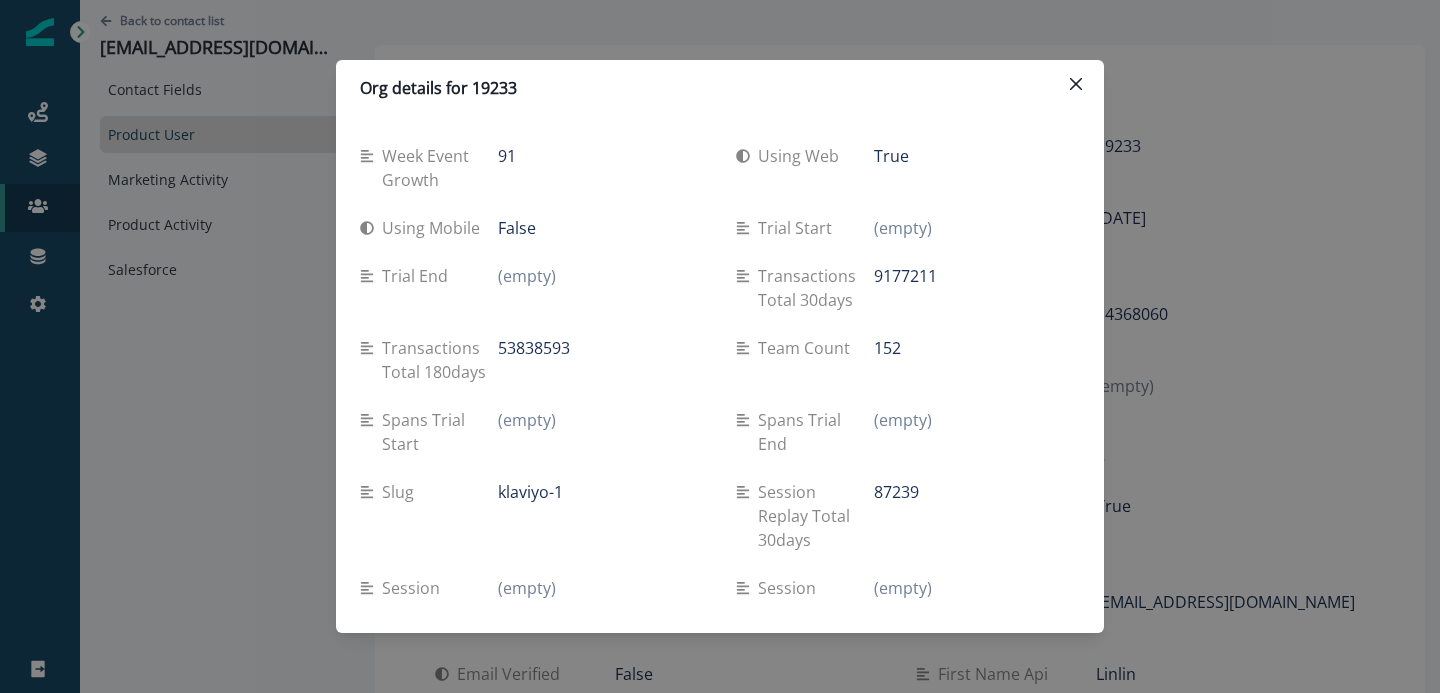 type 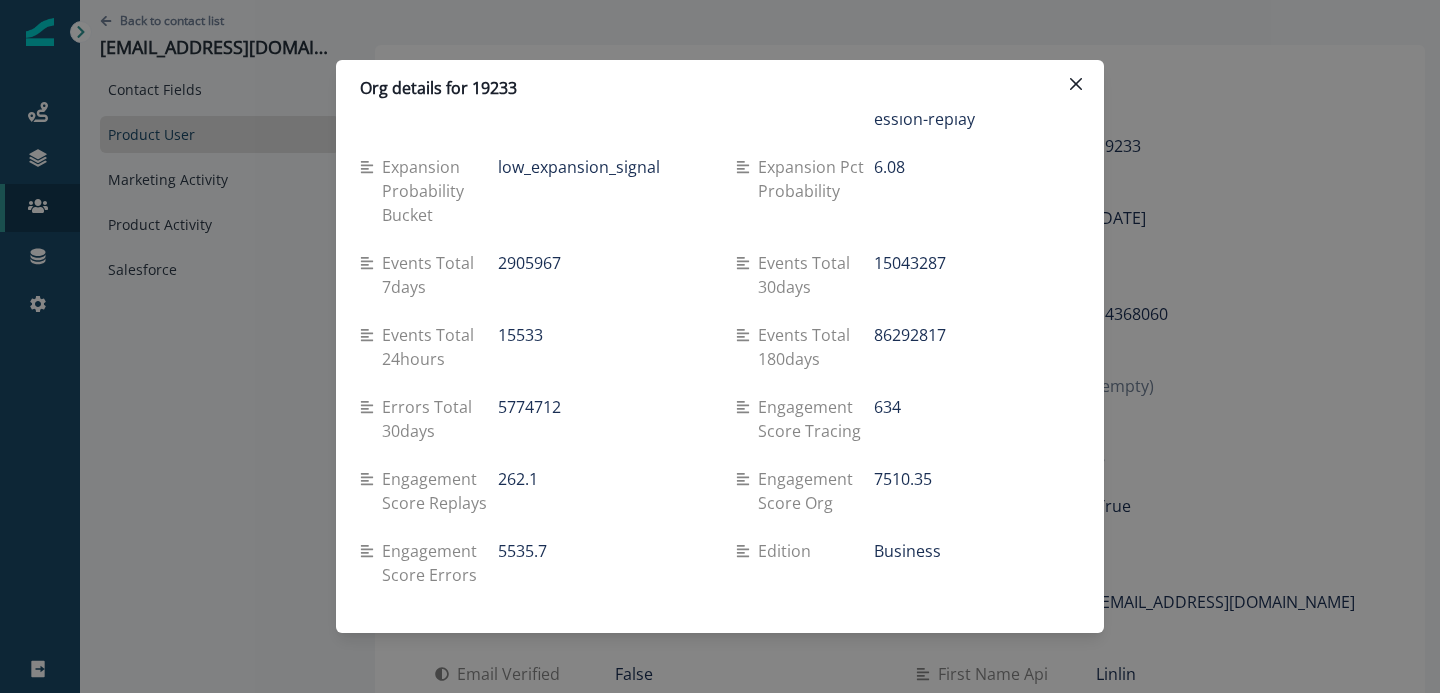 scroll, scrollTop: 3247, scrollLeft: 0, axis: vertical 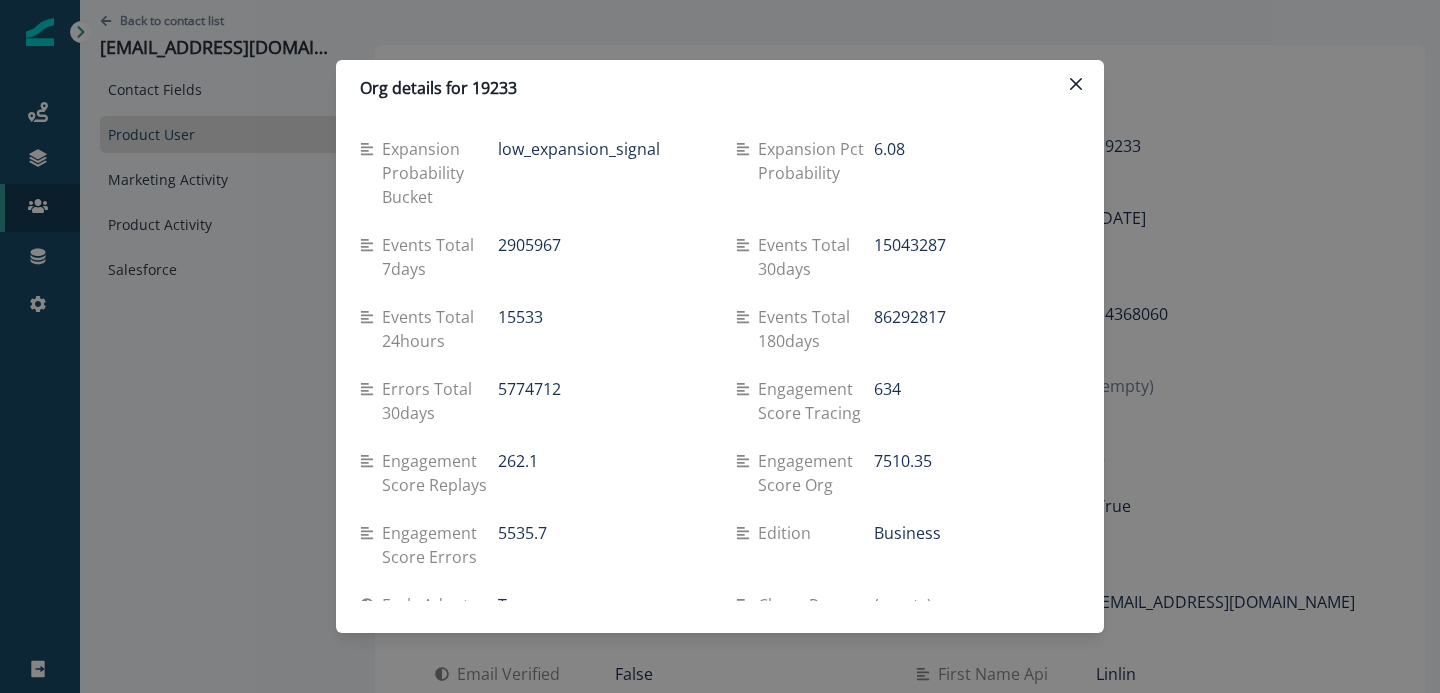 drag, startPoint x: 872, startPoint y: 416, endPoint x: 932, endPoint y: 416, distance: 60 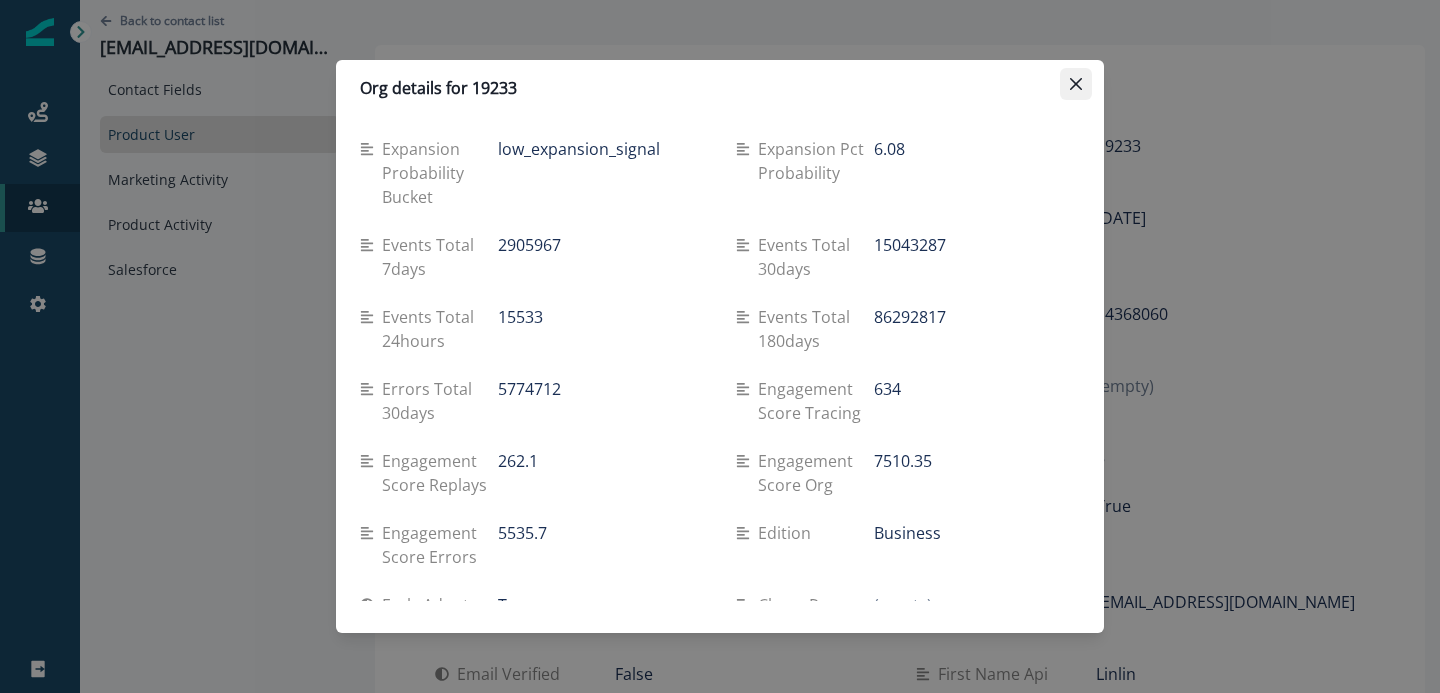 click 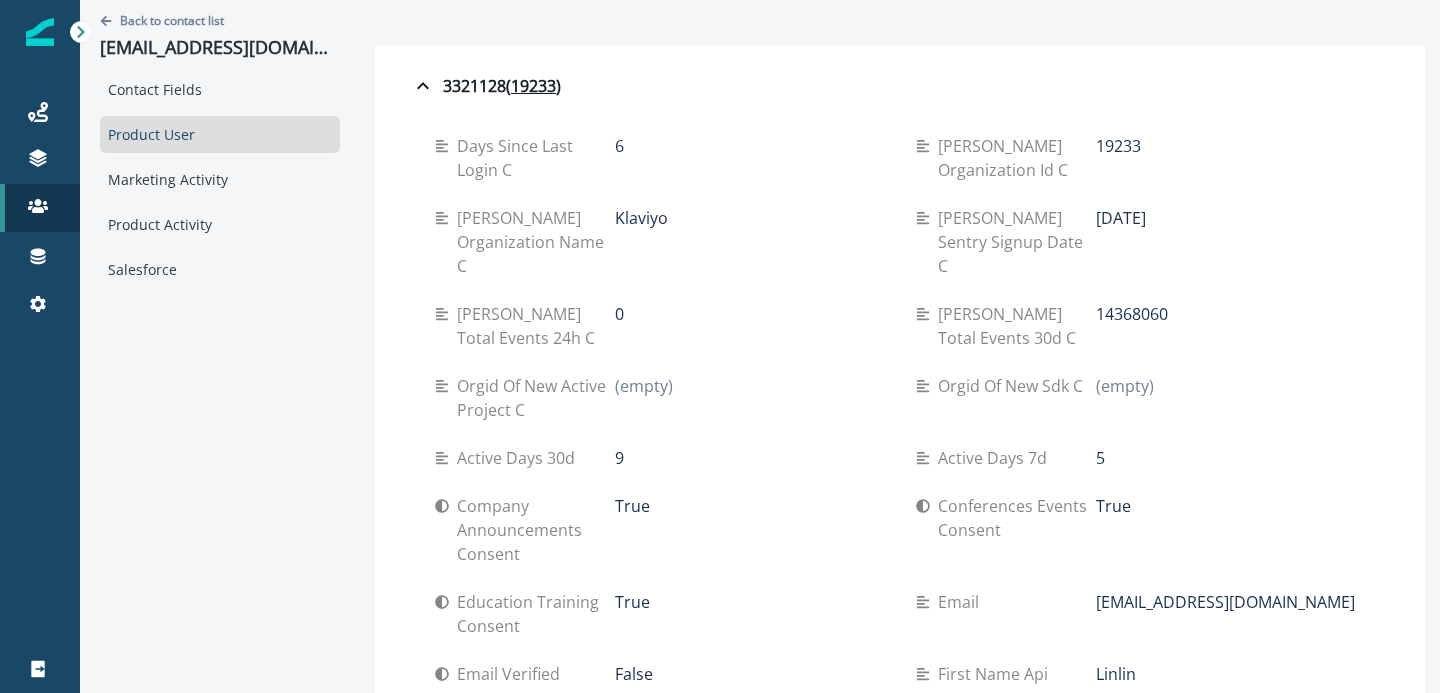 drag, startPoint x: 303, startPoint y: 48, endPoint x: 68, endPoint y: 49, distance: 235.00212 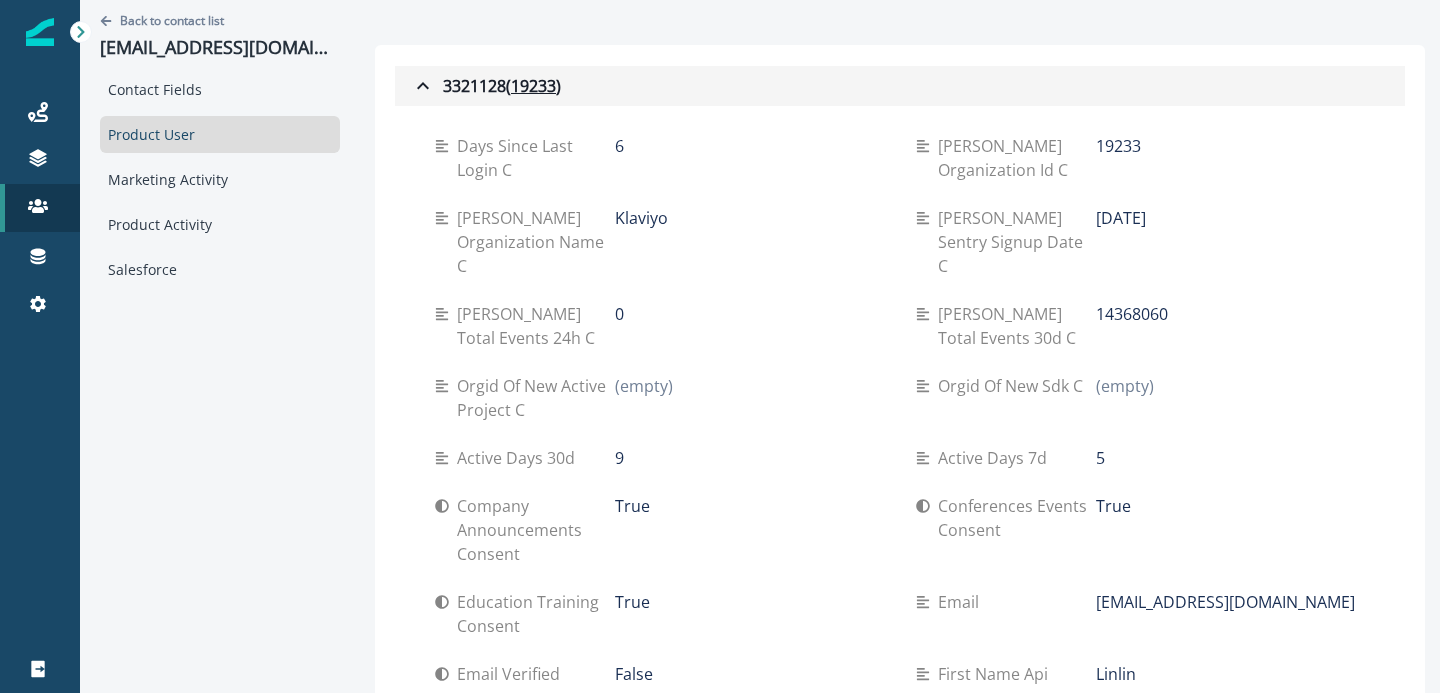 click on "3321128 ( 19233 )" at bounding box center [900, 86] 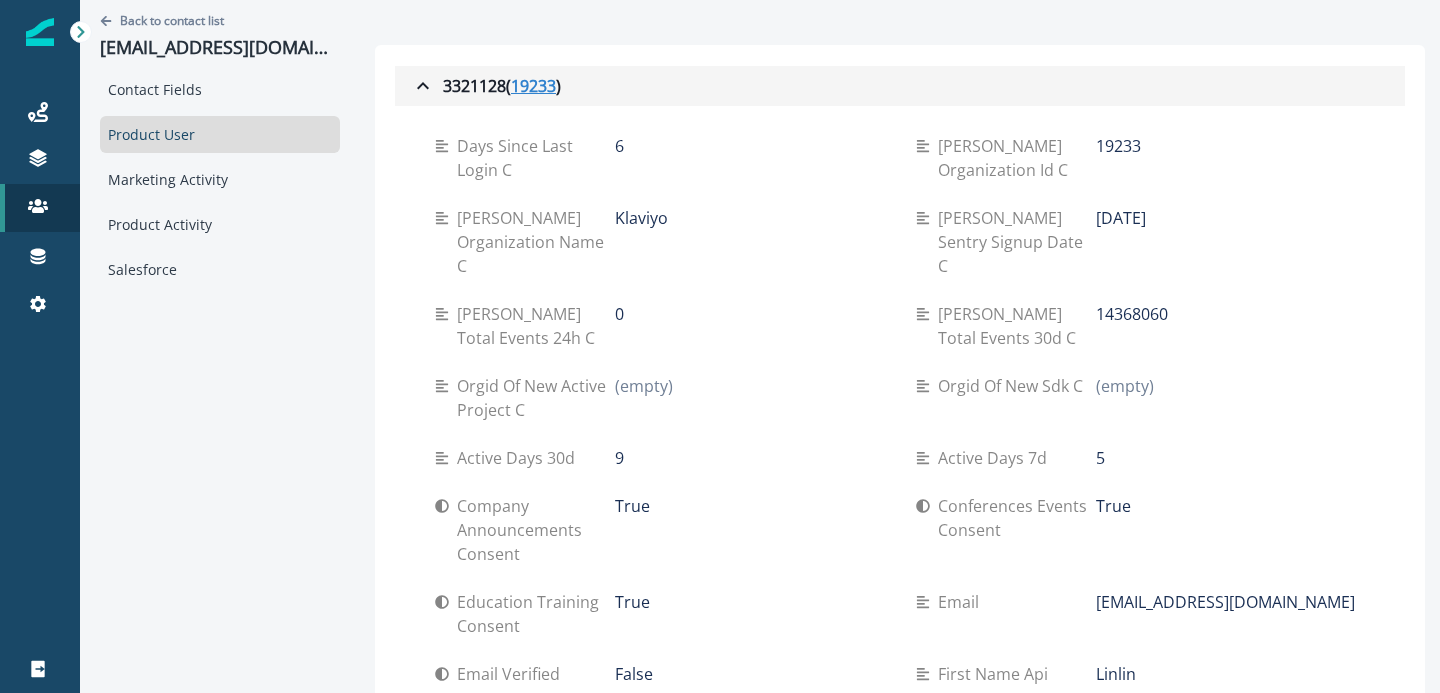 click on "19233" at bounding box center [533, 86] 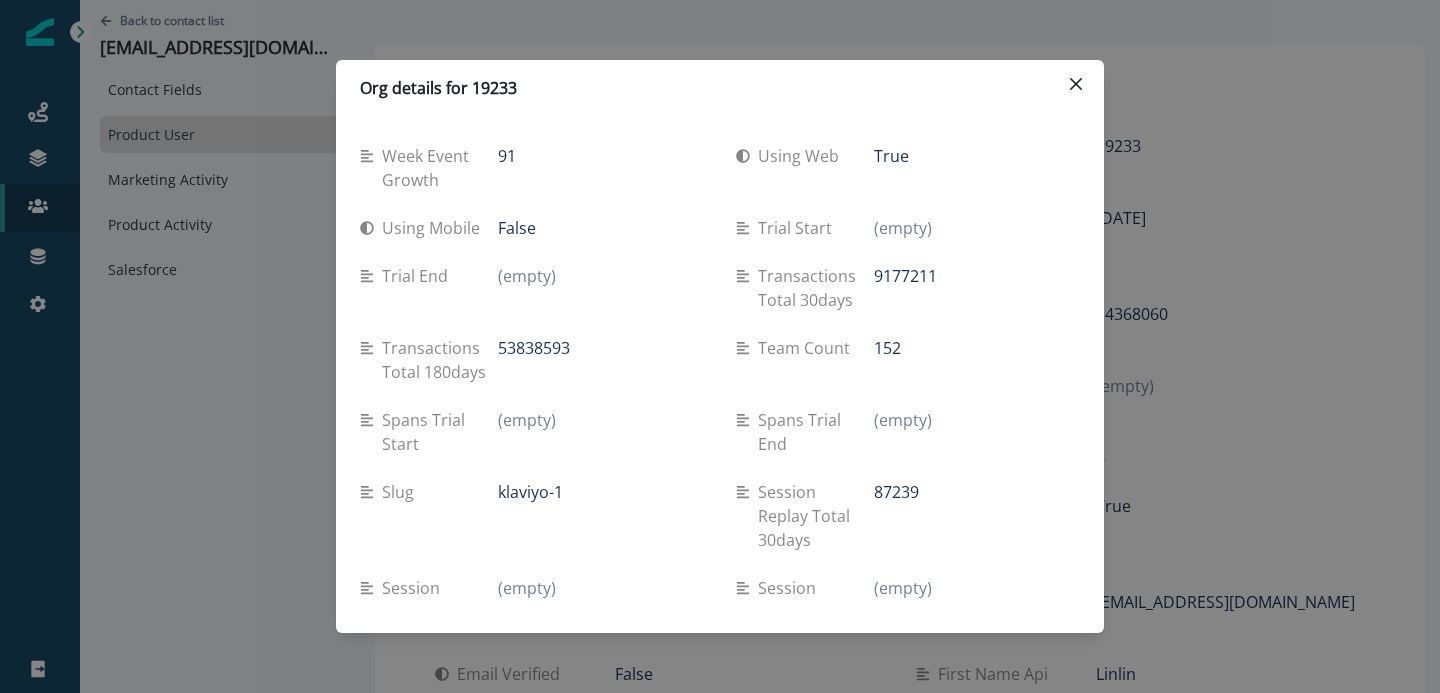 type 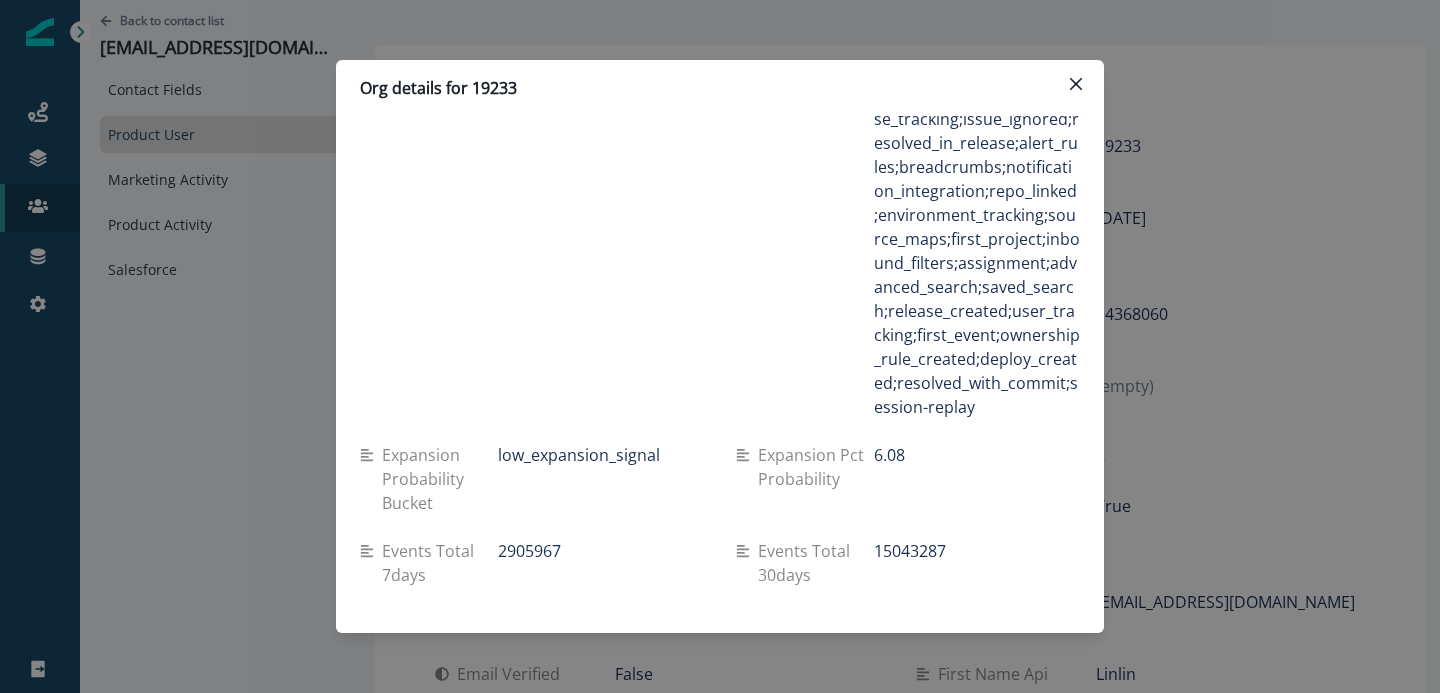 scroll, scrollTop: 3325, scrollLeft: 0, axis: vertical 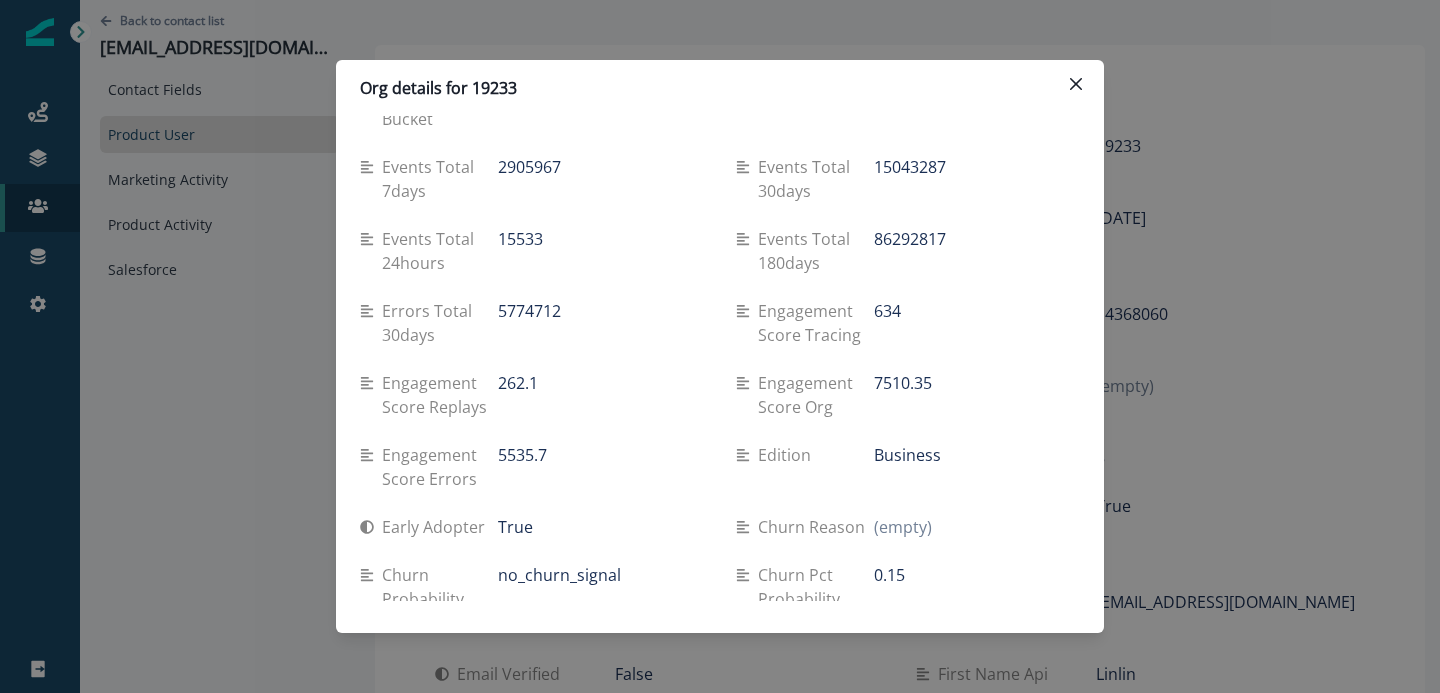 click on "Org details for 19233 Week event growth 91 Using web True Using mobile False Trial start (empty) Trial end (empty) Transactions total 30days 9177211 Transactions total 180days 53838593 Team count 152 Spans trial start (empty) Spans trial end (empty) Slug klaviyo-1 Session replay total 30days 87239 Session replay sample rate (empty) Session replay error sample rate (empty) Sentry integrations github;jira;pagerduty;slack Sdk family Golang, JavaScript, Node (JavaScript), Python Reserved transactions 10000000 Reserved spans 0 Reserved errors 5000000 Replays total 30days 83626 Replay trial start (empty) Replay trial end (empty) Purchased additional transactions flag True Project sdk sentry.go;sentry.python;sentry.javascript.nextjs;sentry.python.fastapi;sentry.javascript.node-core;raven-js;sentry.python.aiohttp;sentry.javascript.node;sentry.python.flask;sentry.javascript.astro;raven-bash;sentry.javascript.gatsby;raven-node;sentry.python.aws_lambda;sentry.javascript.react;sentry.python.django;sentry.go.gin 0 9 36 1" at bounding box center (720, 346) 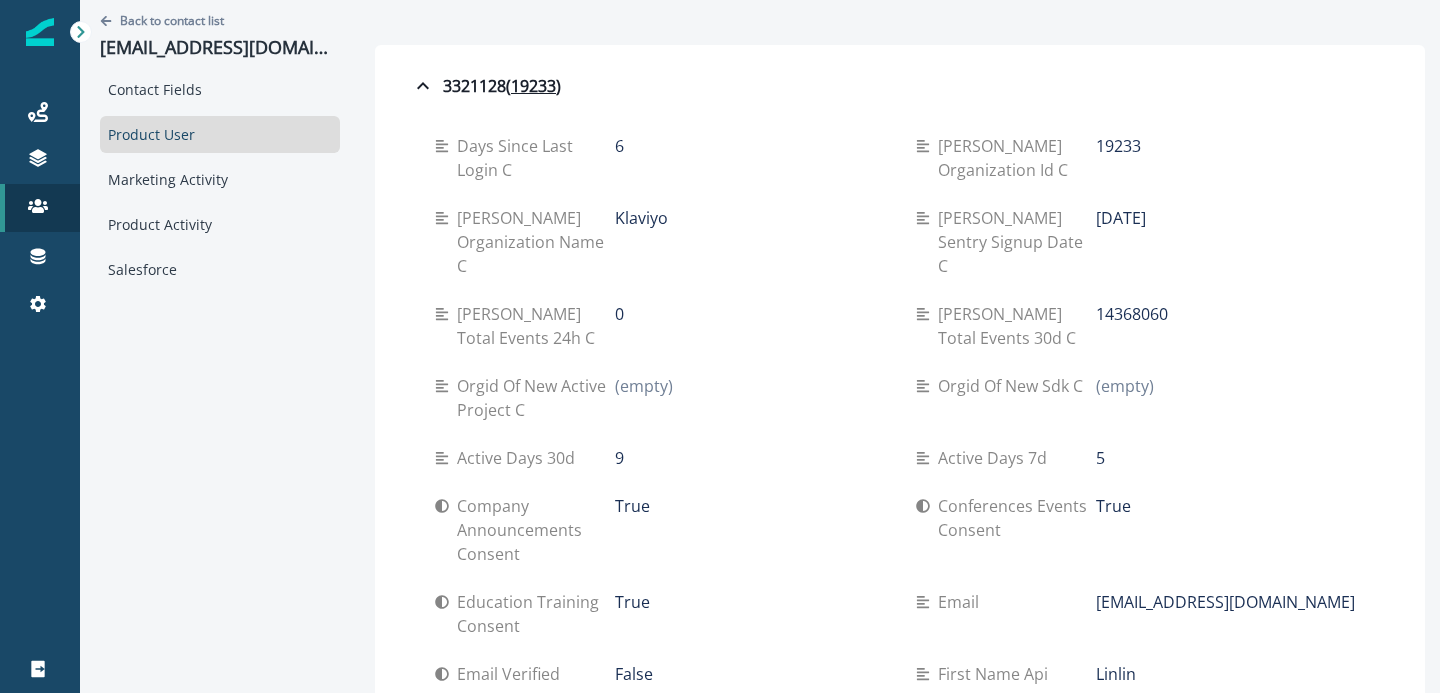 drag, startPoint x: 294, startPoint y: 51, endPoint x: 80, endPoint y: 49, distance: 214.00934 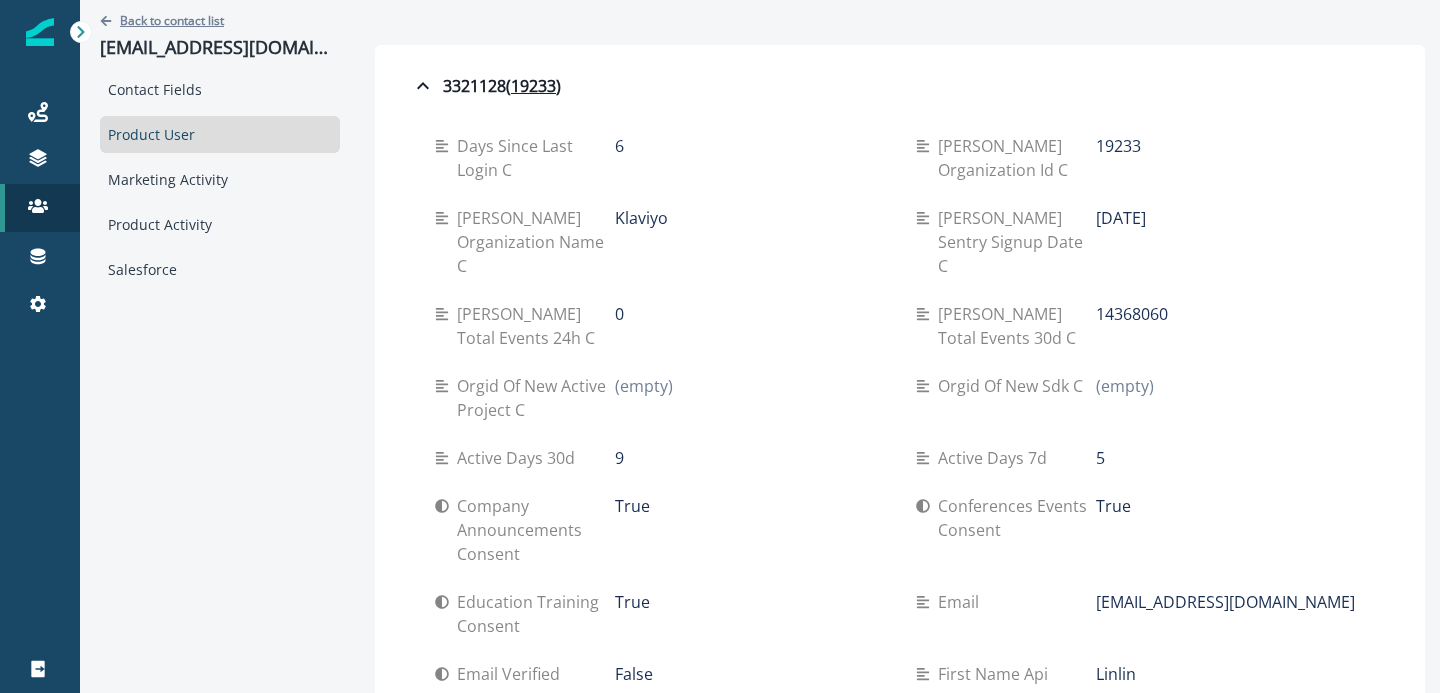 click on "Back to contact list" at bounding box center [172, 20] 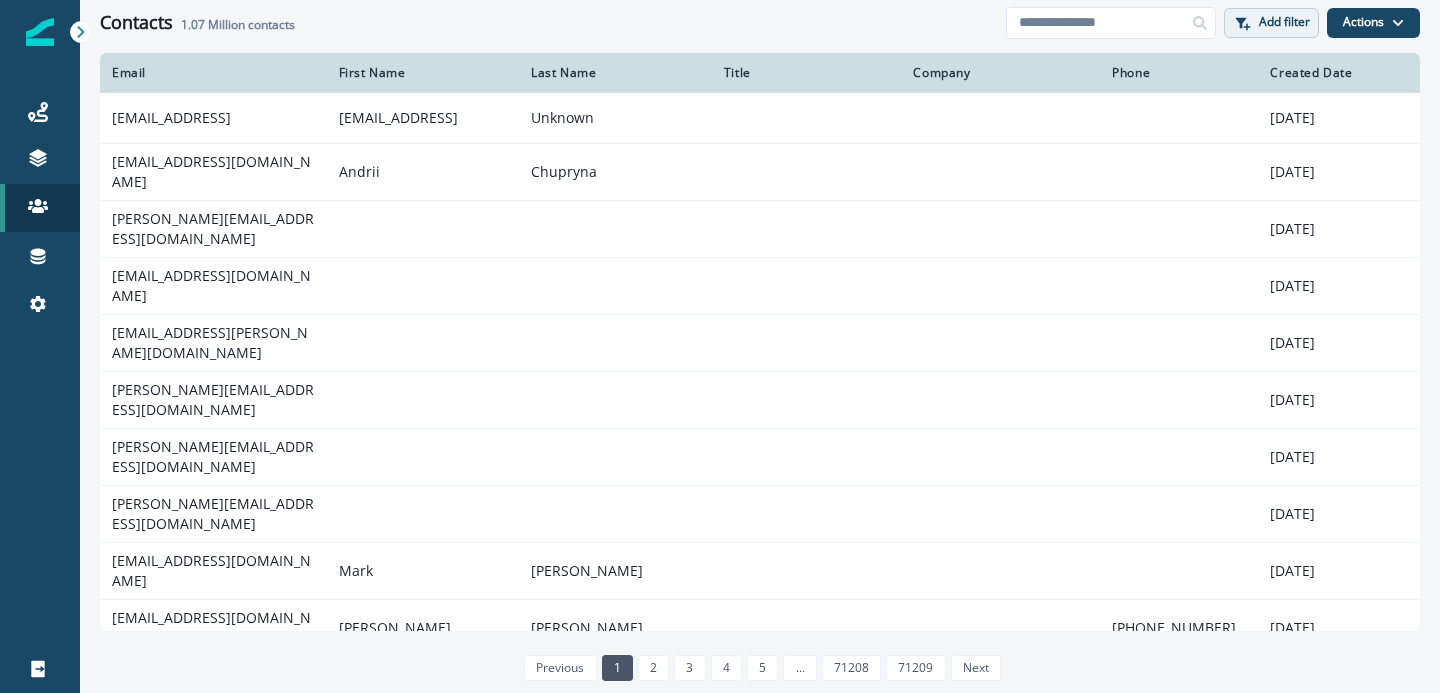 click on "Add filter" at bounding box center [1284, 22] 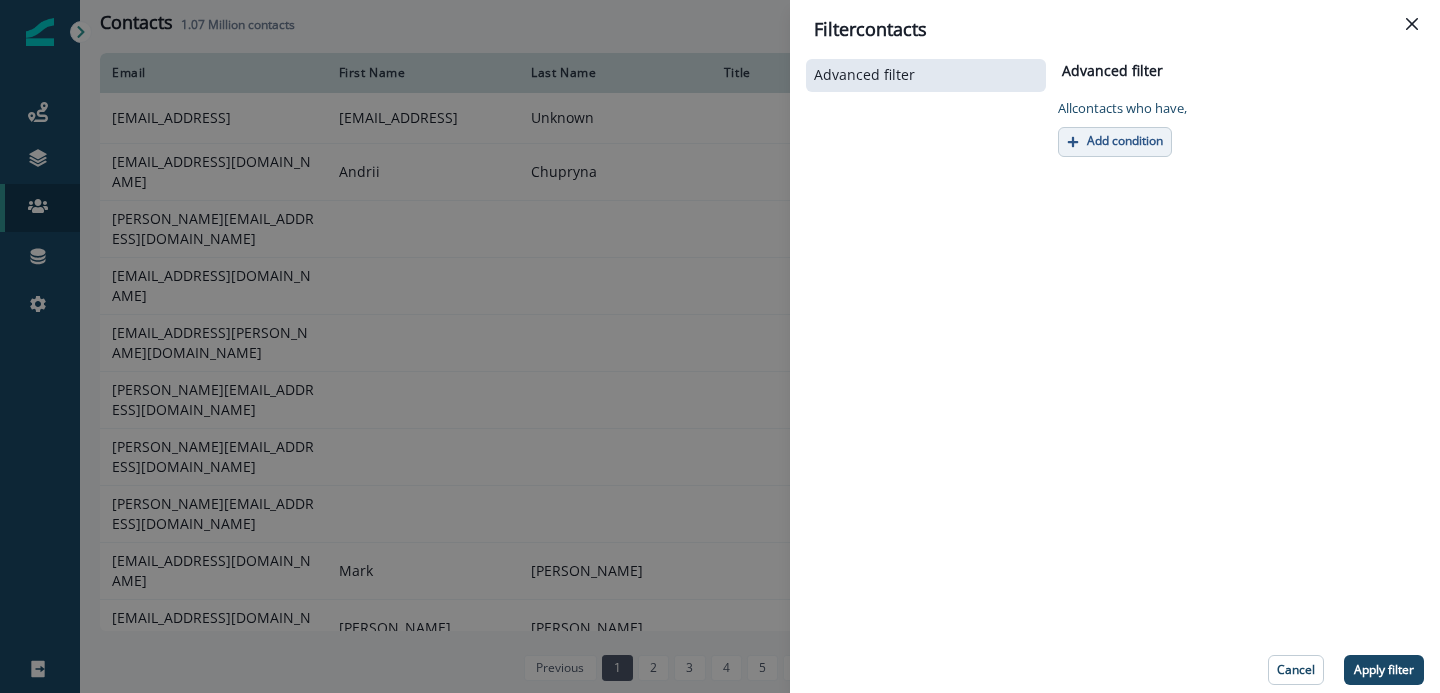 click on "Add condition" at bounding box center (1125, 141) 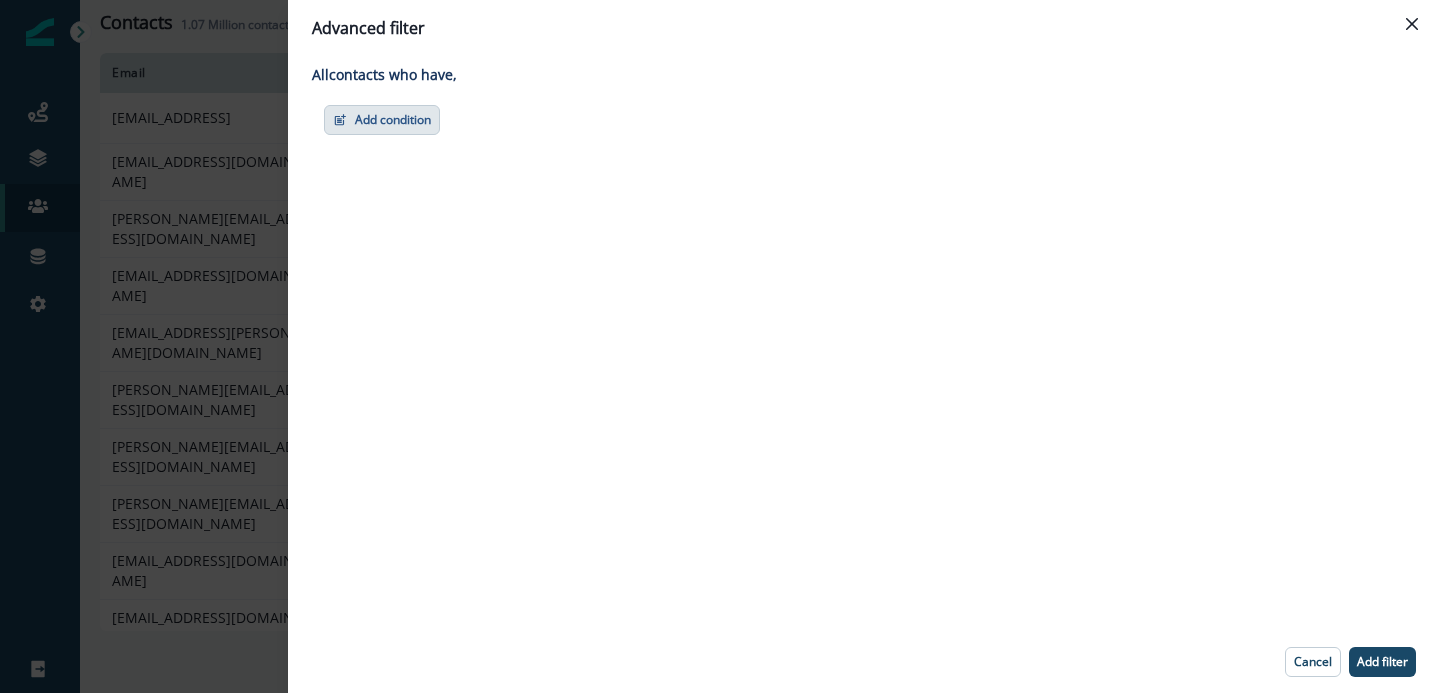 click on "Add condition" at bounding box center (382, 120) 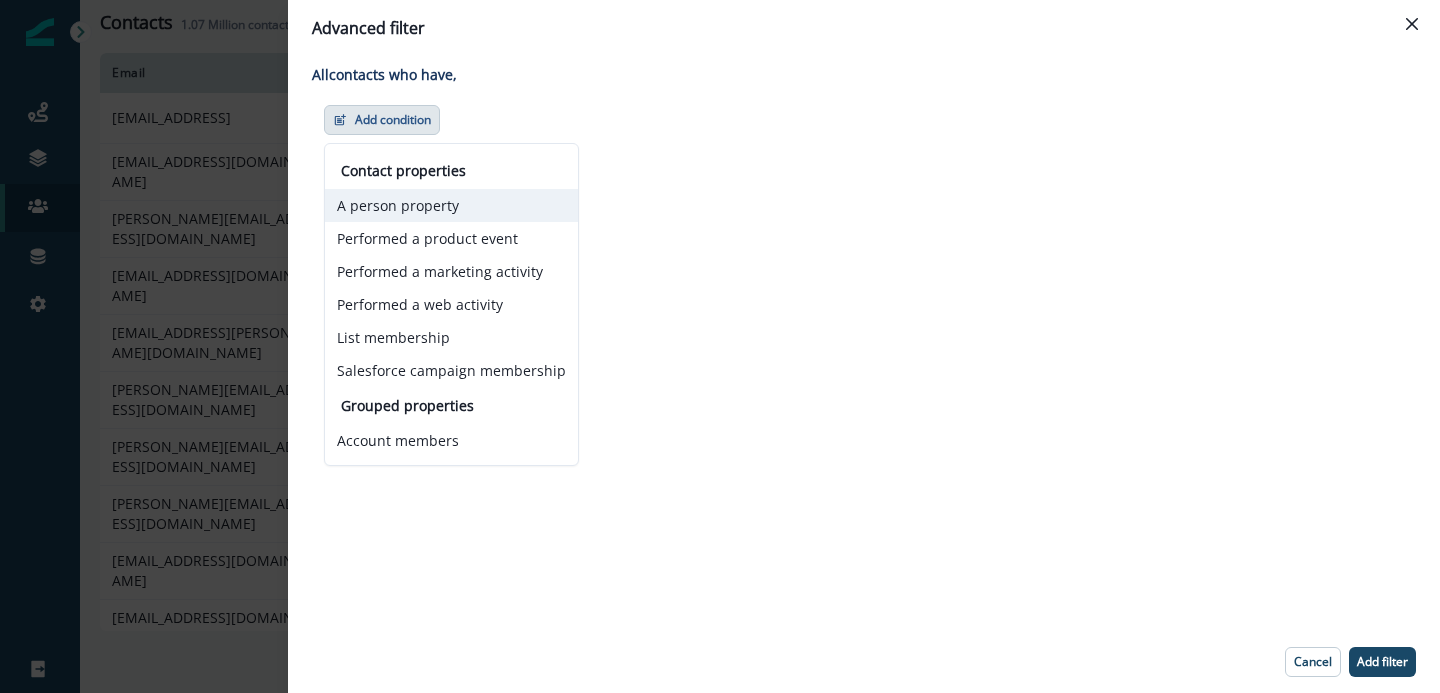 click on "A person property" at bounding box center [451, 205] 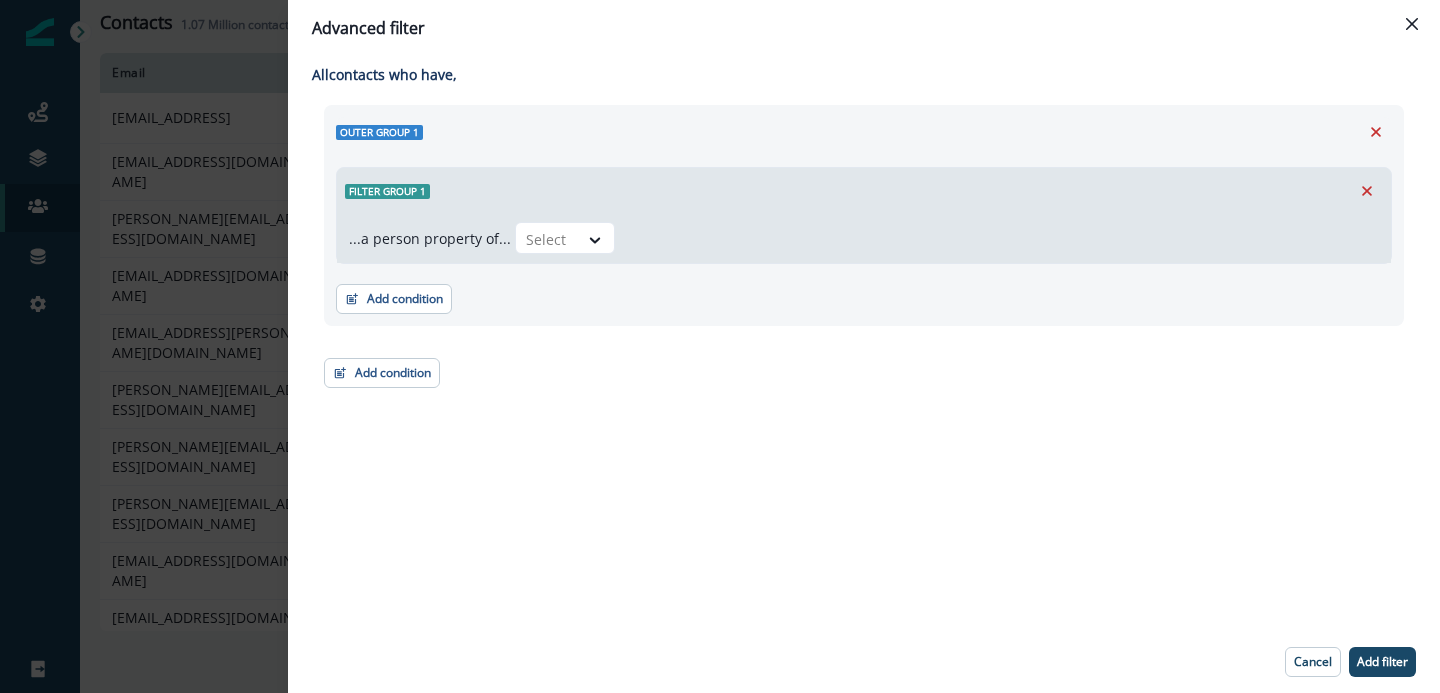 type 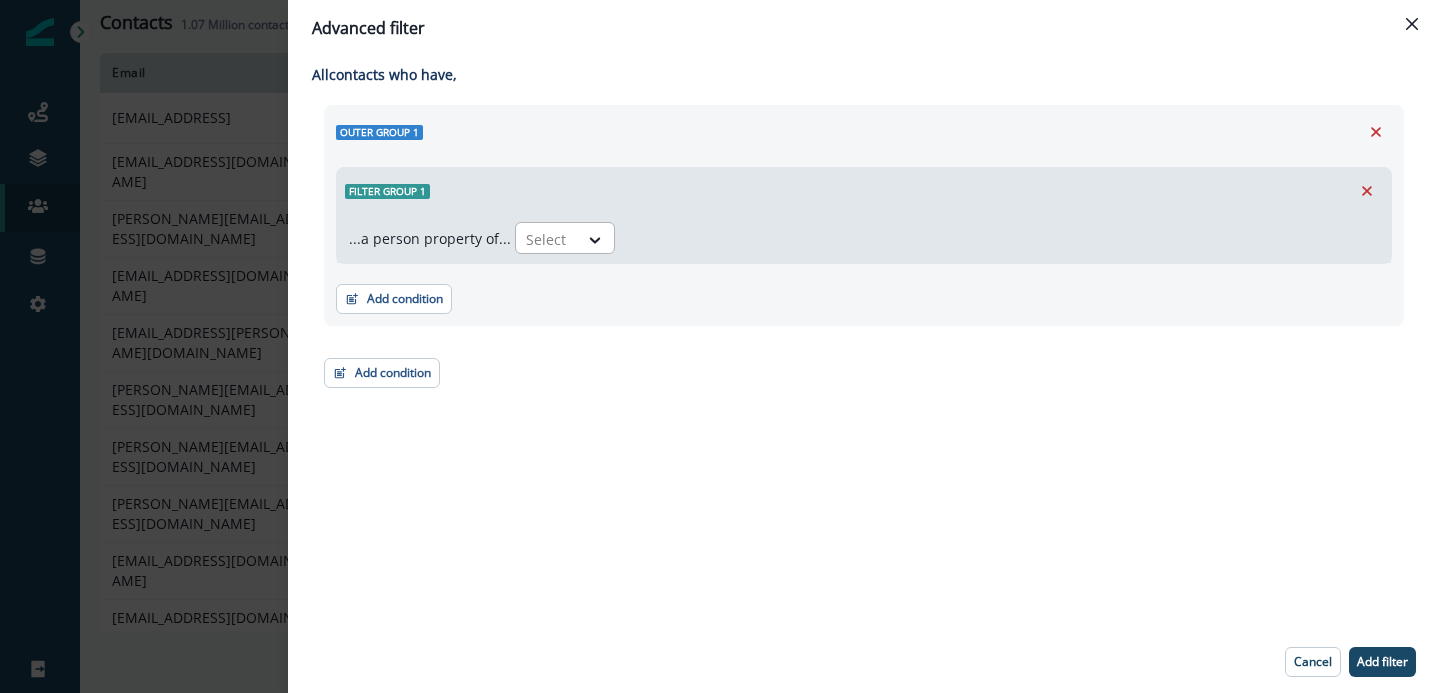 click at bounding box center [547, 239] 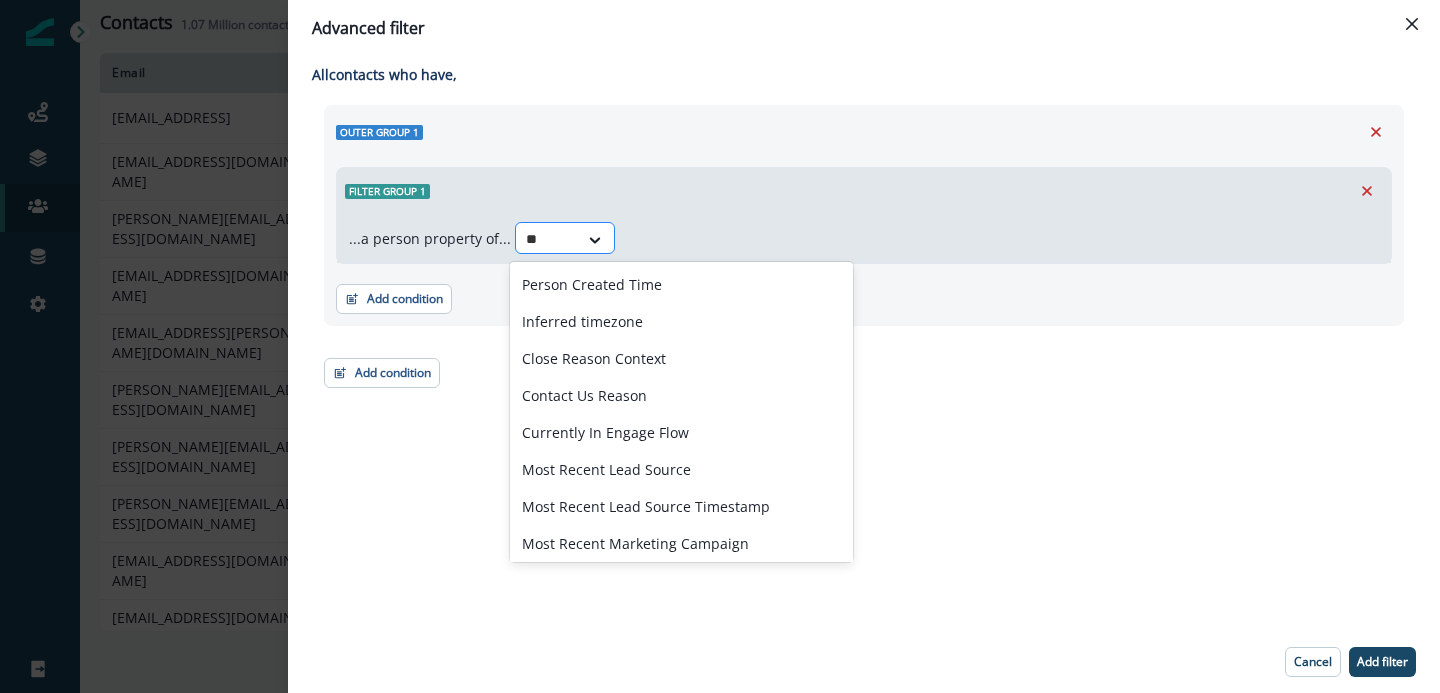 type on "*" 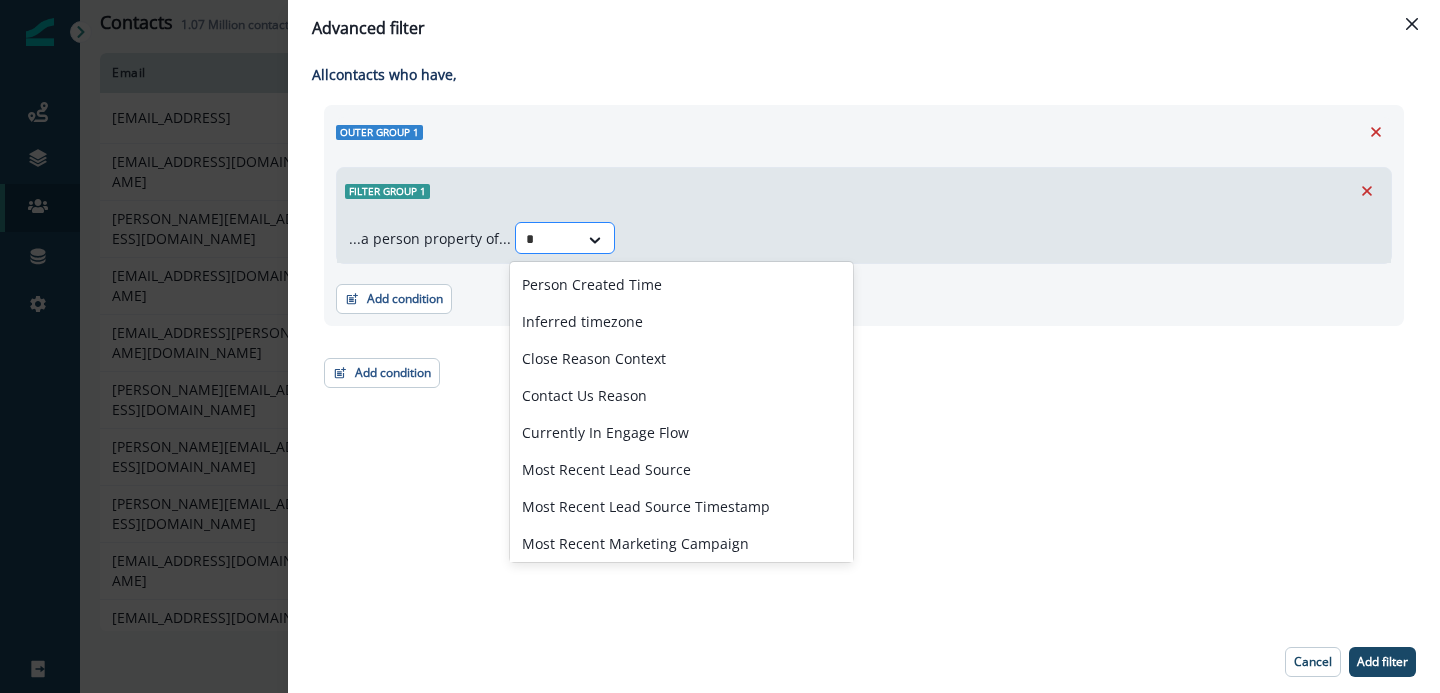 type 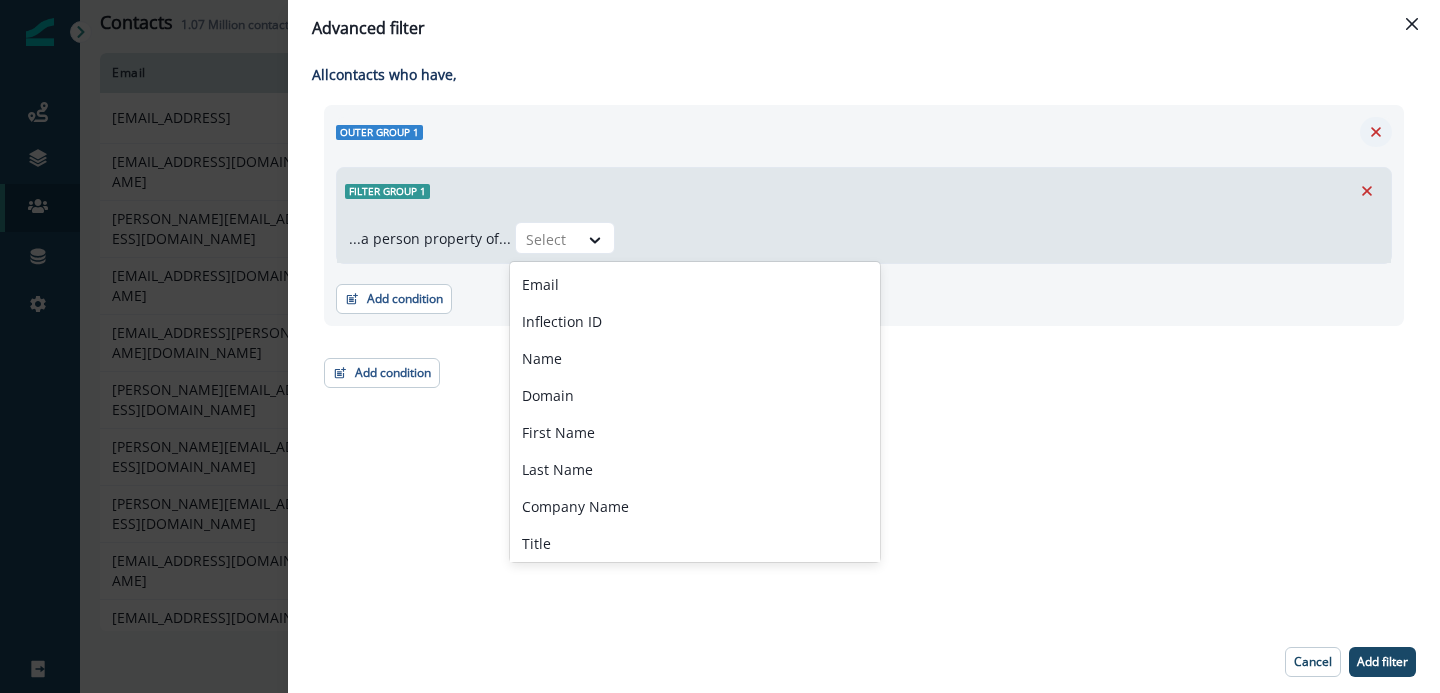 click 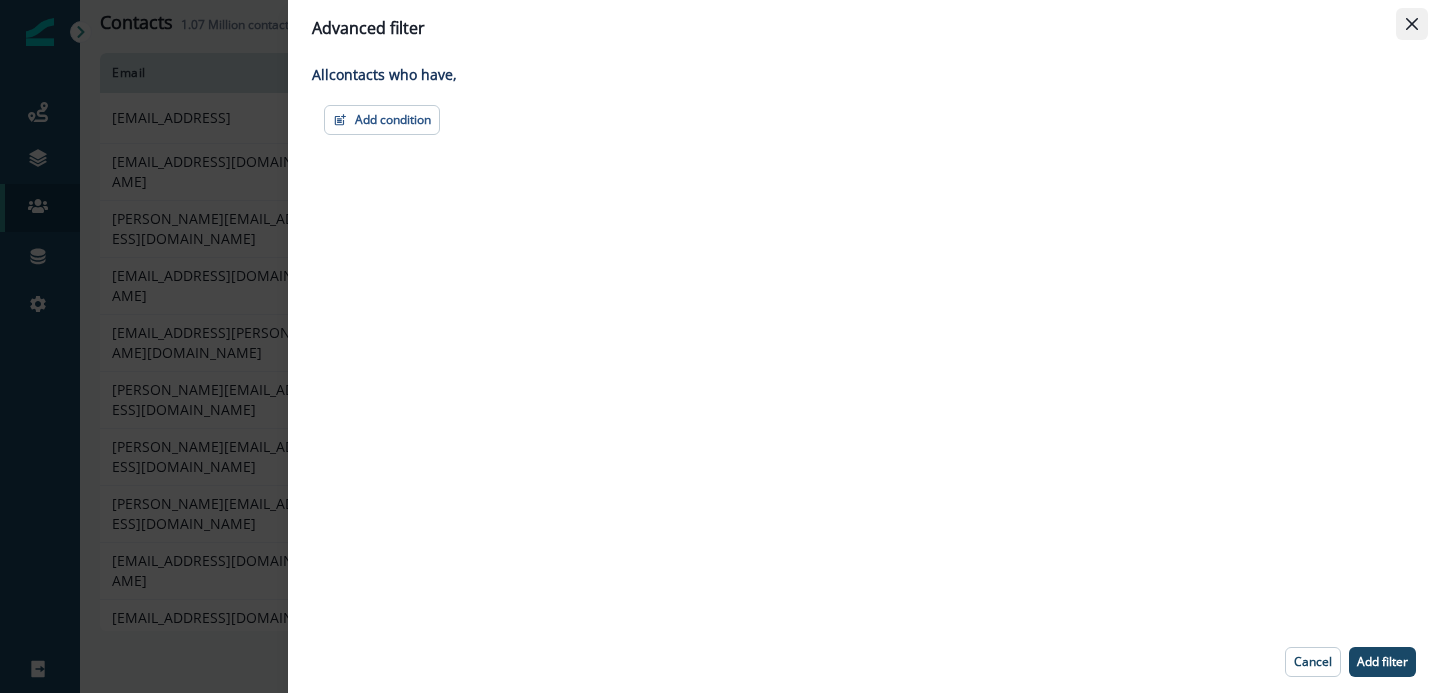 click at bounding box center (1412, 24) 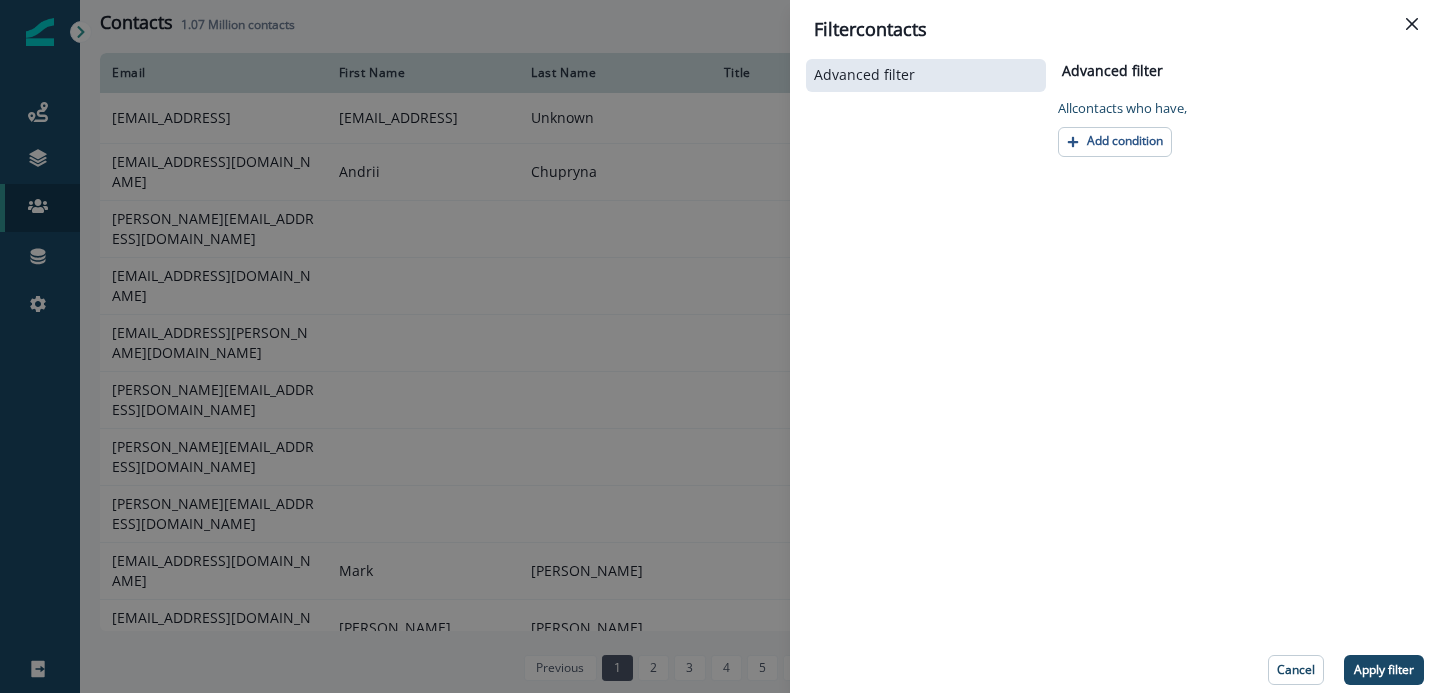 click on "Filter  contacts Advanced filter Advanced filter Clear All  contact s who have, Add condition Cancel Apply filter" at bounding box center [720, 346] 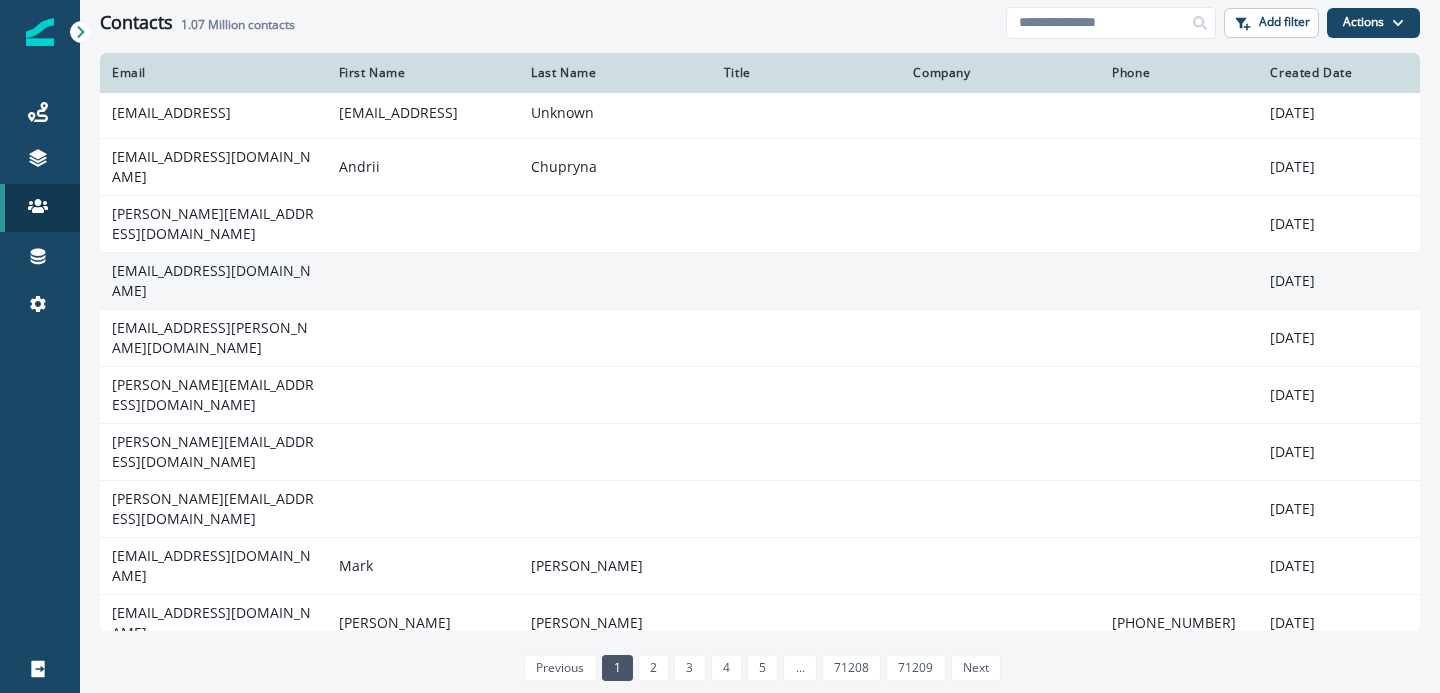 scroll, scrollTop: 0, scrollLeft: 0, axis: both 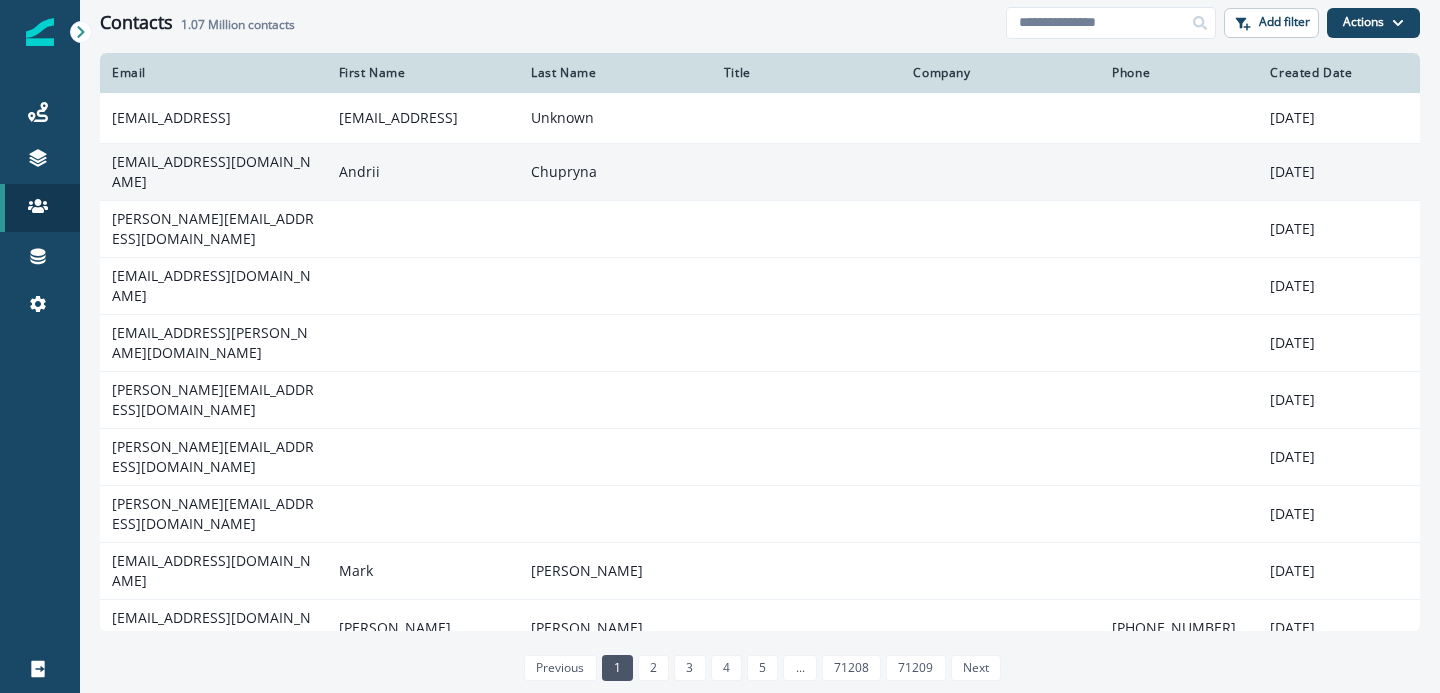 click on "[EMAIL_ADDRESS][DOMAIN_NAME]" at bounding box center [213, 171] 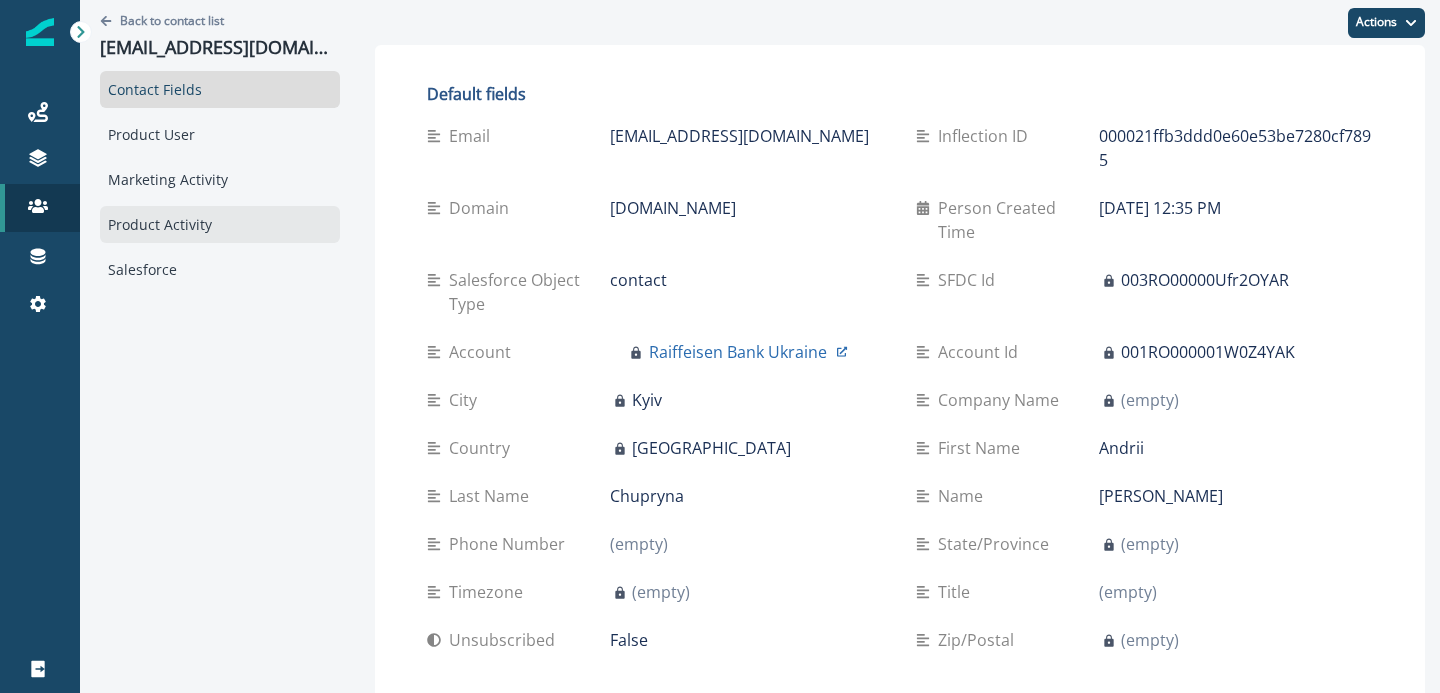 click on "Product Activity" at bounding box center [220, 224] 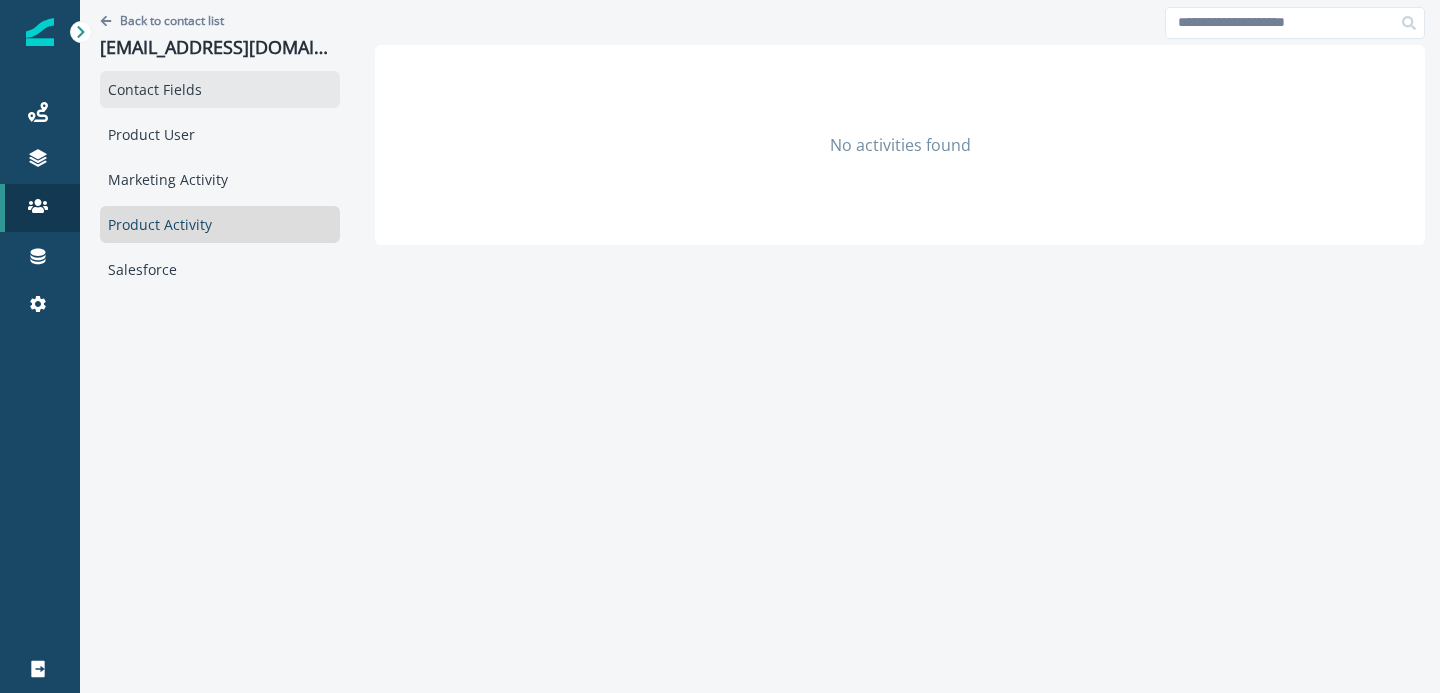 click on "Contact Fields" at bounding box center (220, 89) 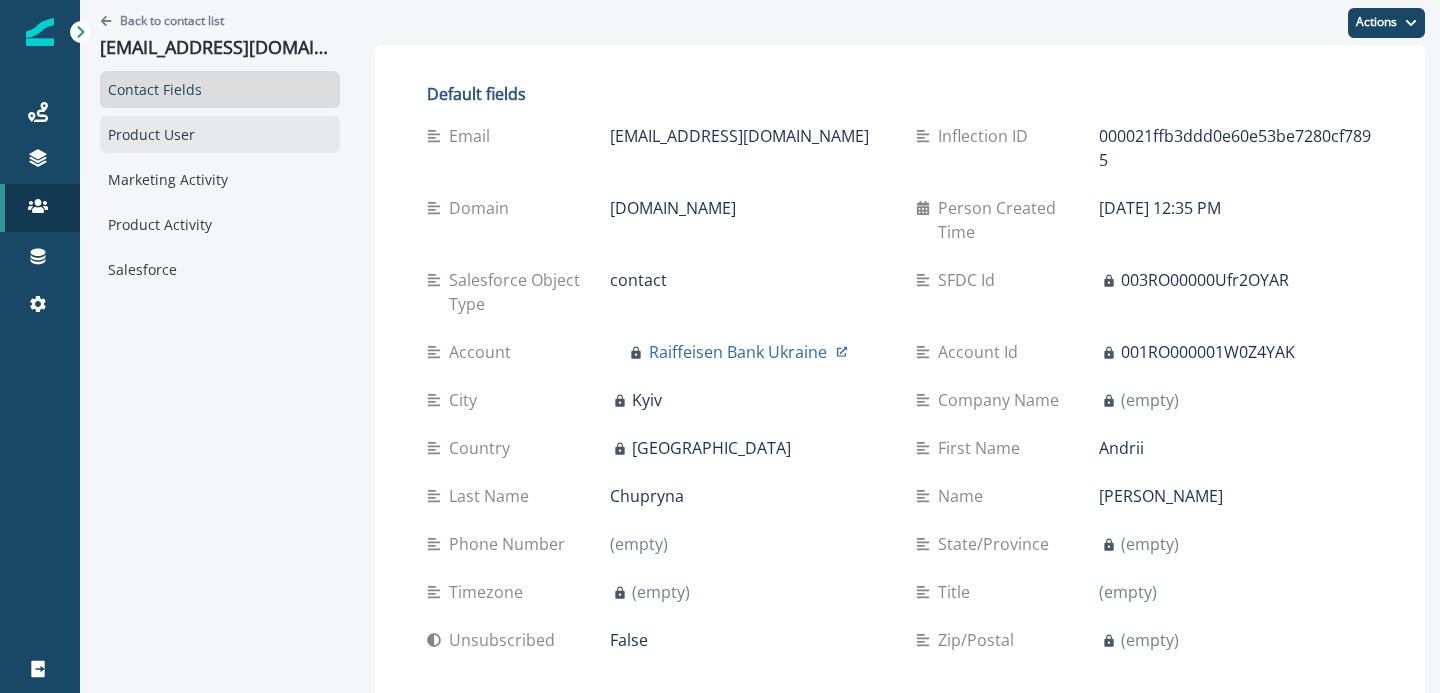click on "Product User" at bounding box center (220, 134) 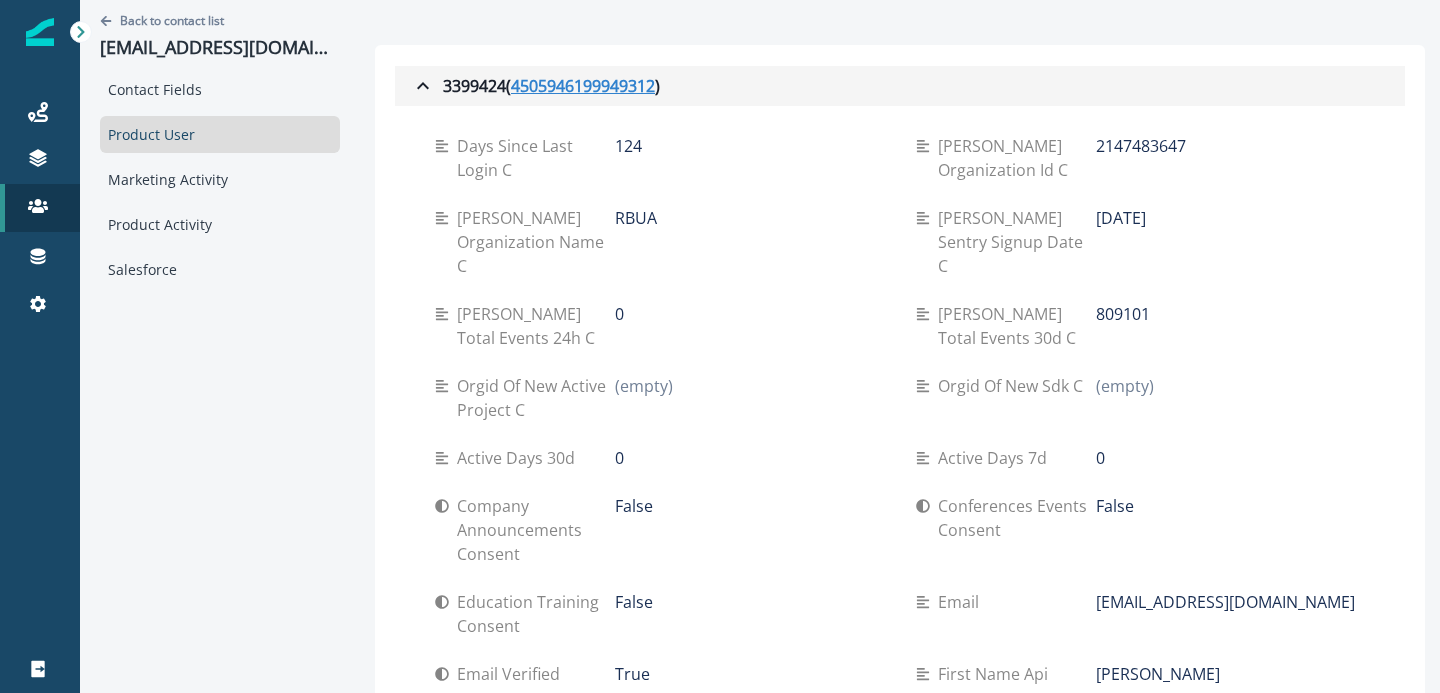 click on "4505946199949312" at bounding box center (583, 86) 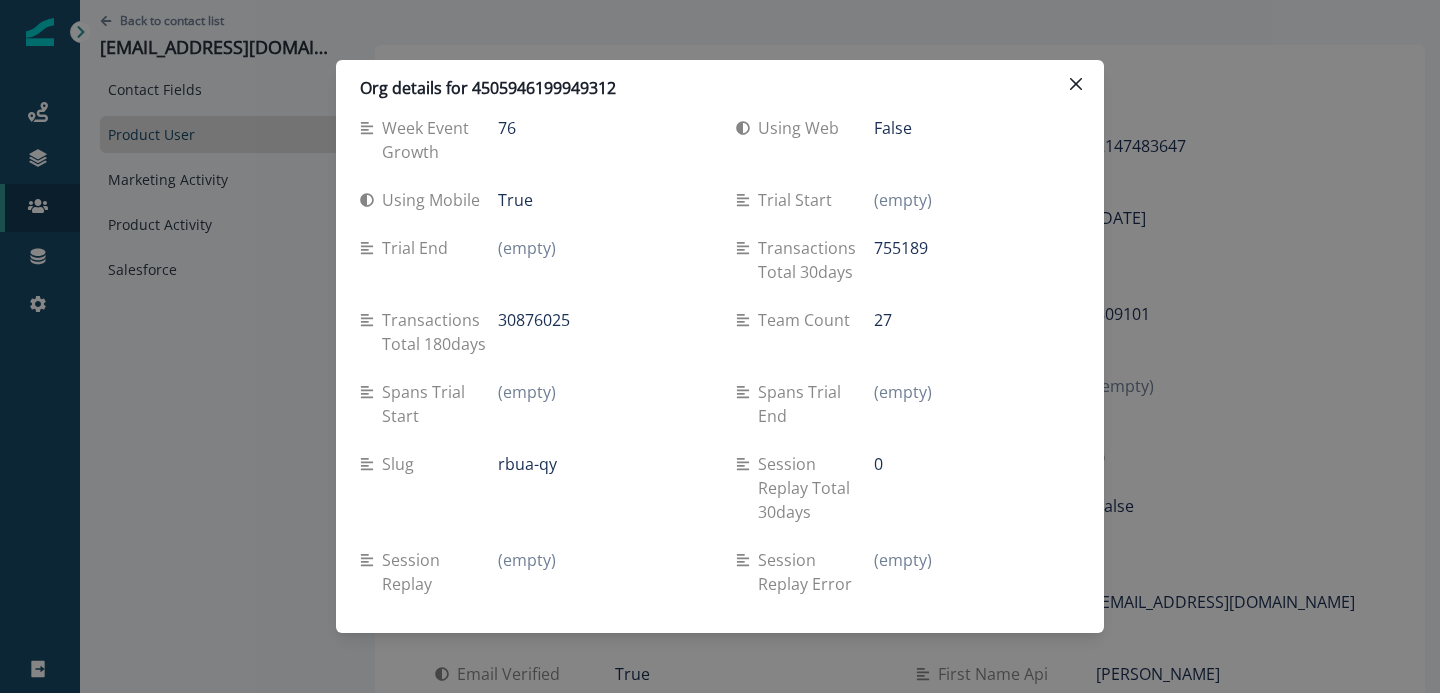 scroll, scrollTop: 34, scrollLeft: 0, axis: vertical 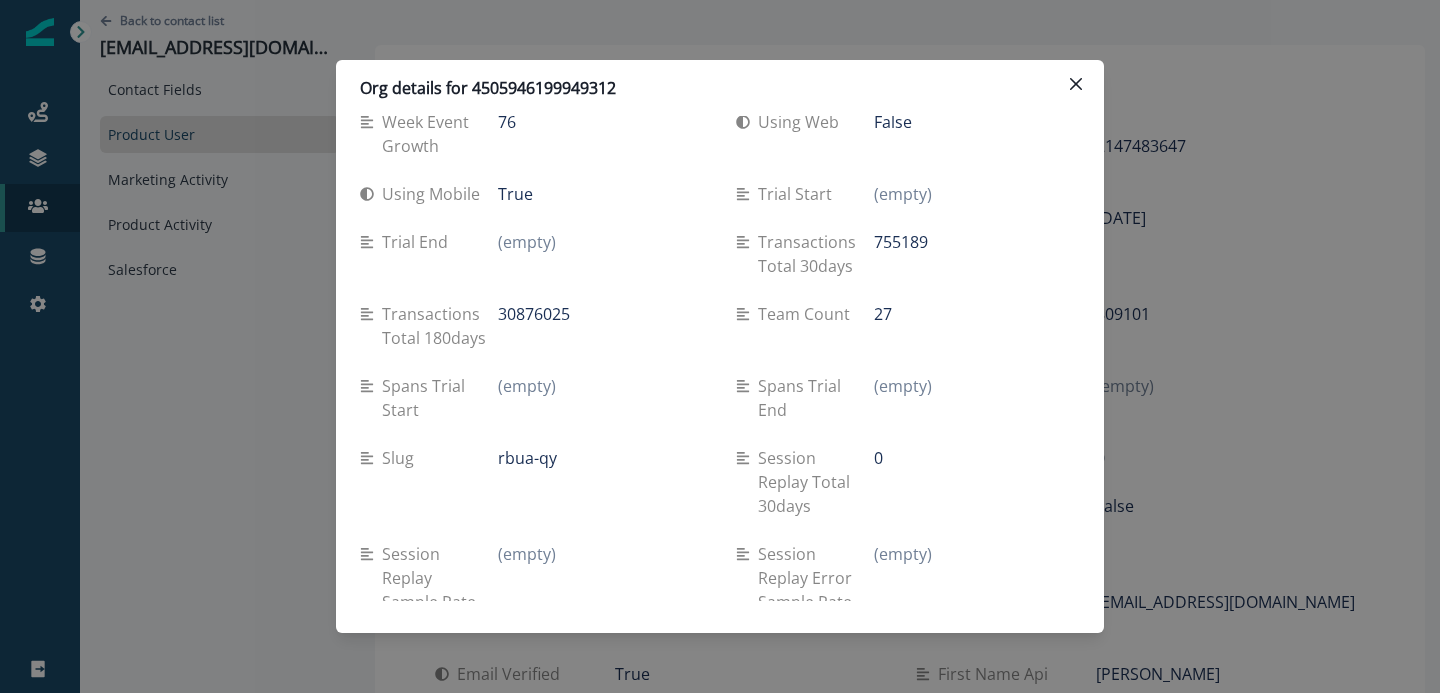 type 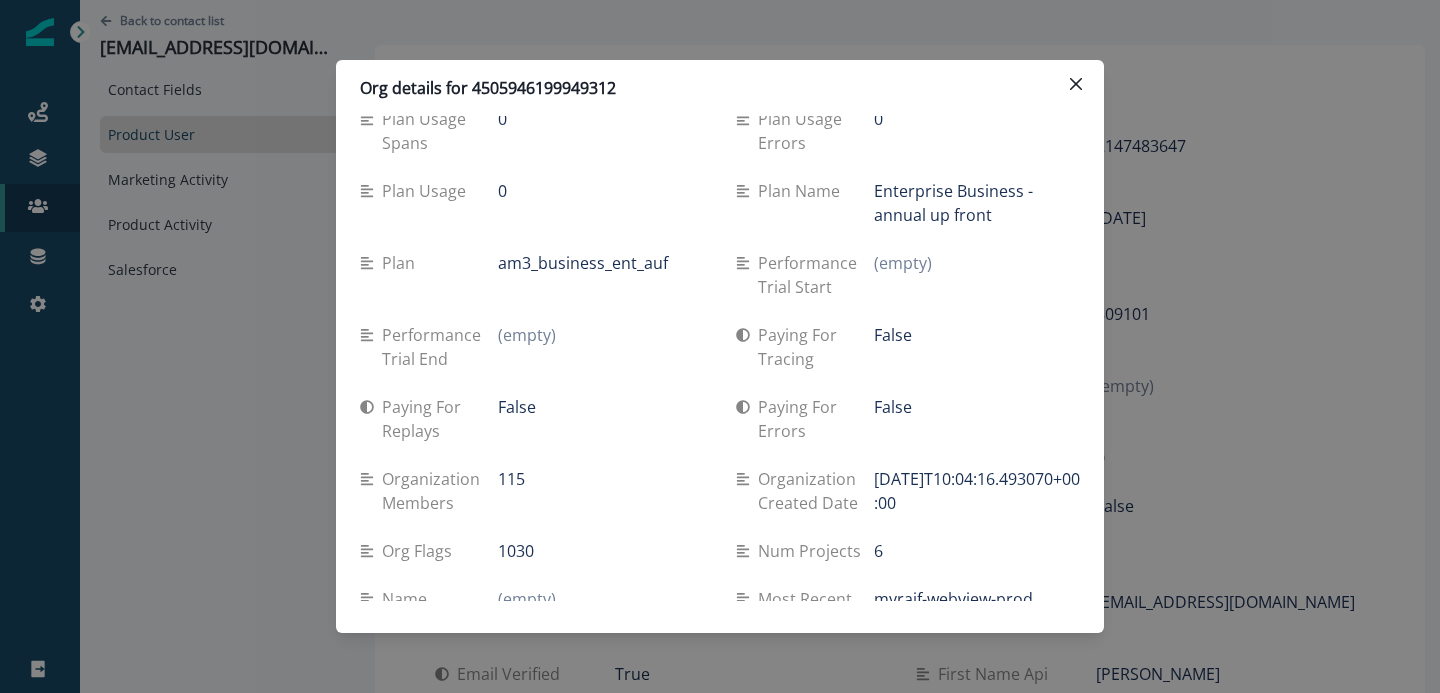 scroll, scrollTop: 2677, scrollLeft: 0, axis: vertical 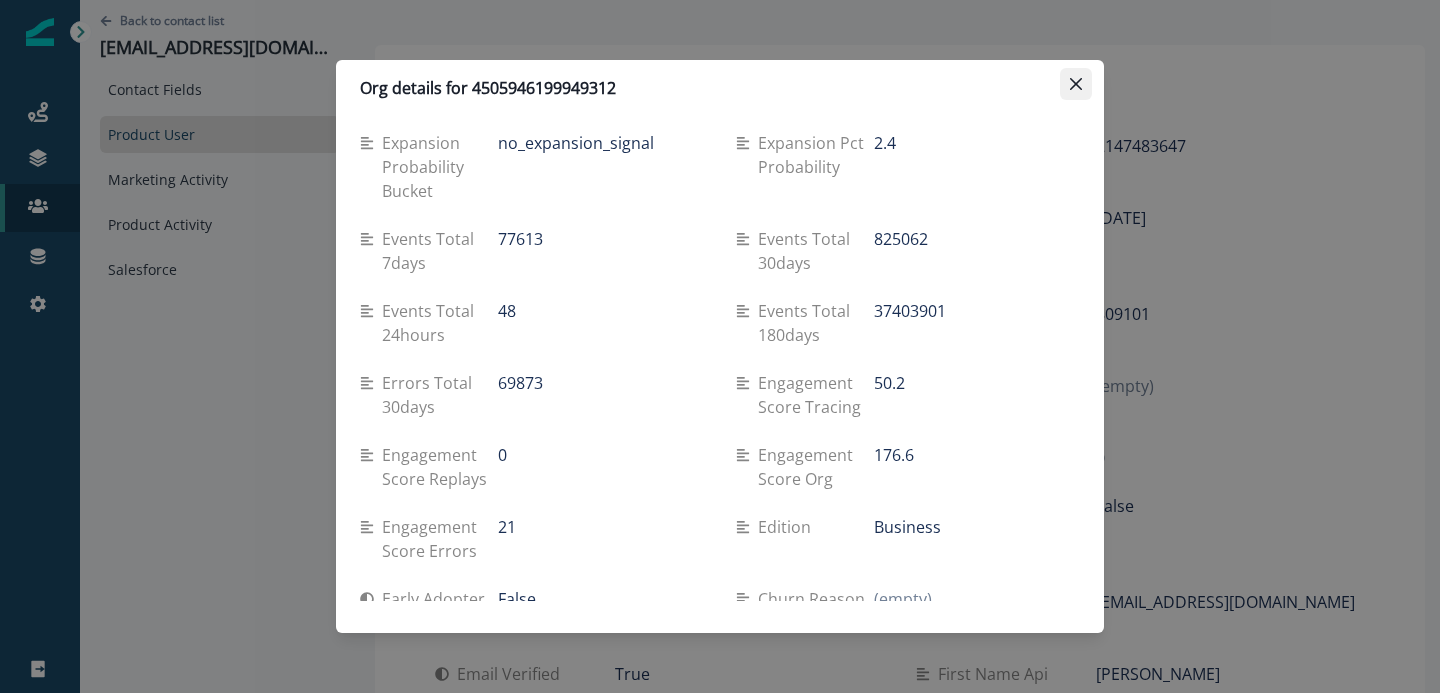 click 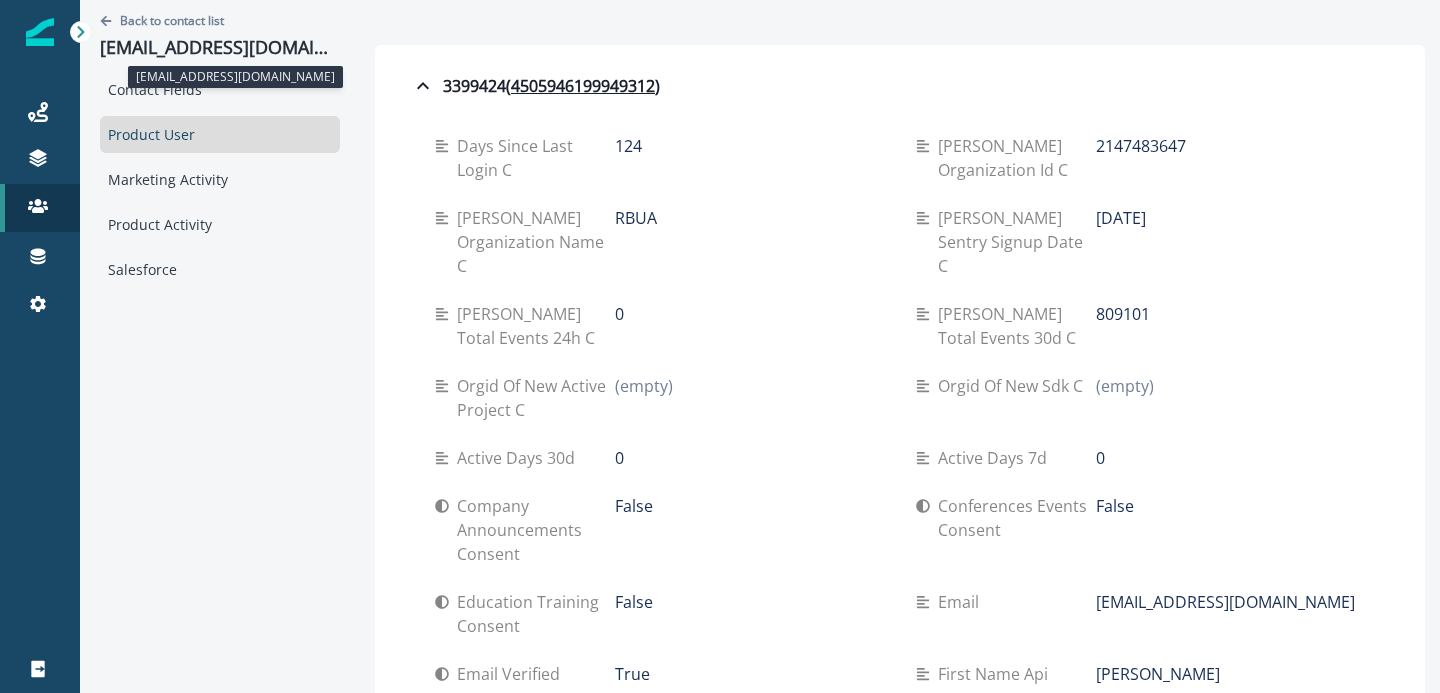 click on "[EMAIL_ADDRESS][DOMAIN_NAME]" at bounding box center (220, 48) 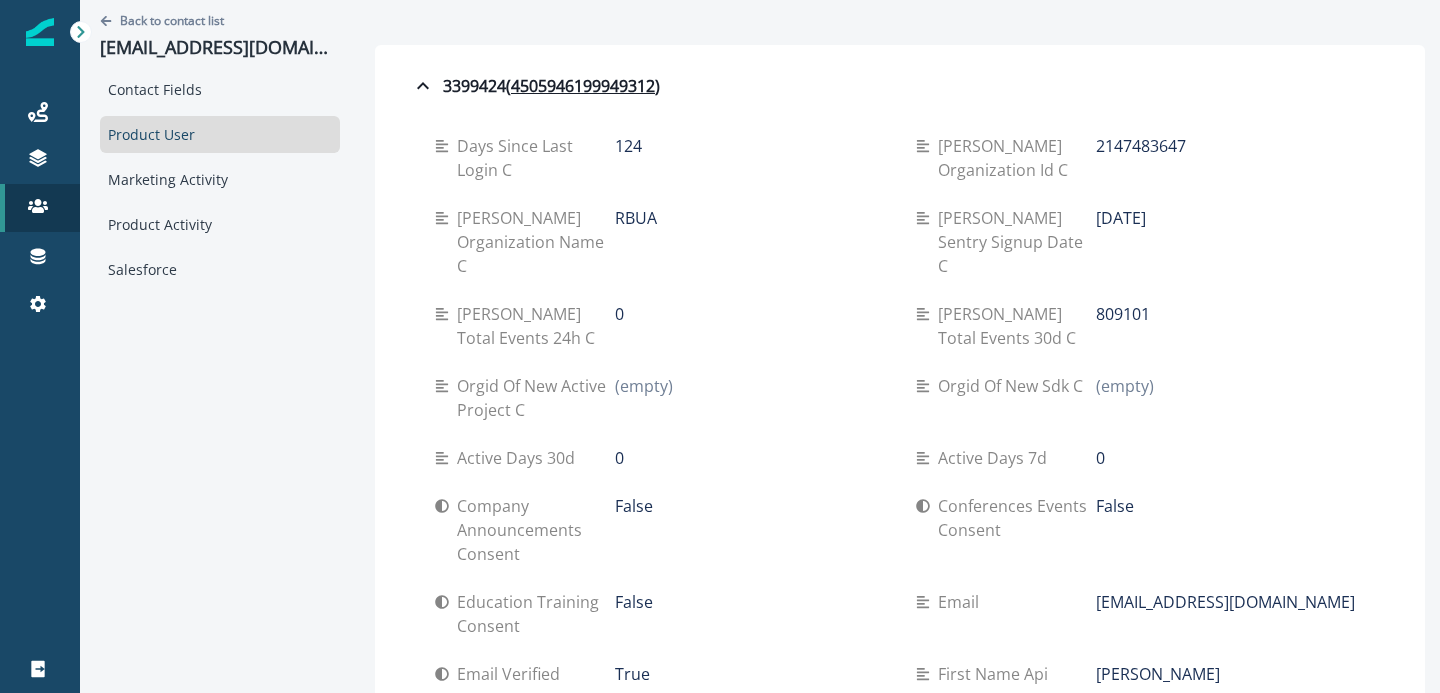 click on "[EMAIL_ADDRESS][DOMAIN_NAME]" at bounding box center (220, 48) 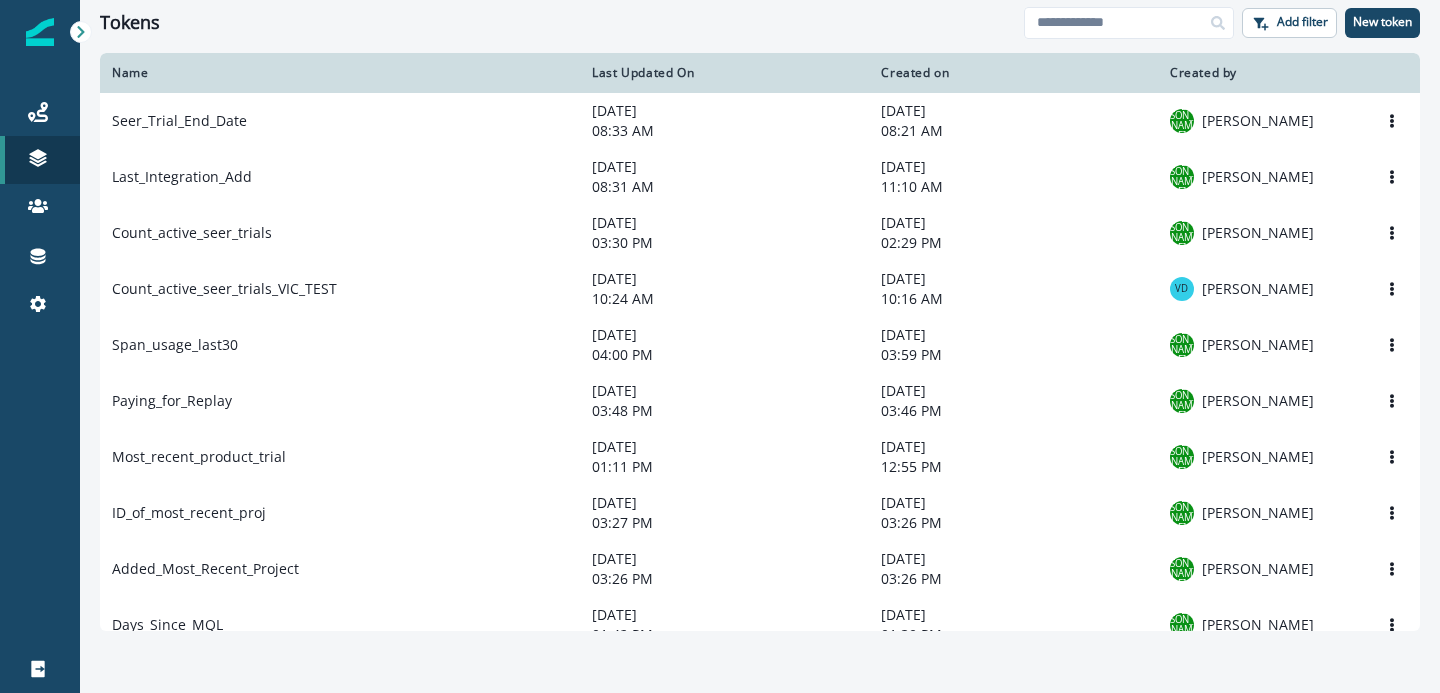 scroll, scrollTop: 0, scrollLeft: 0, axis: both 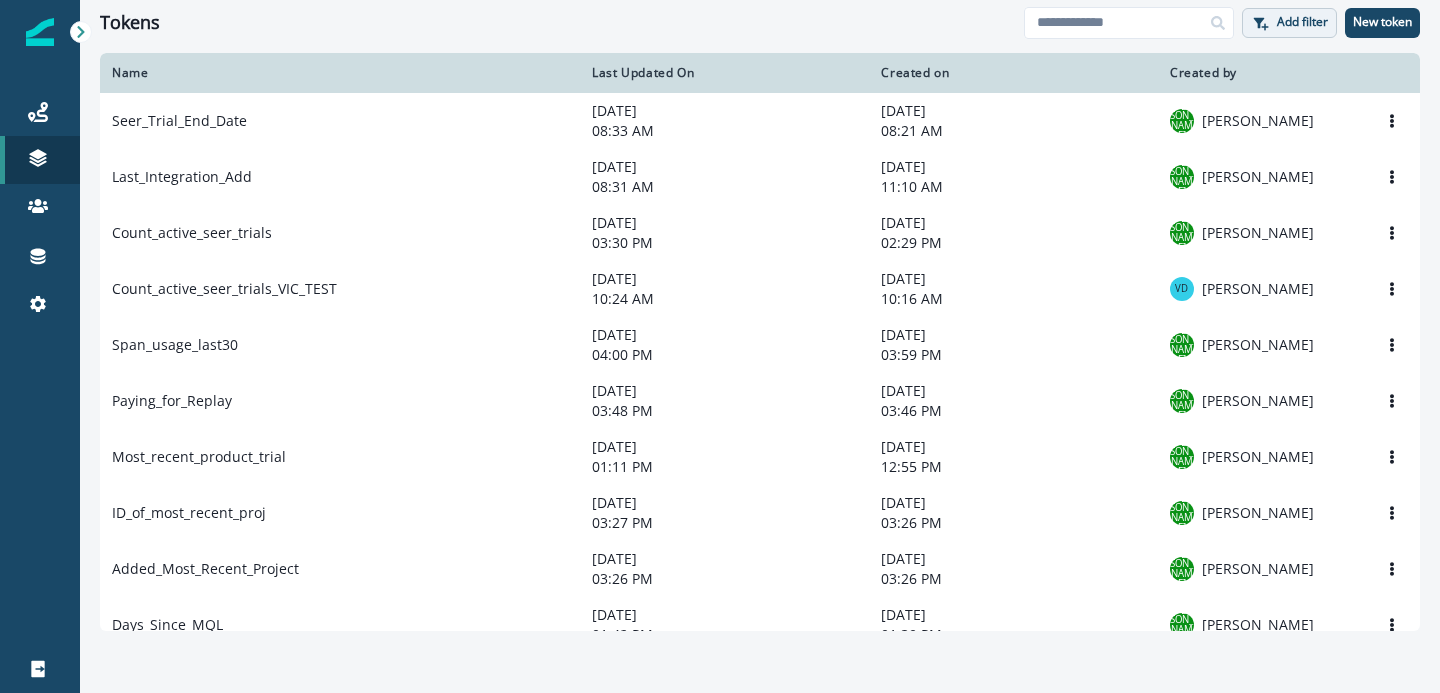 click on "Add filter" at bounding box center (1302, 22) 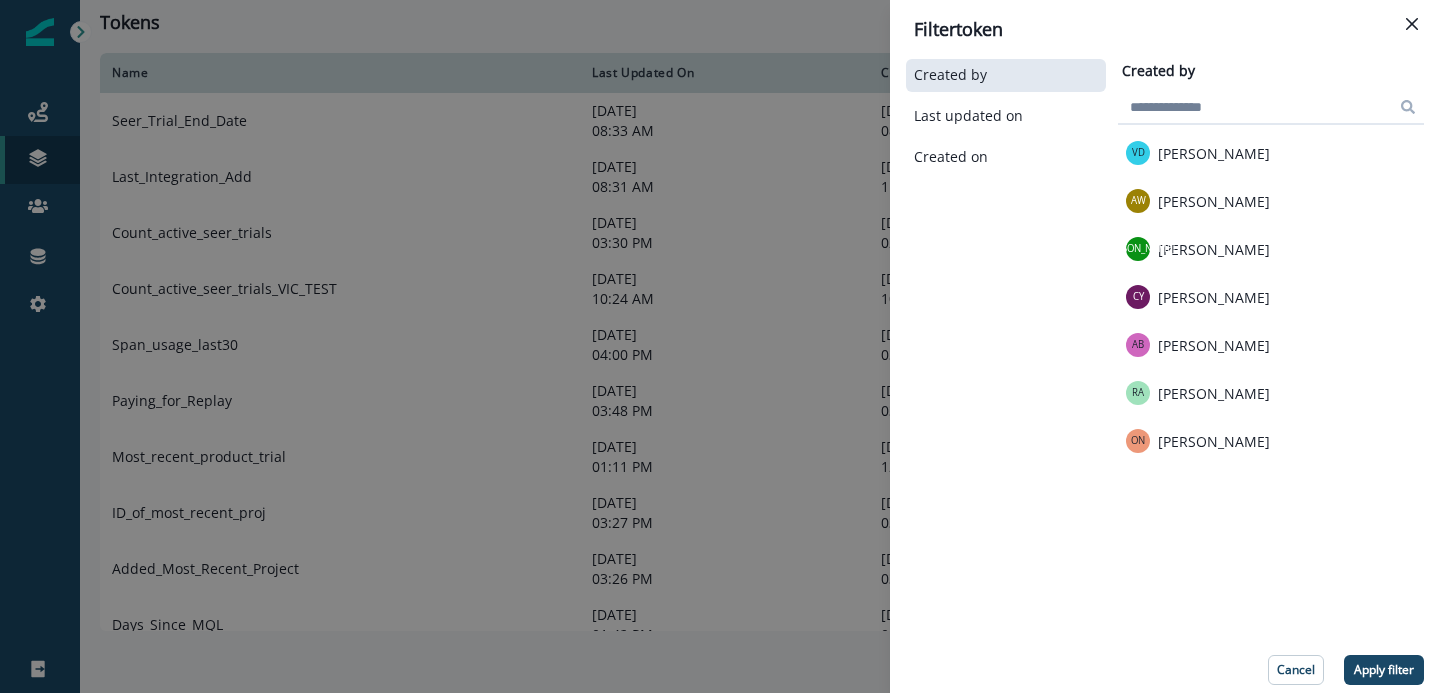 click on "Filter  token Created by  Last updated on Created on Created by  Clear VD [PERSON_NAME] [PERSON_NAME] [PERSON_NAME] CY [PERSON_NAME] AB [PERSON_NAME] [PERSON_NAME] [PERSON_NAME] ON [PERSON_NAME] Cancel Apply filter" at bounding box center [720, 346] 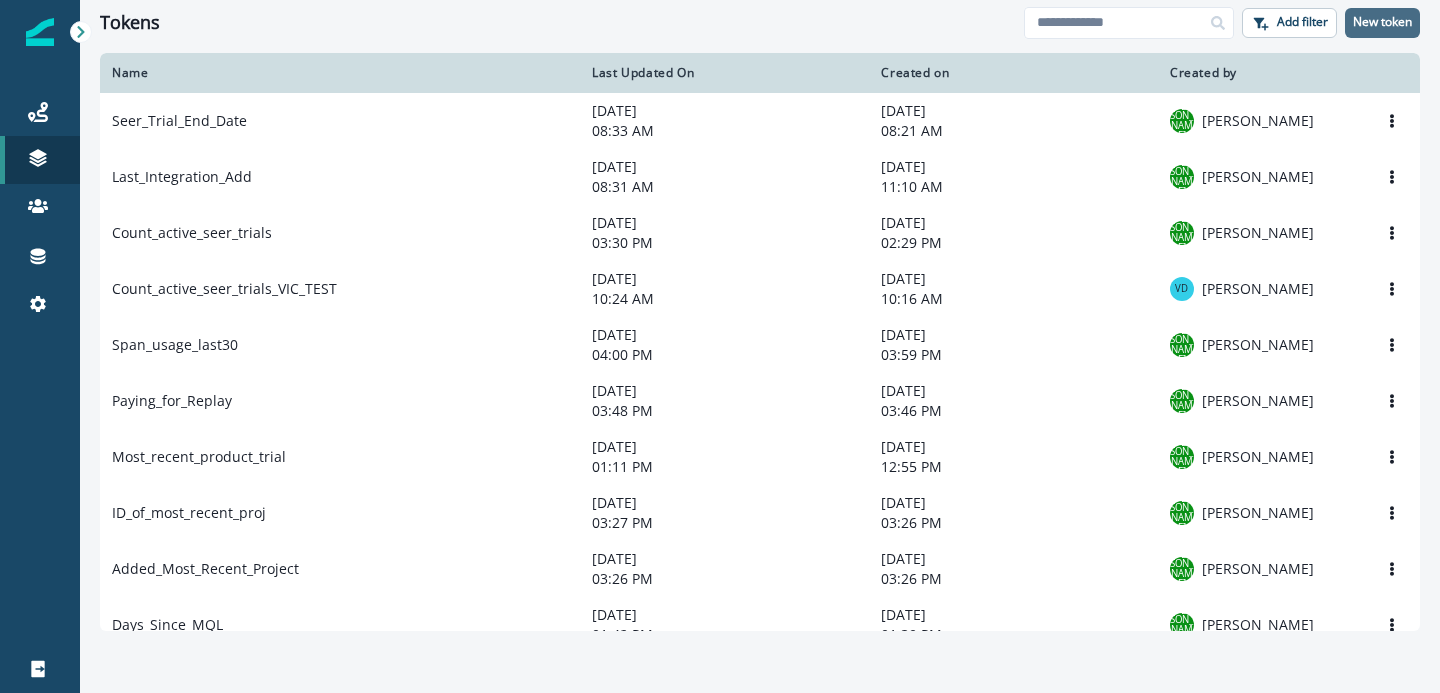 click on "New token" at bounding box center (1382, 23) 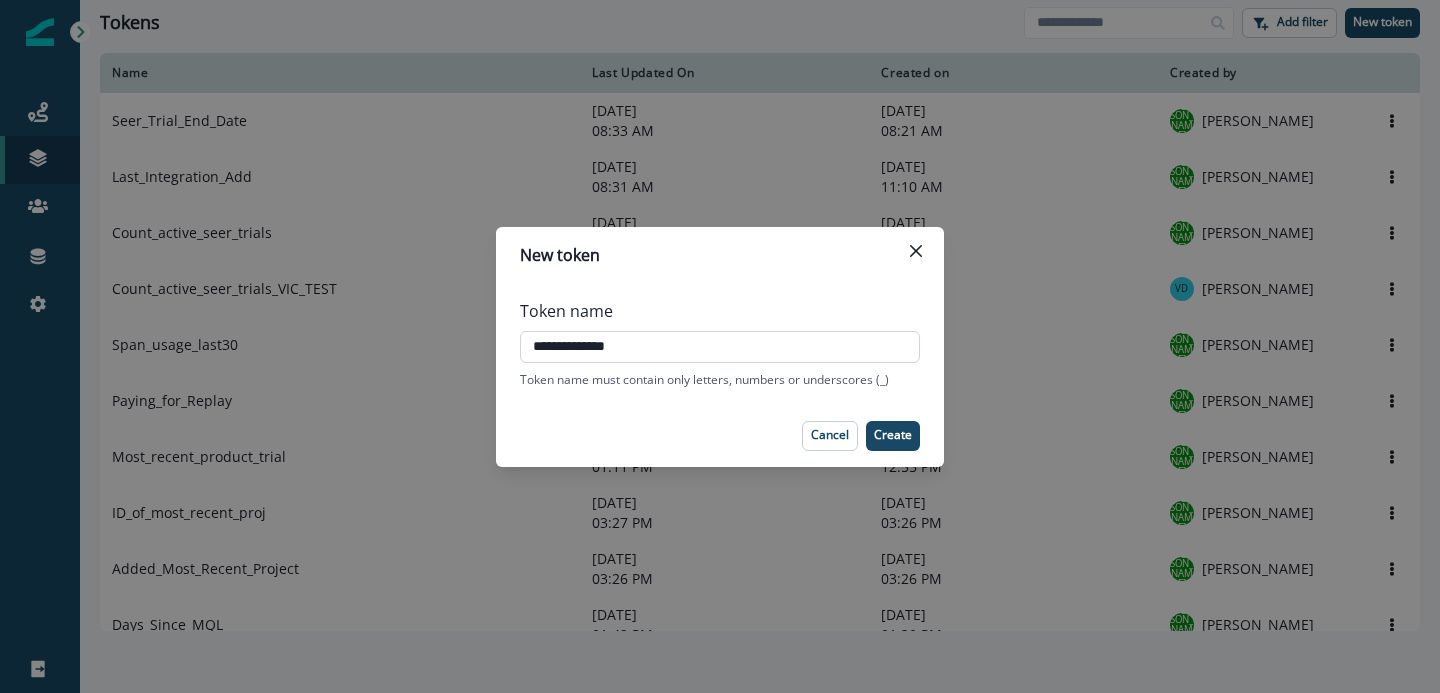 click on "**********" at bounding box center [720, 347] 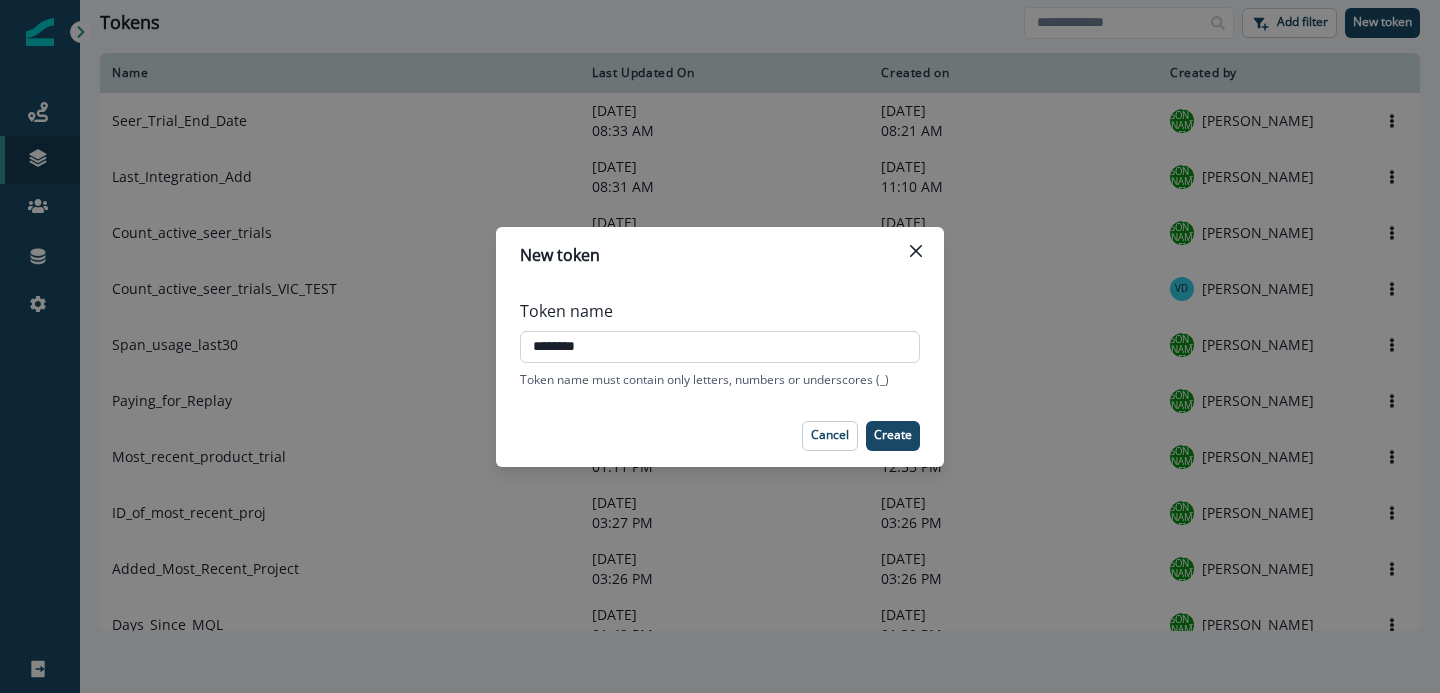 click on "********" at bounding box center [720, 347] 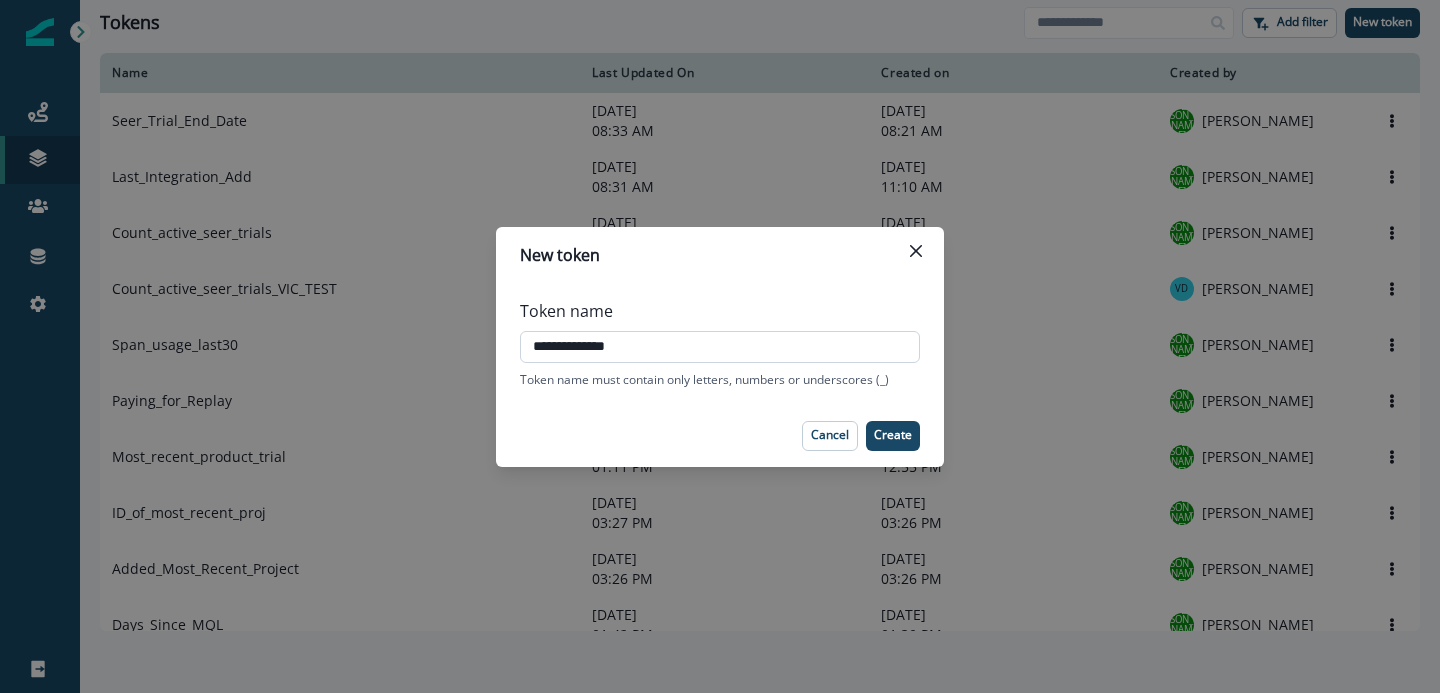 click on "**********" at bounding box center [720, 347] 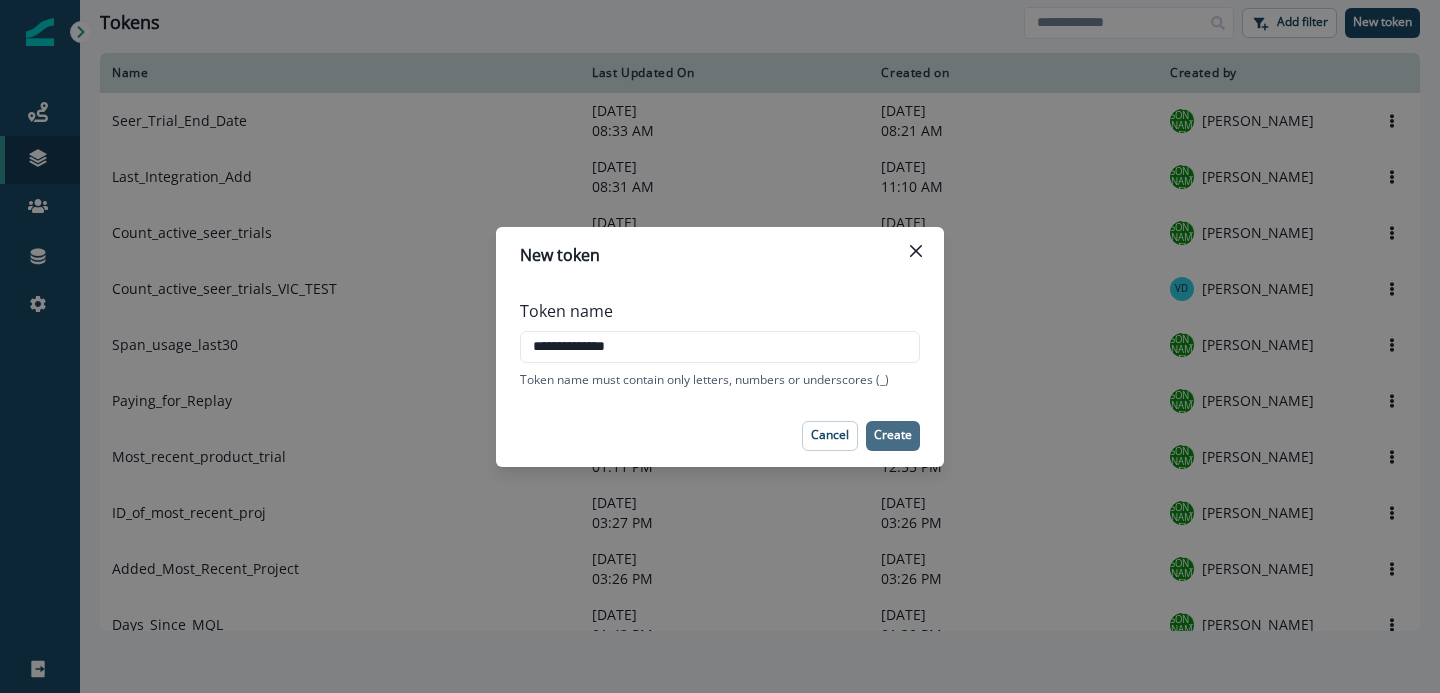 click on "Create" at bounding box center [893, 436] 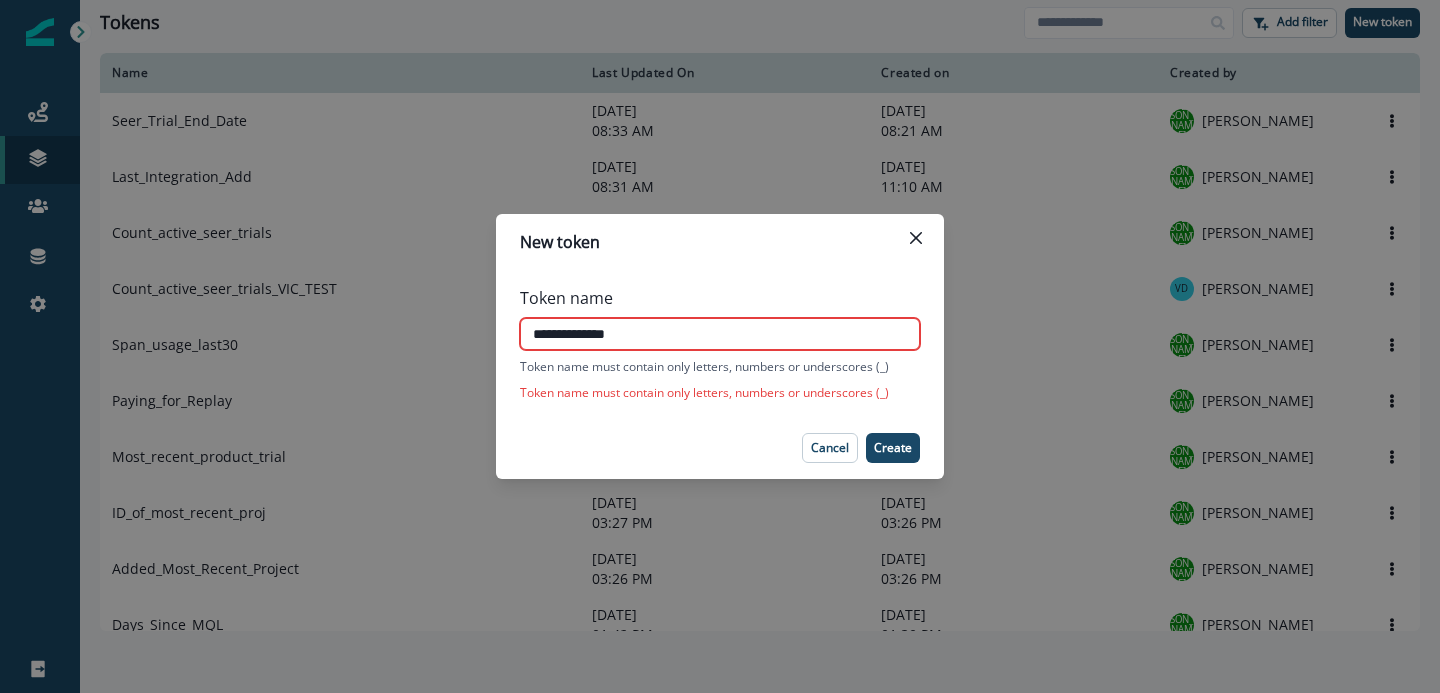 click on "**********" at bounding box center (720, 334) 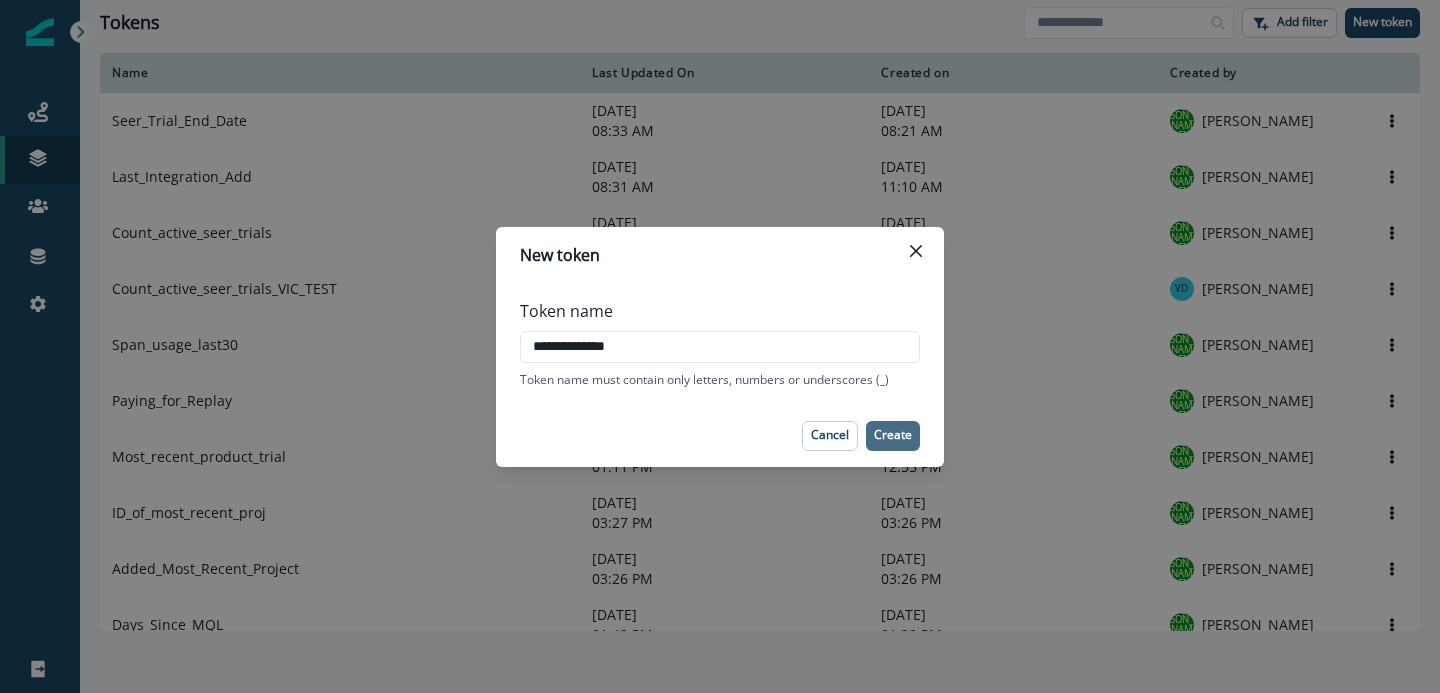 type on "**********" 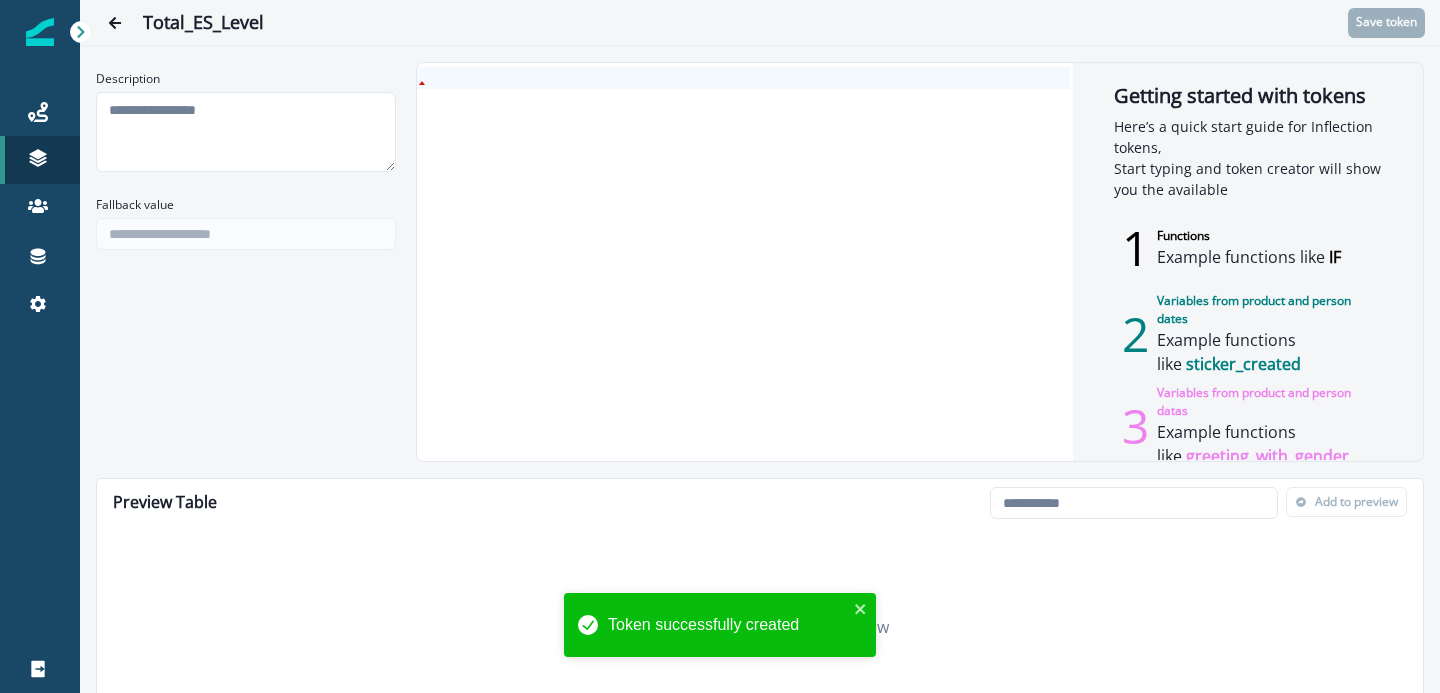 click at bounding box center [743, 262] 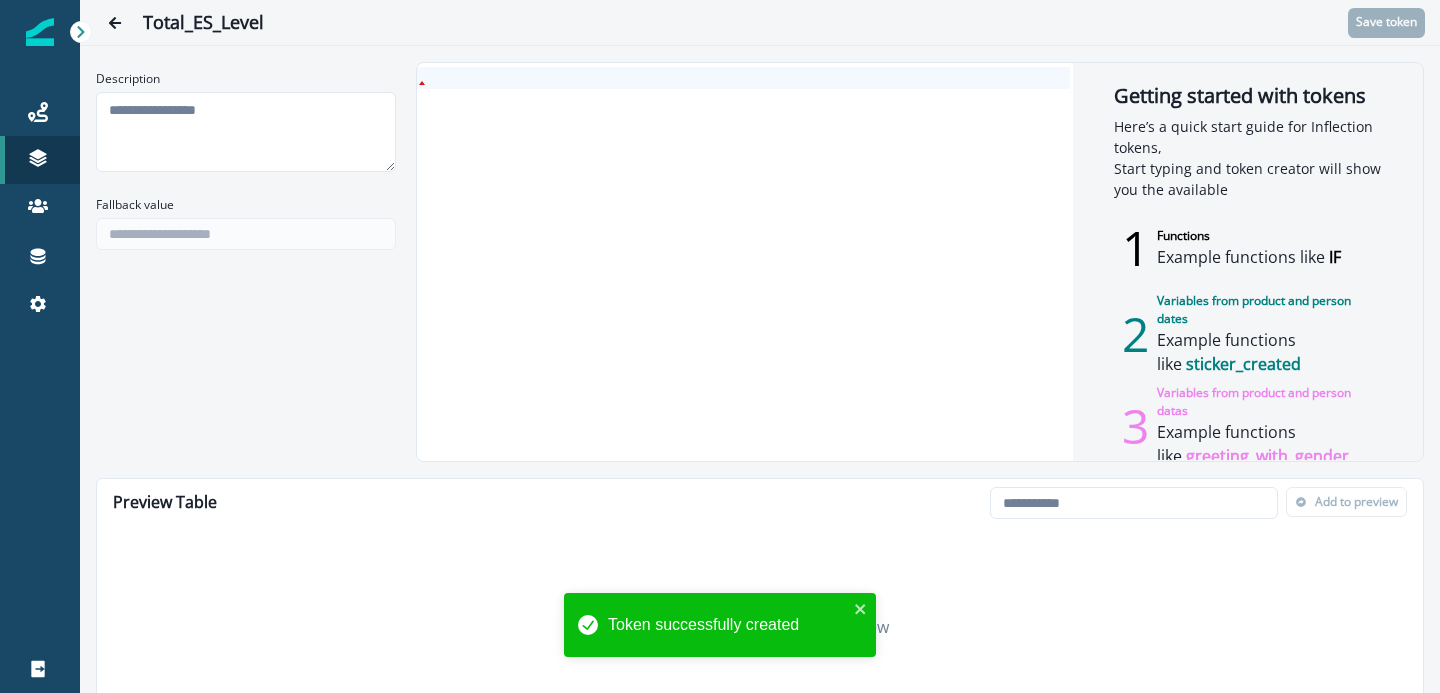 click on "Total_ES_Level Save token" at bounding box center (760, 22) 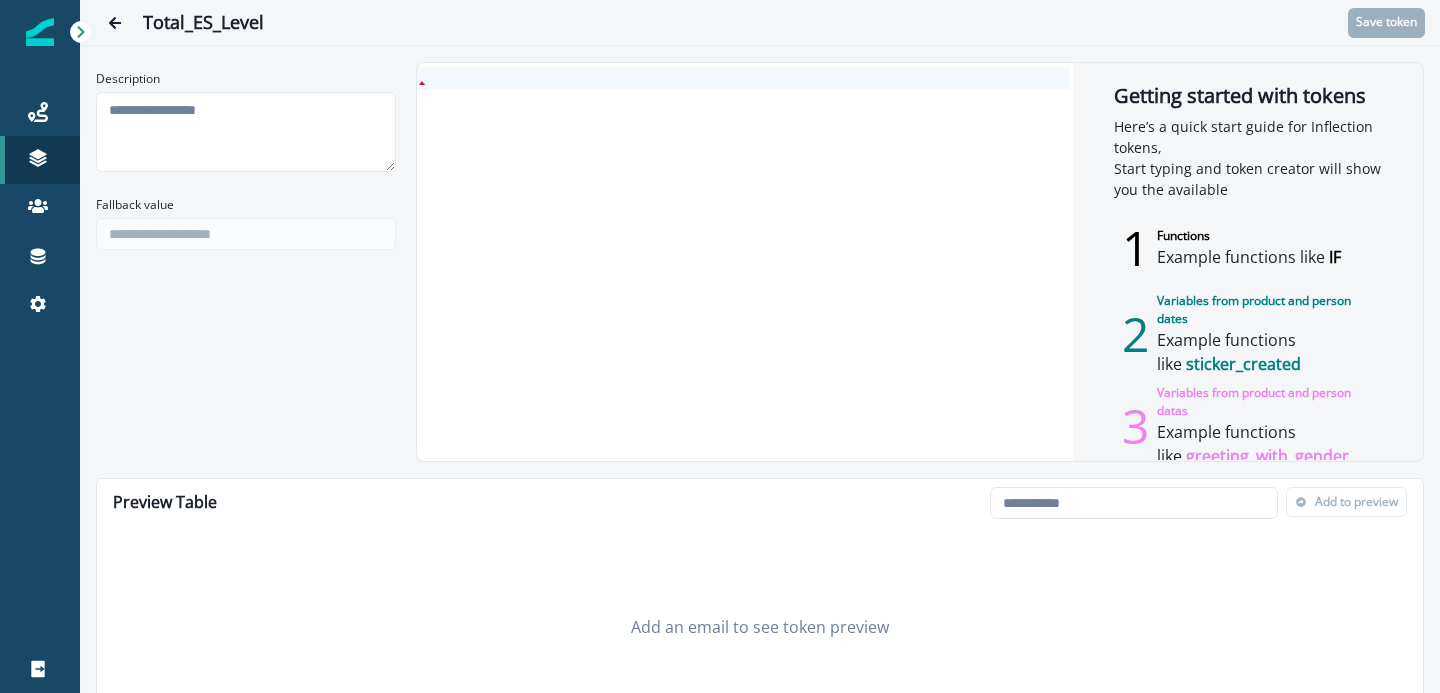 click at bounding box center (743, 262) 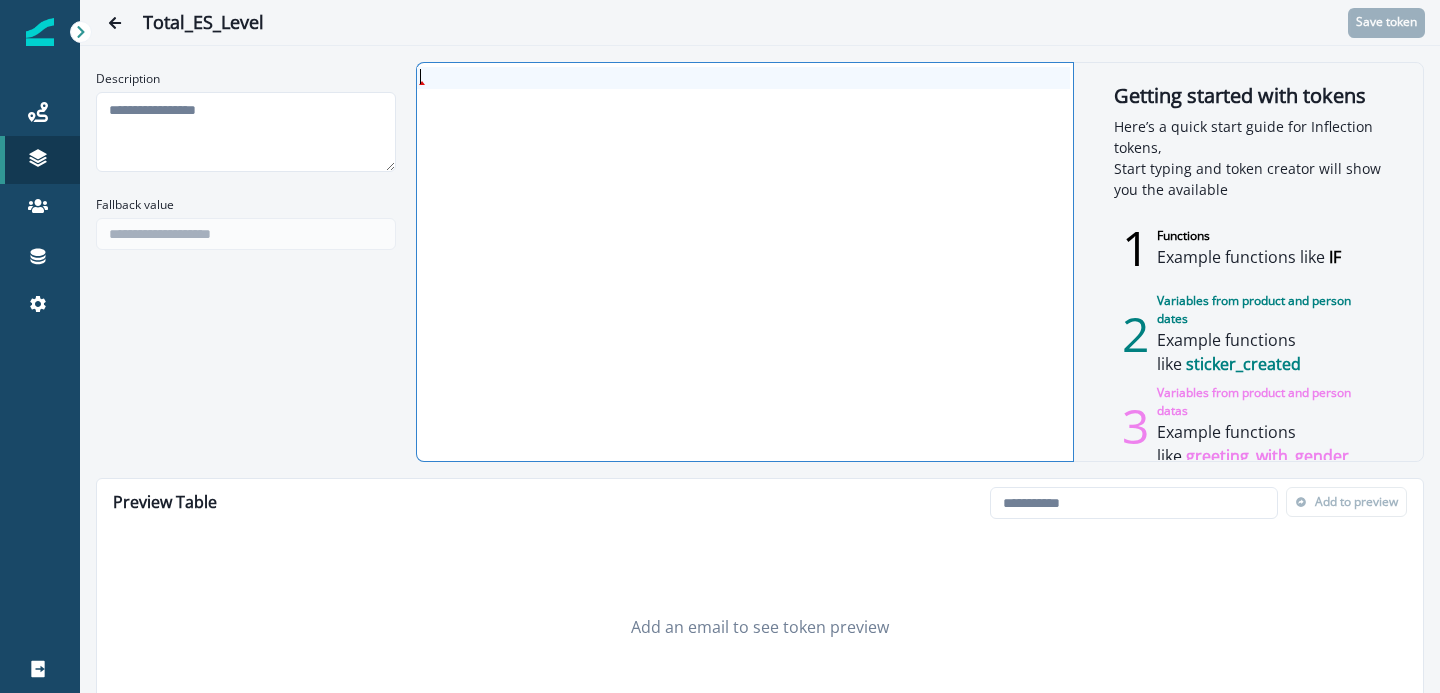 click on "Total_ES_Level" at bounding box center (725, 23) 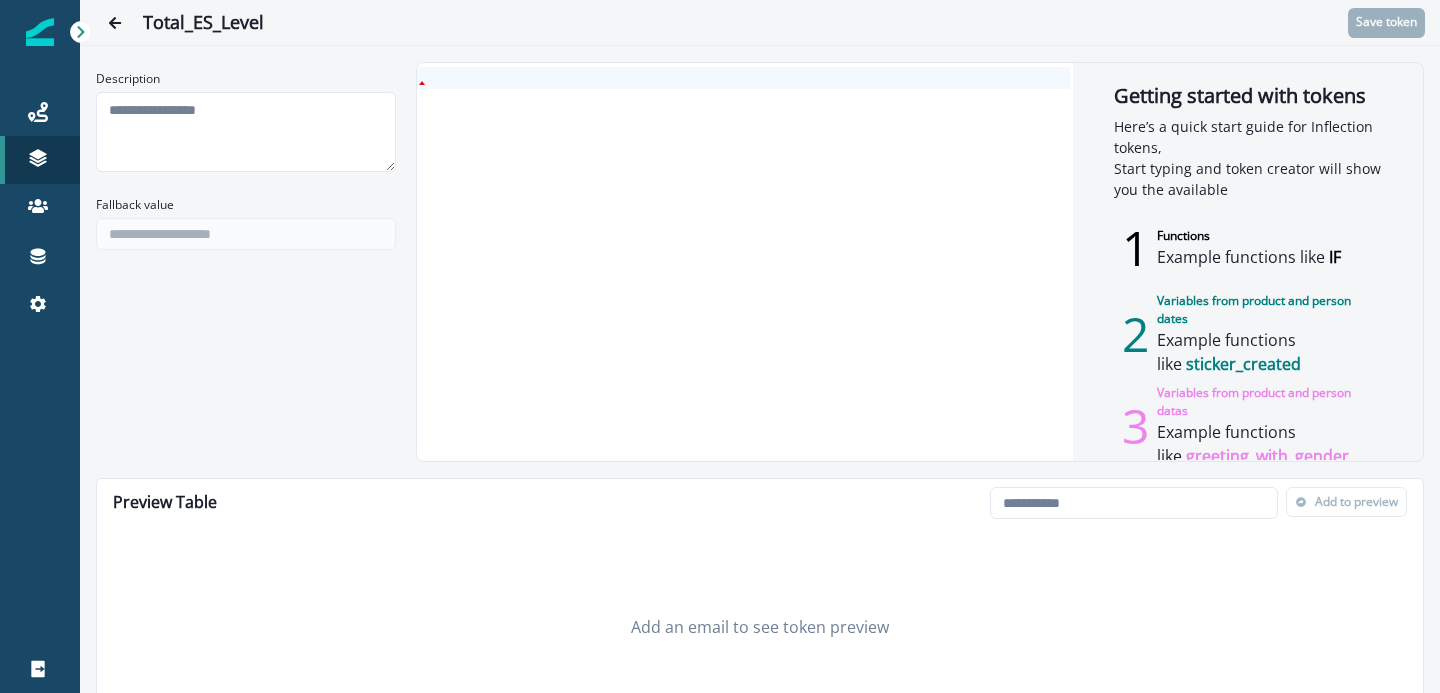 click at bounding box center (743, 262) 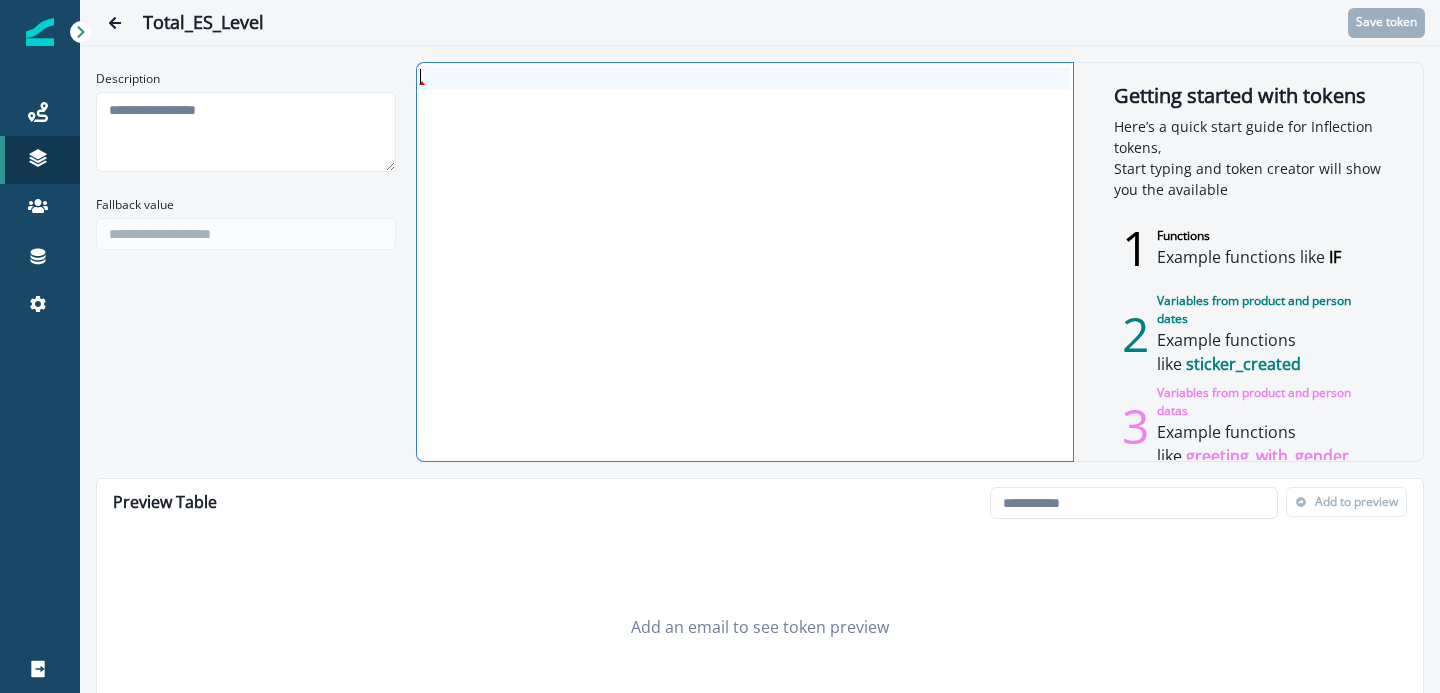 click on "Description Fallback value Getting started with tokens Here’s a quick start guide for Inflection tokens,  Start typing and token creator will show you the available 1 Functions Example functions like IF 2 Variables from product and person dates Example functions like sticker_created 3 Variables from product and person datas Example functions like greeting_with_gender" at bounding box center [760, 262] 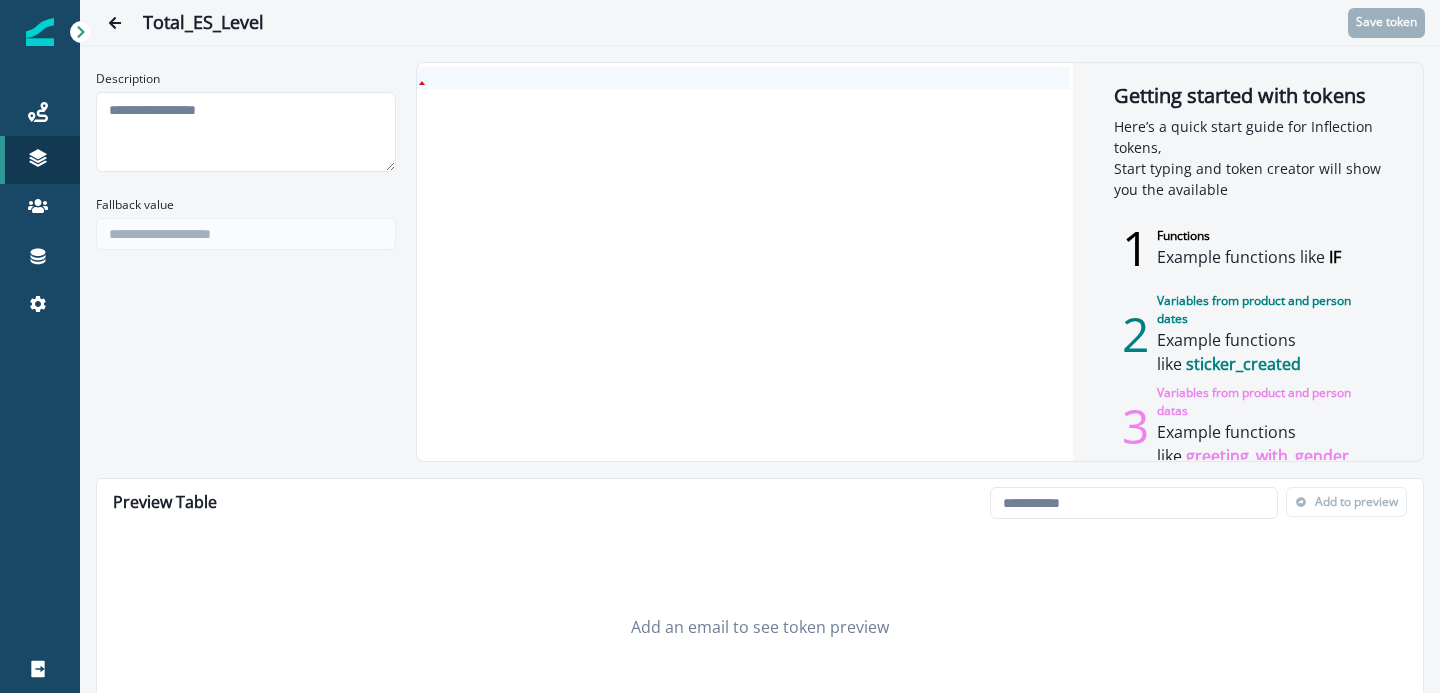 click at bounding box center (743, 78) 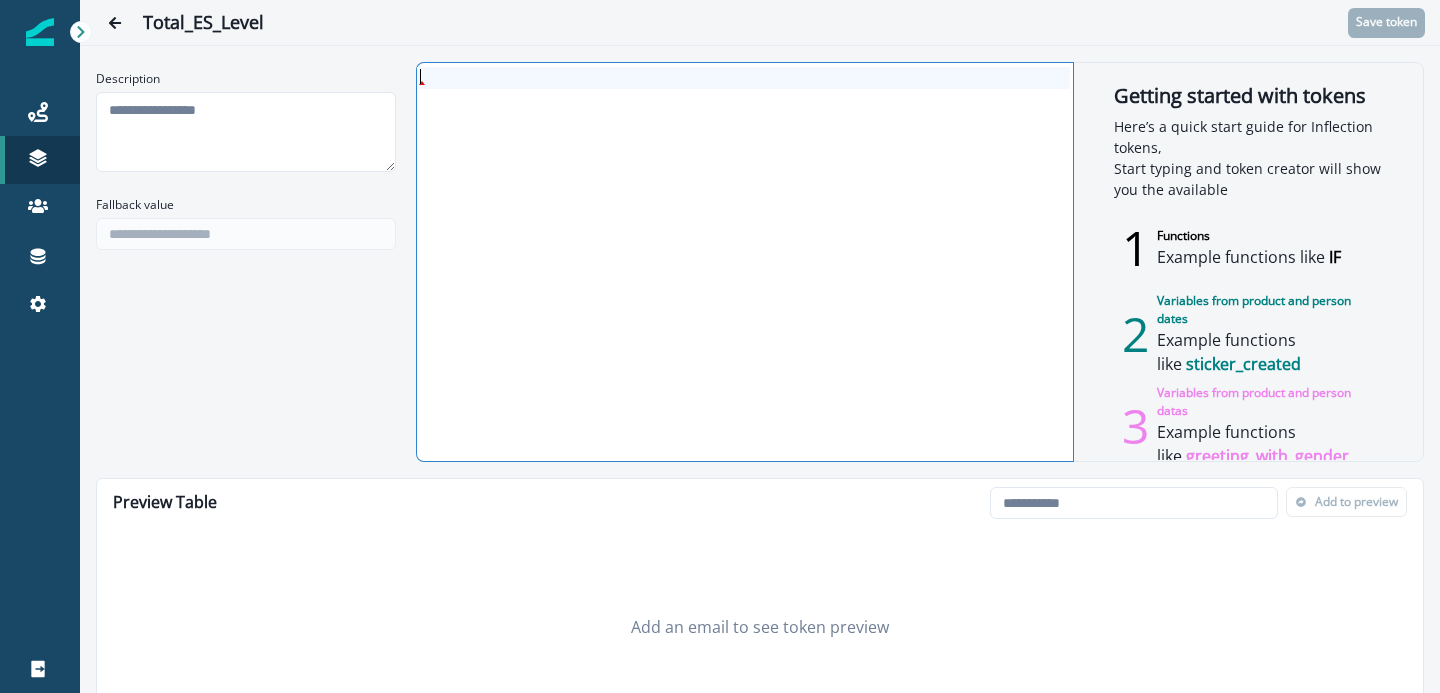 click on "Description" at bounding box center [246, 121] 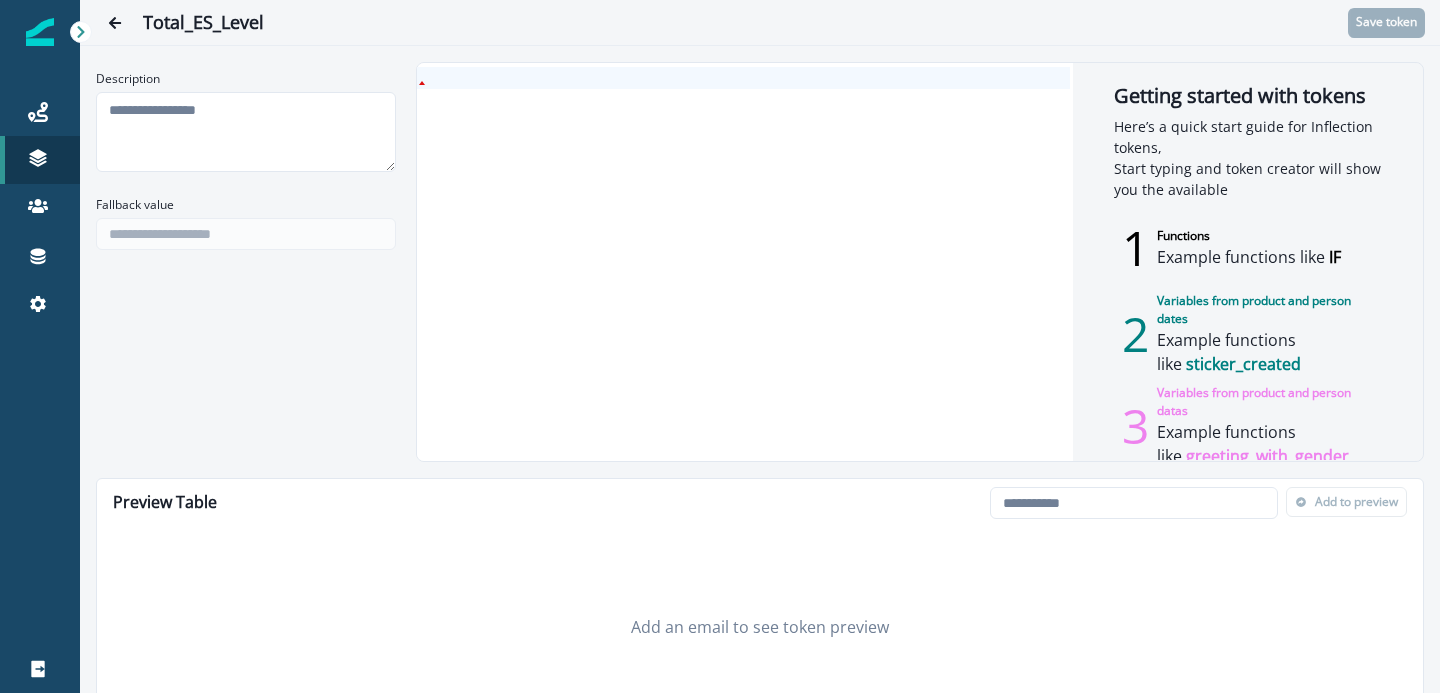 click at bounding box center (743, 78) 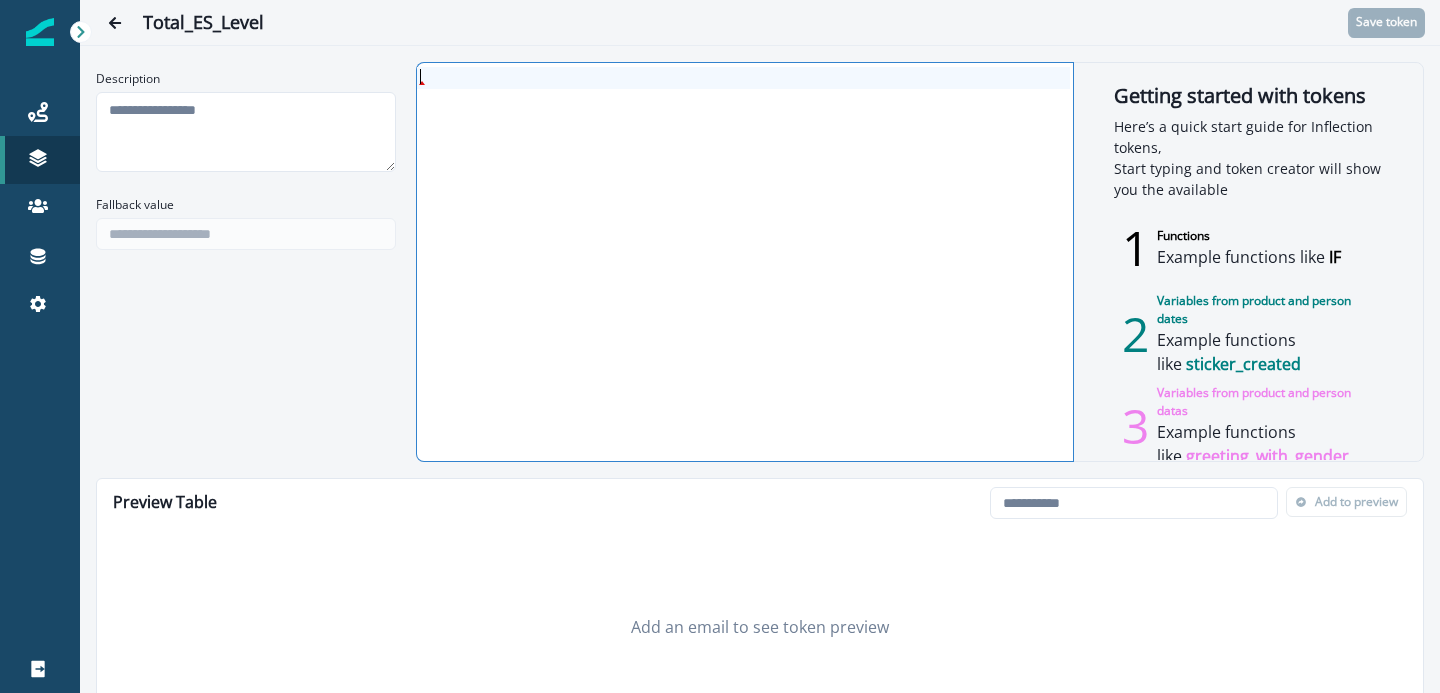 click on "Description" at bounding box center [246, 121] 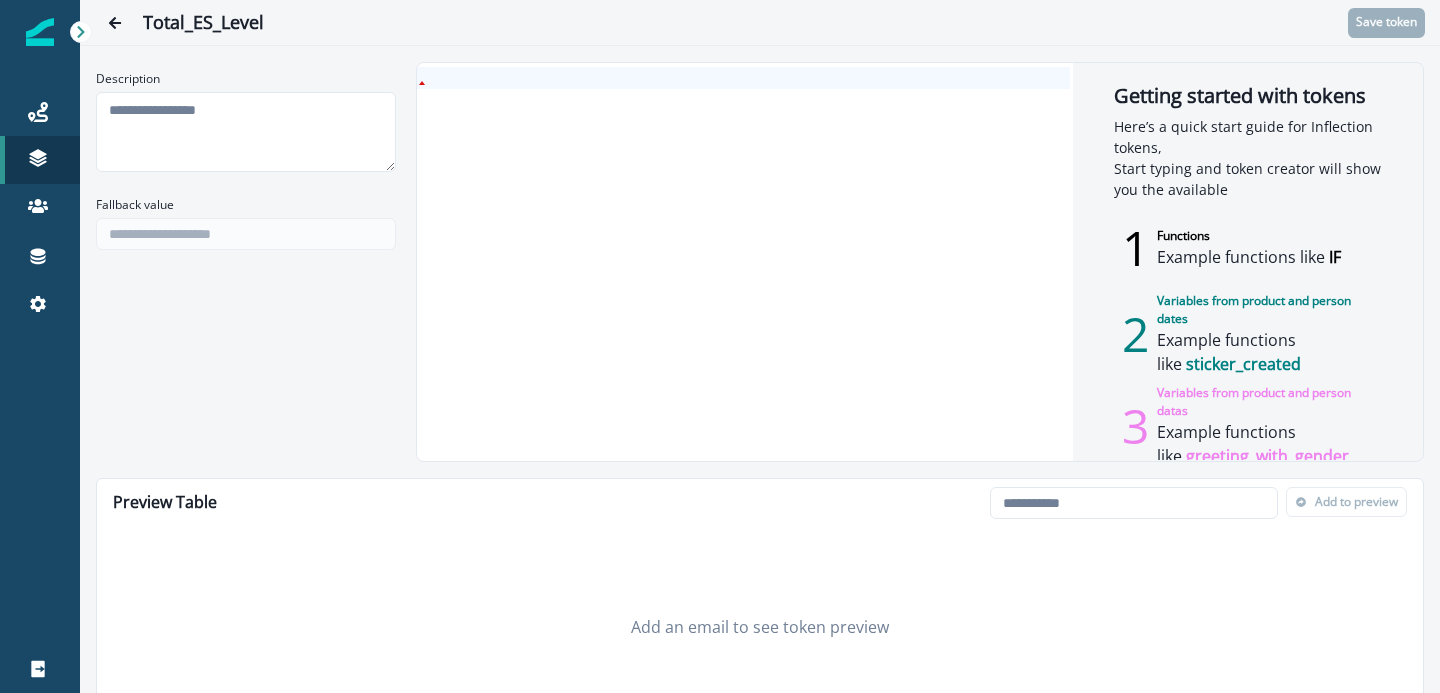 click at bounding box center [743, 78] 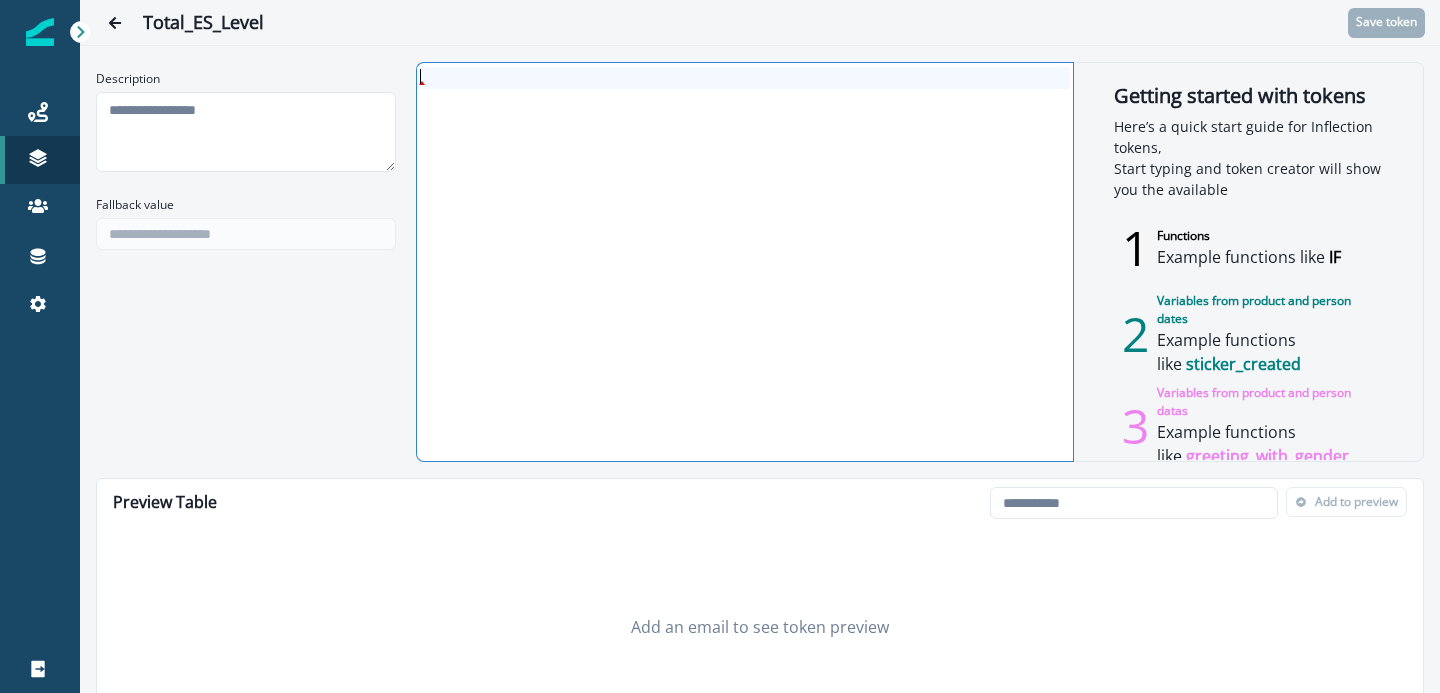 click on "Description" at bounding box center (246, 121) 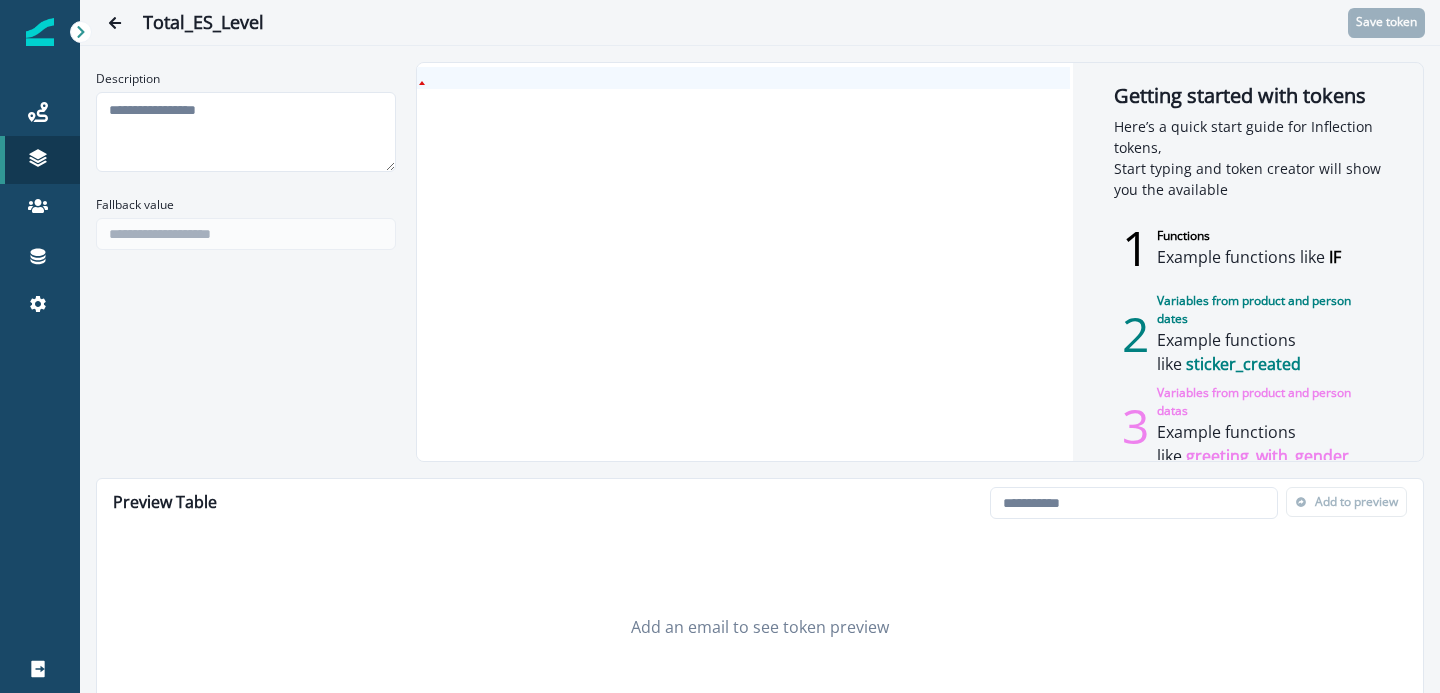 click at bounding box center [743, 78] 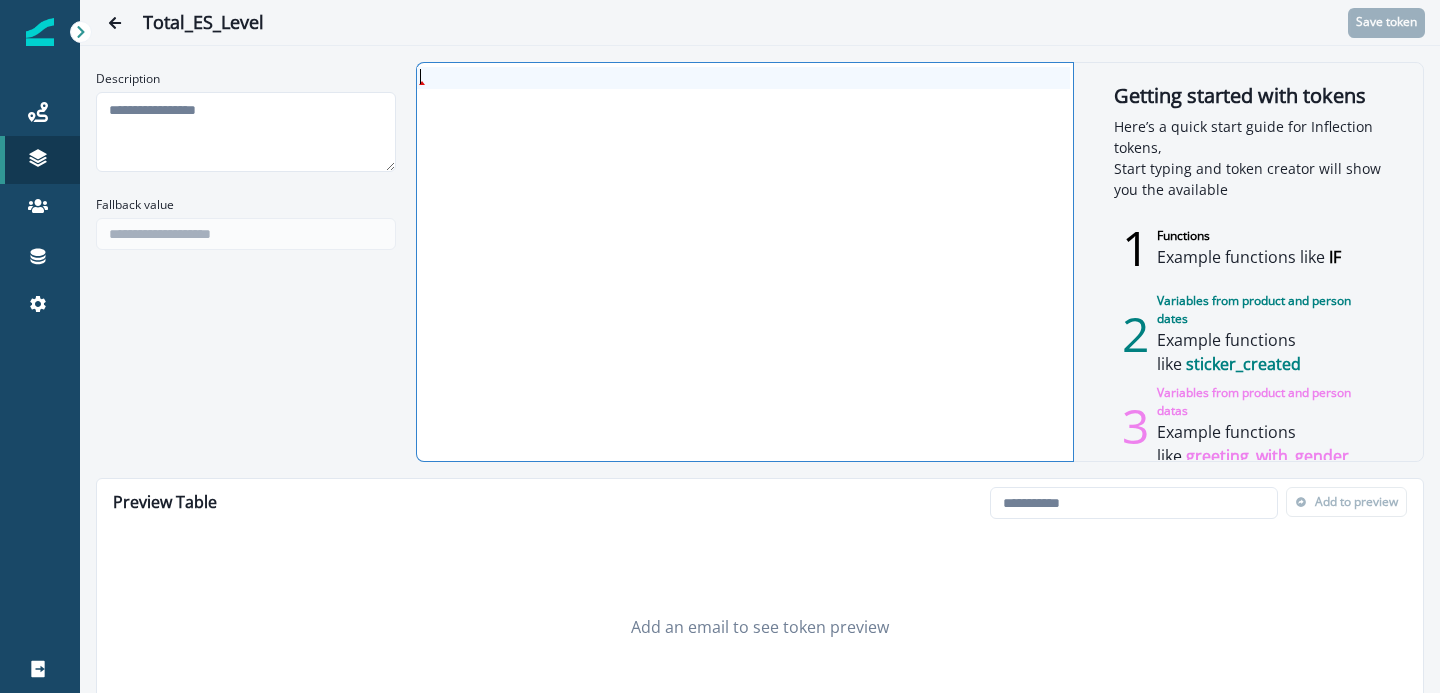 click on "Description Fallback value Getting started with tokens Here’s a quick start guide for Inflection tokens,  Start typing and token creator will show you the available 1 Functions Example functions like IF 2 Variables from product and person dates Example functions like sticker_created 3 Variables from product and person datas Example functions like greeting_with_gender" at bounding box center [760, 262] 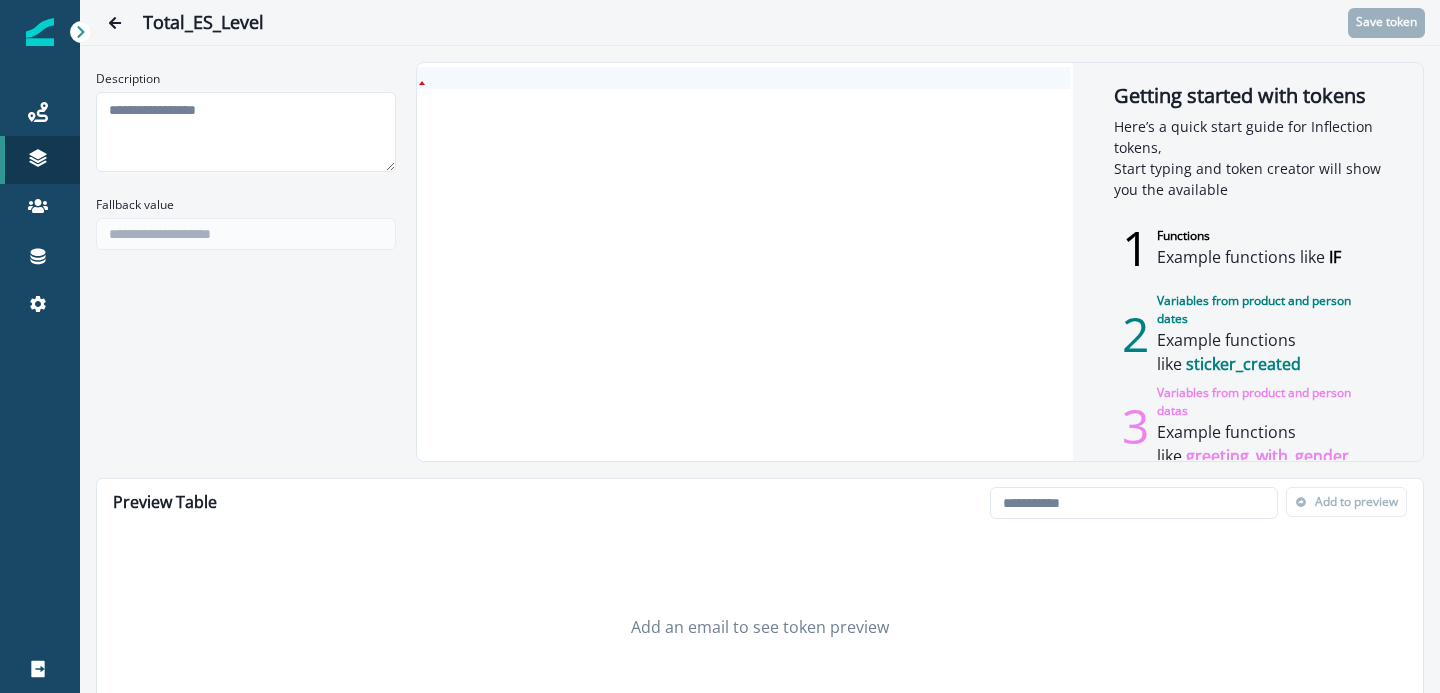 click at bounding box center (743, 78) 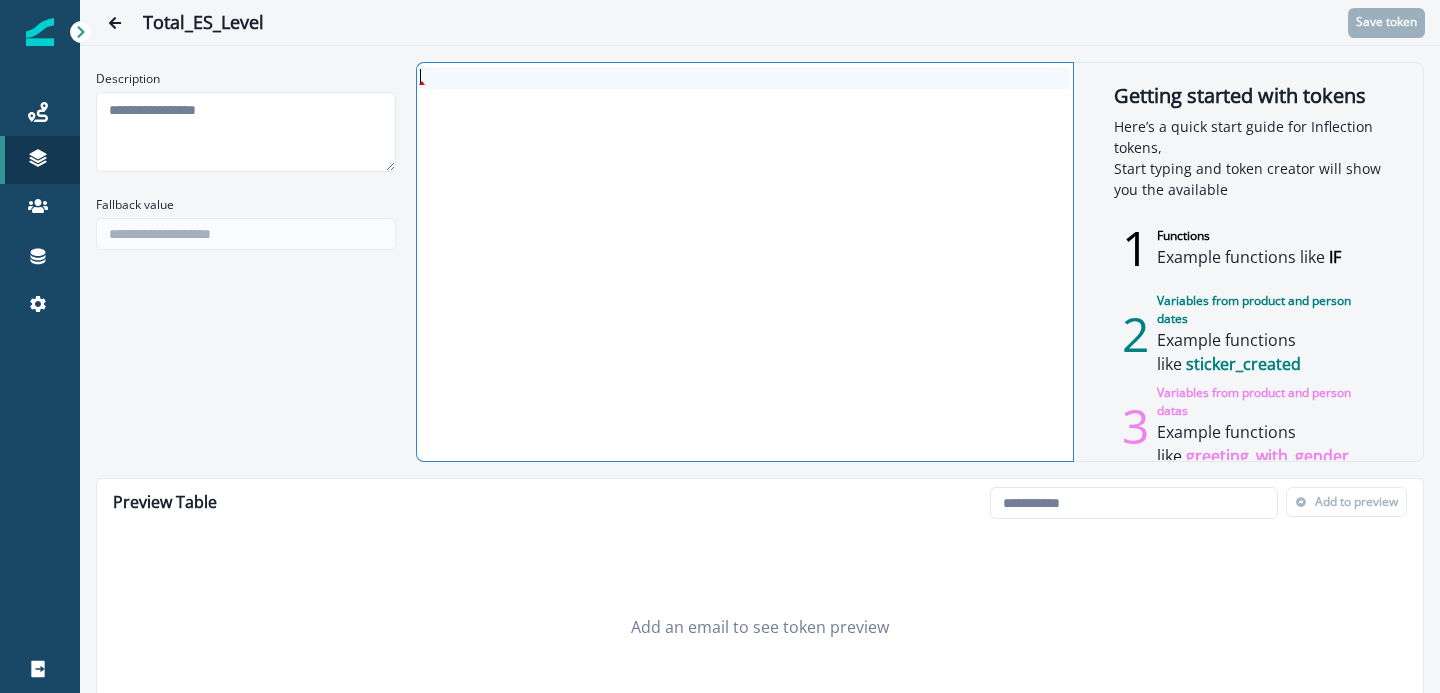 click on "Description Fallback value Getting started with tokens Here’s a quick start guide for Inflection tokens,  Start typing and token creator will show you the available 1 Functions Example functions like IF 2 Variables from product and person dates Example functions like sticker_created 3 Variables from product and person datas Example functions like greeting_with_gender" at bounding box center [760, 262] 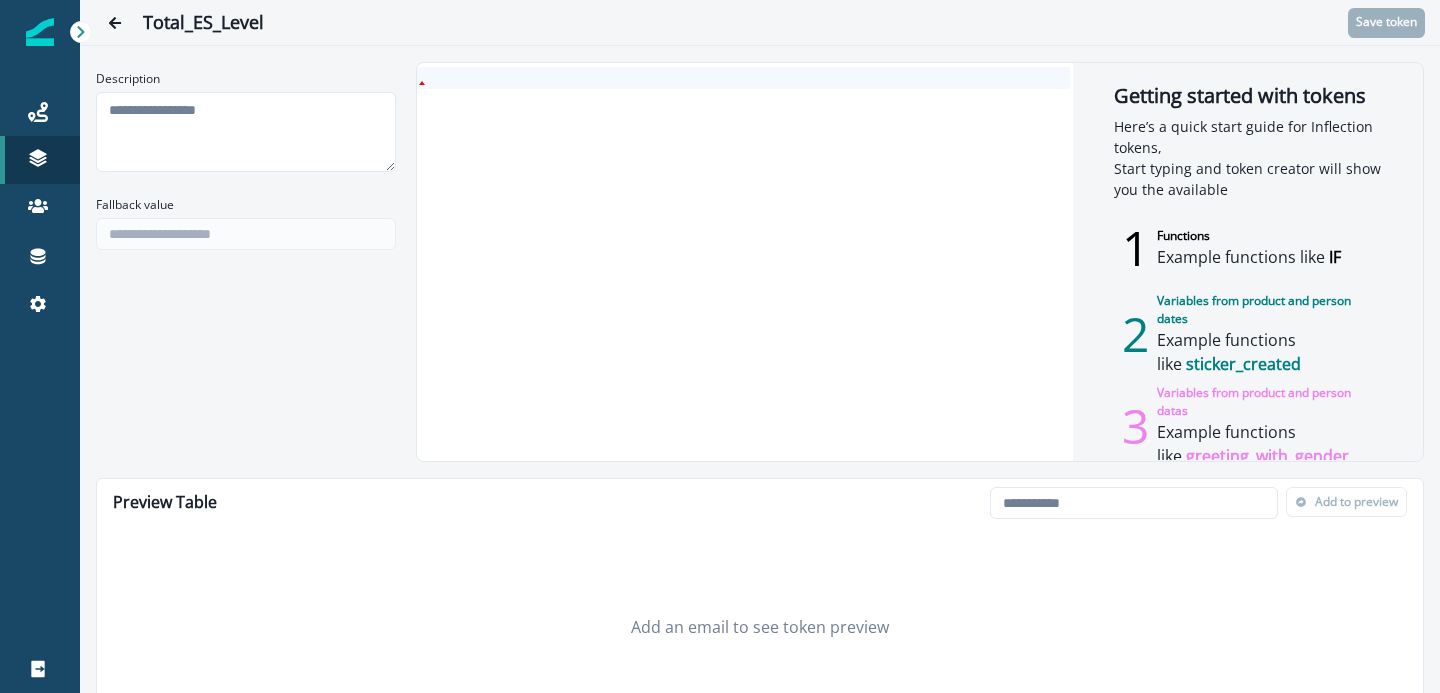 click at bounding box center (743, 78) 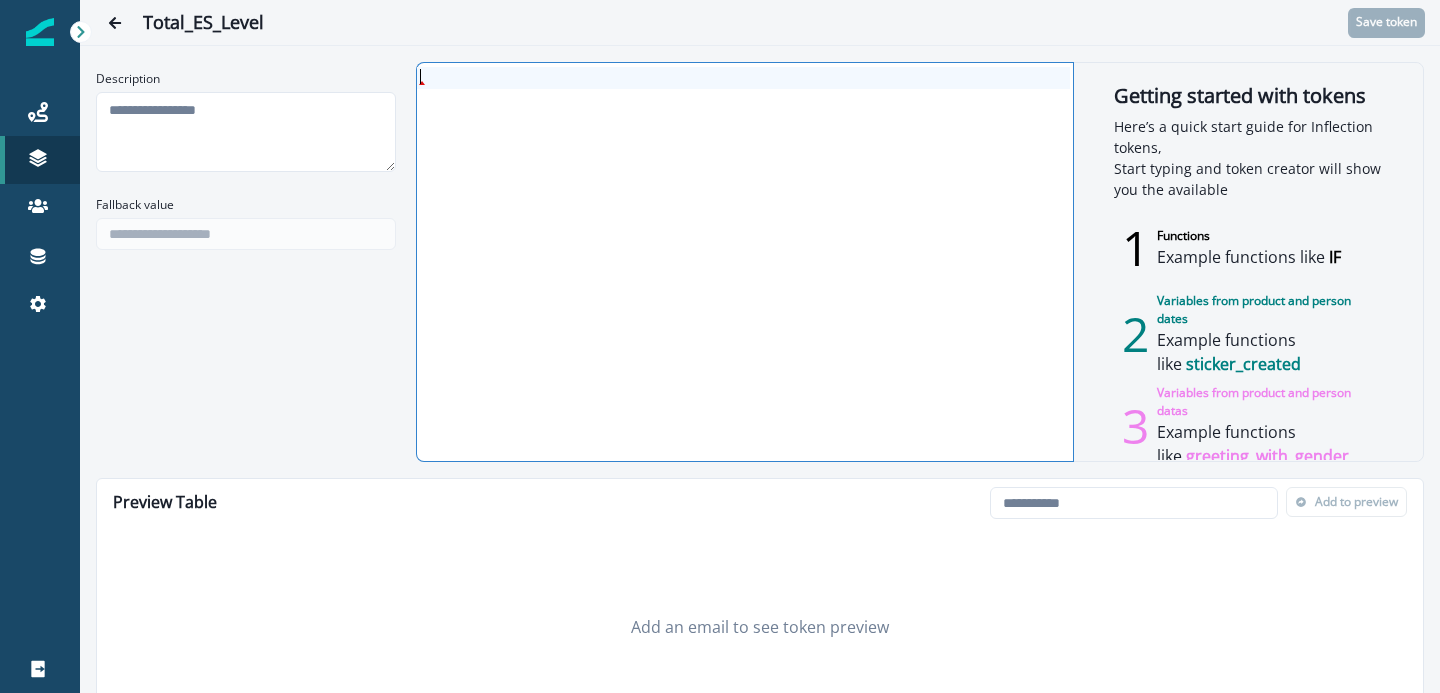 click on "Description" at bounding box center (246, 121) 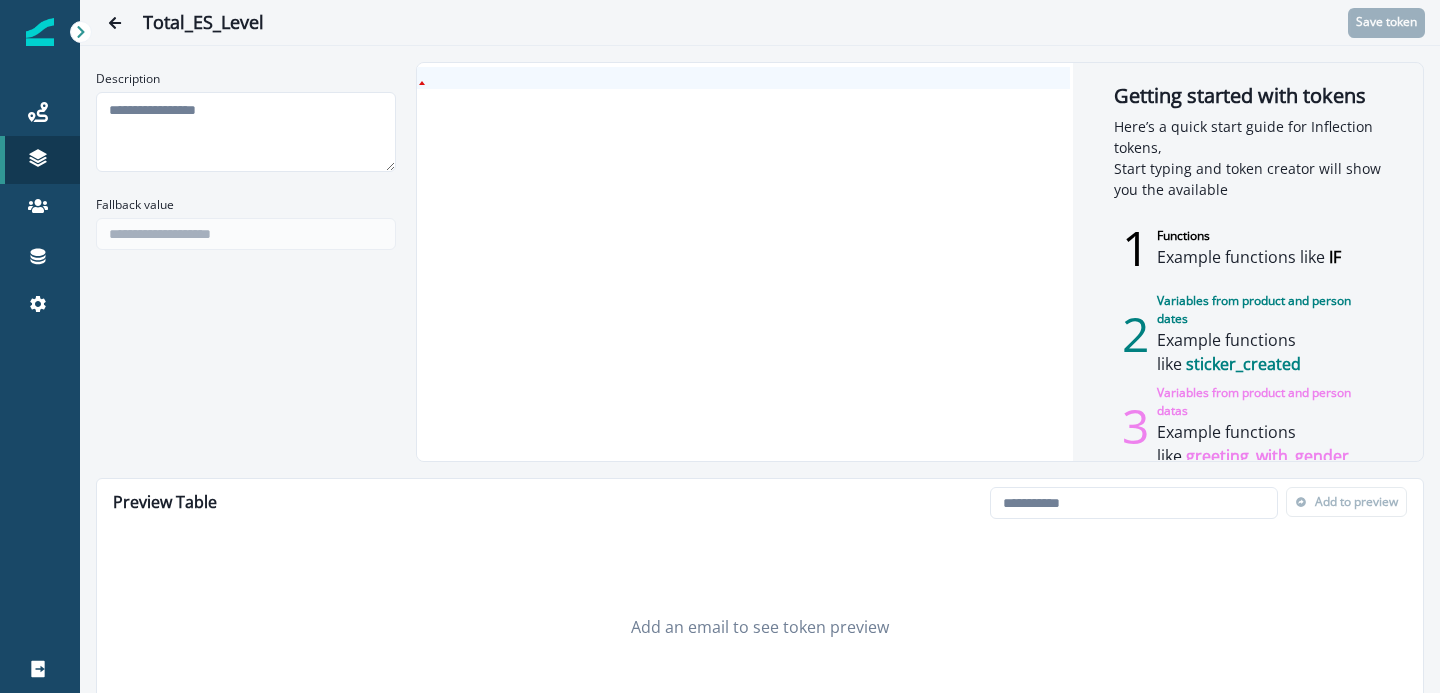 click at bounding box center [743, 78] 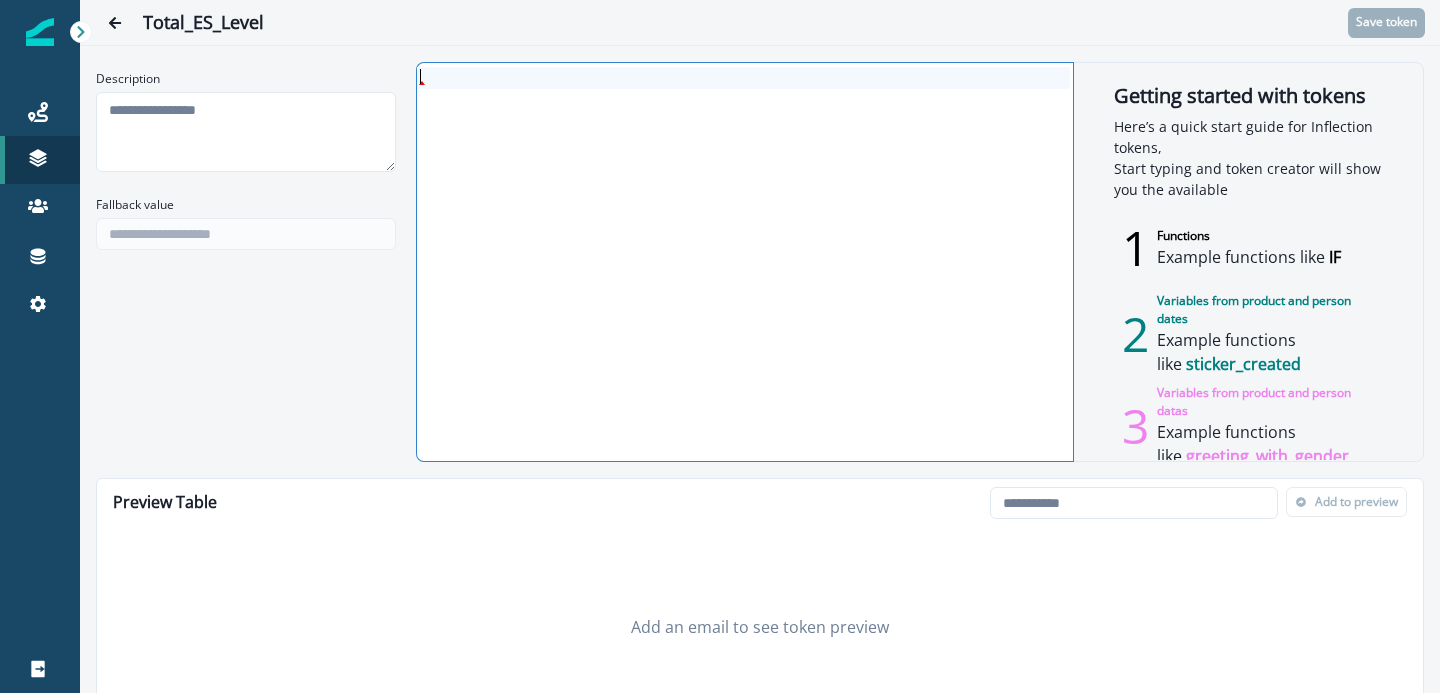 click on "Description Fallback value Getting started with tokens Here’s a quick start guide for Inflection tokens,  Start typing and token creator will show you the available 1 Functions Example functions like IF 2 Variables from product and person dates Example functions like sticker_created 3 Variables from product and person datas Example functions like greeting_with_gender" at bounding box center (760, 262) 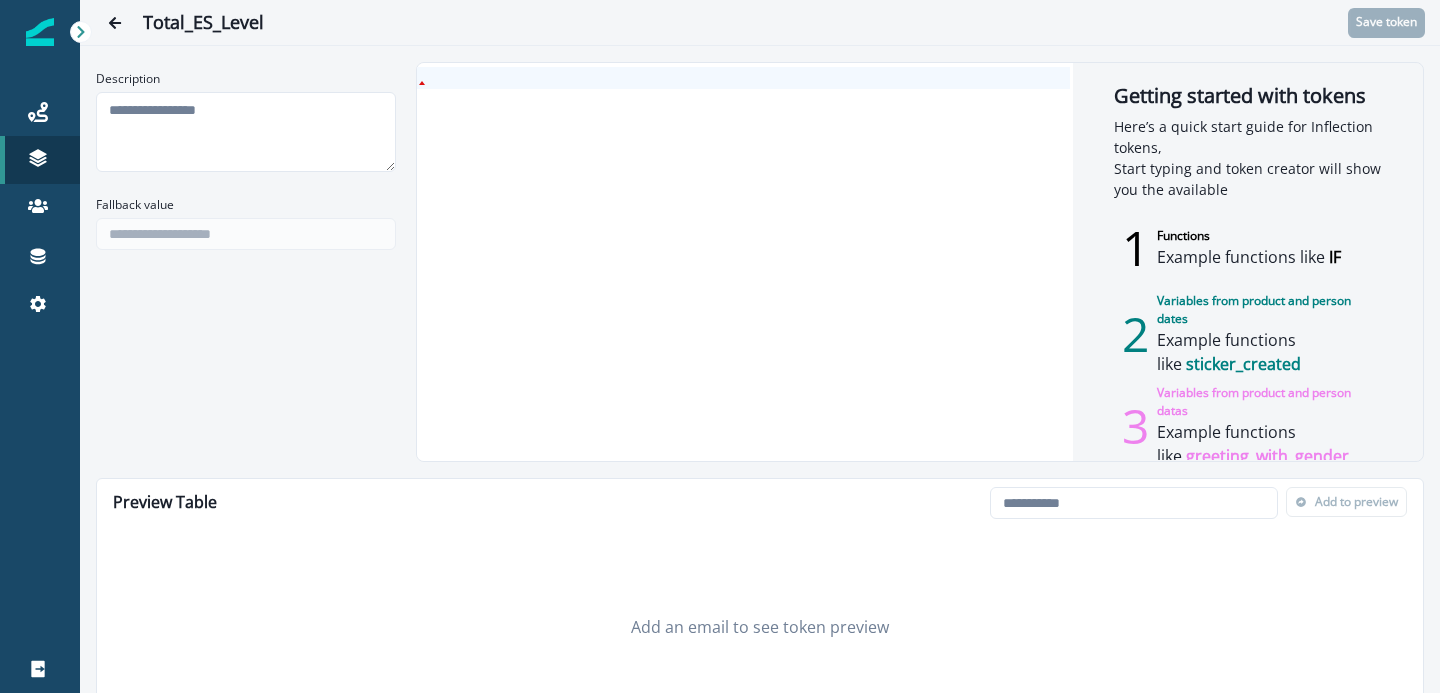click at bounding box center [743, 78] 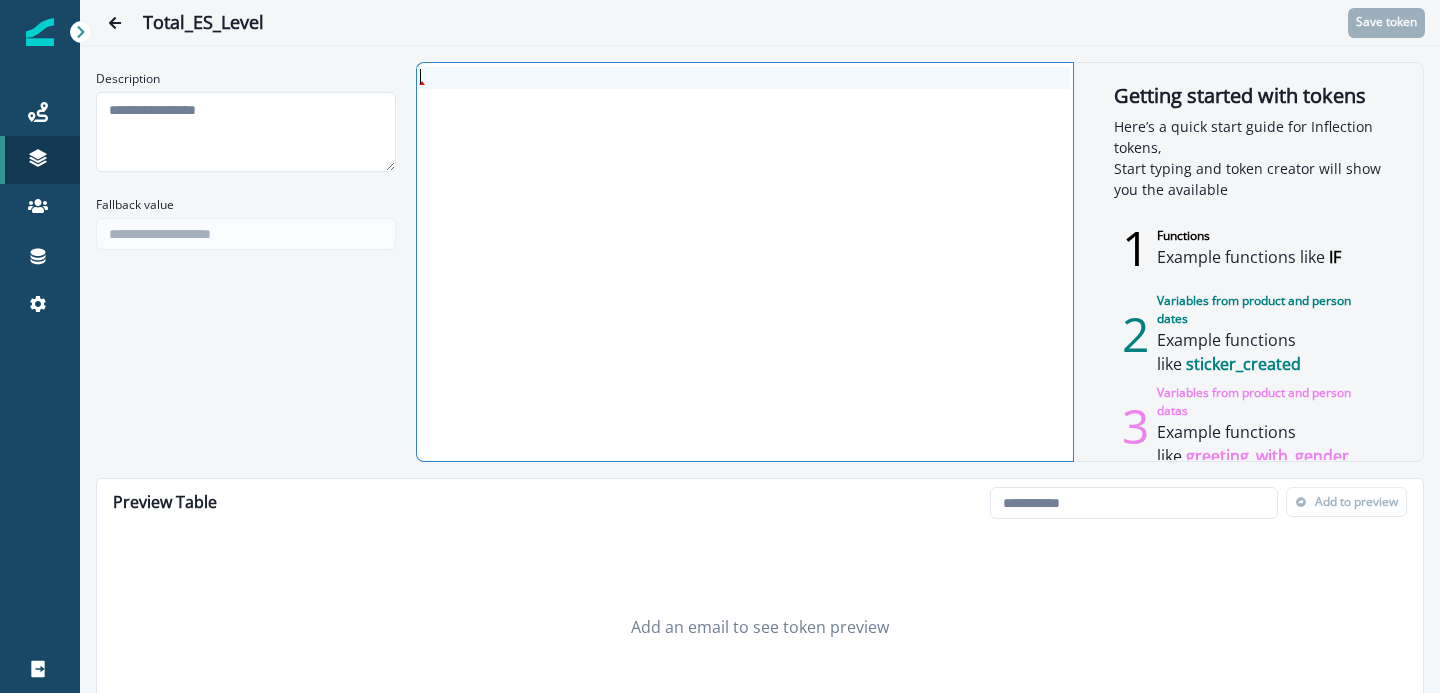 click at bounding box center (743, 262) 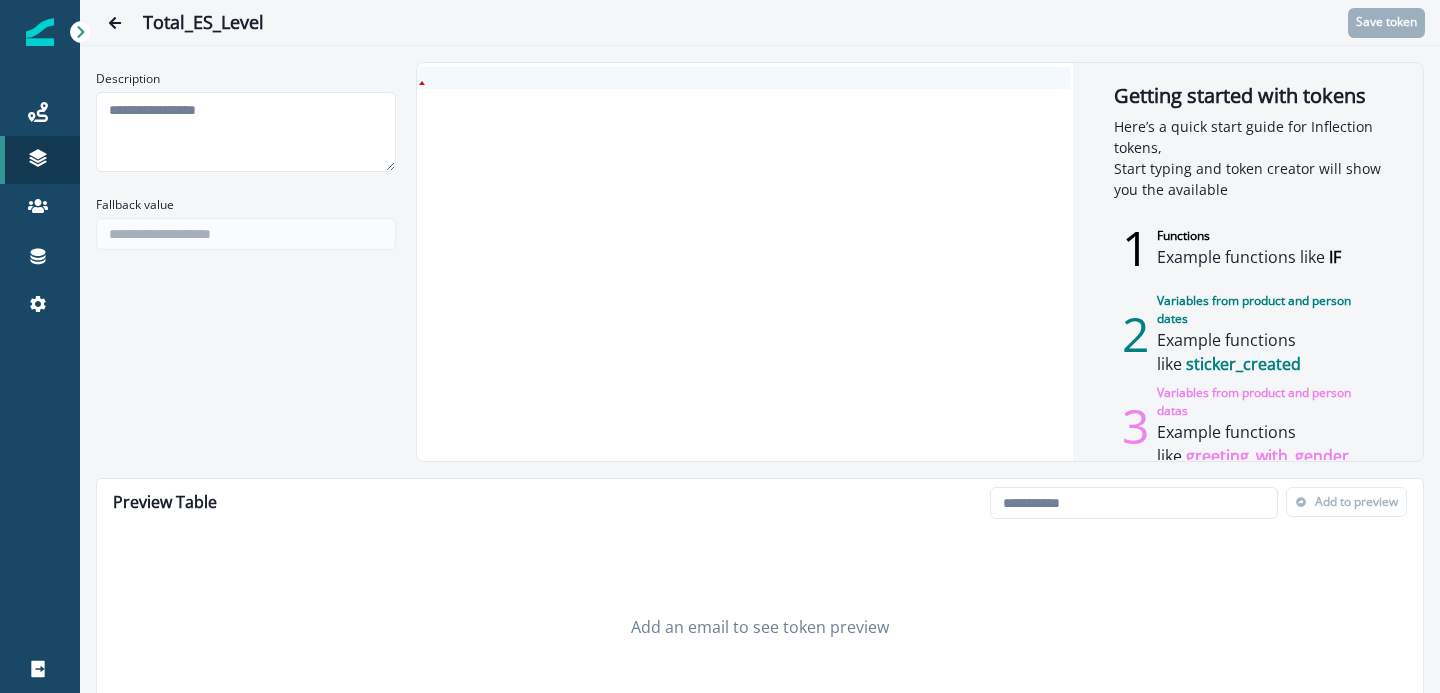 click at bounding box center [743, 78] 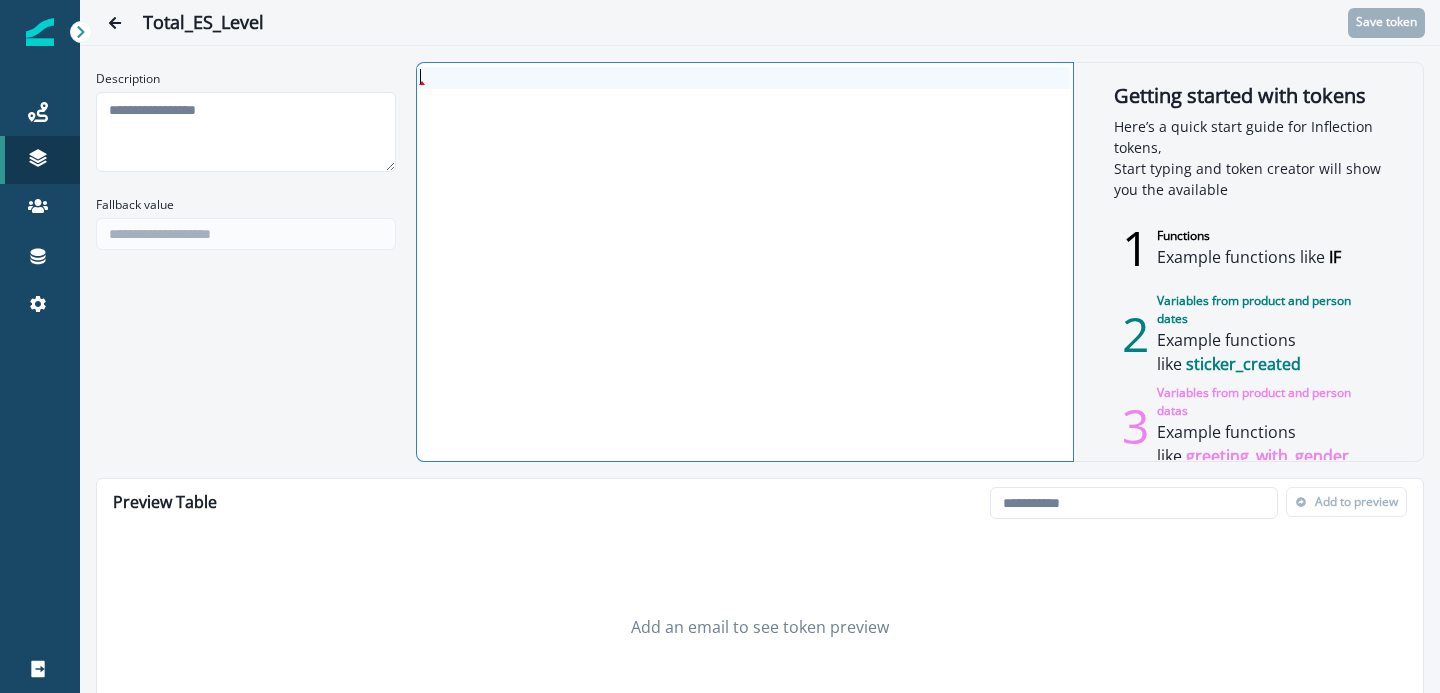 type 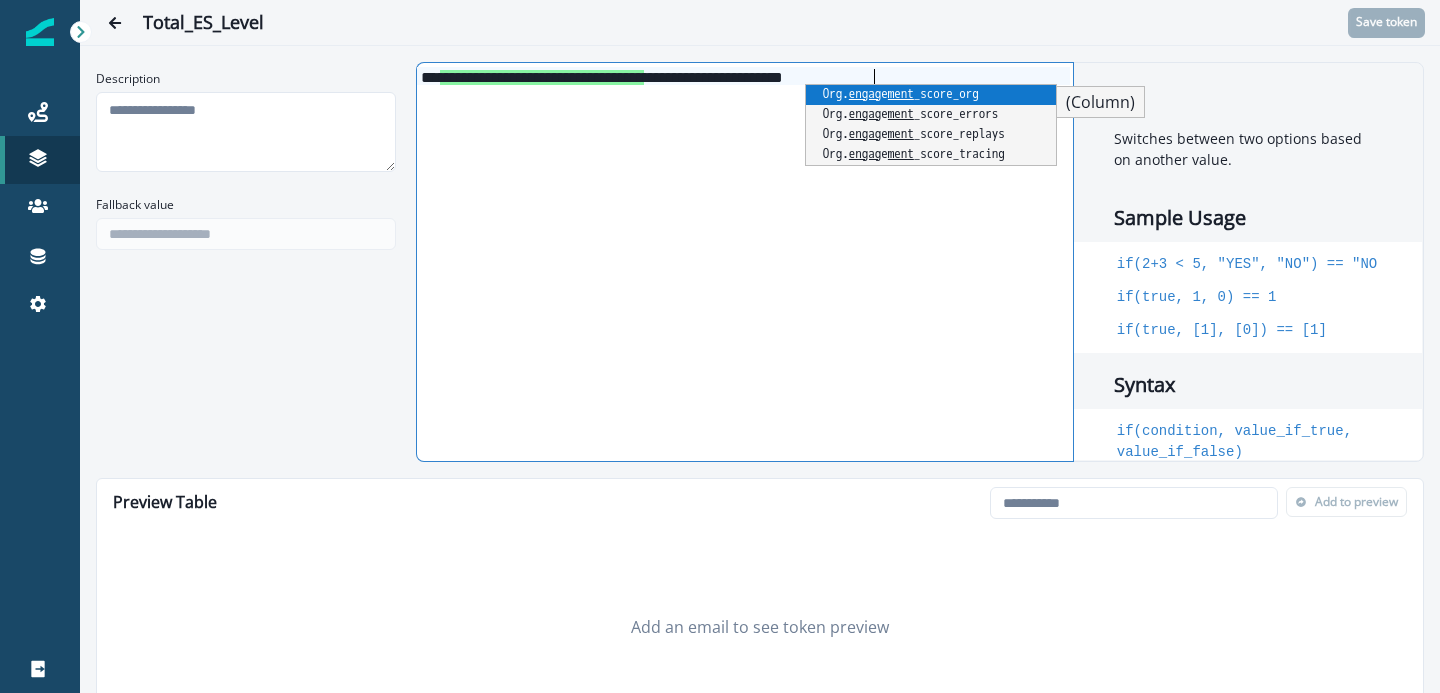 click on "**********" at bounding box center (743, 76) 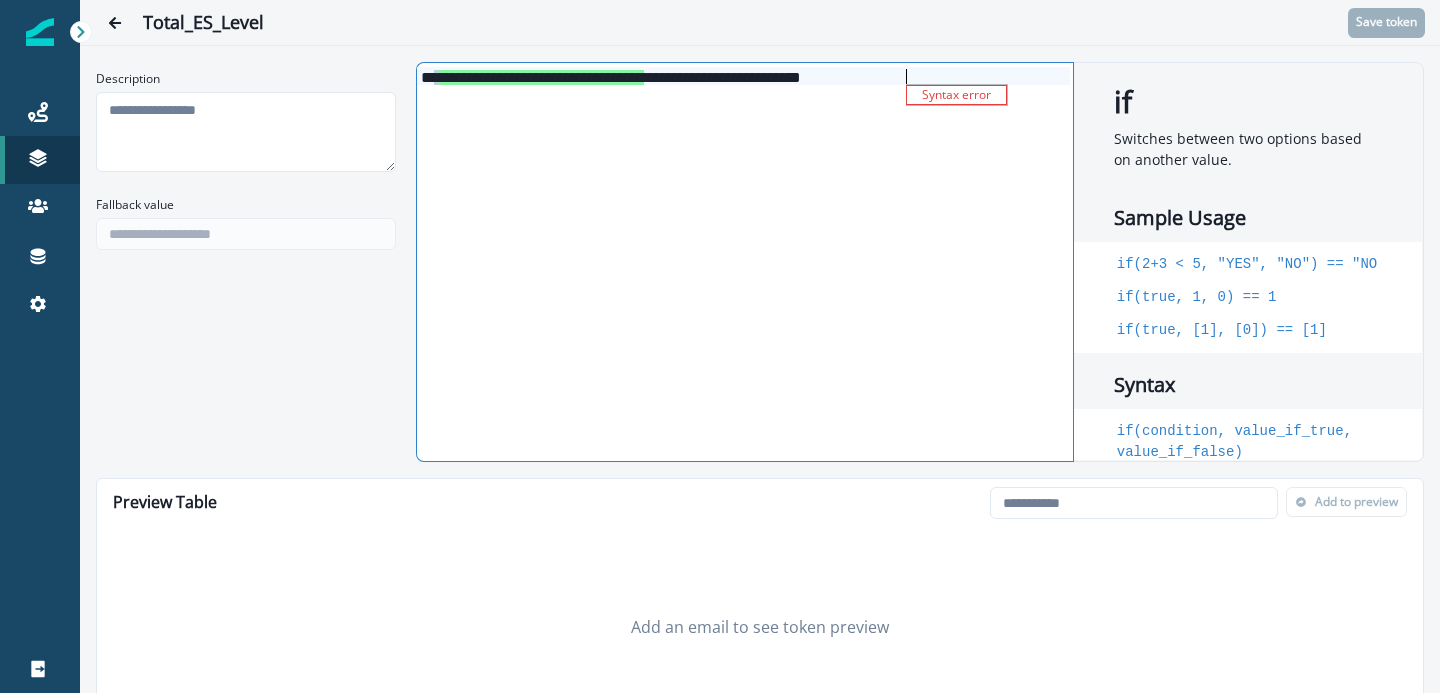 click on "**********" at bounding box center (743, 76) 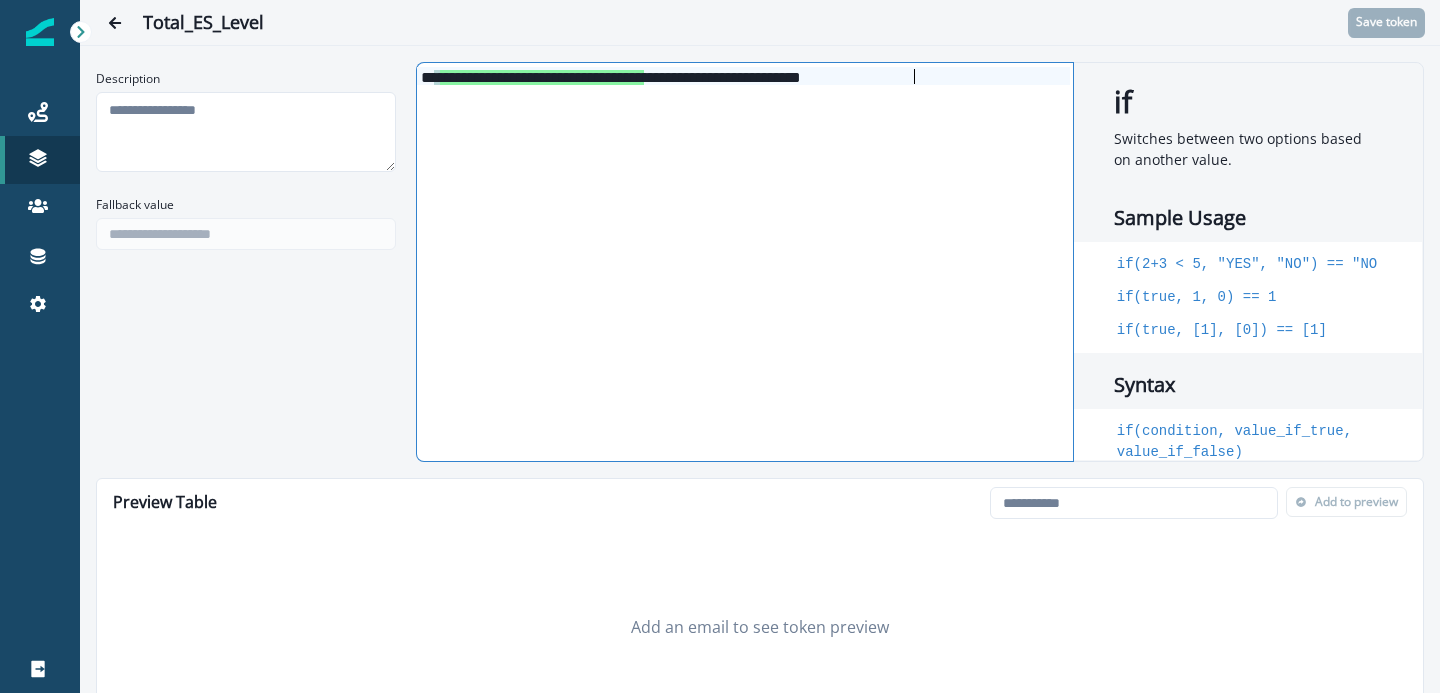 click on "**********" at bounding box center (743, 76) 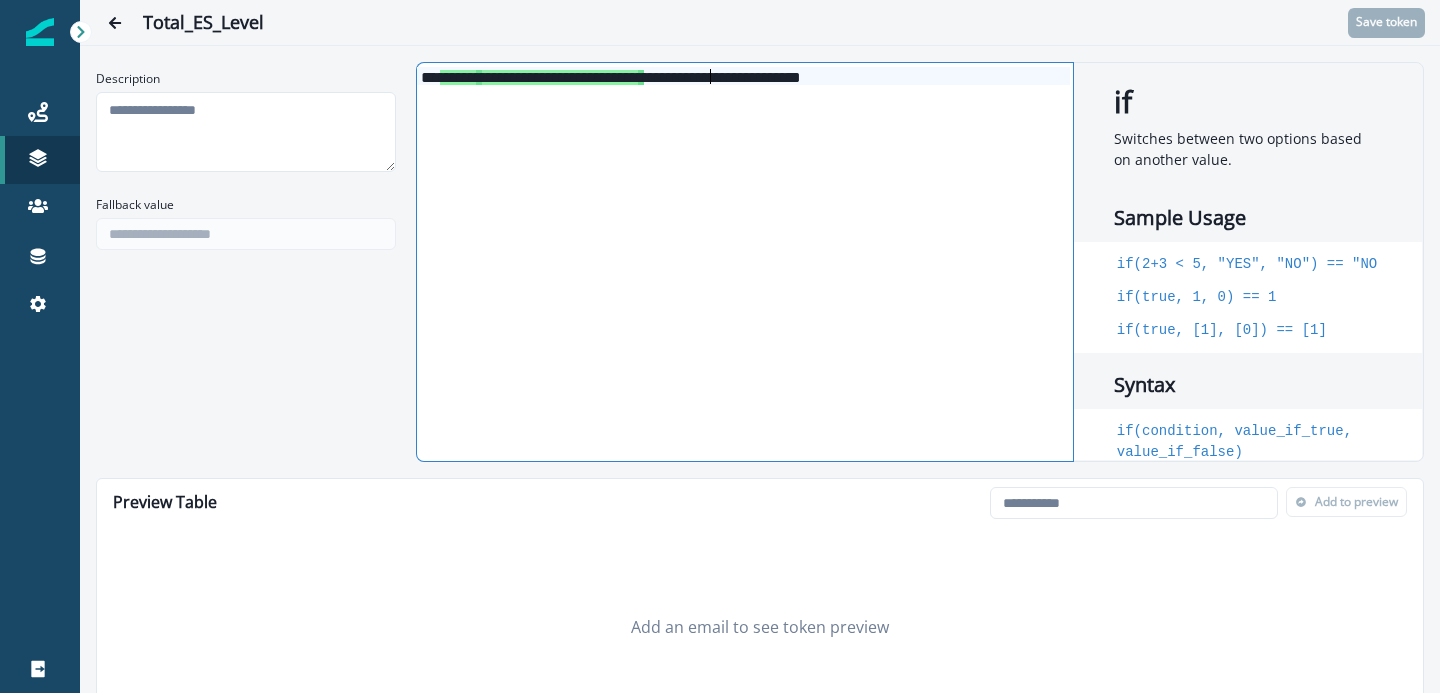 click on "**********" at bounding box center [743, 76] 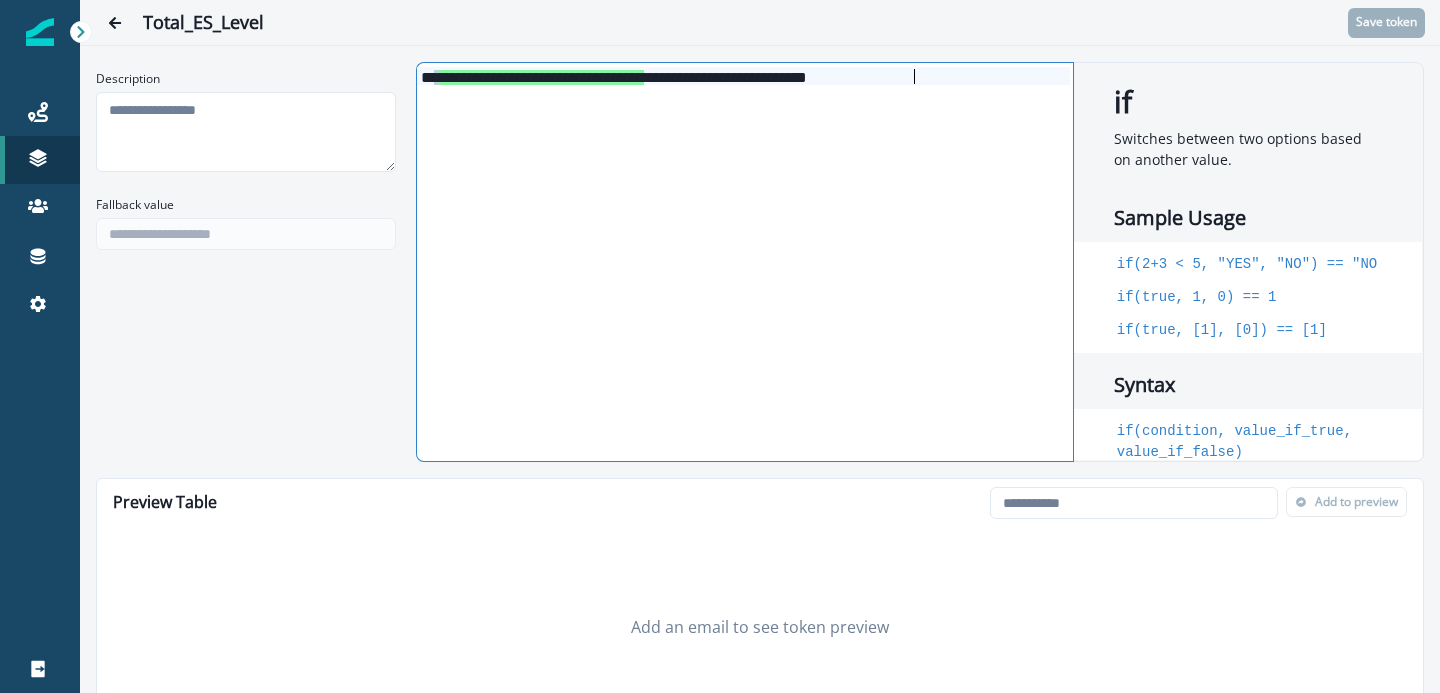 click on "*" at bounding box center (807, 78) 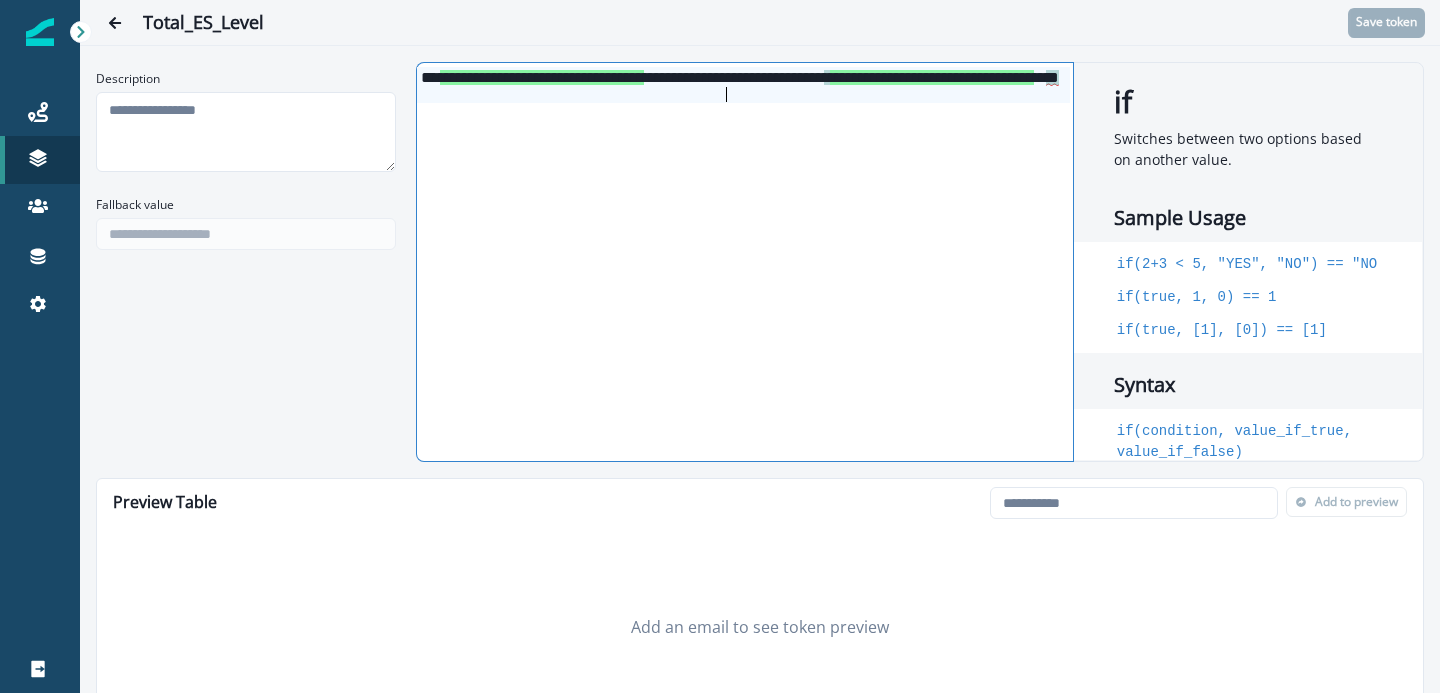 click on "*" at bounding box center [1052, 77] 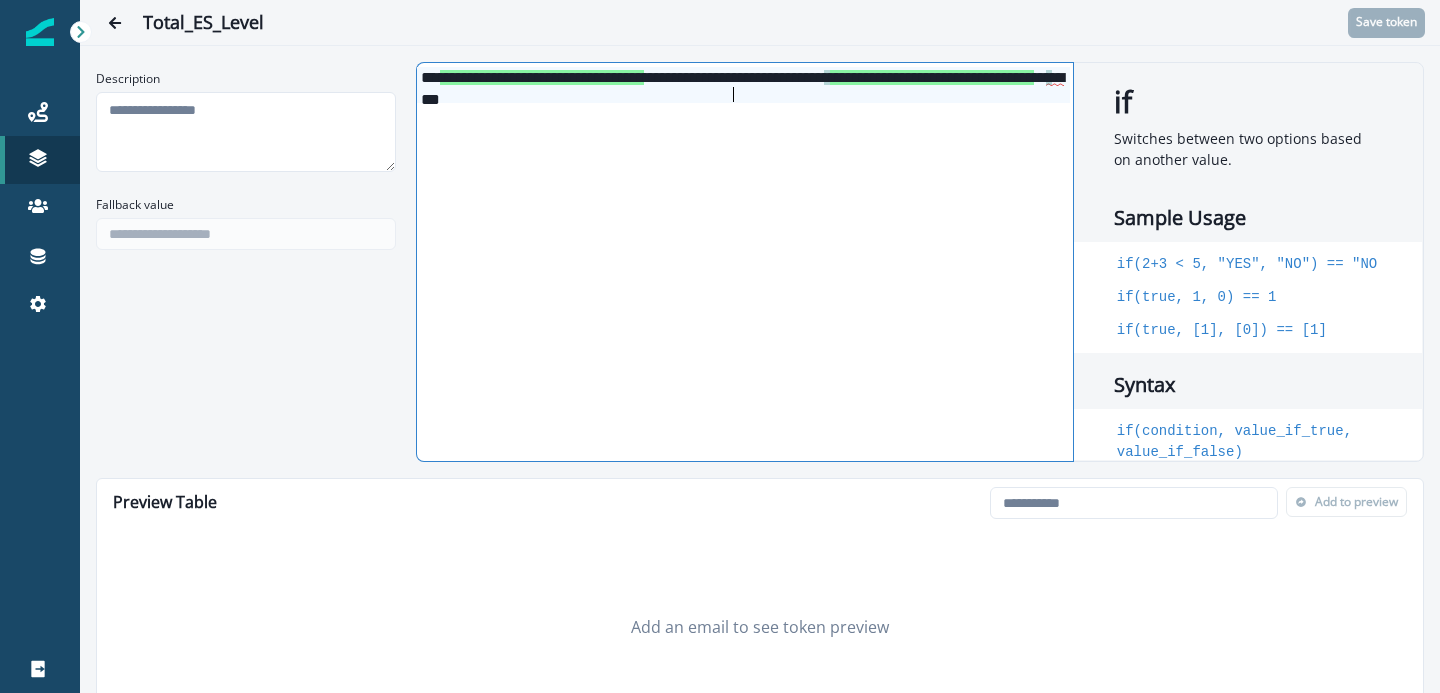 scroll, scrollTop: 15, scrollLeft: 0, axis: vertical 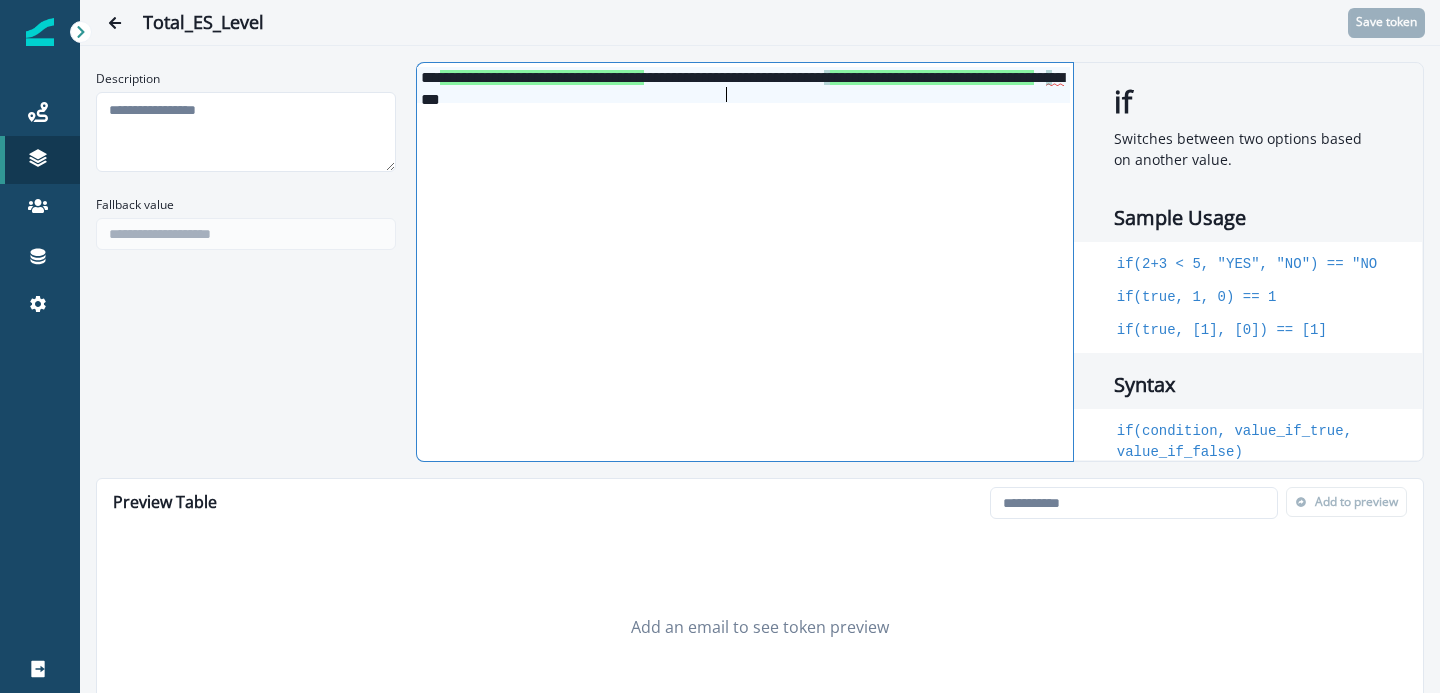 click on "*" at bounding box center [1049, 77] 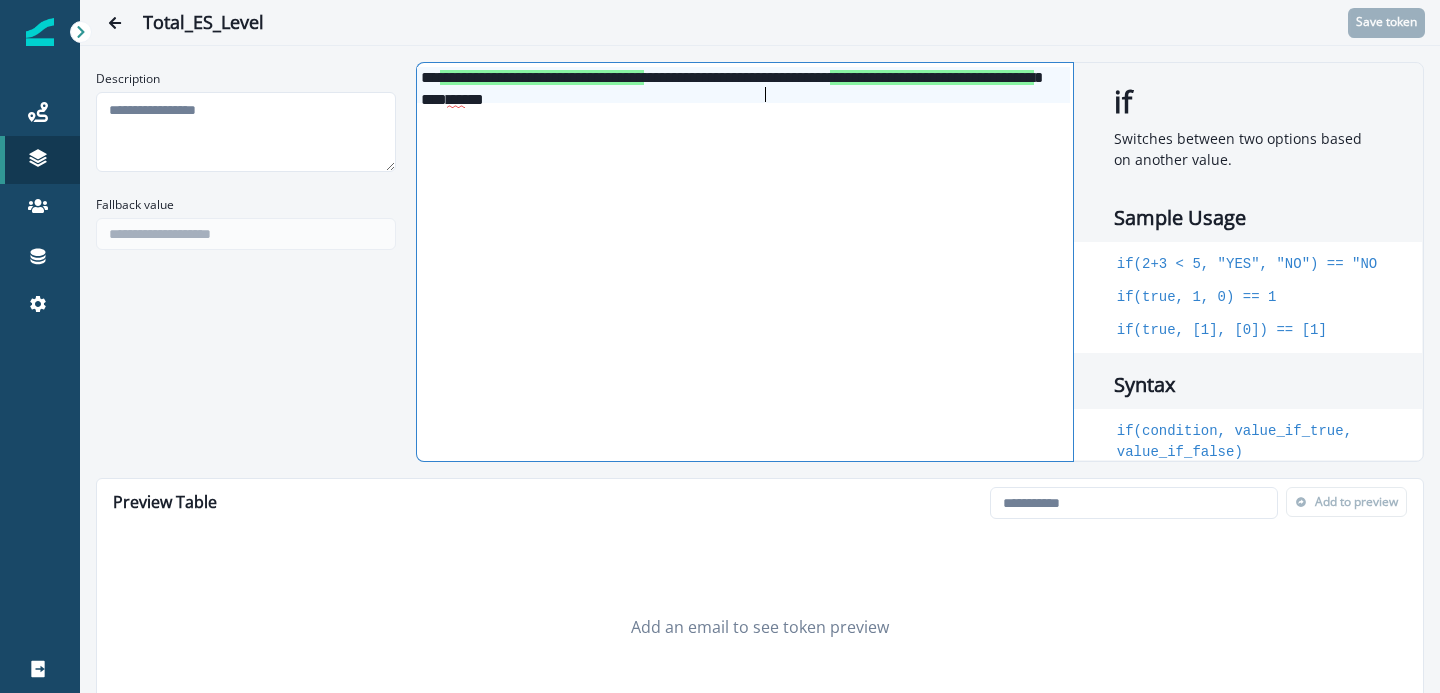 click on "**" at bounding box center (456, 100) 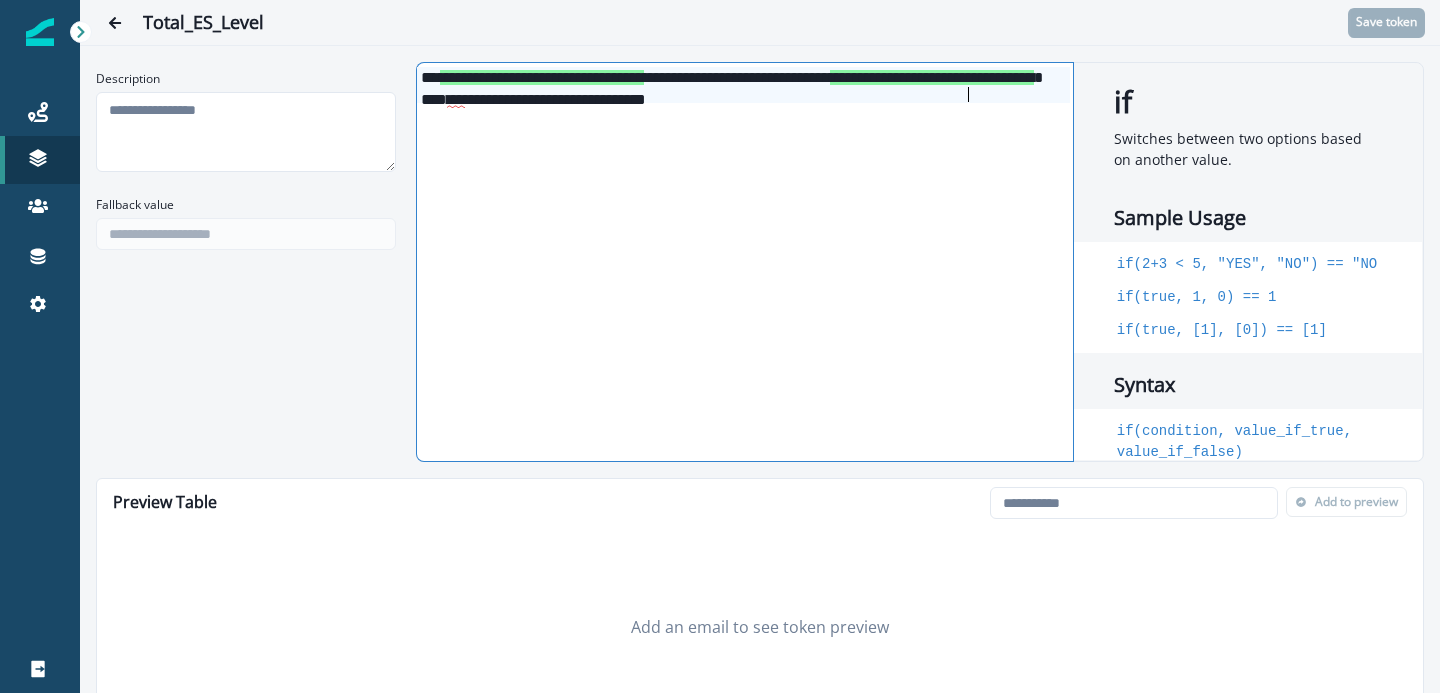click on "**********" at bounding box center [743, 85] 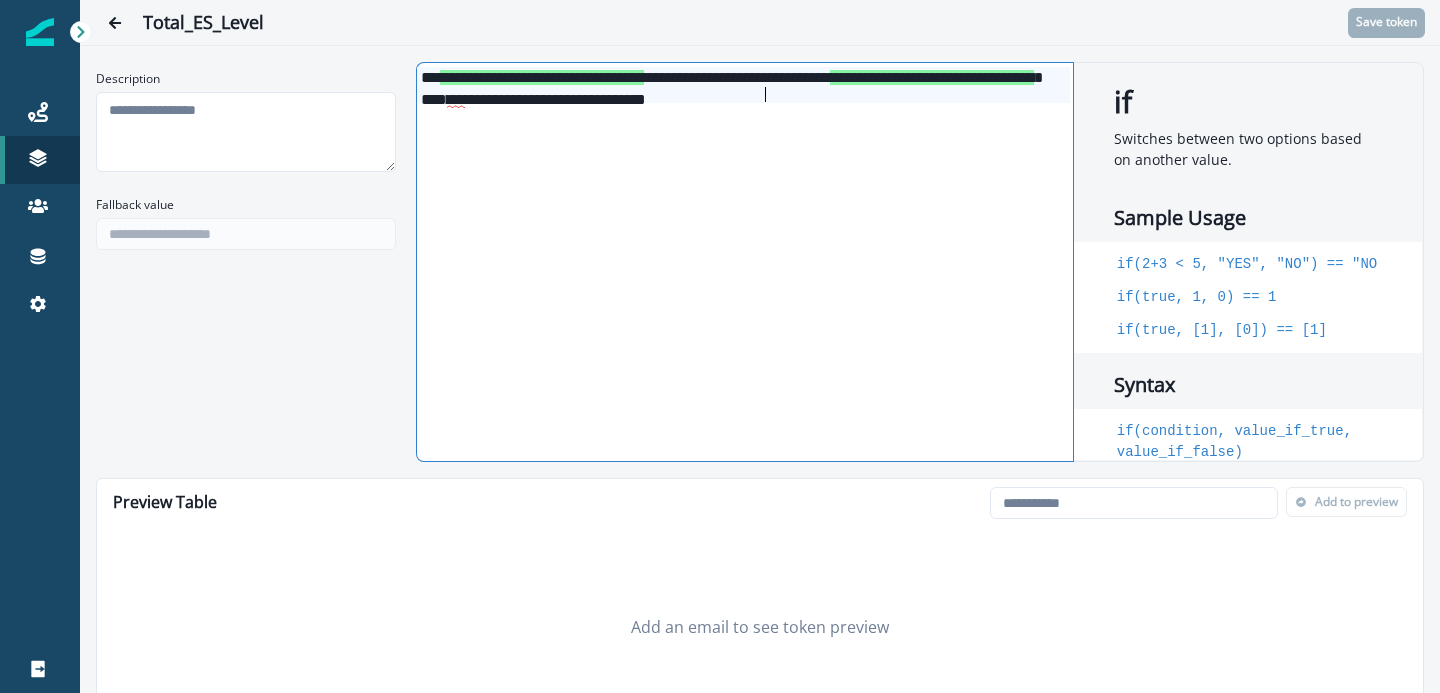 click on "***" at bounding box center (456, 100) 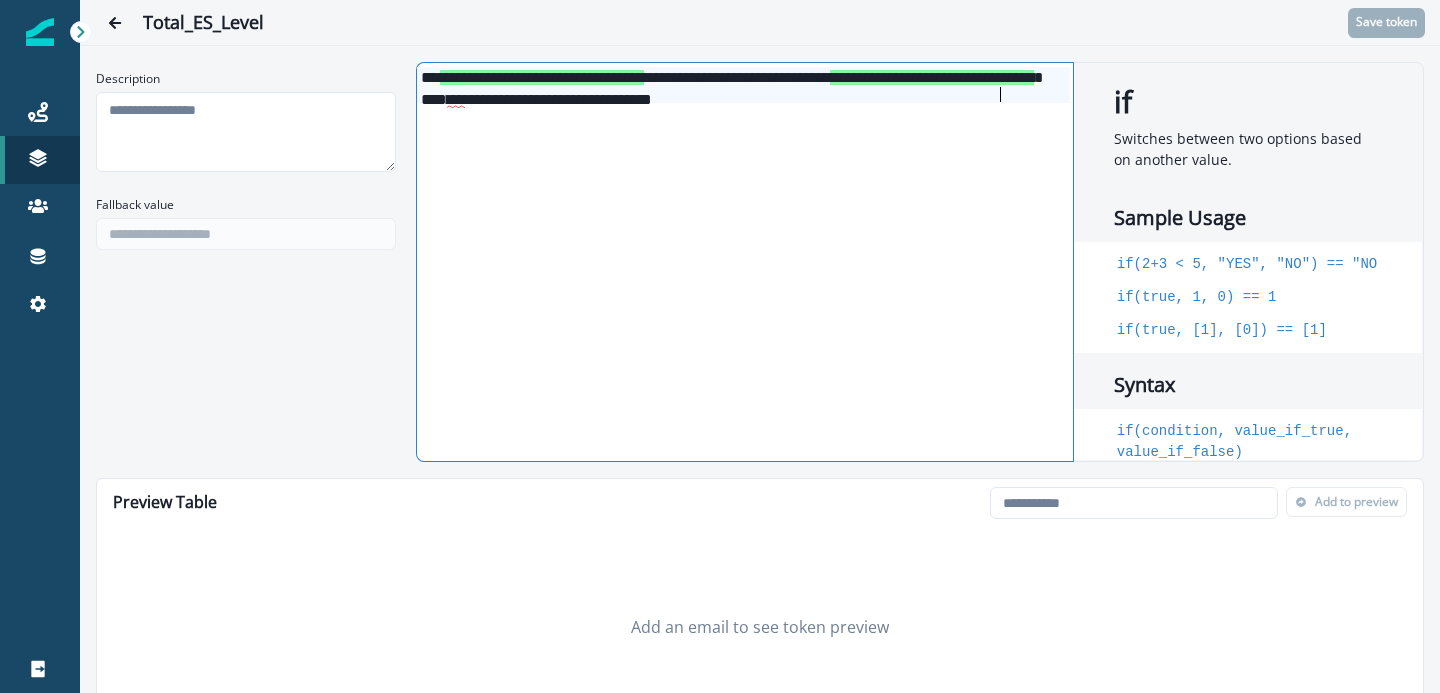click on "**********" at bounding box center (743, 85) 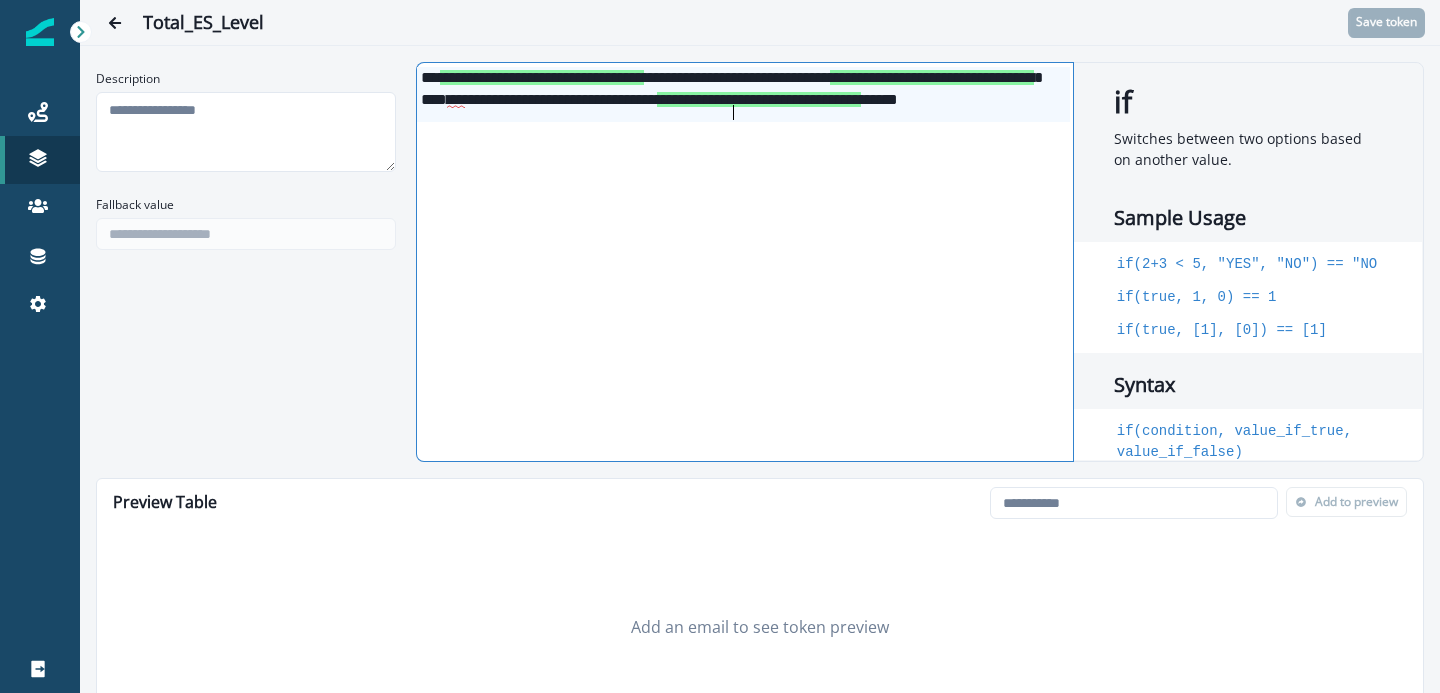 click on "**********" at bounding box center [743, 94] 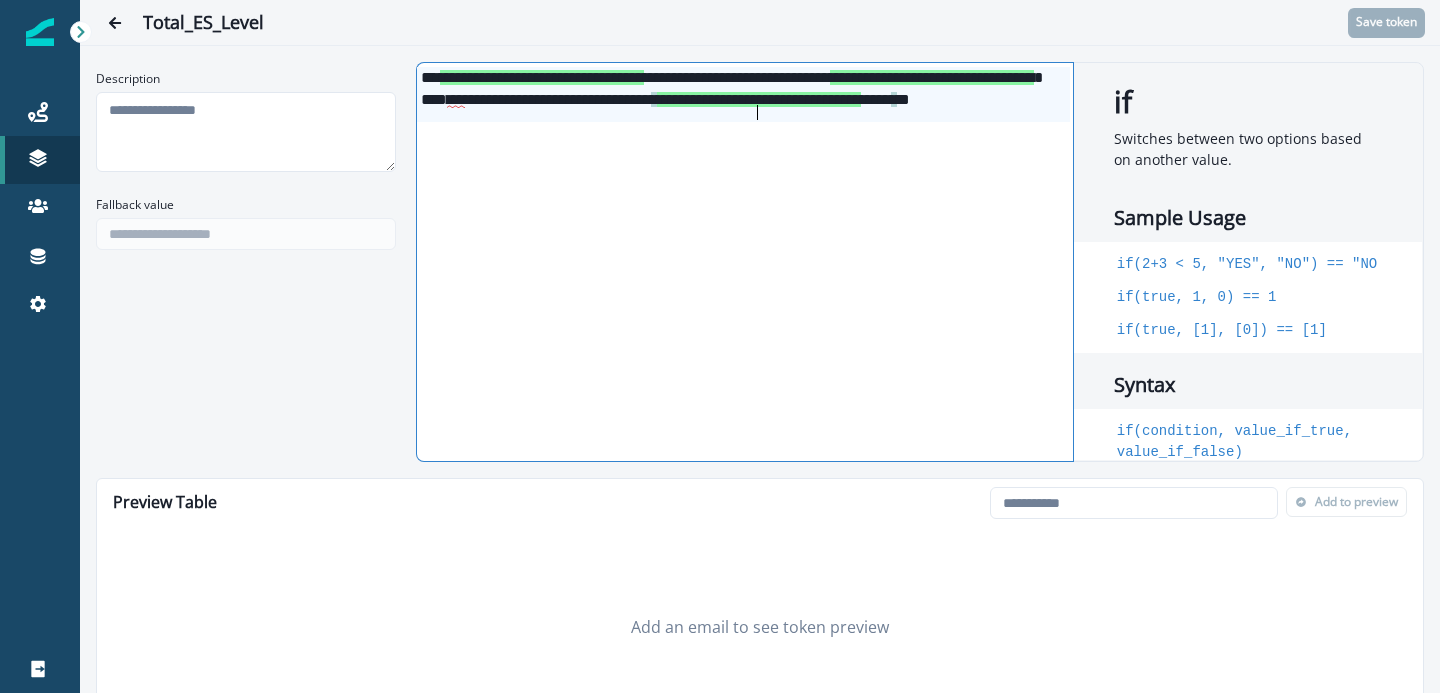 click on "**********" at bounding box center (743, 94) 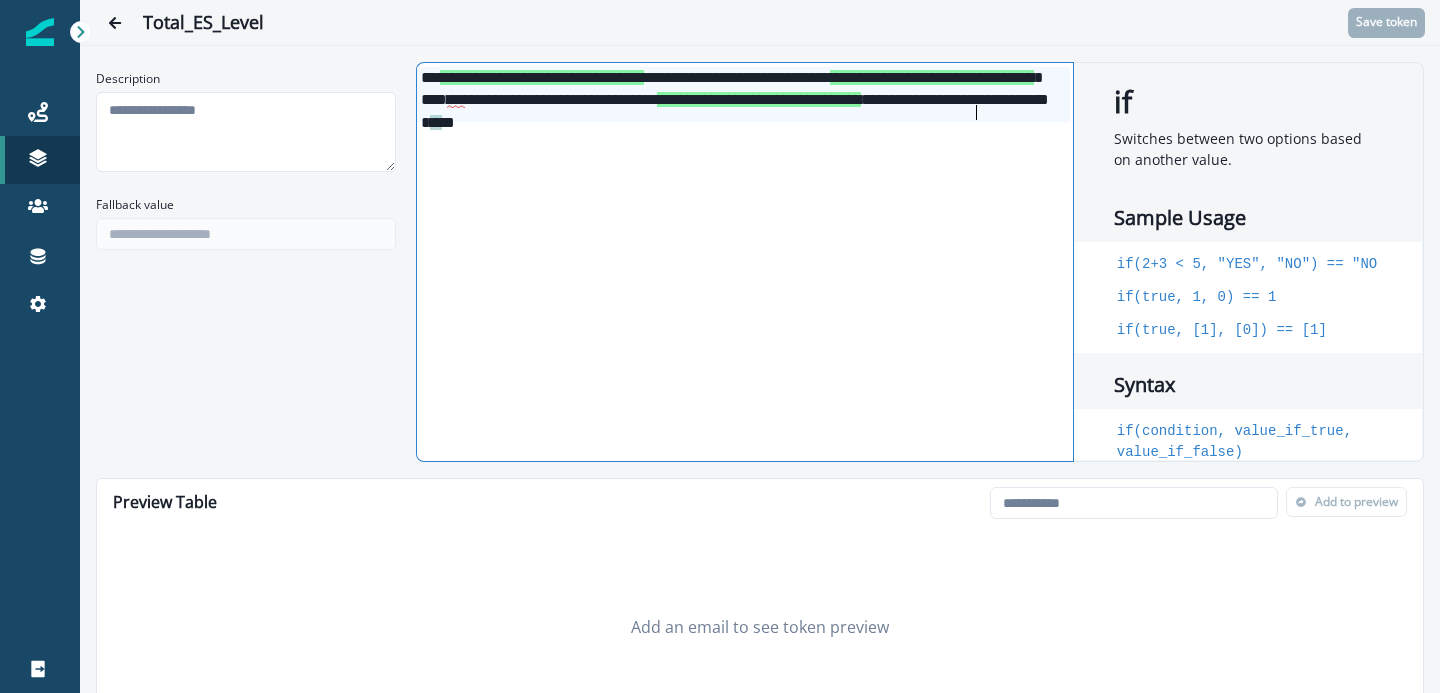 click on "**" at bounding box center (456, 100) 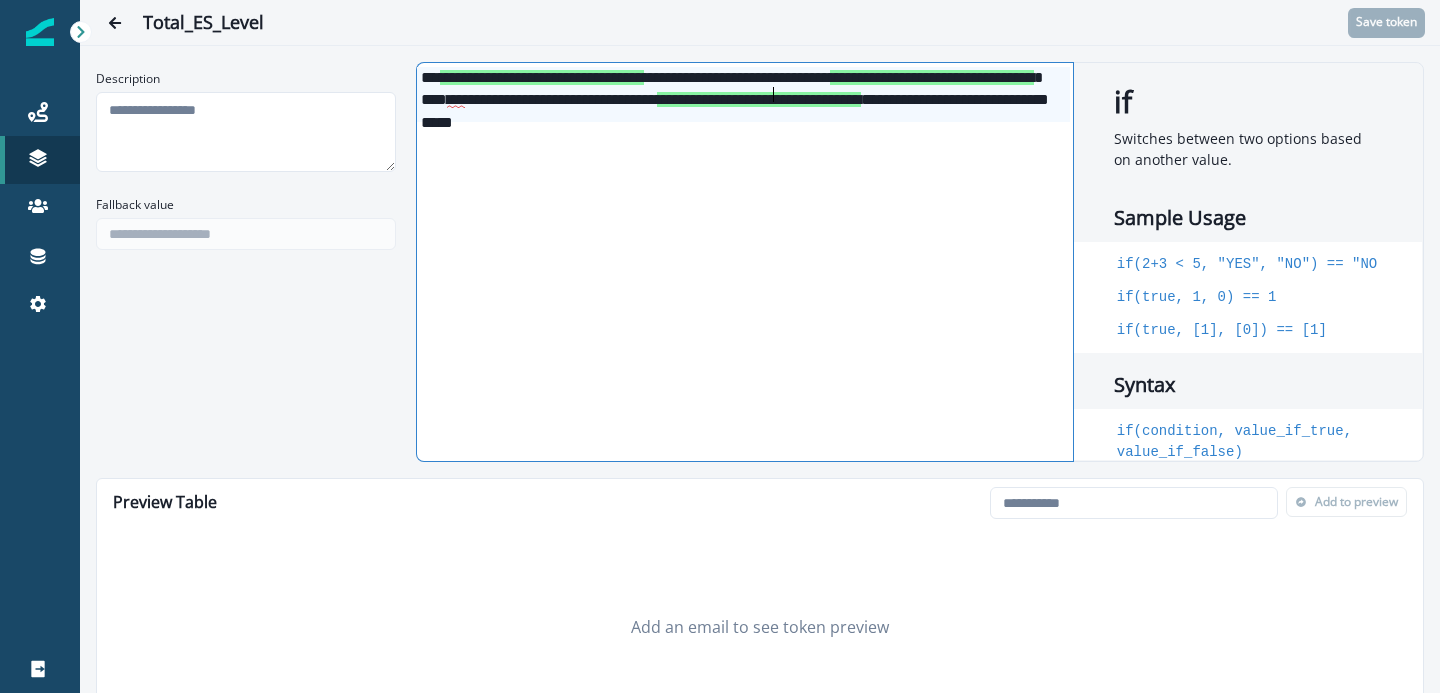 click on "**********" at bounding box center (743, 94) 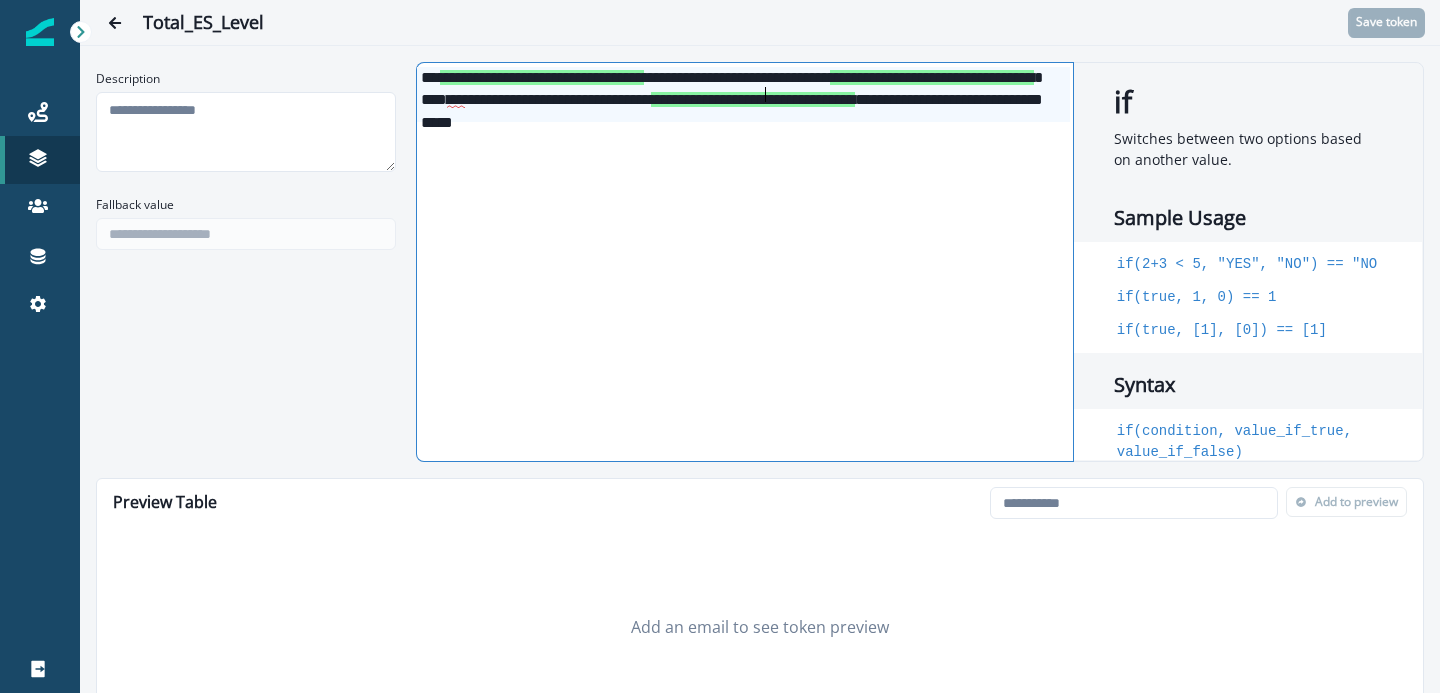 click on "***" at bounding box center [456, 100] 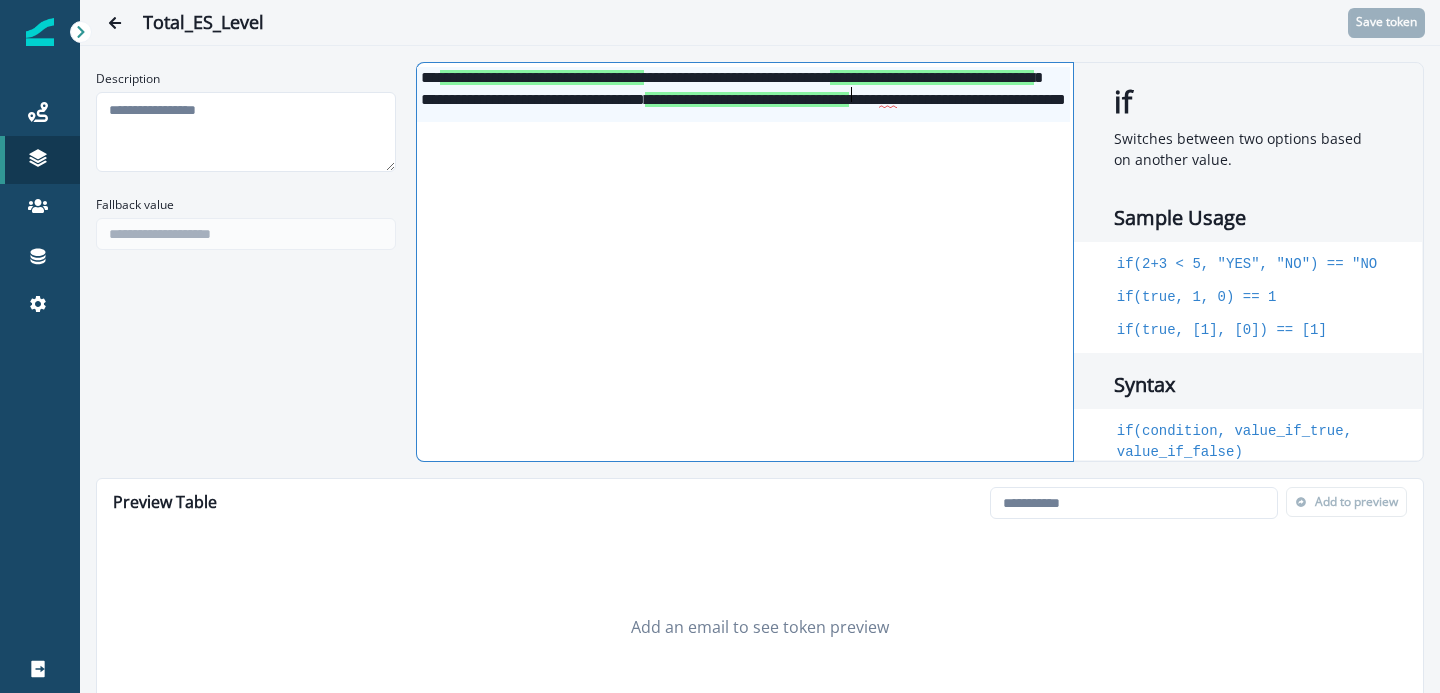 click on "**********" at bounding box center (743, 94) 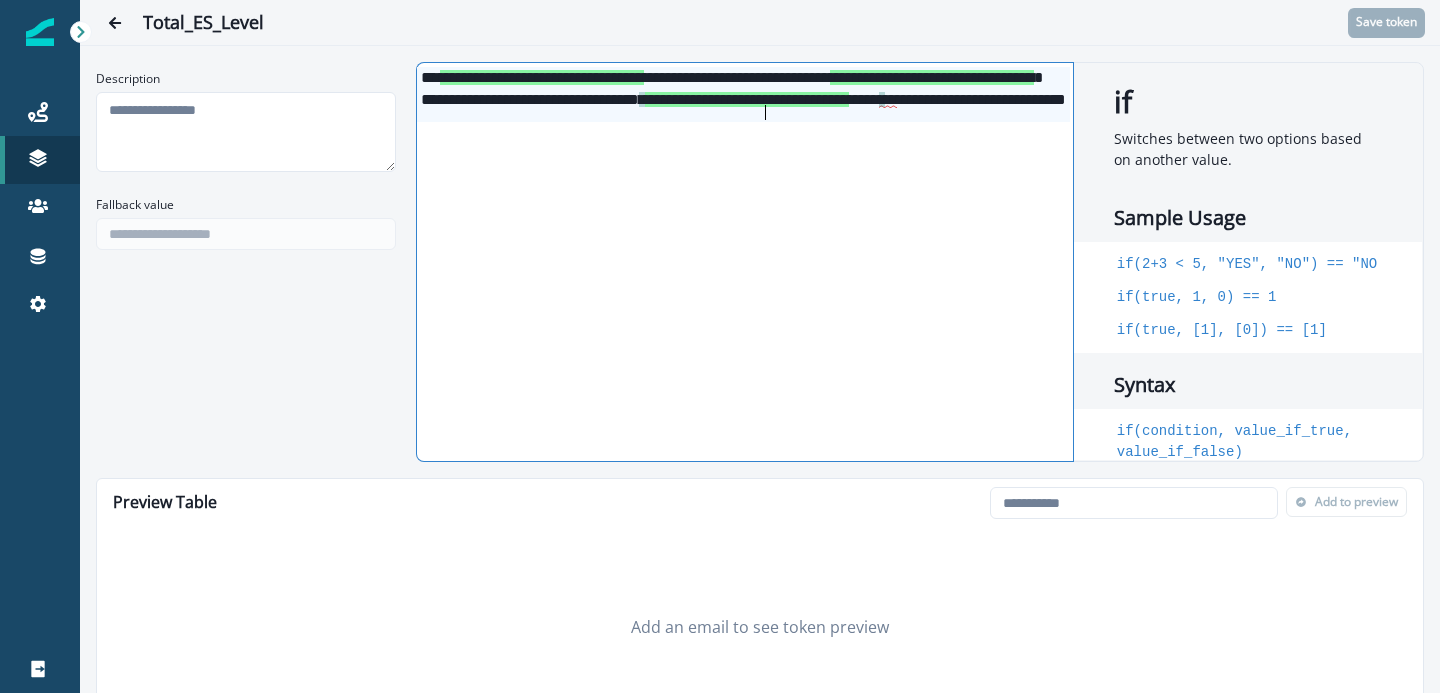 click on "* **" at bounding box center [888, 100] 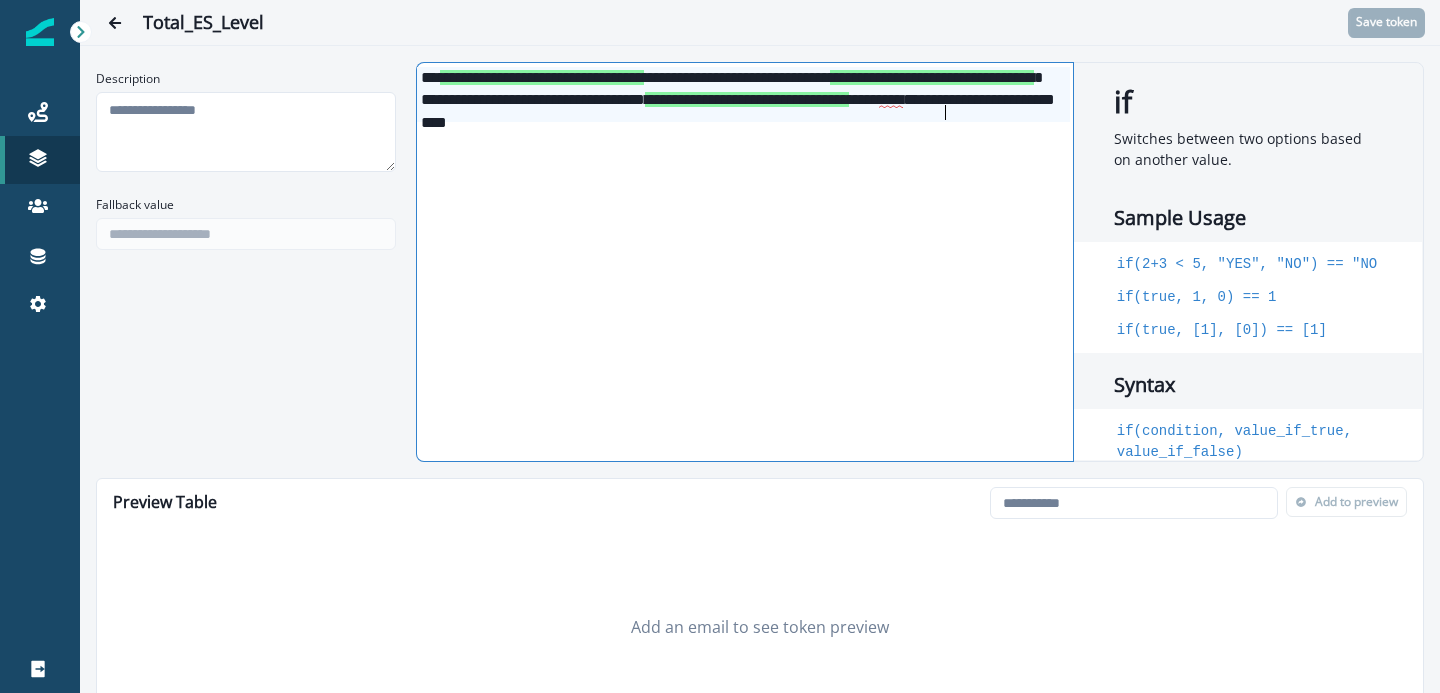 click on "**********" at bounding box center [743, 94] 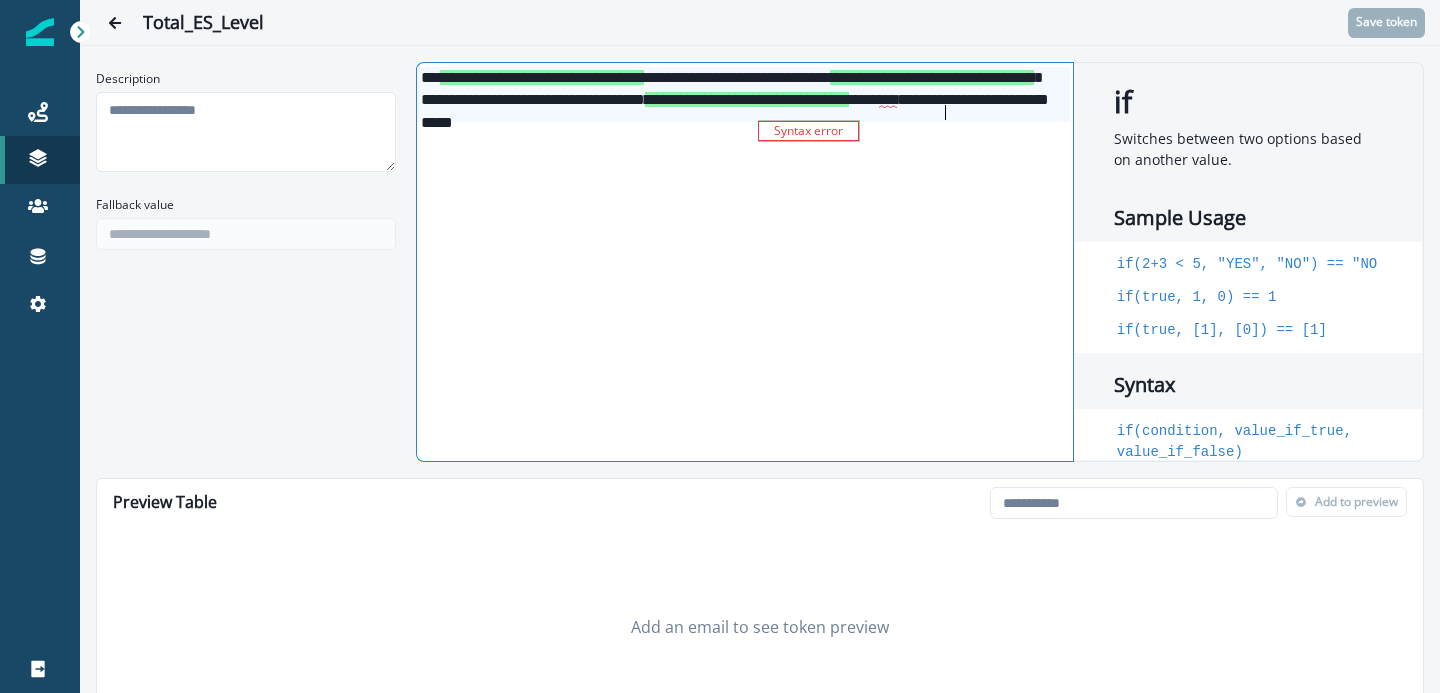 click on "**" at bounding box center (888, 100) 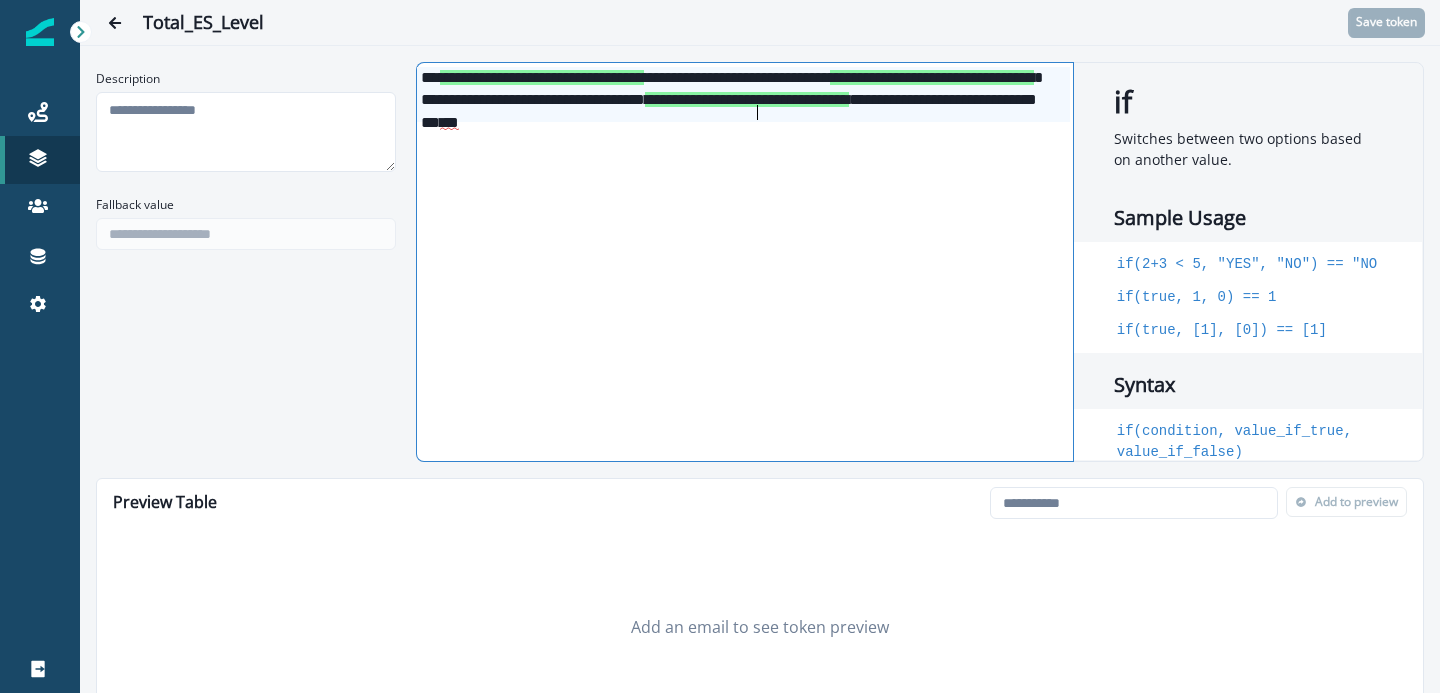 click on "**********" at bounding box center (743, 94) 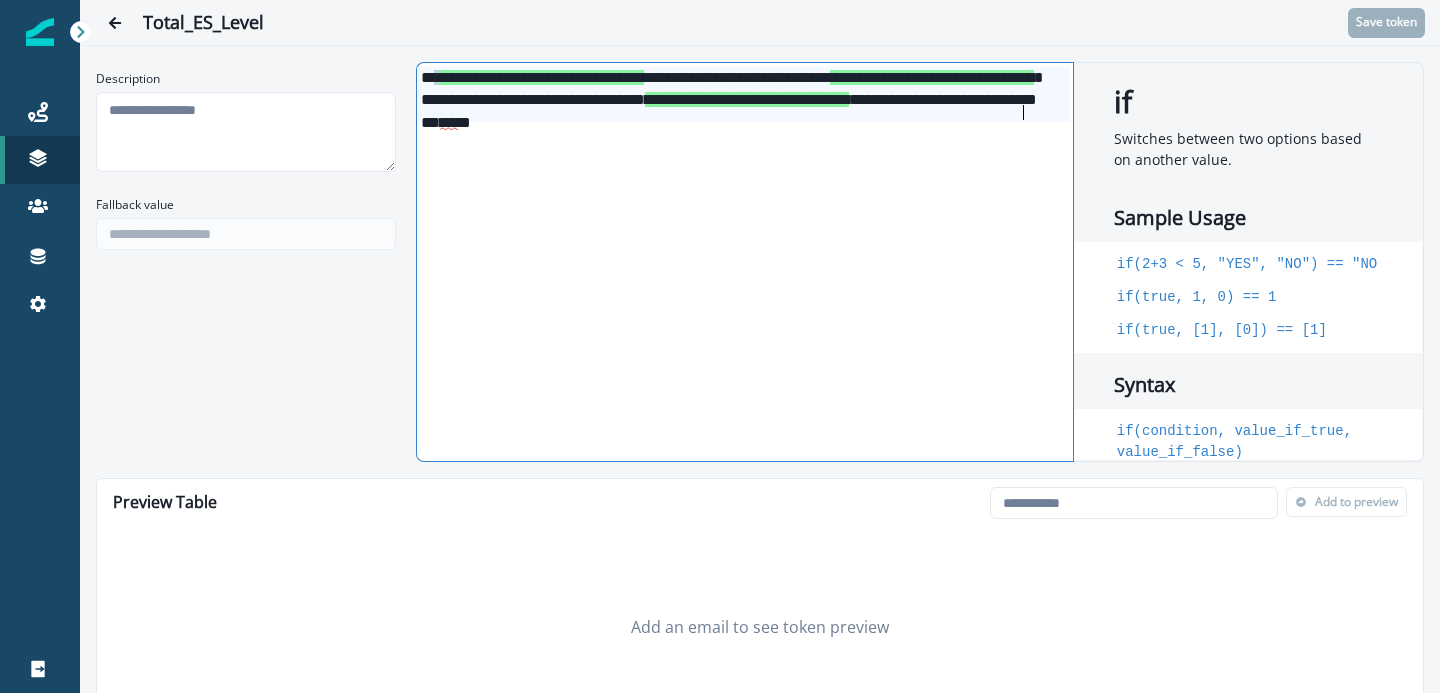 click on "***" at bounding box center (449, 123) 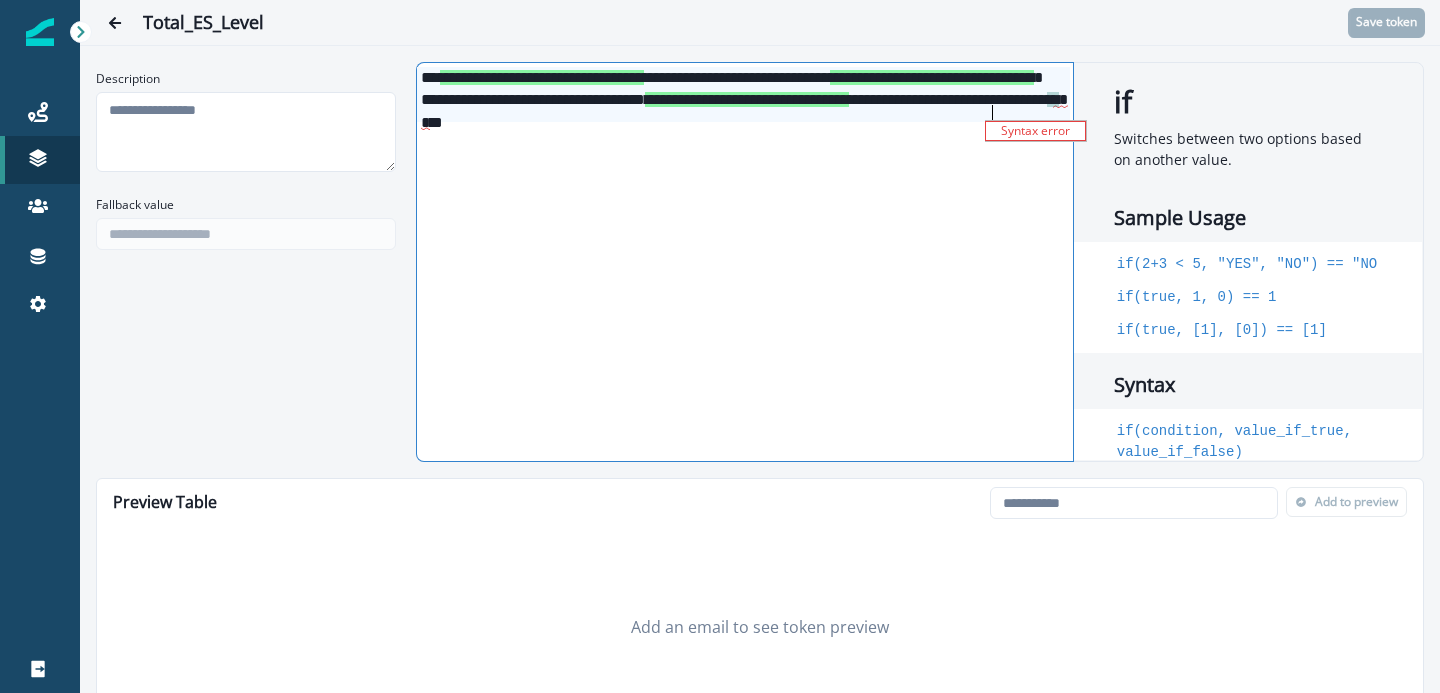 click on "*" at bounding box center [1056, 99] 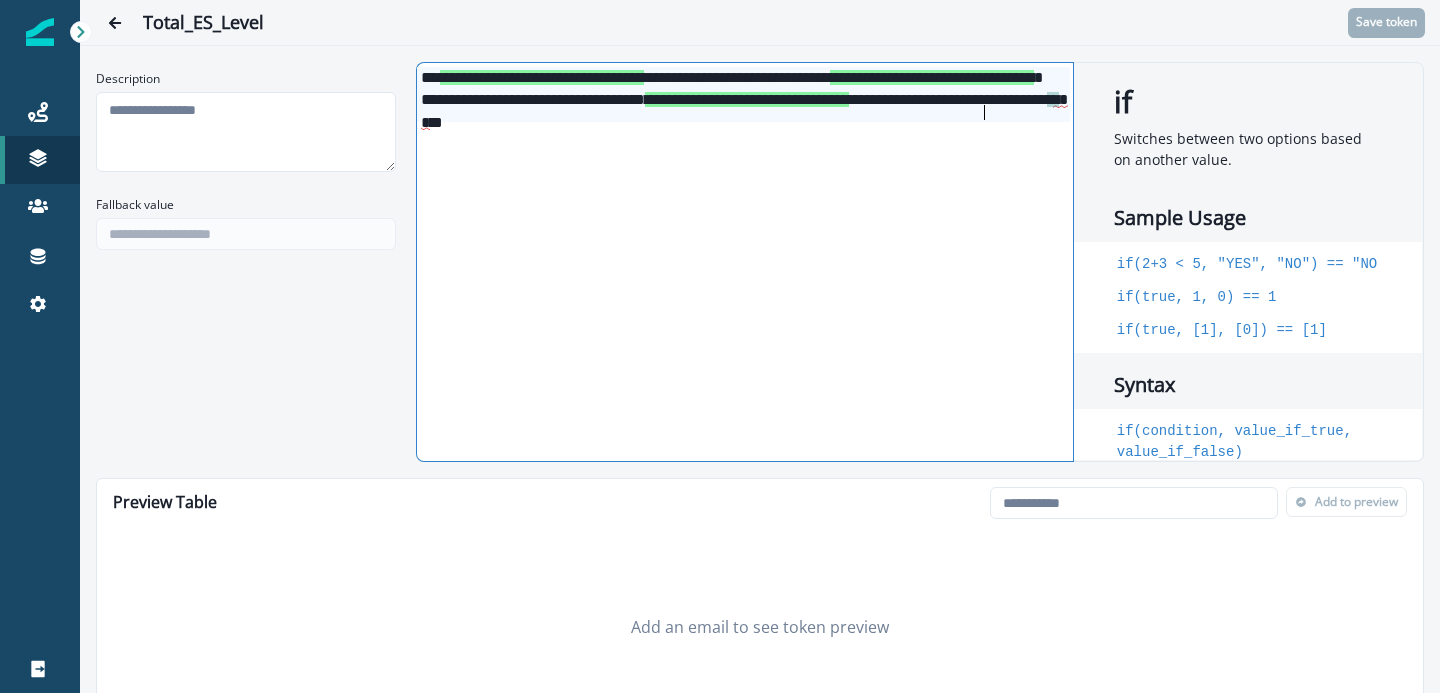click on "*" at bounding box center (1056, 99) 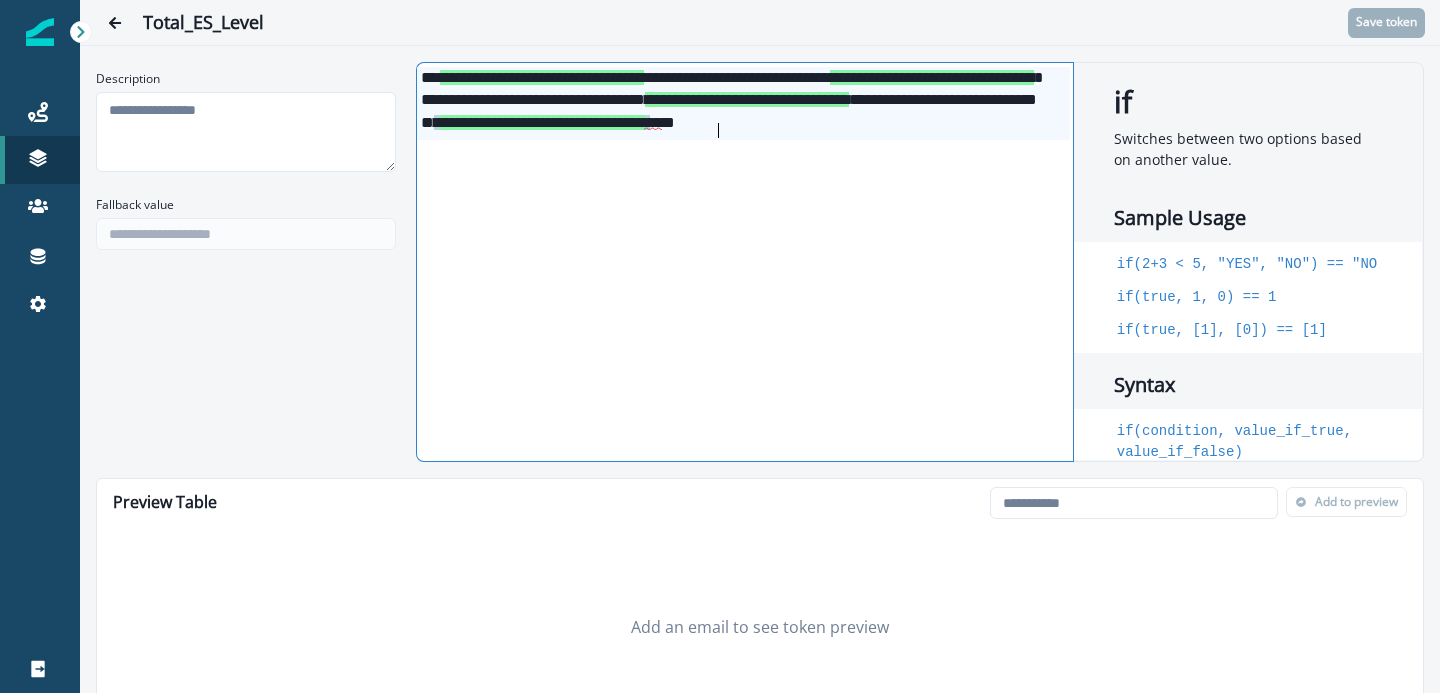 click on "* *" at bounding box center [653, 123] 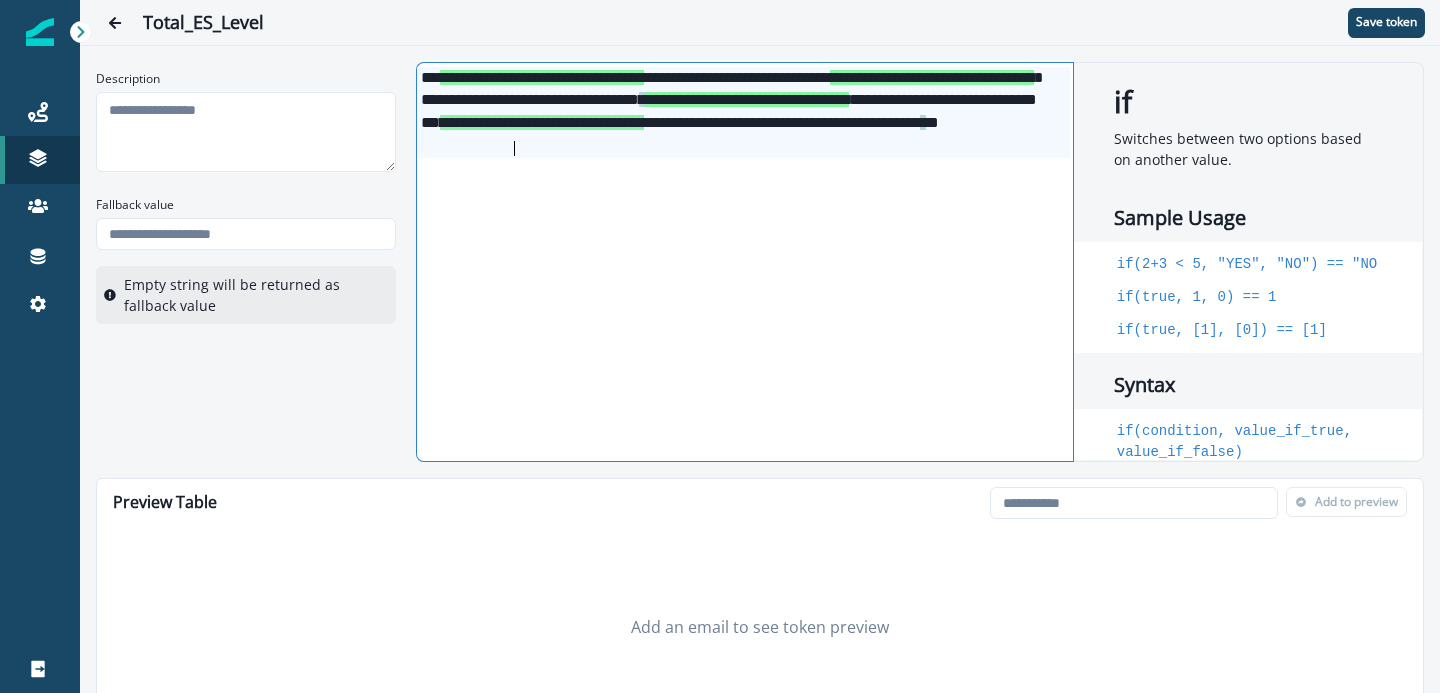 click on "**********" at bounding box center [743, 112] 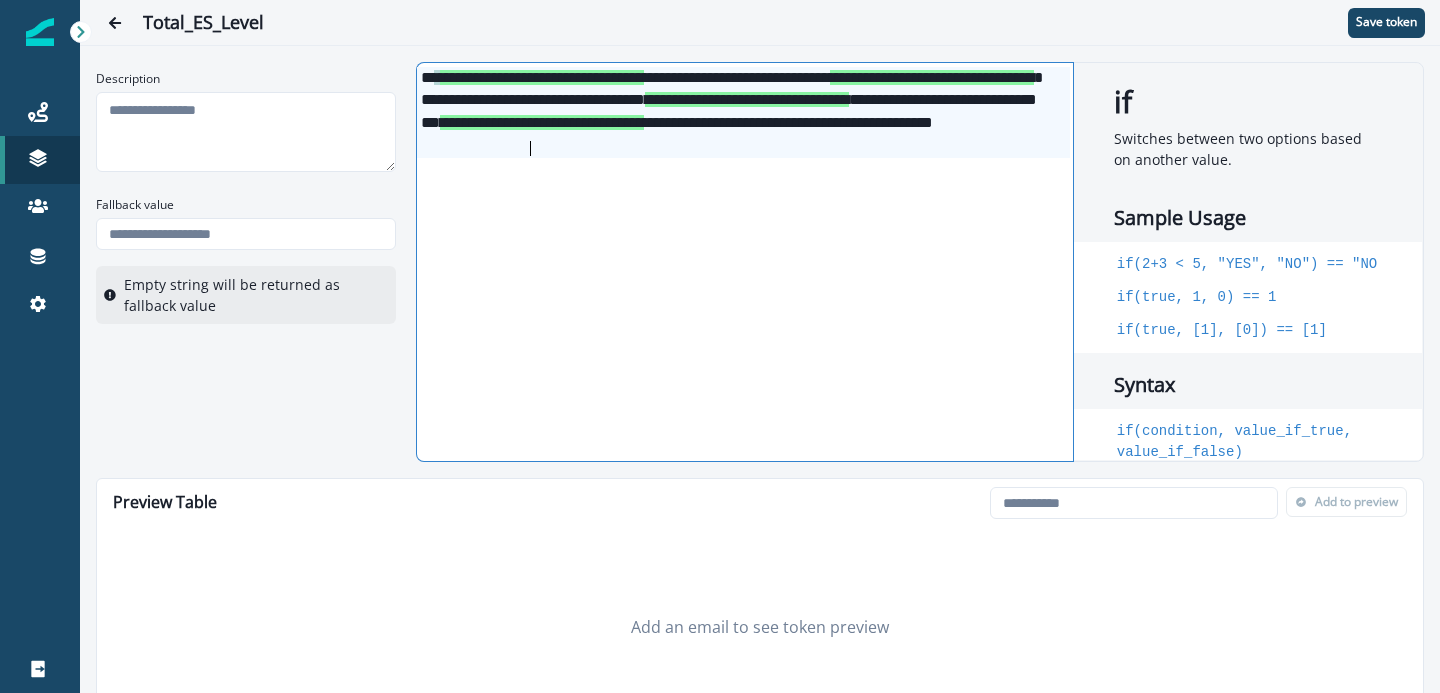 click on "**********" at bounding box center [743, 112] 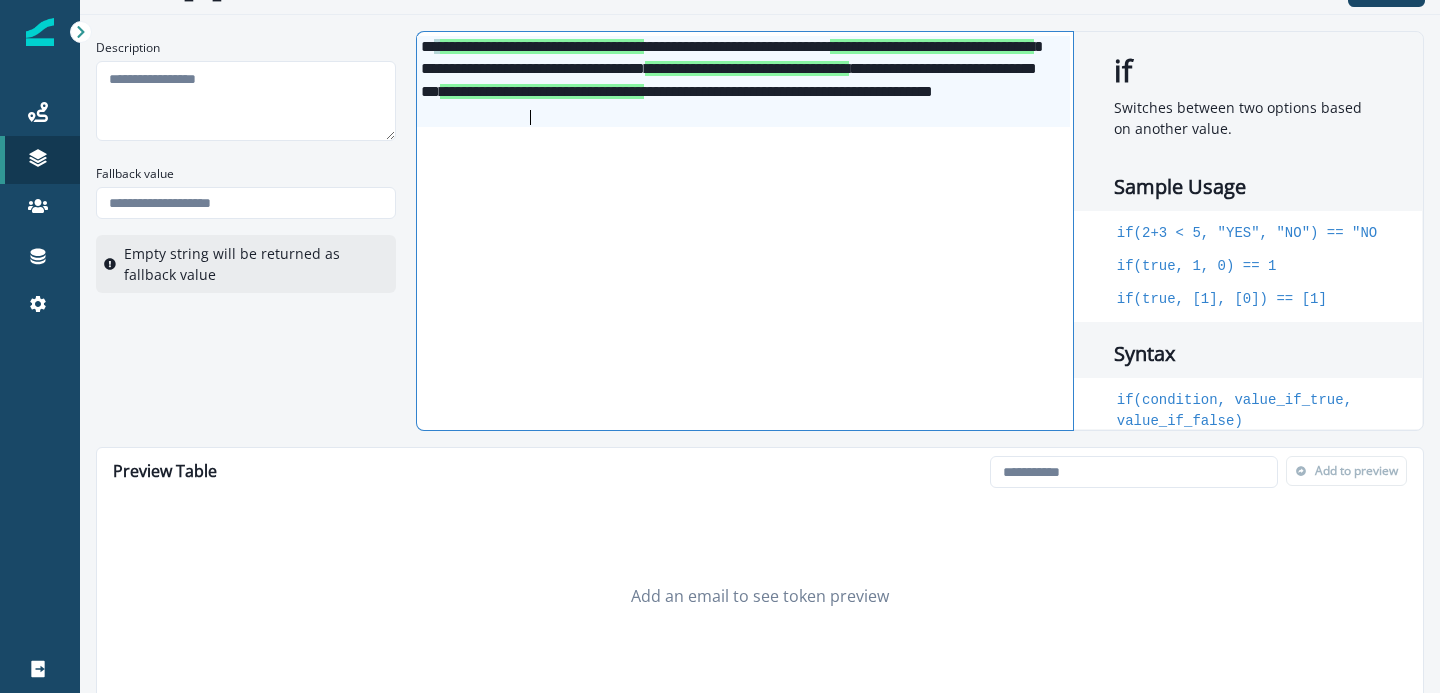 scroll, scrollTop: 0, scrollLeft: 0, axis: both 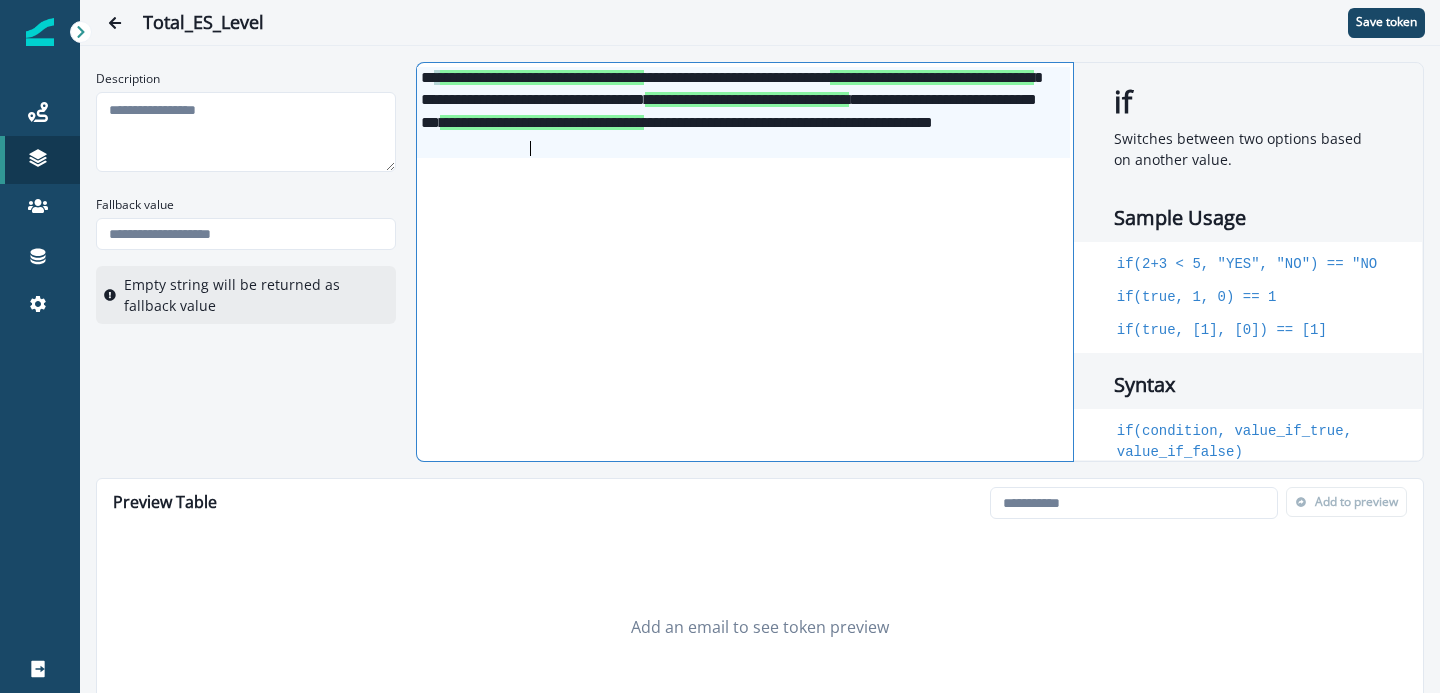 click on "**********" at bounding box center [743, 112] 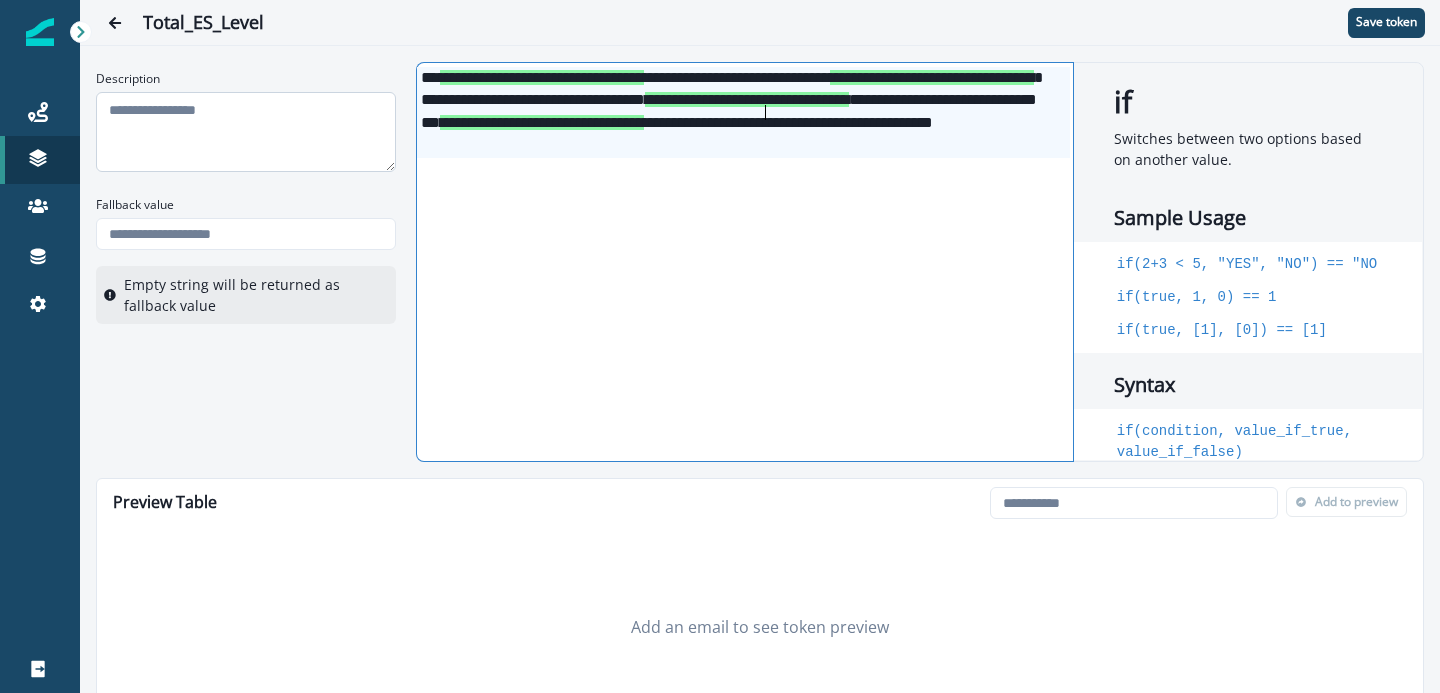 click on "Description" at bounding box center (246, 132) 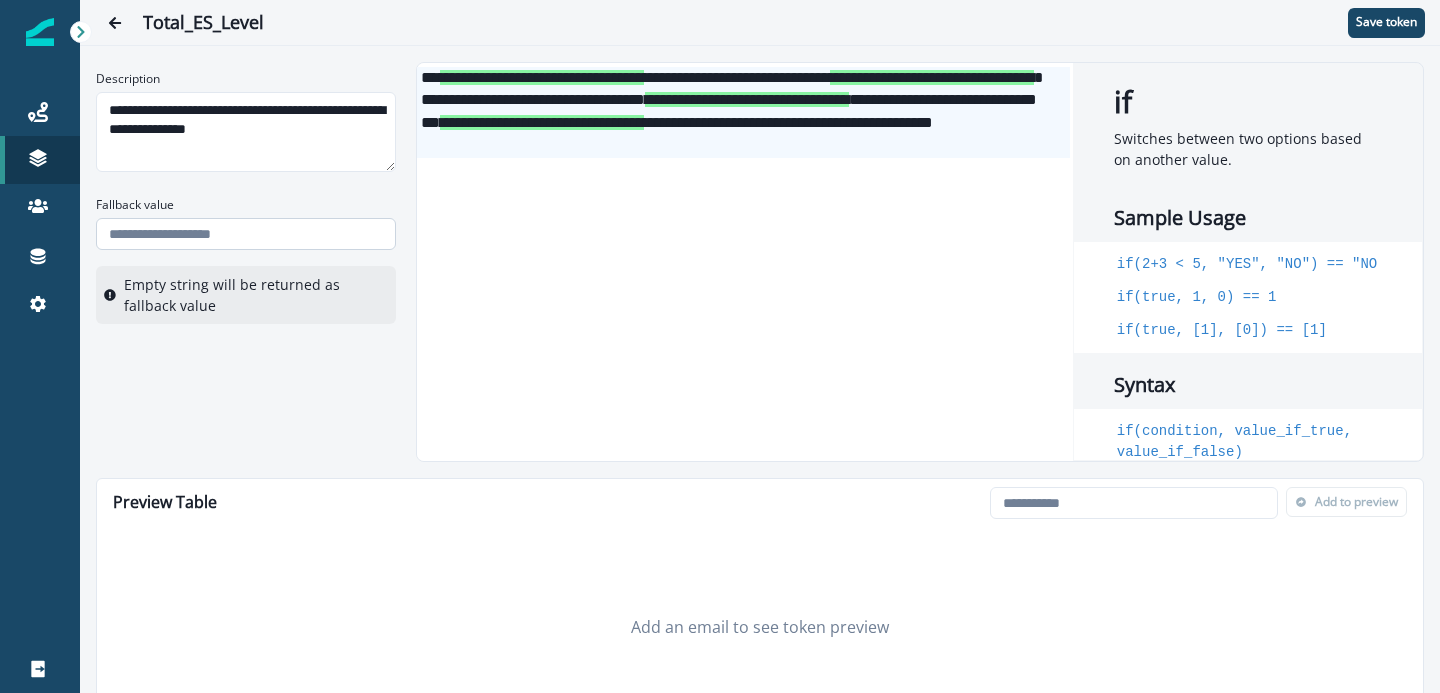 type on "**********" 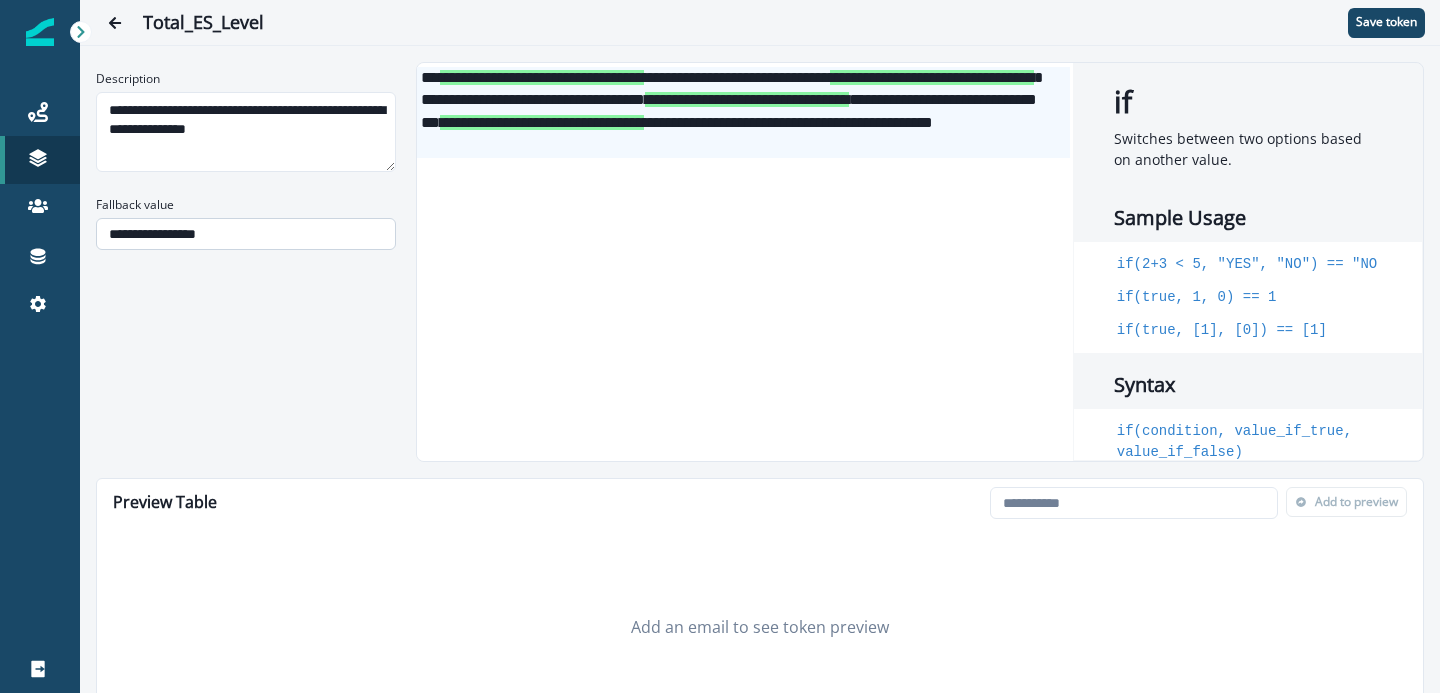 click on "**********" at bounding box center [246, 234] 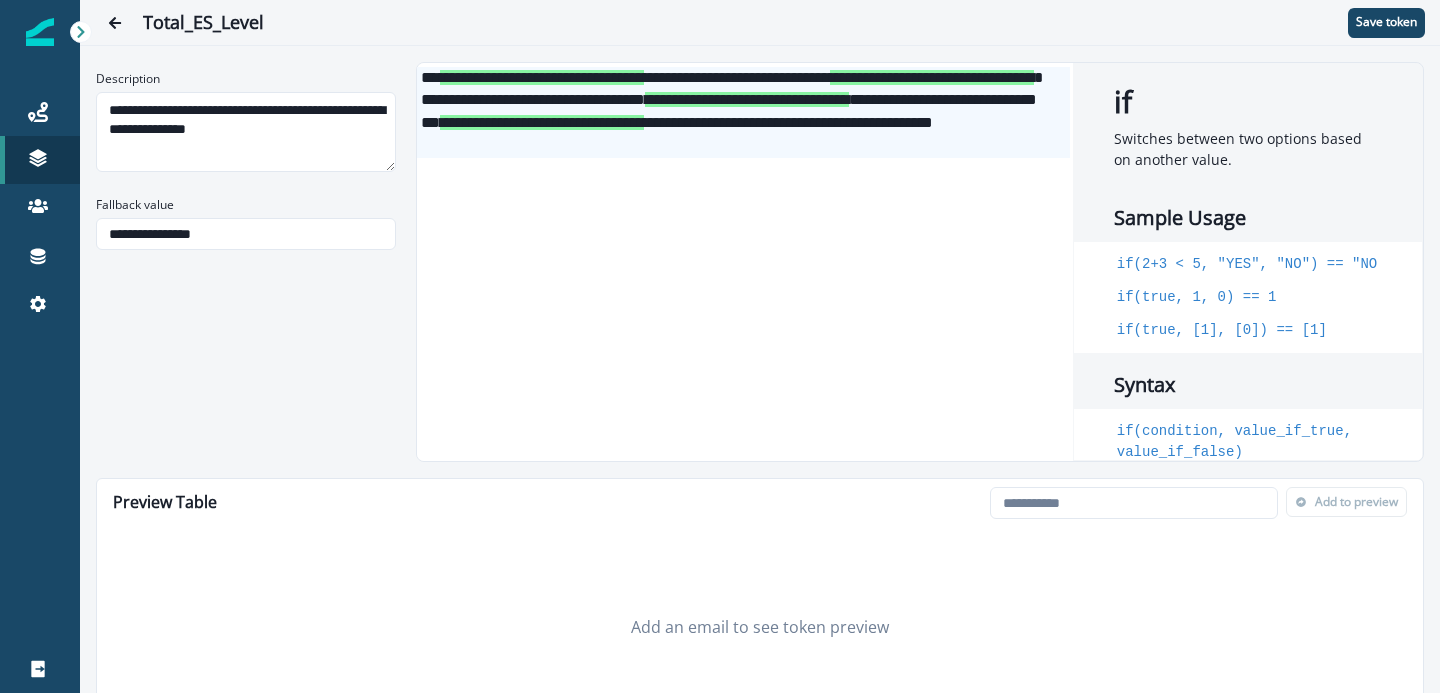 type on "**********" 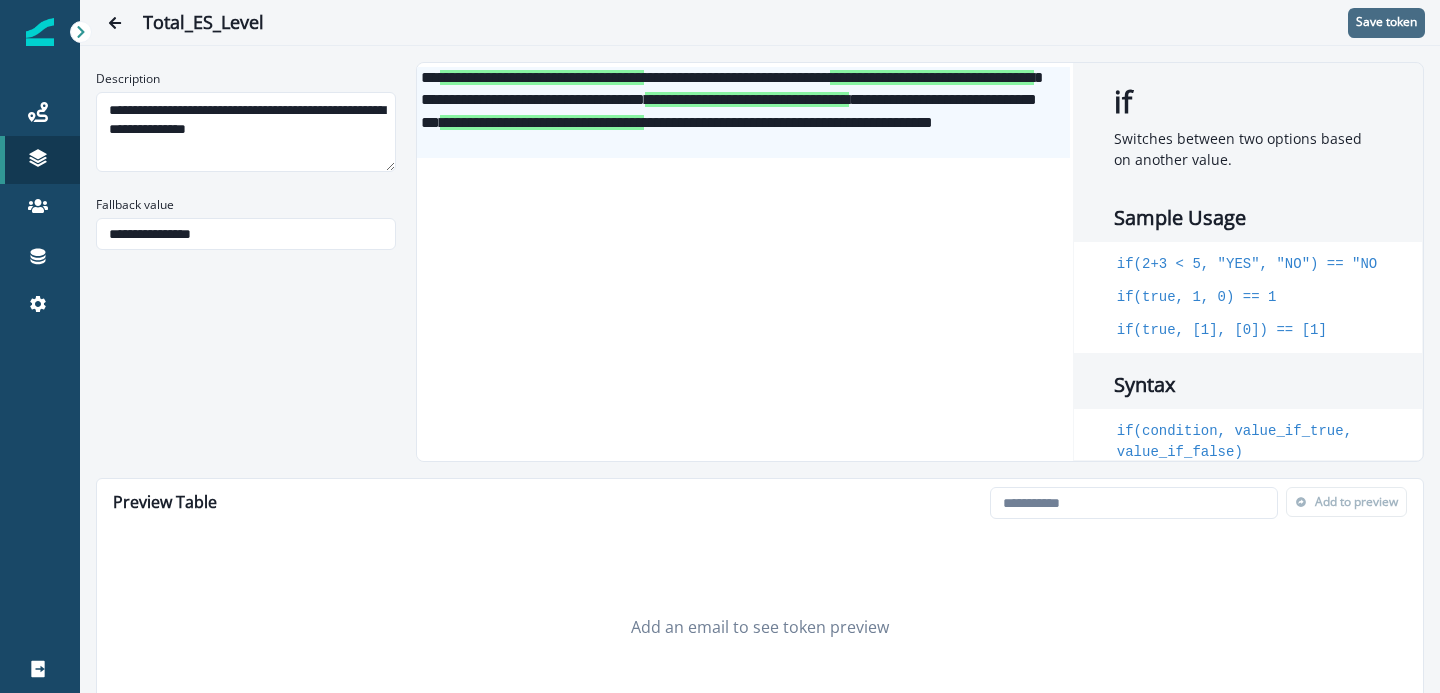 click on "Save token" at bounding box center (1386, 22) 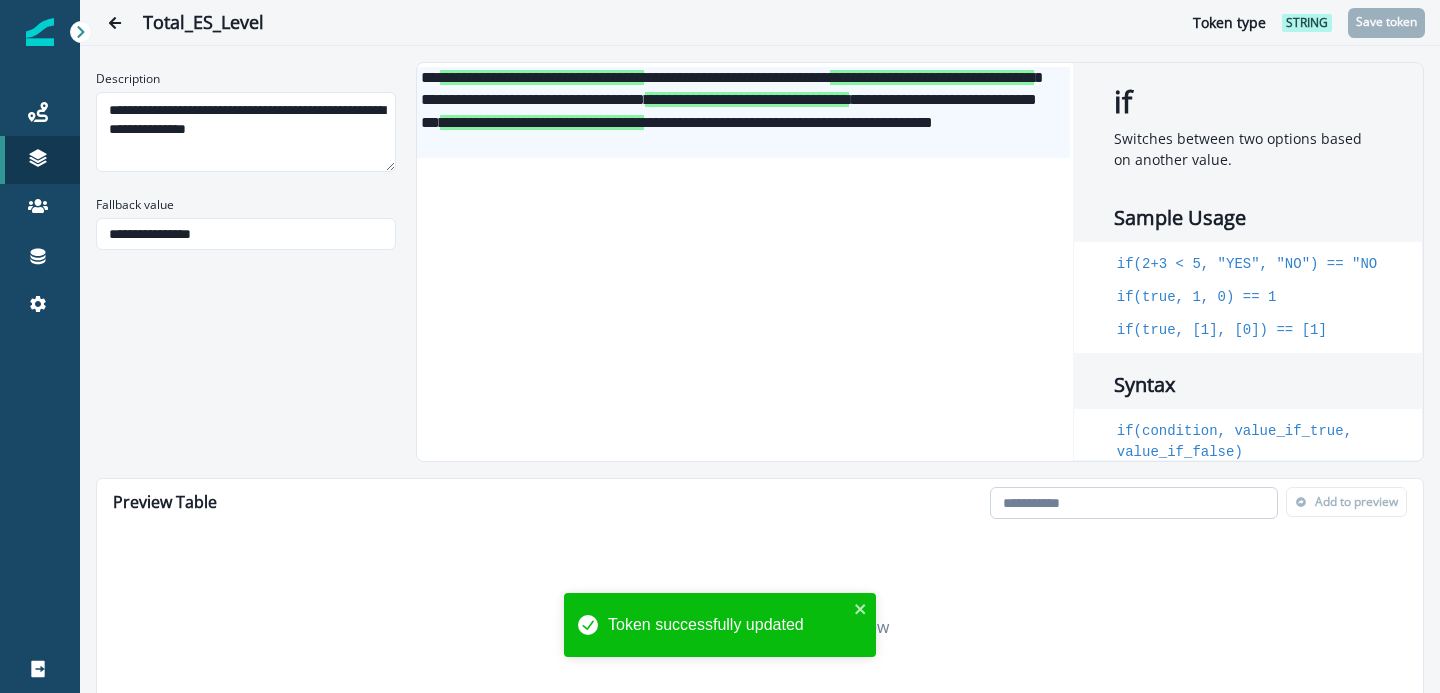click at bounding box center [1134, 503] 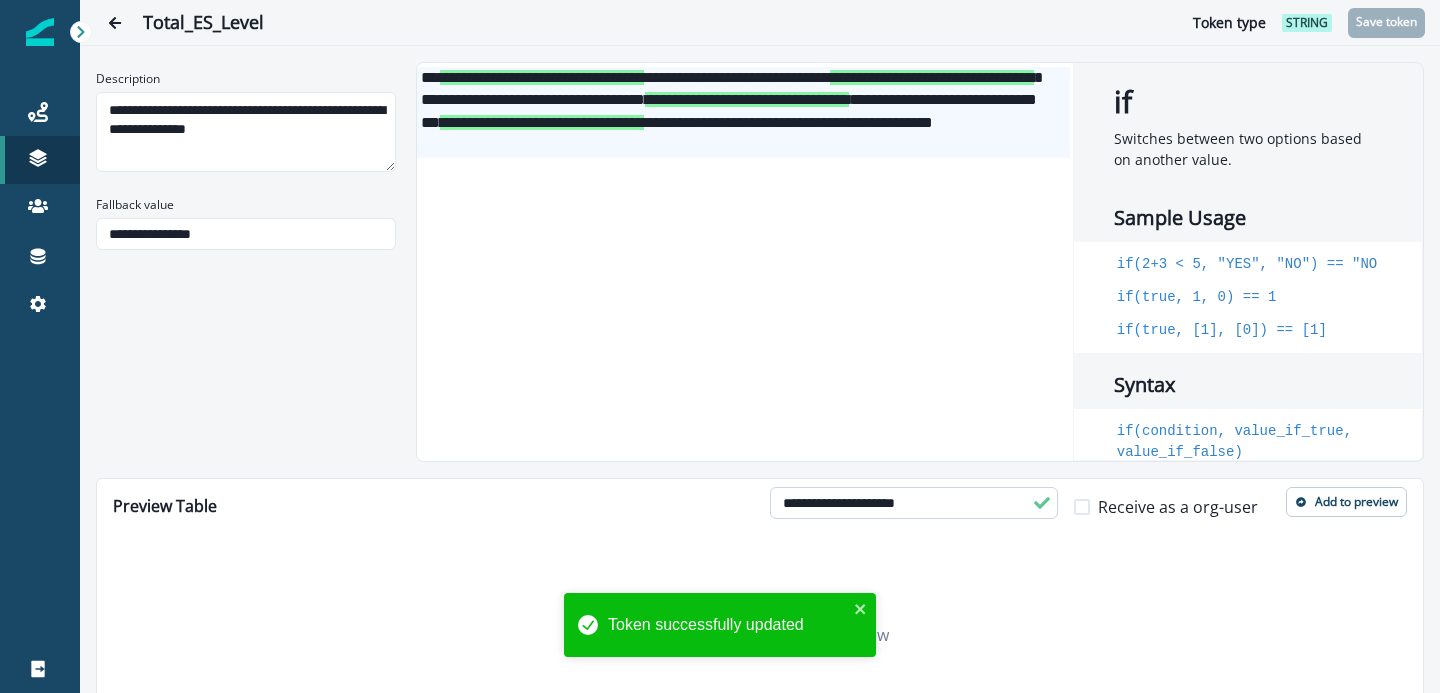 click on "**********" at bounding box center [914, 503] 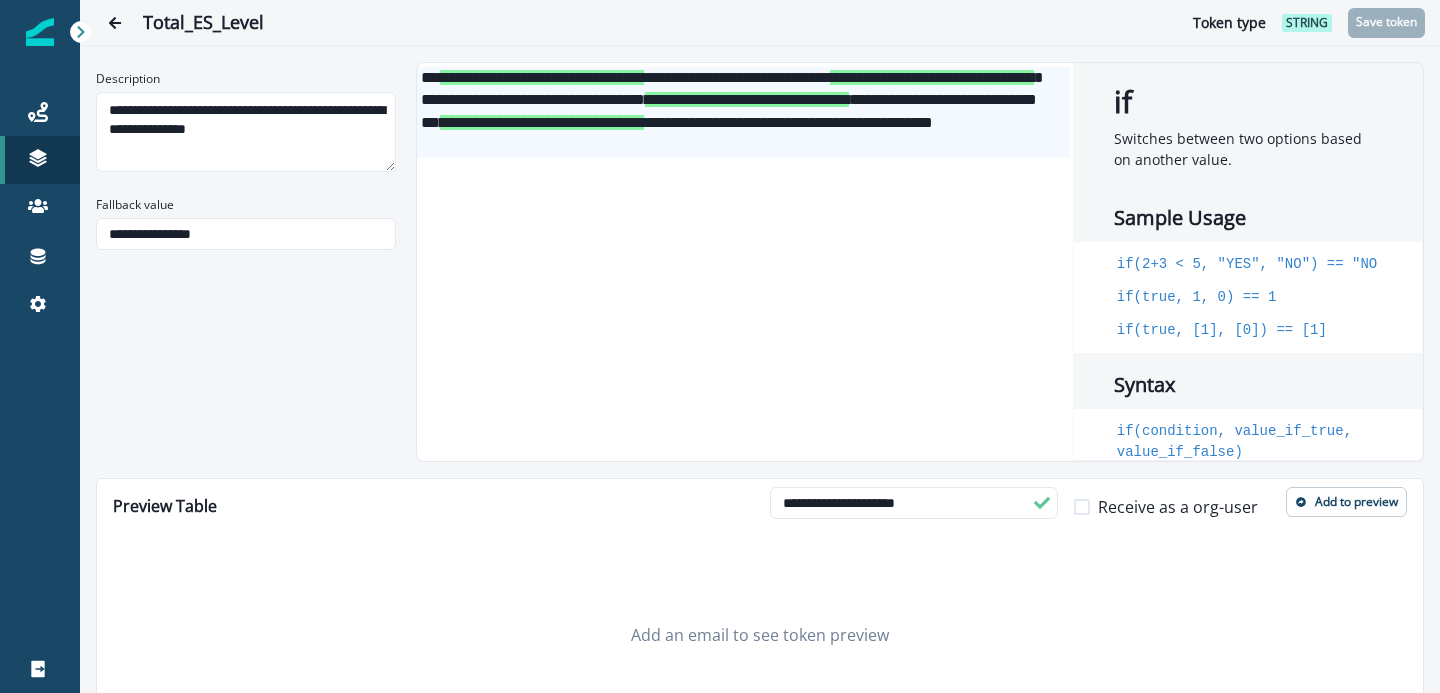 type on "**********" 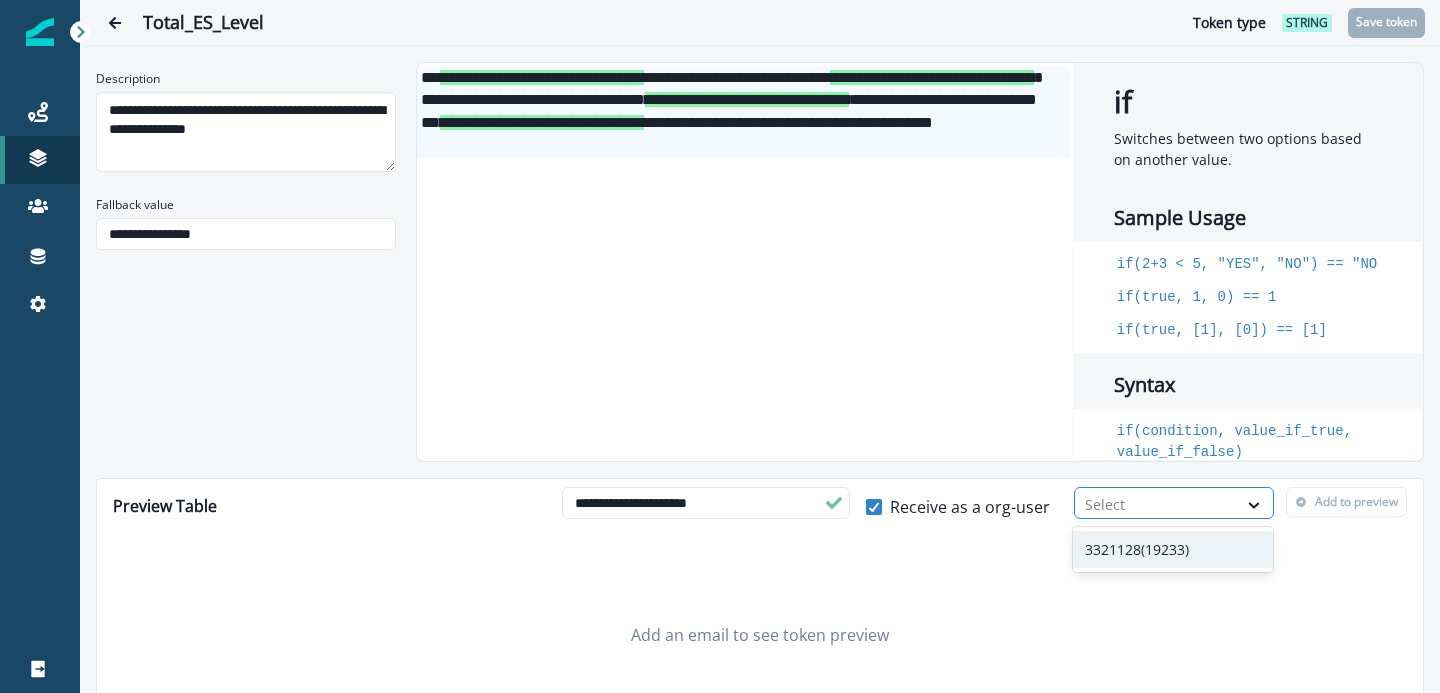 click on "Select" at bounding box center (1156, 504) 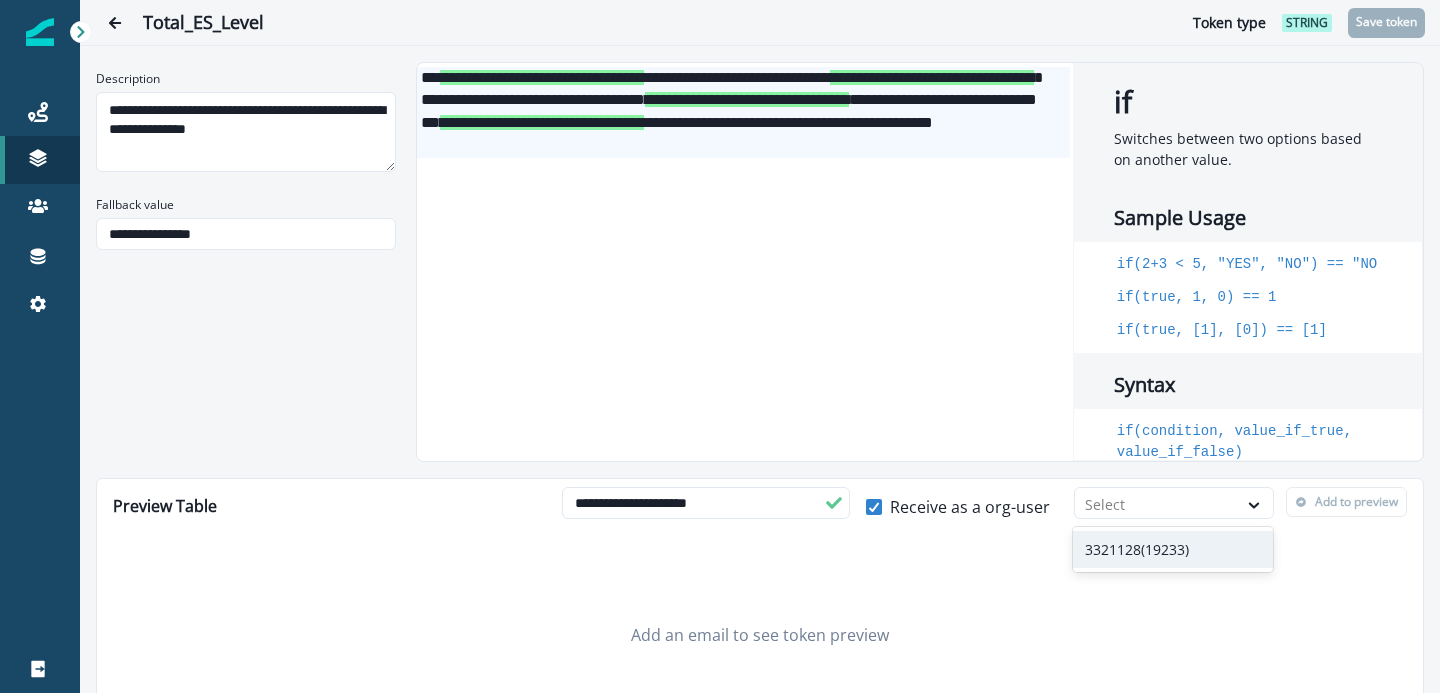 click on "3321128(19233)" at bounding box center (1173, 549) 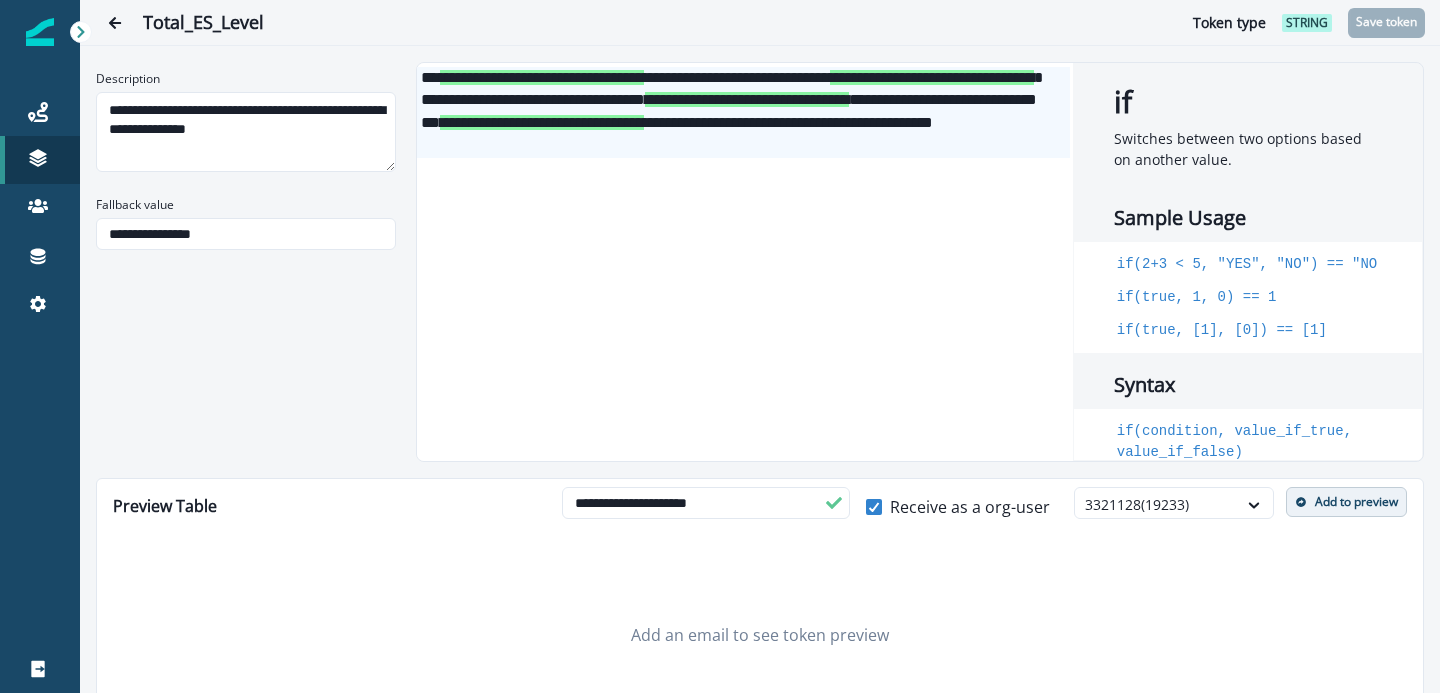 click on "Add to preview" at bounding box center [1356, 502] 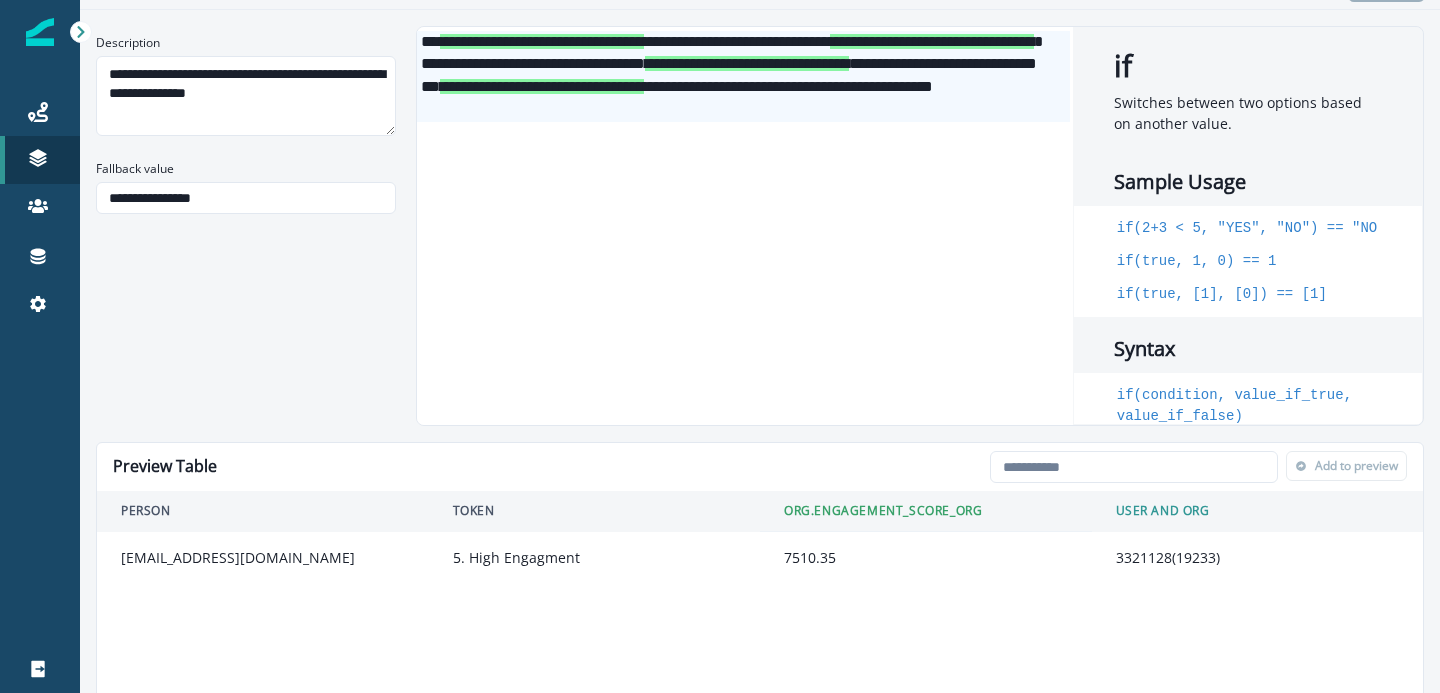 scroll, scrollTop: 0, scrollLeft: 0, axis: both 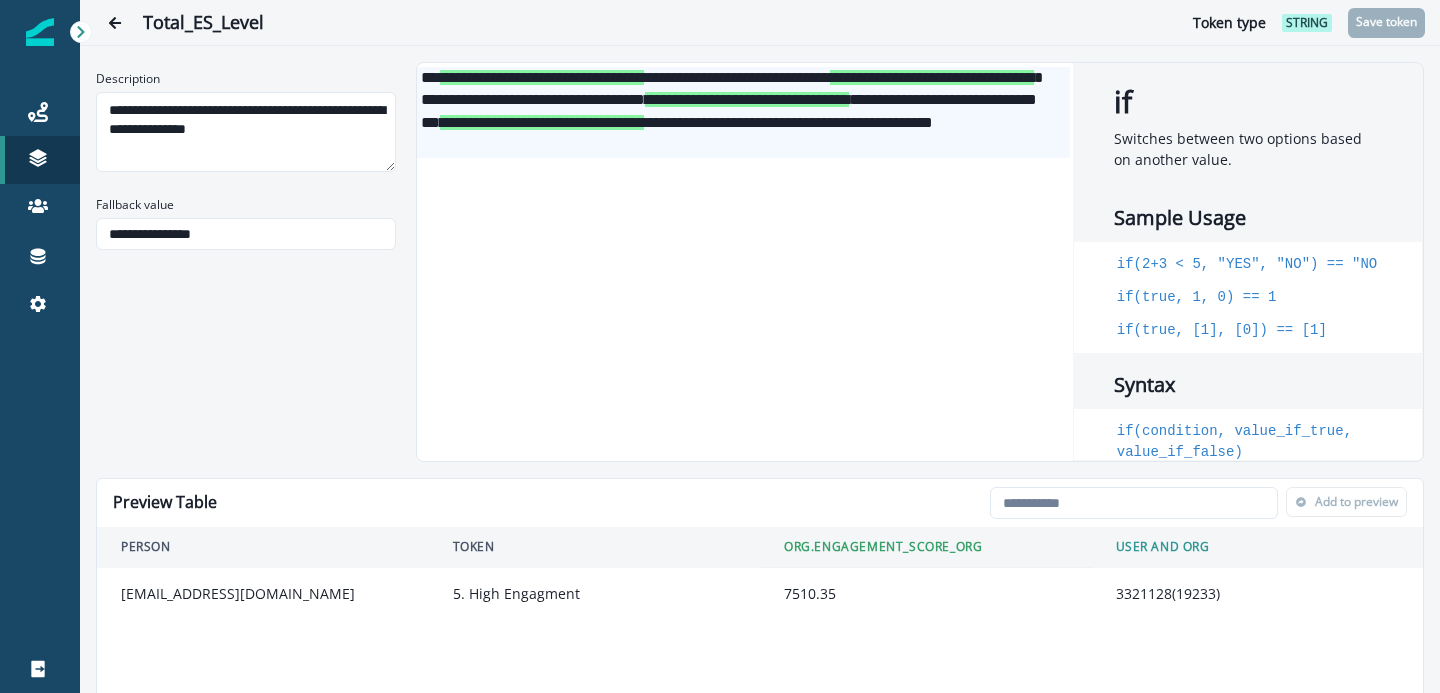 click on "**********" at bounding box center (743, 112) 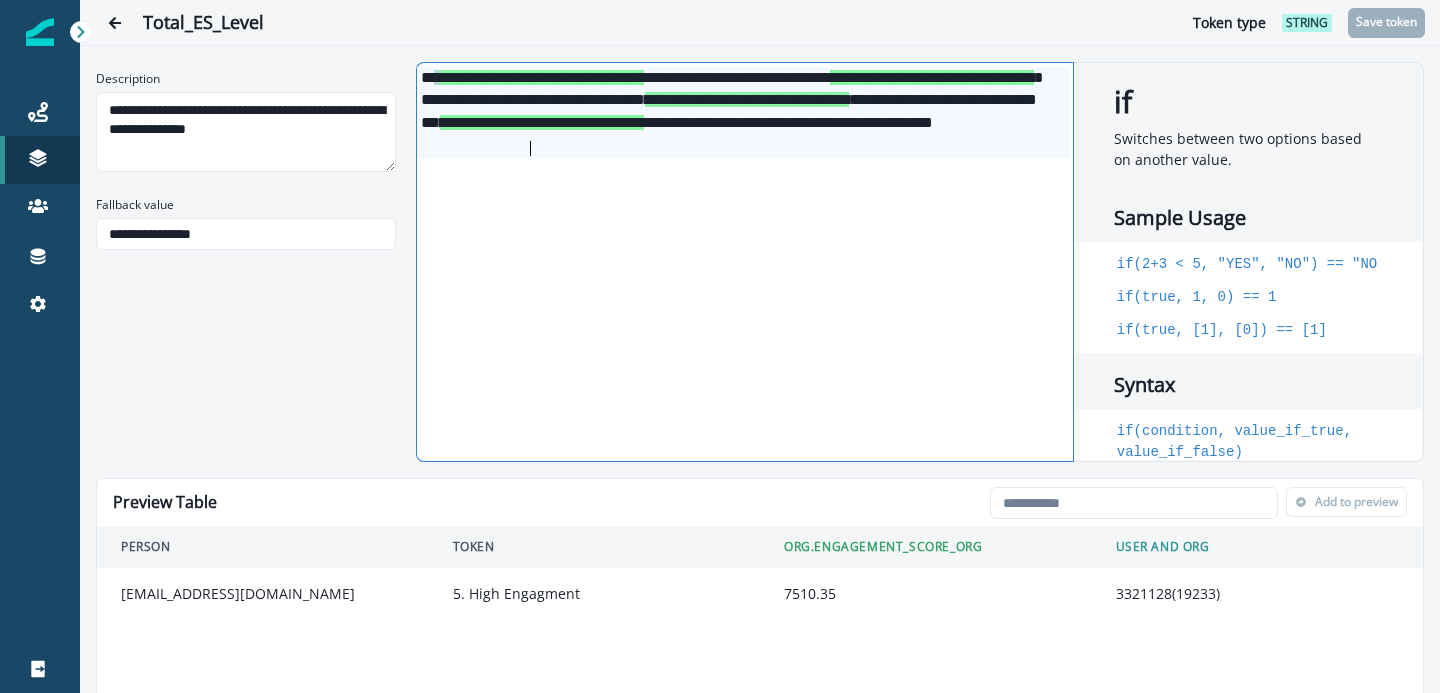 click on "**********" at bounding box center (743, 112) 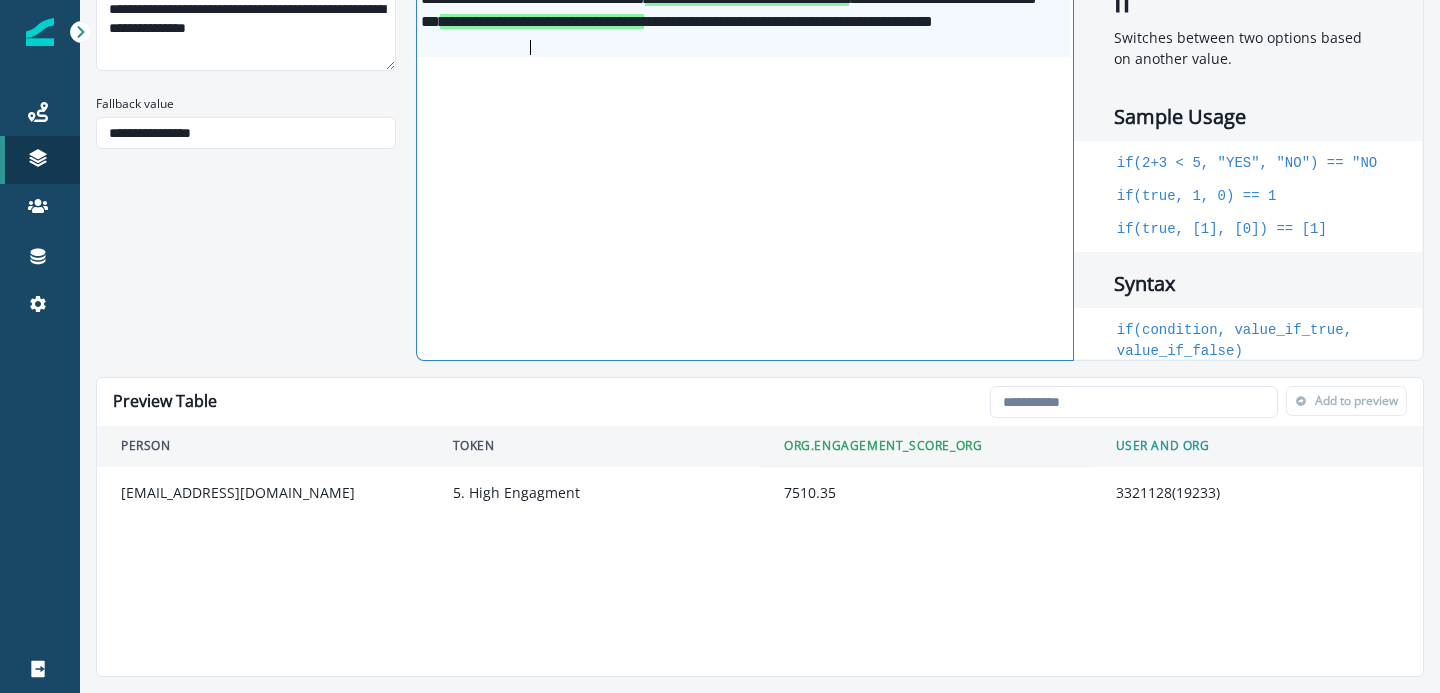 scroll, scrollTop: 0, scrollLeft: 0, axis: both 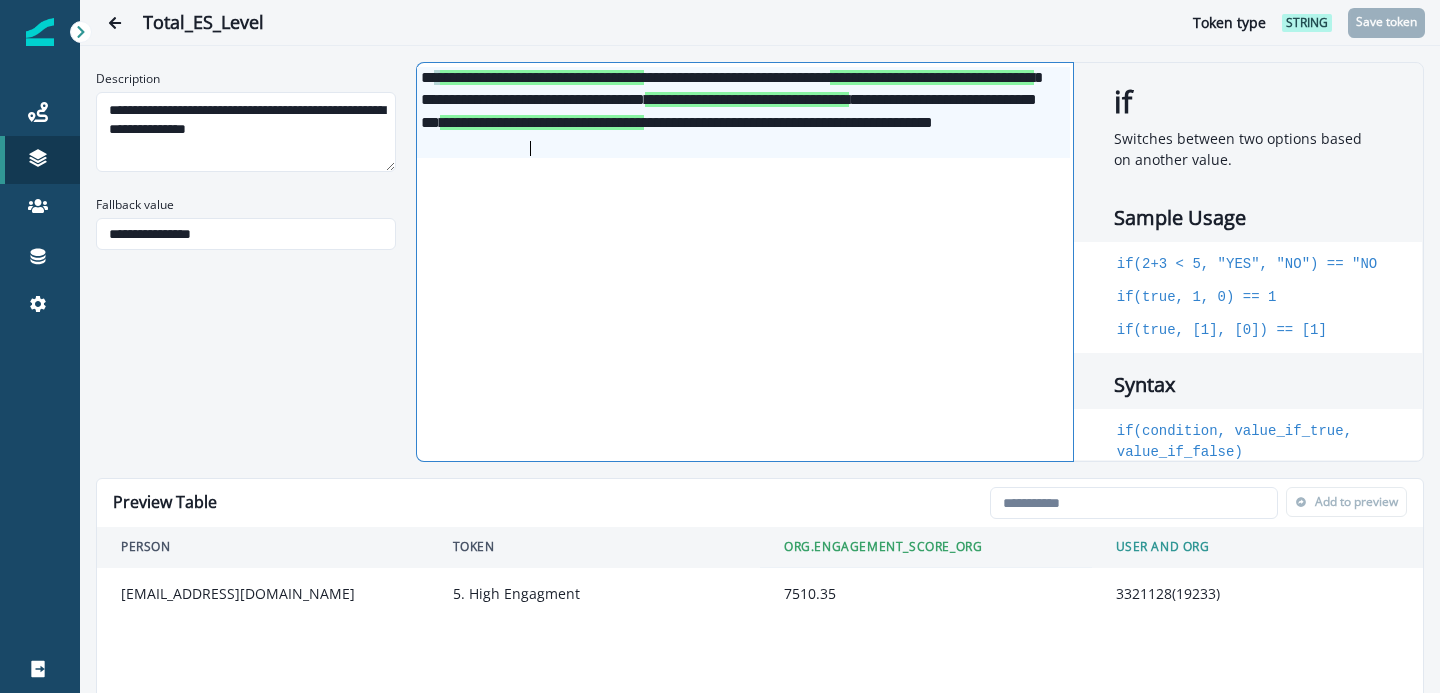 click on "**********" at bounding box center [743, 112] 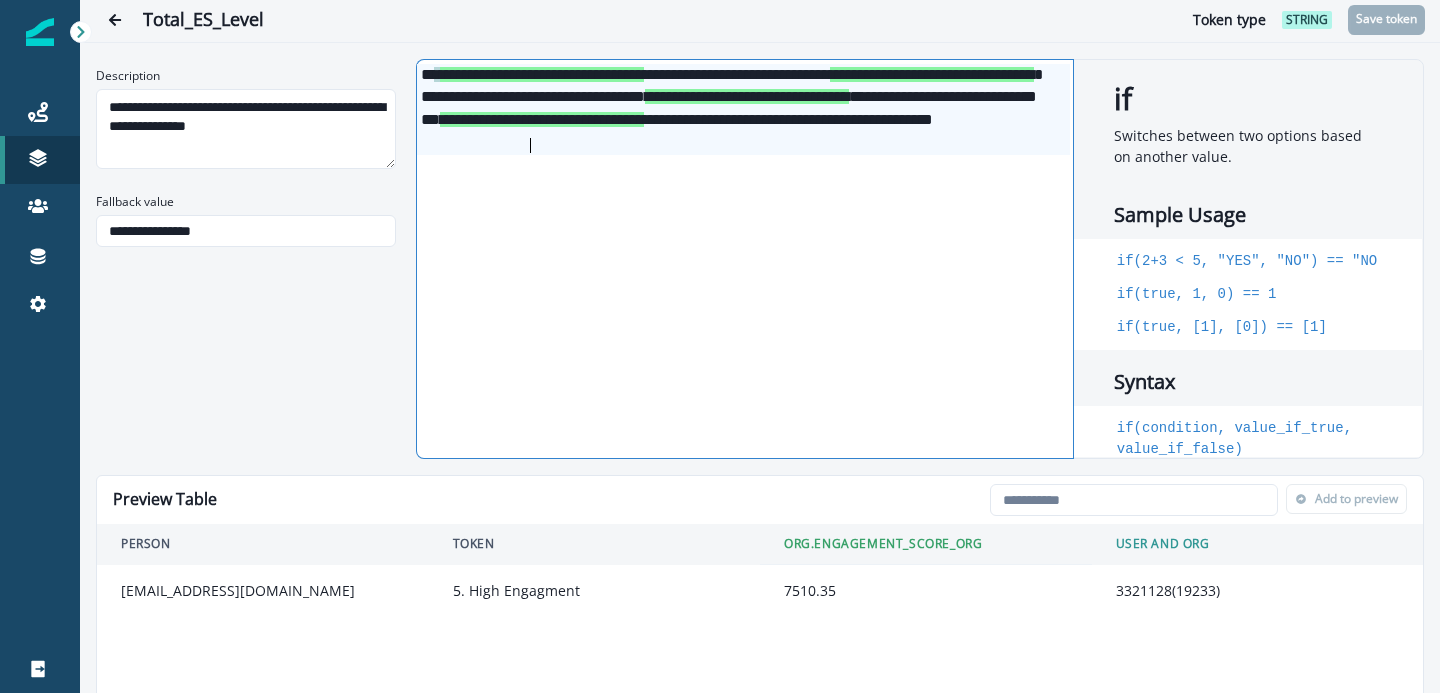 scroll, scrollTop: 0, scrollLeft: 0, axis: both 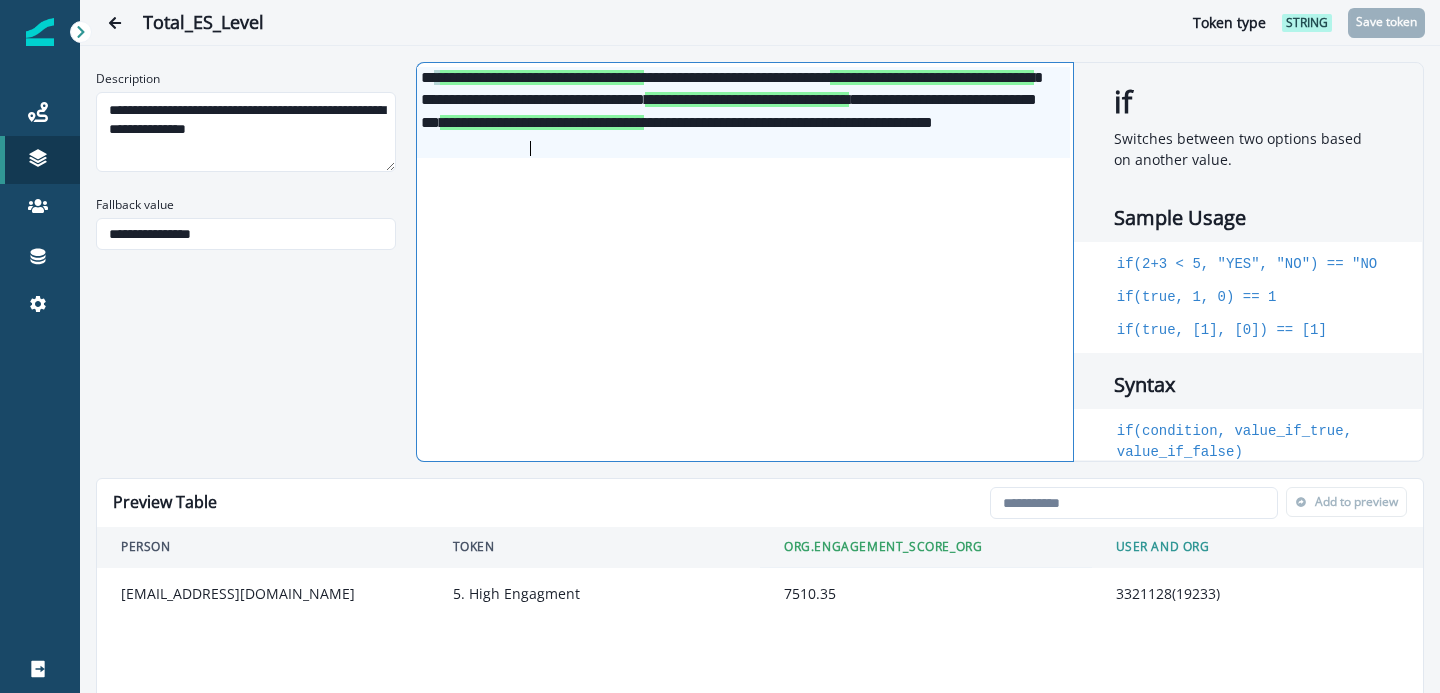 click on "**********" at bounding box center [760, 346] 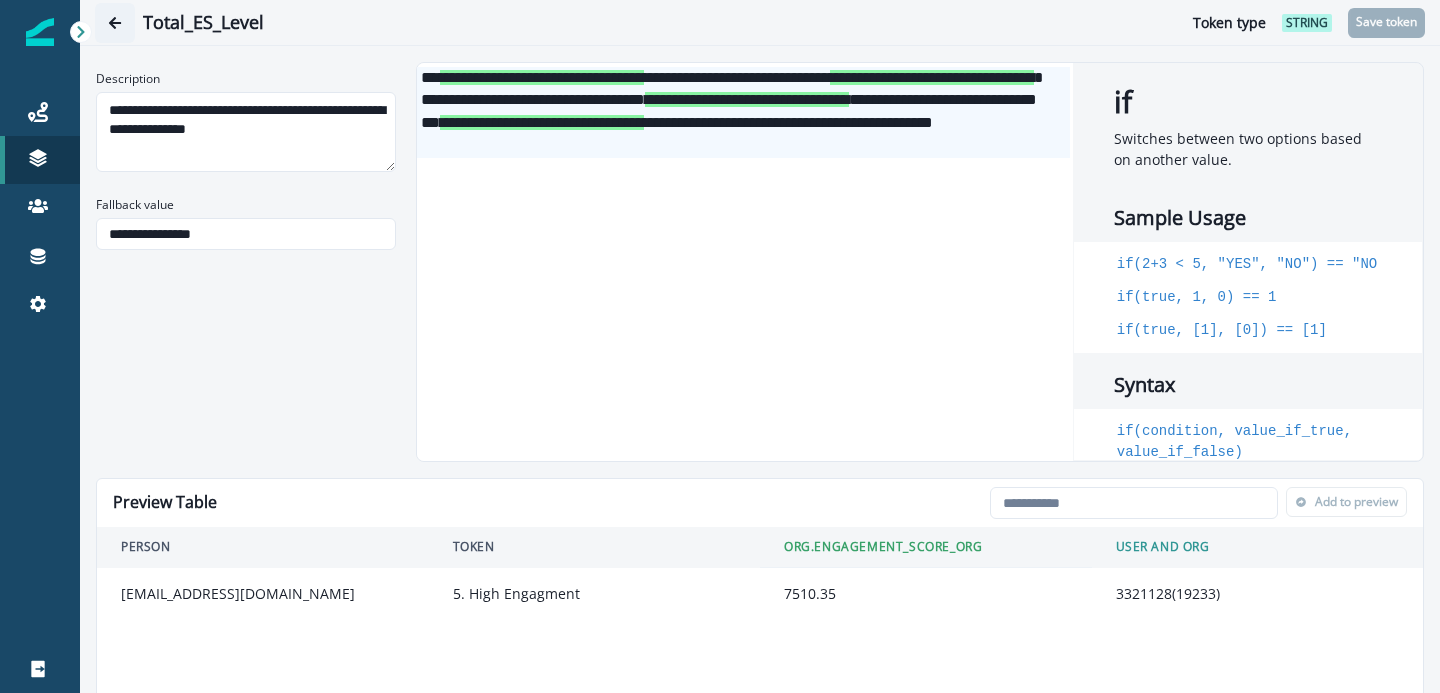 click 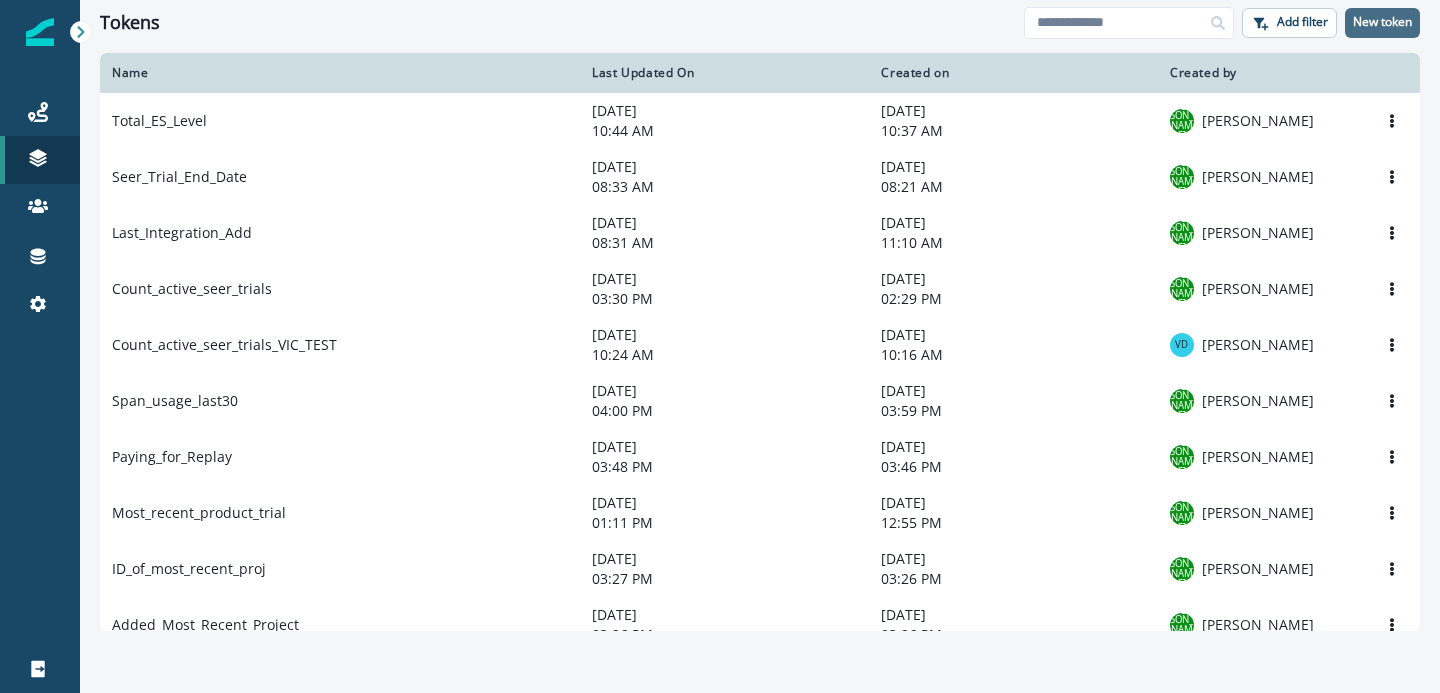 click on "New token" at bounding box center (1382, 23) 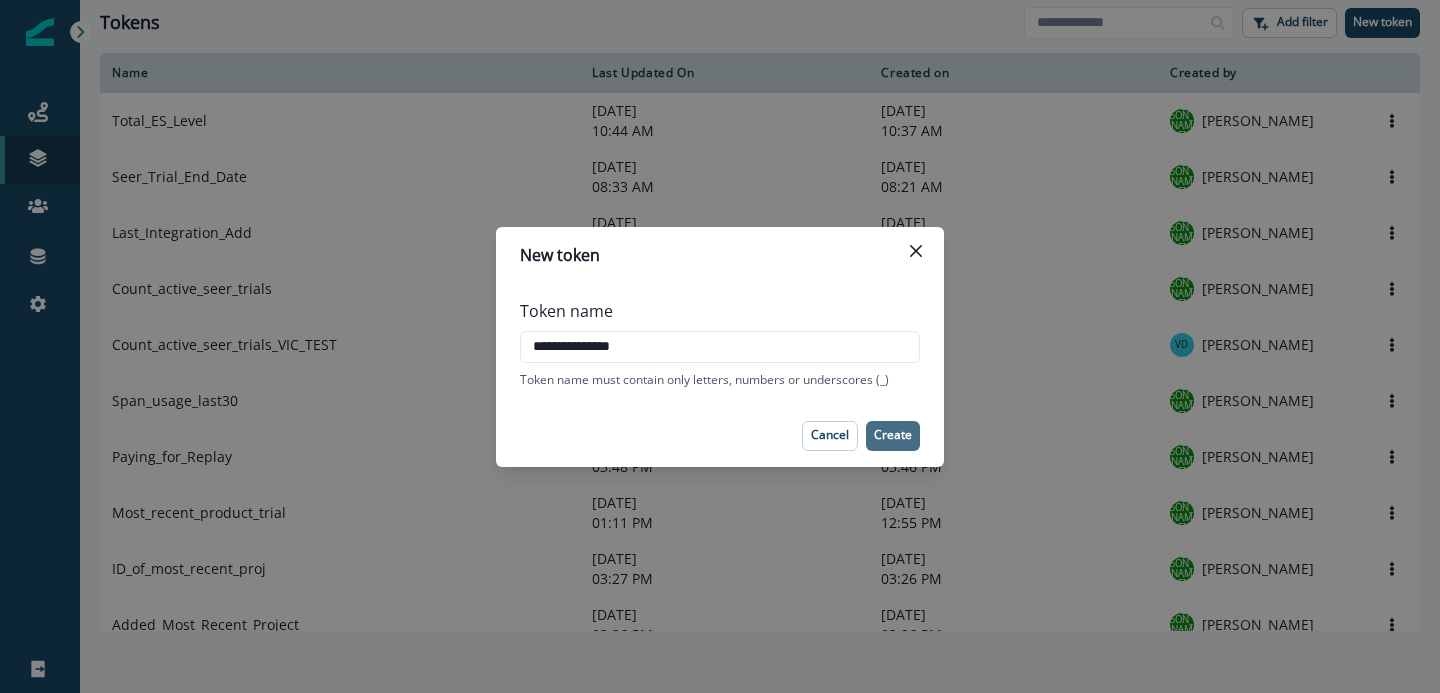 type on "**********" 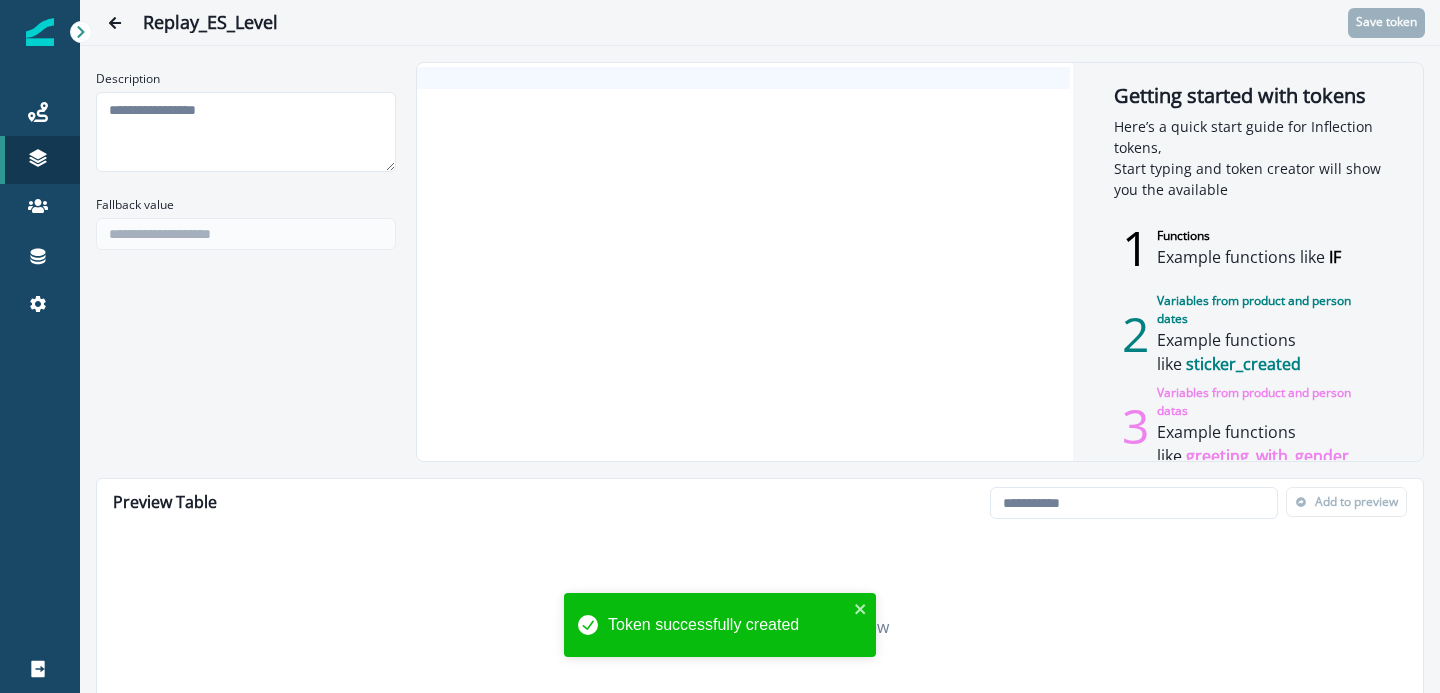 click at bounding box center (743, 262) 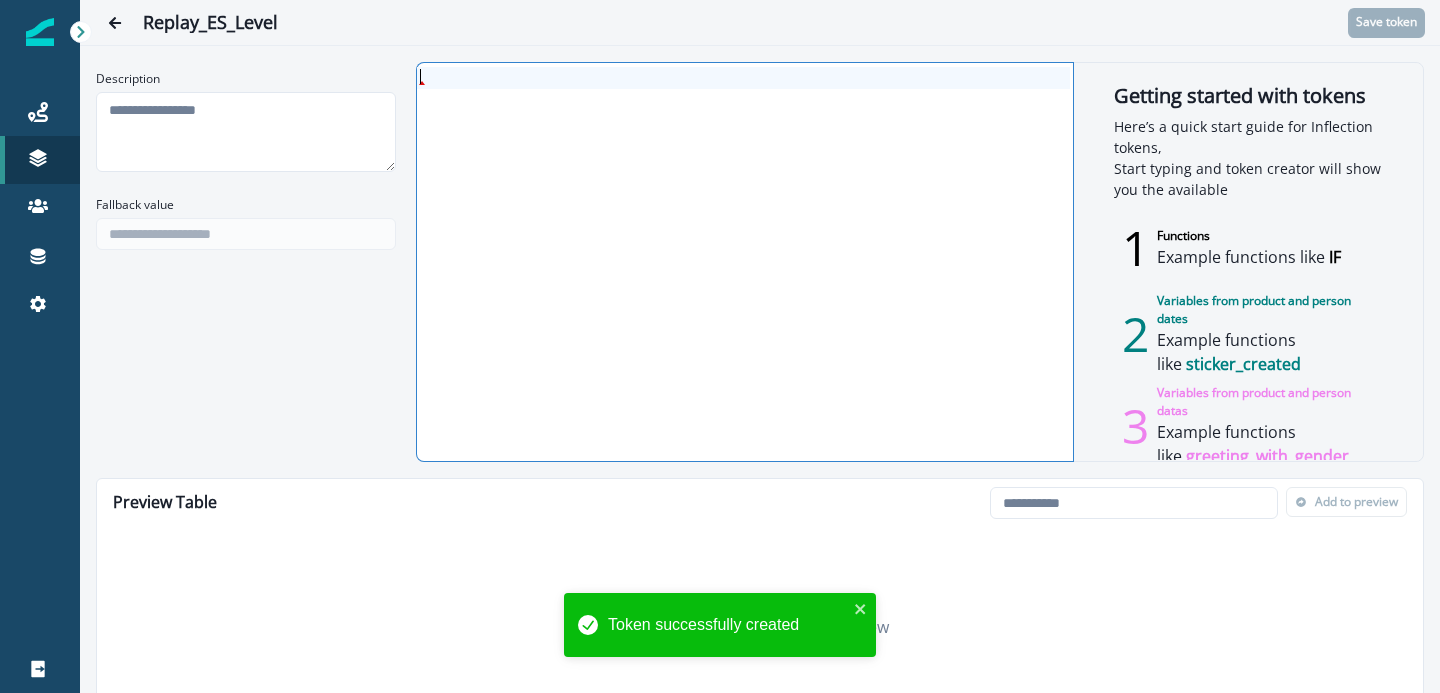 type 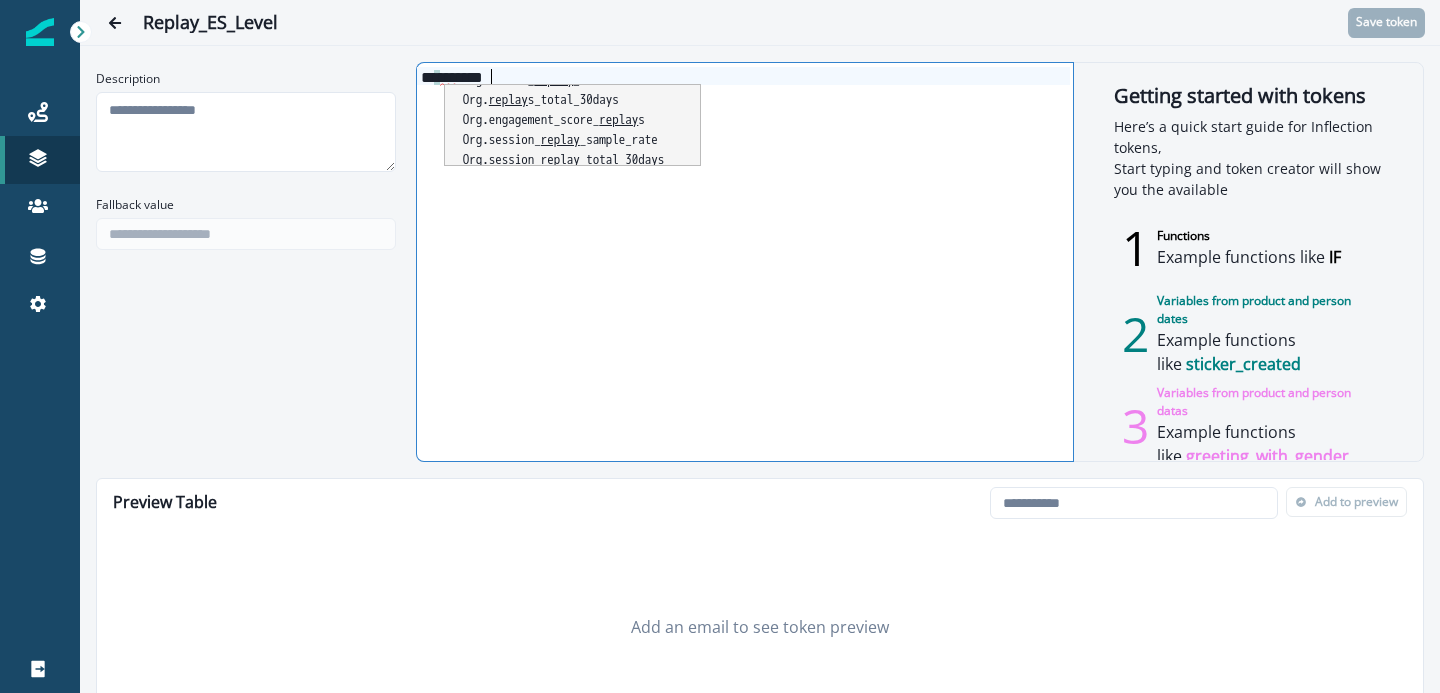 scroll, scrollTop: 96, scrollLeft: 0, axis: vertical 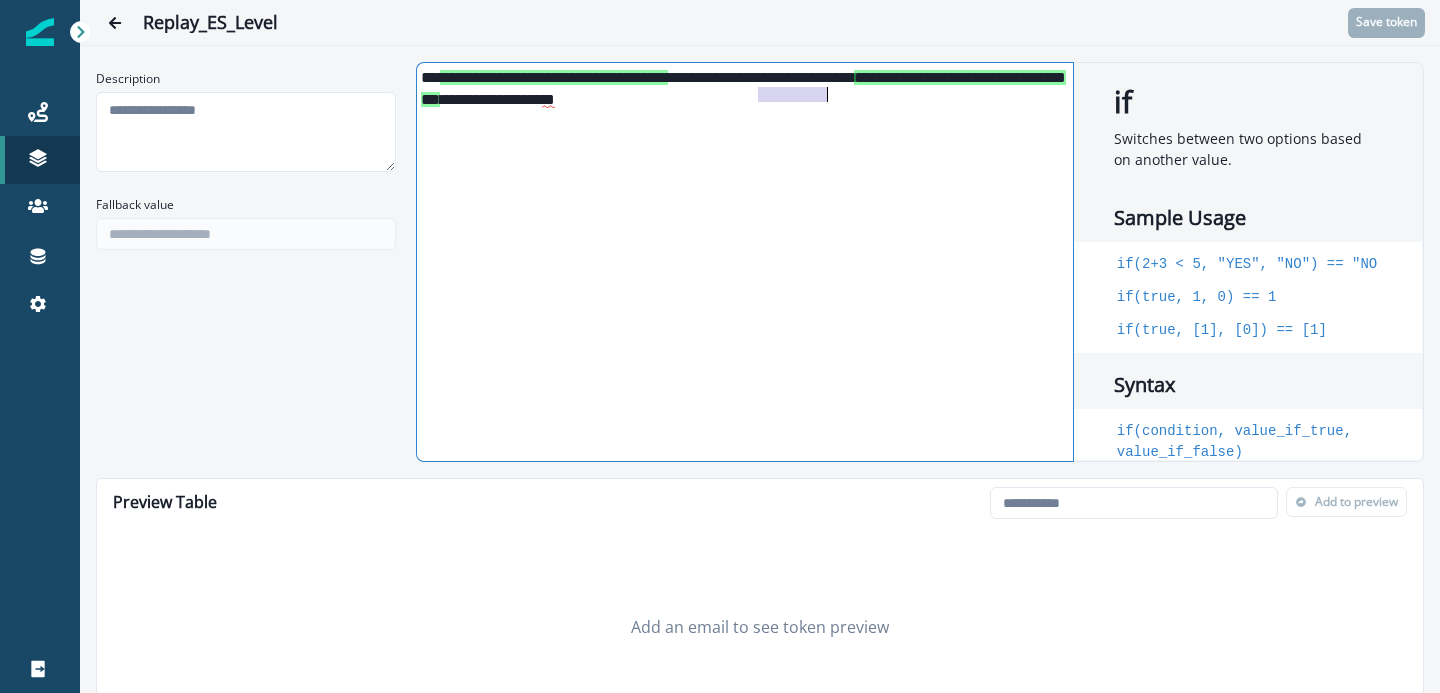 drag, startPoint x: 755, startPoint y: 95, endPoint x: 830, endPoint y: 94, distance: 75.00667 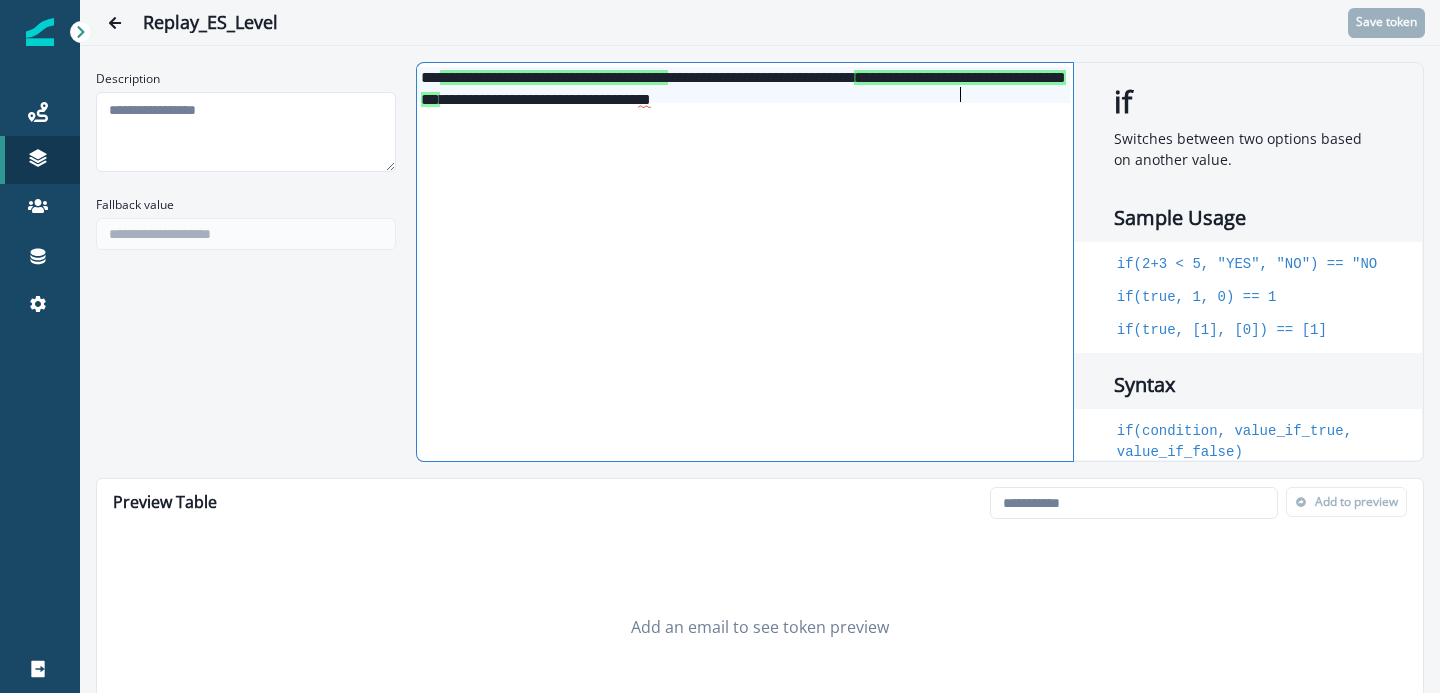 click on "**********" at bounding box center [743, 85] 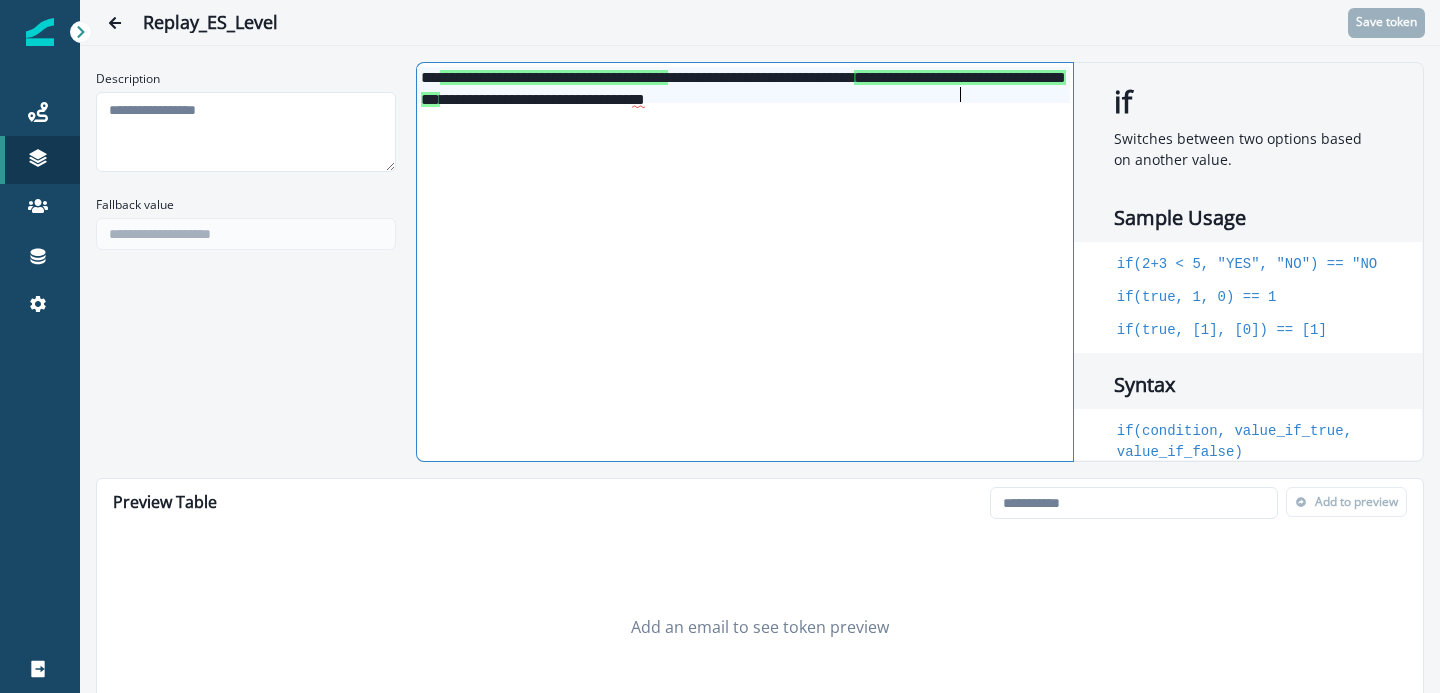 click on "**********" at bounding box center (743, 85) 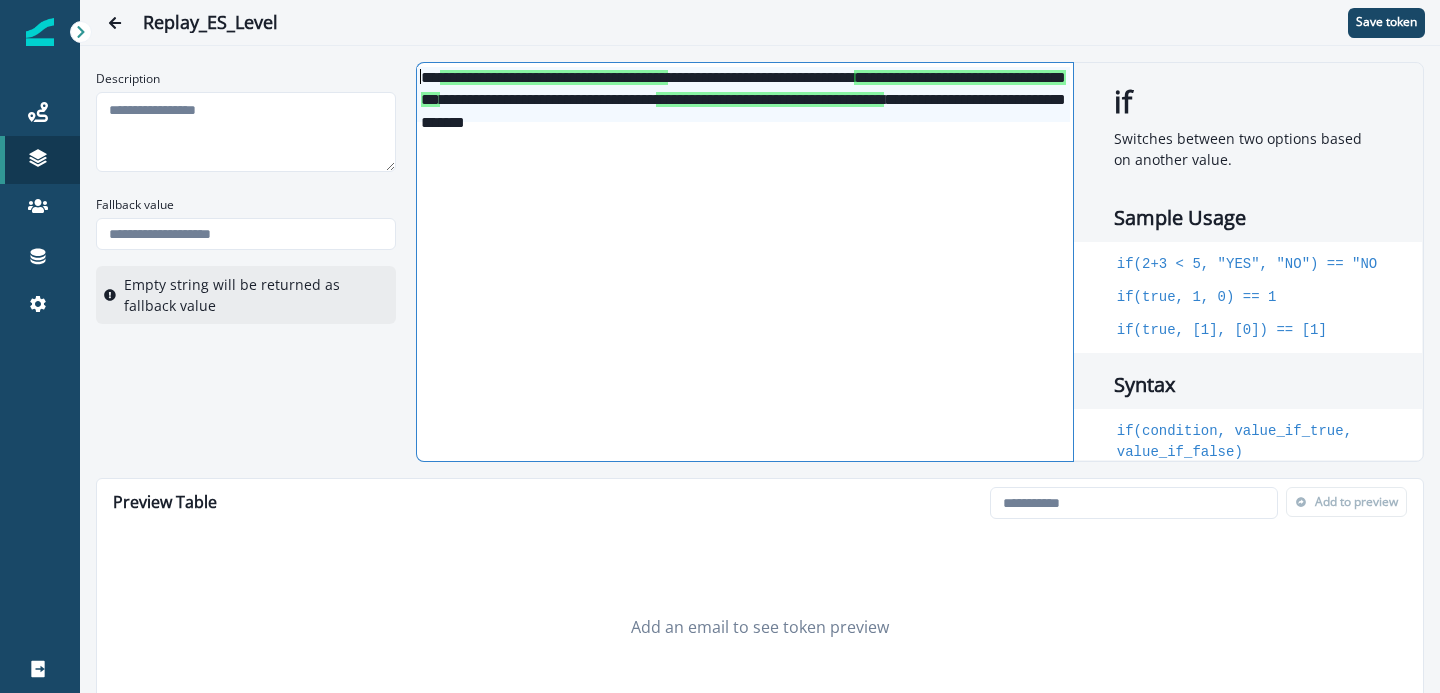 click on "**********" at bounding box center (743, 94) 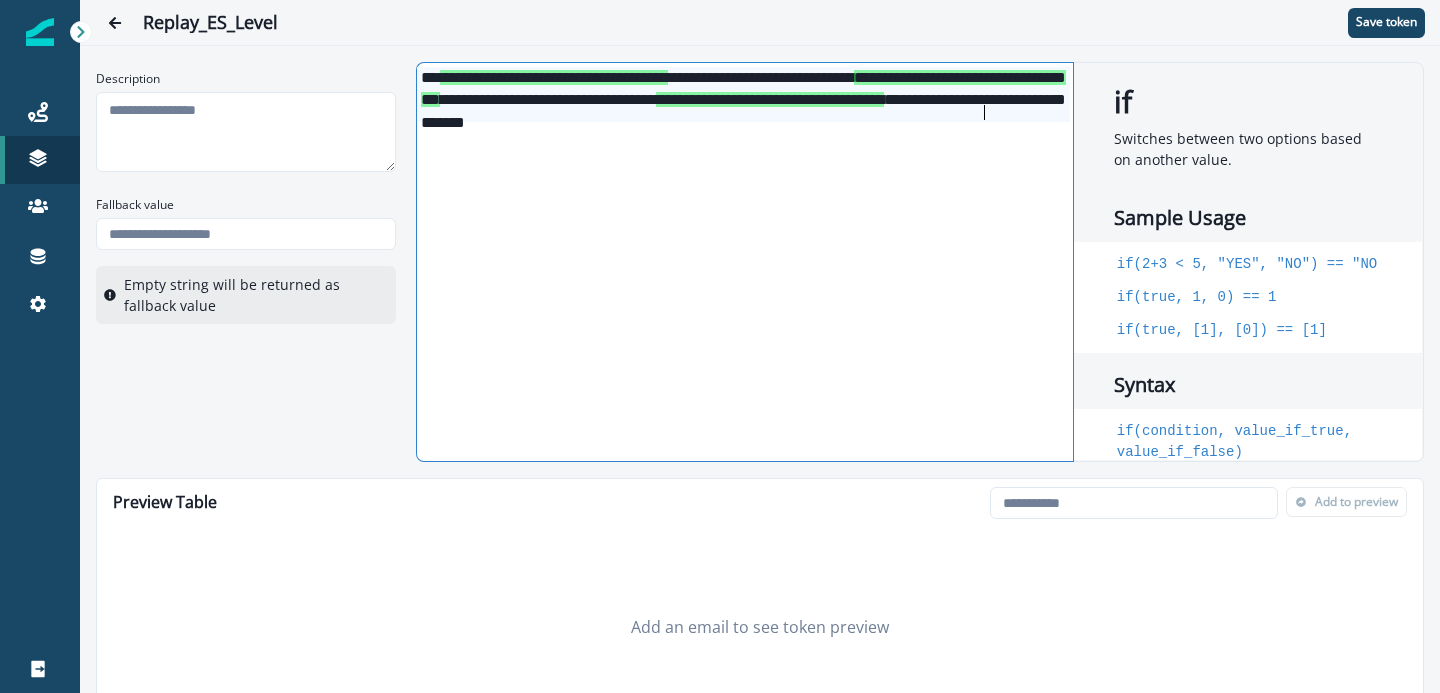 click on "**********" at bounding box center (743, 94) 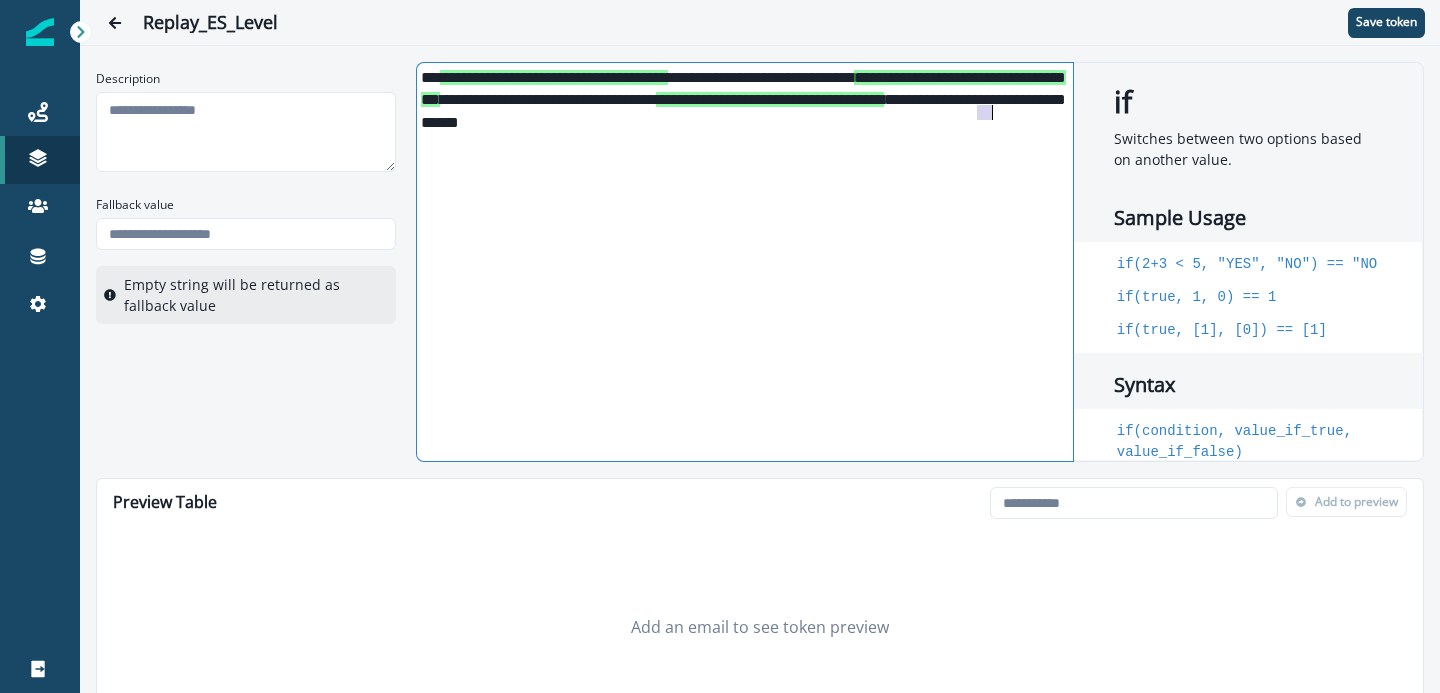 drag, startPoint x: 976, startPoint y: 115, endPoint x: 994, endPoint y: 115, distance: 18 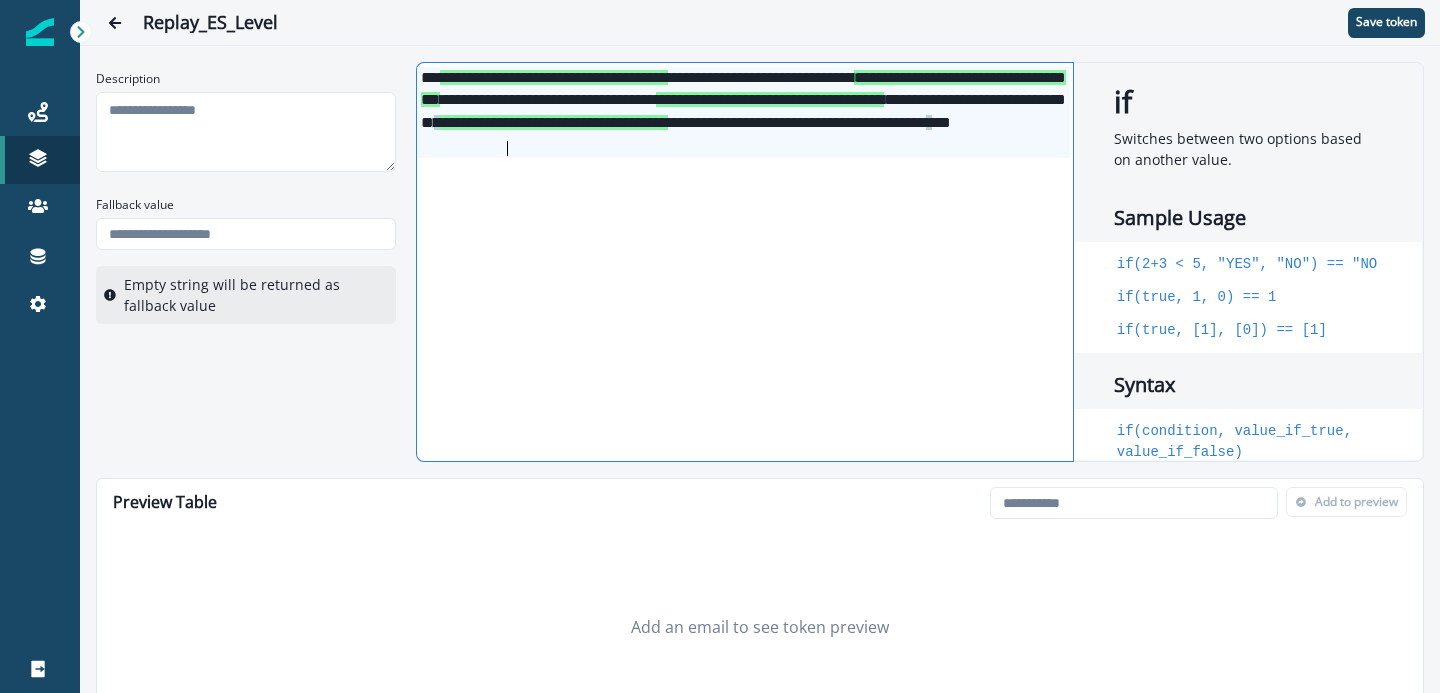 click on "**********" at bounding box center (743, 112) 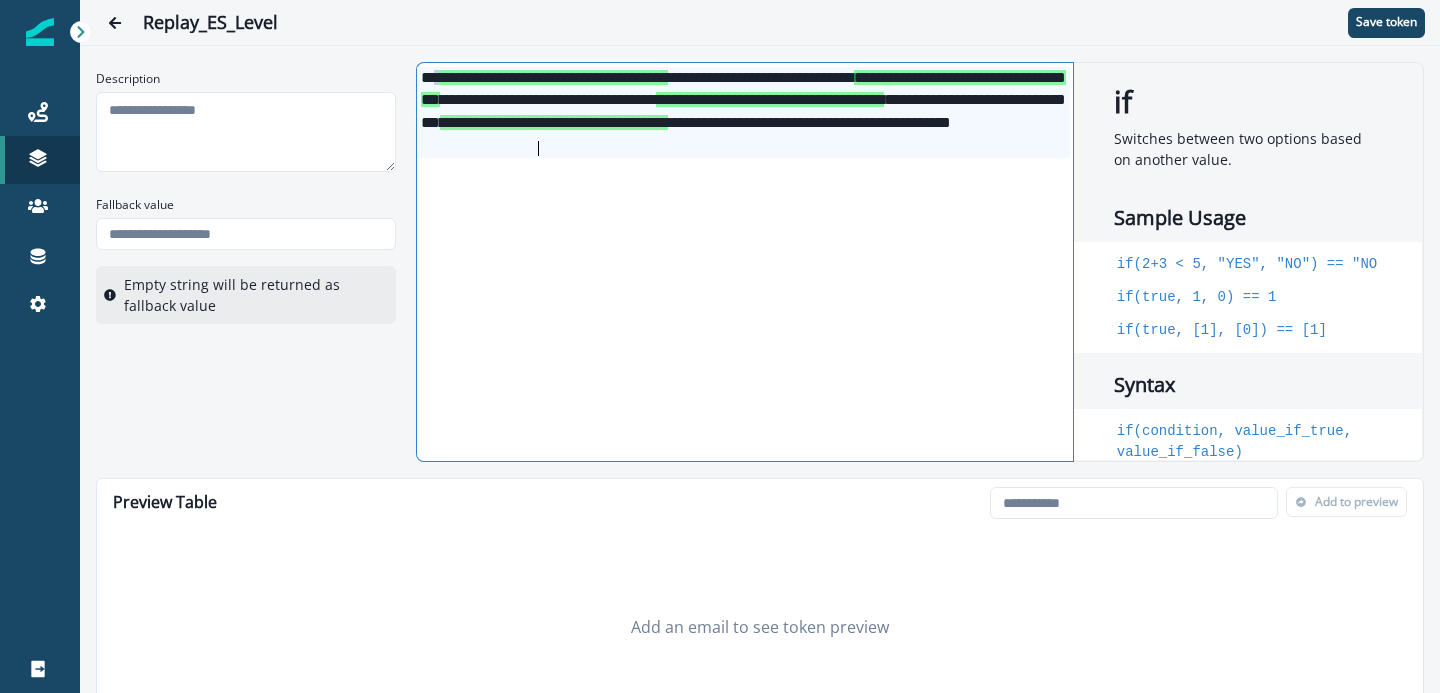 click on "**********" at bounding box center (743, 112) 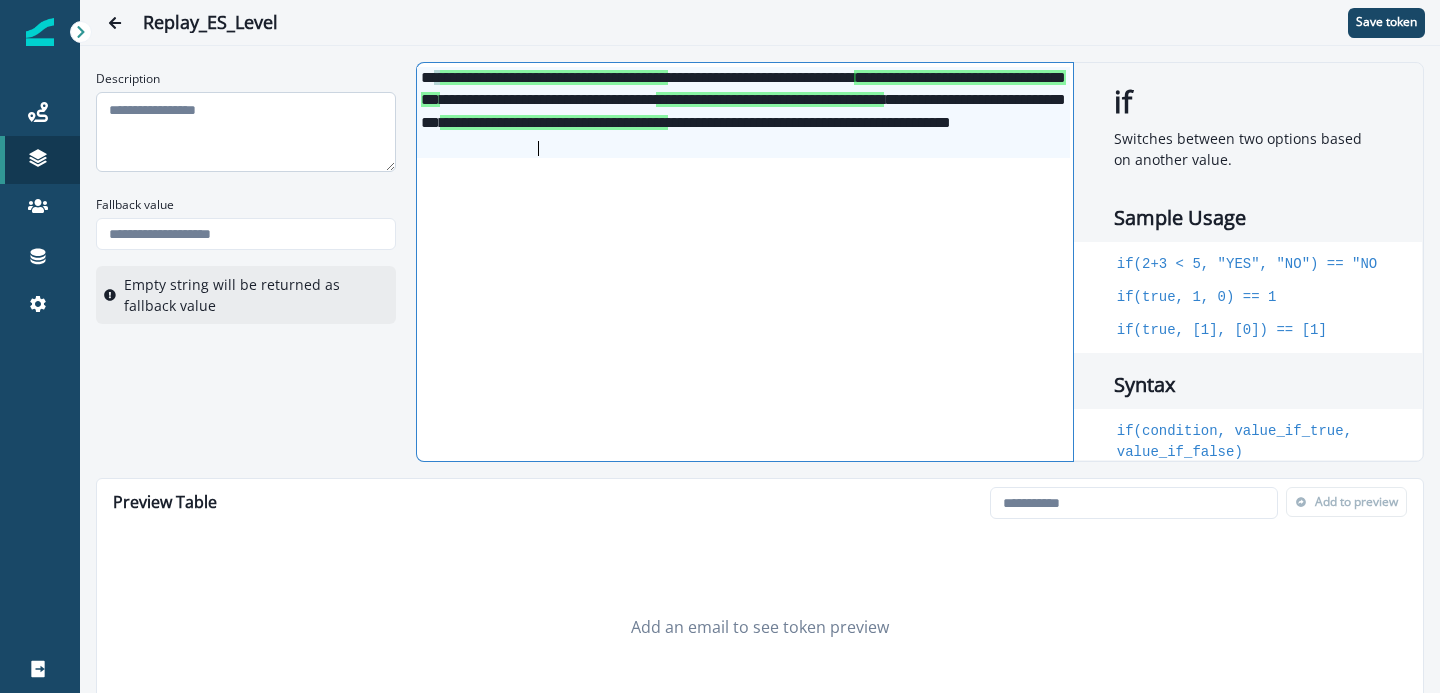 click on "Description" at bounding box center (246, 132) 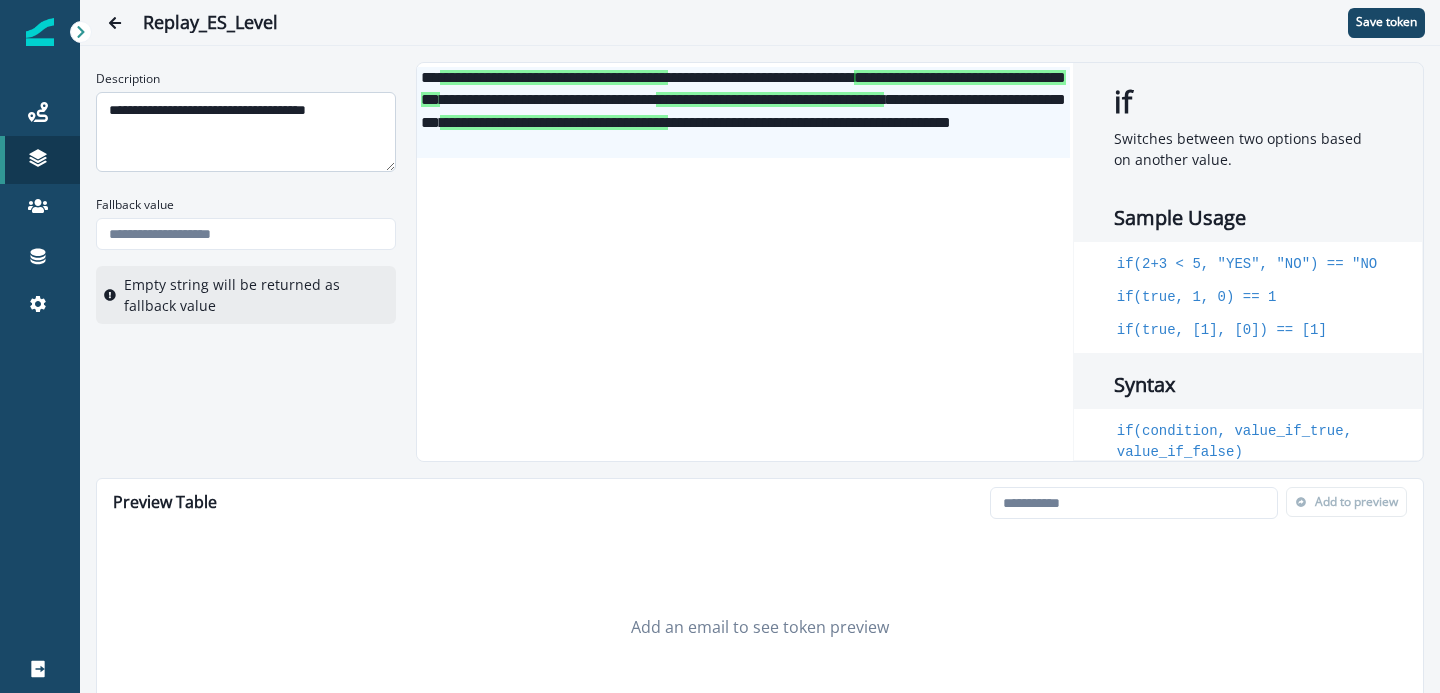 click on "**********" at bounding box center (246, 132) 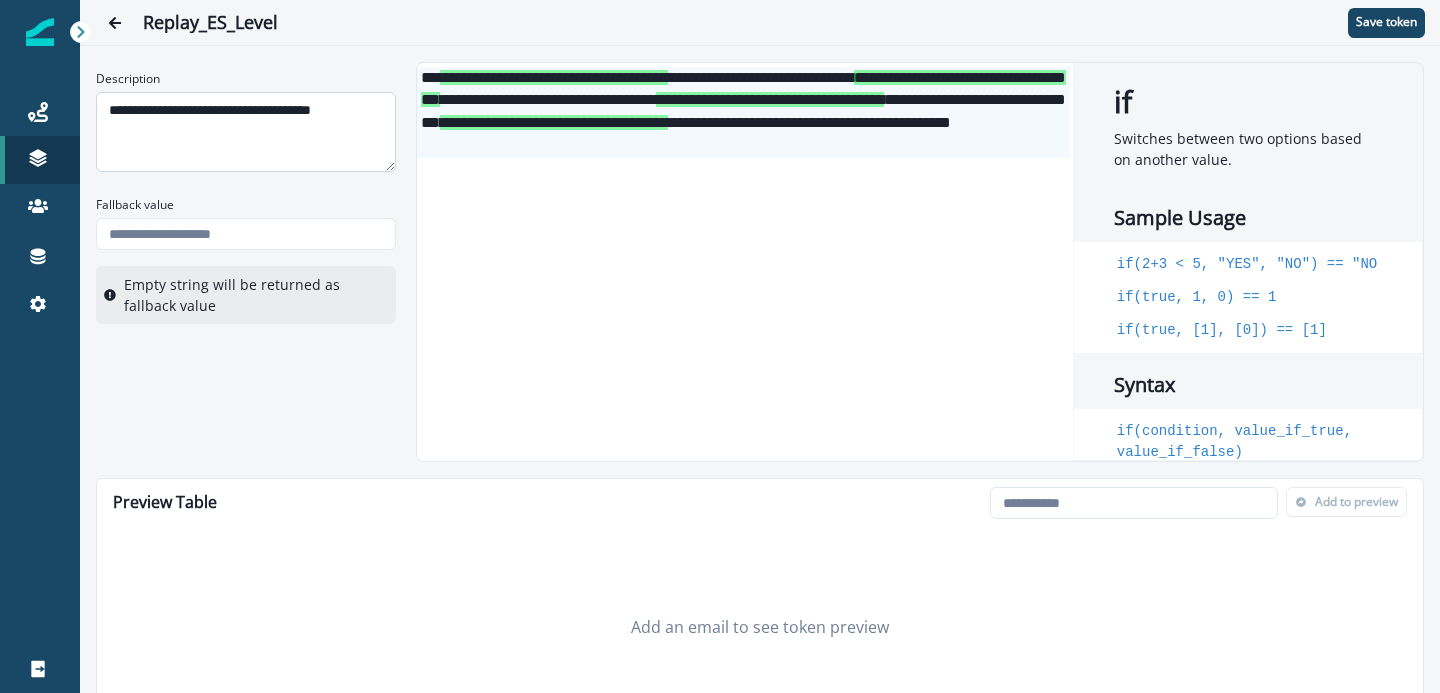 click on "**********" at bounding box center (246, 132) 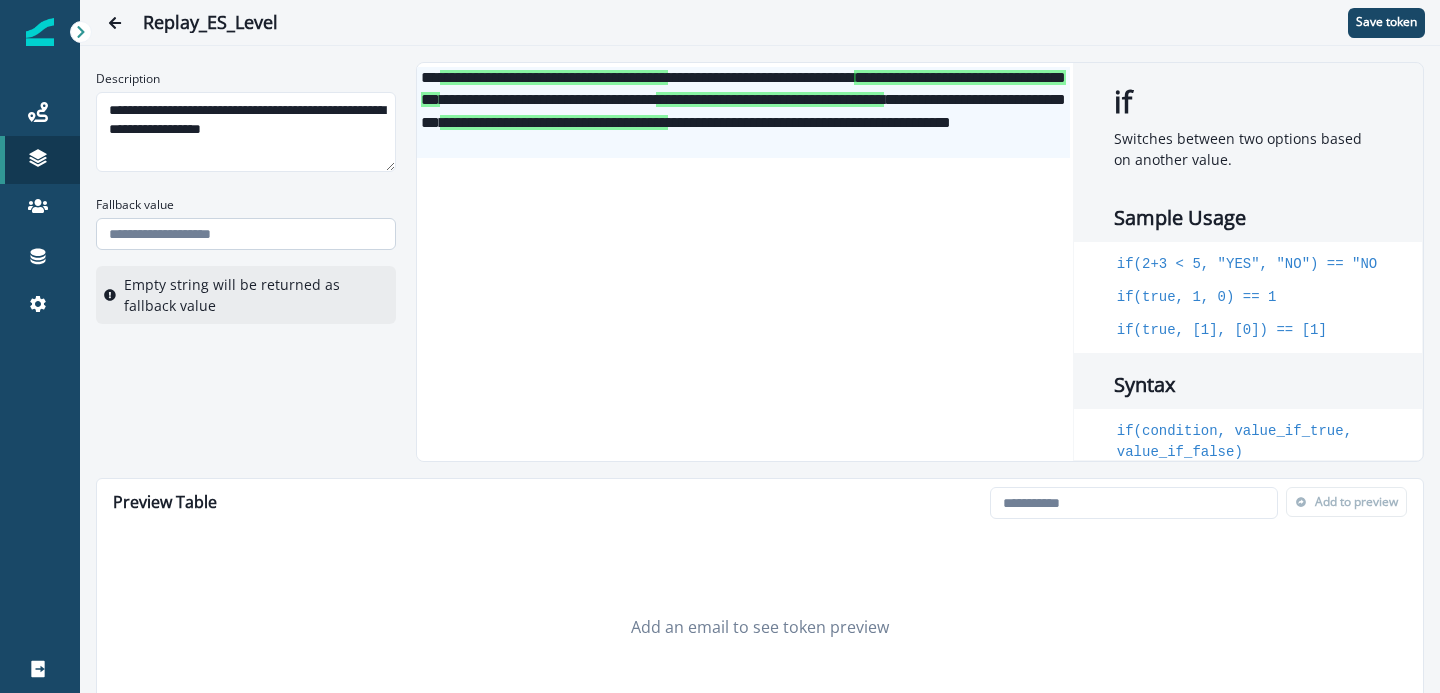 type on "**********" 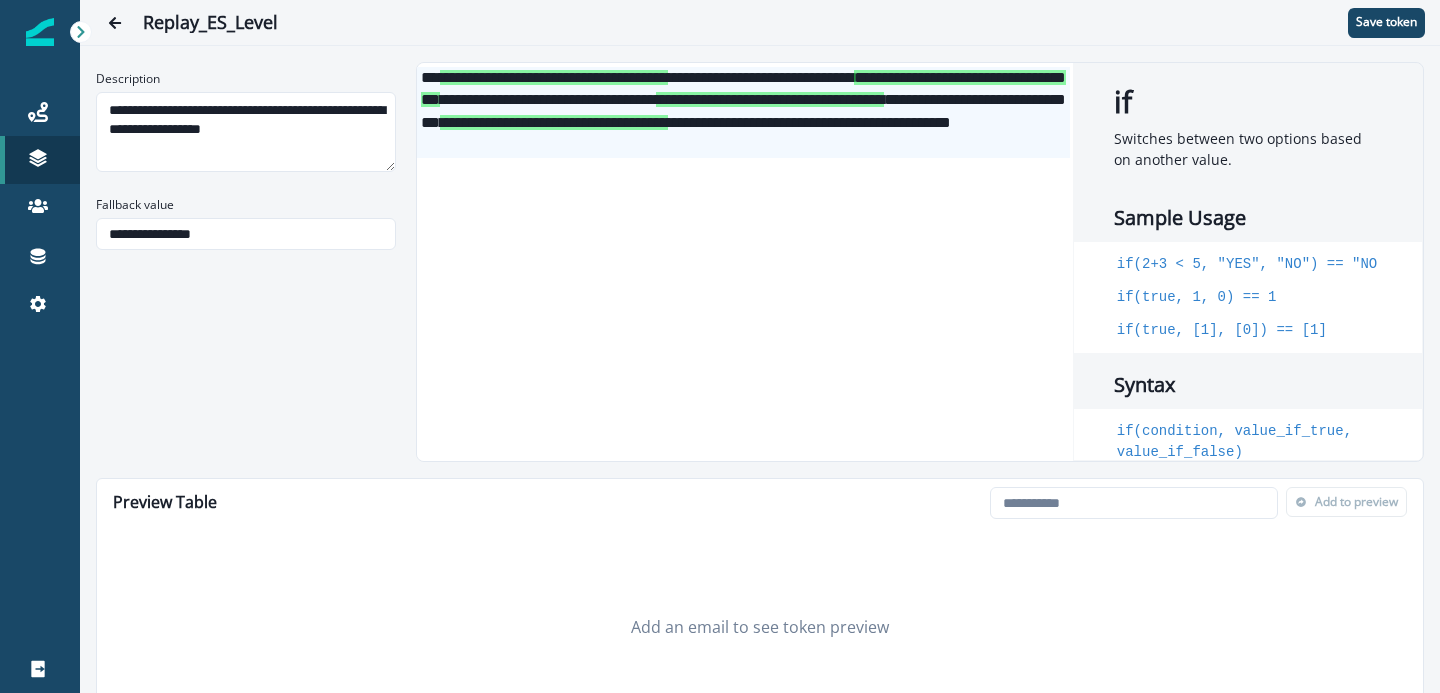 type on "**********" 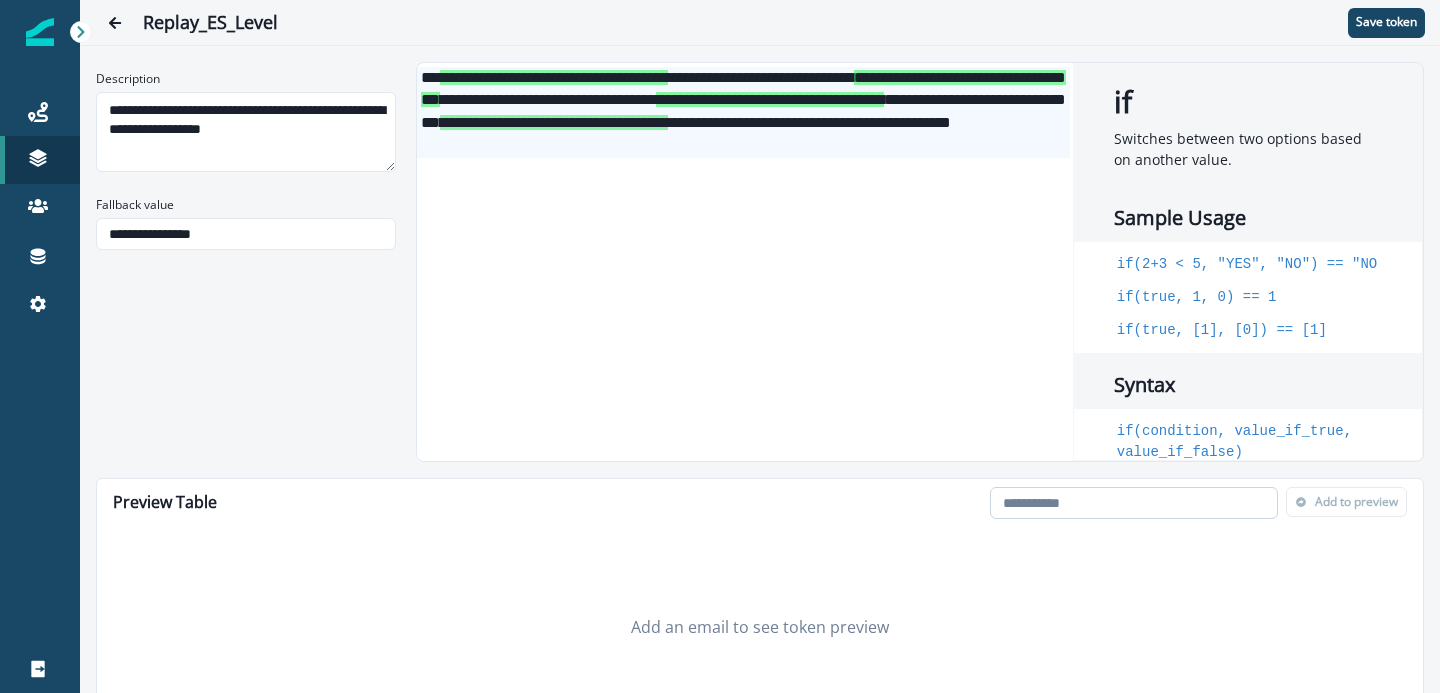 click at bounding box center [1134, 503] 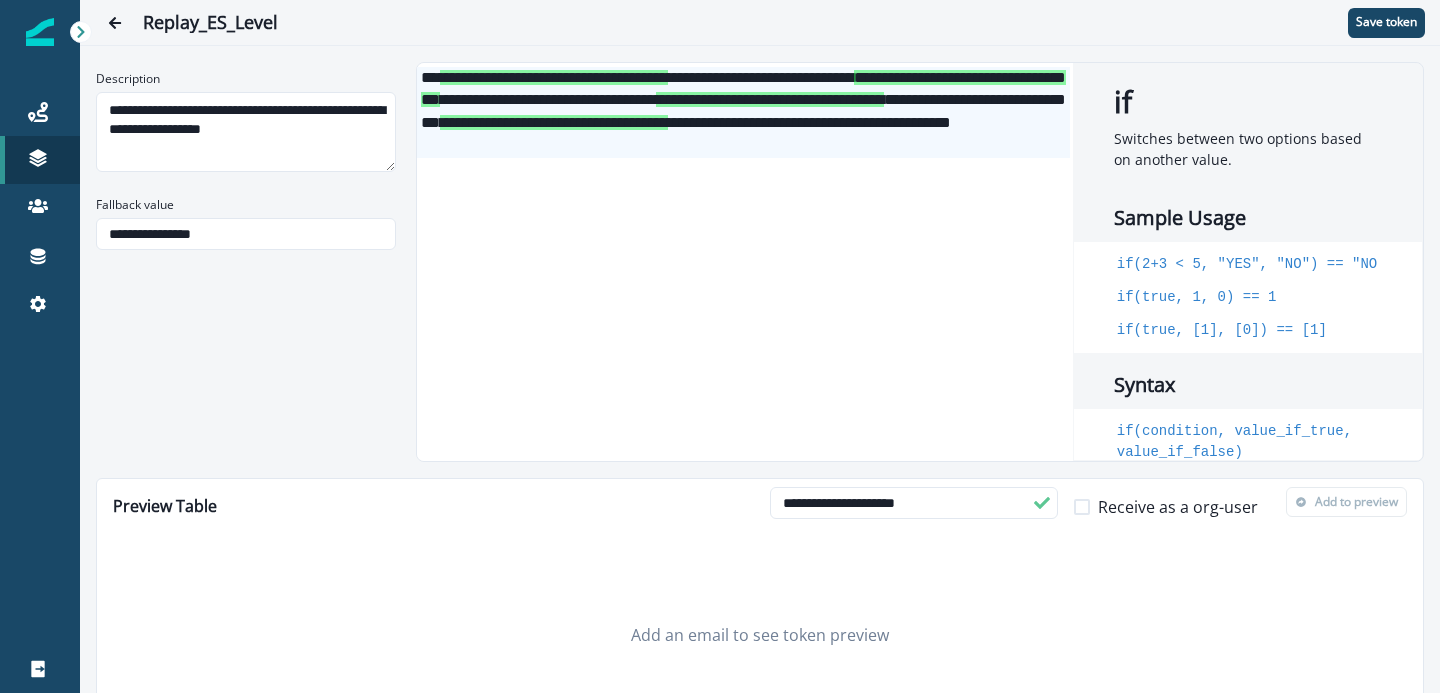 click on "Receive as a org-user" at bounding box center [1178, 507] 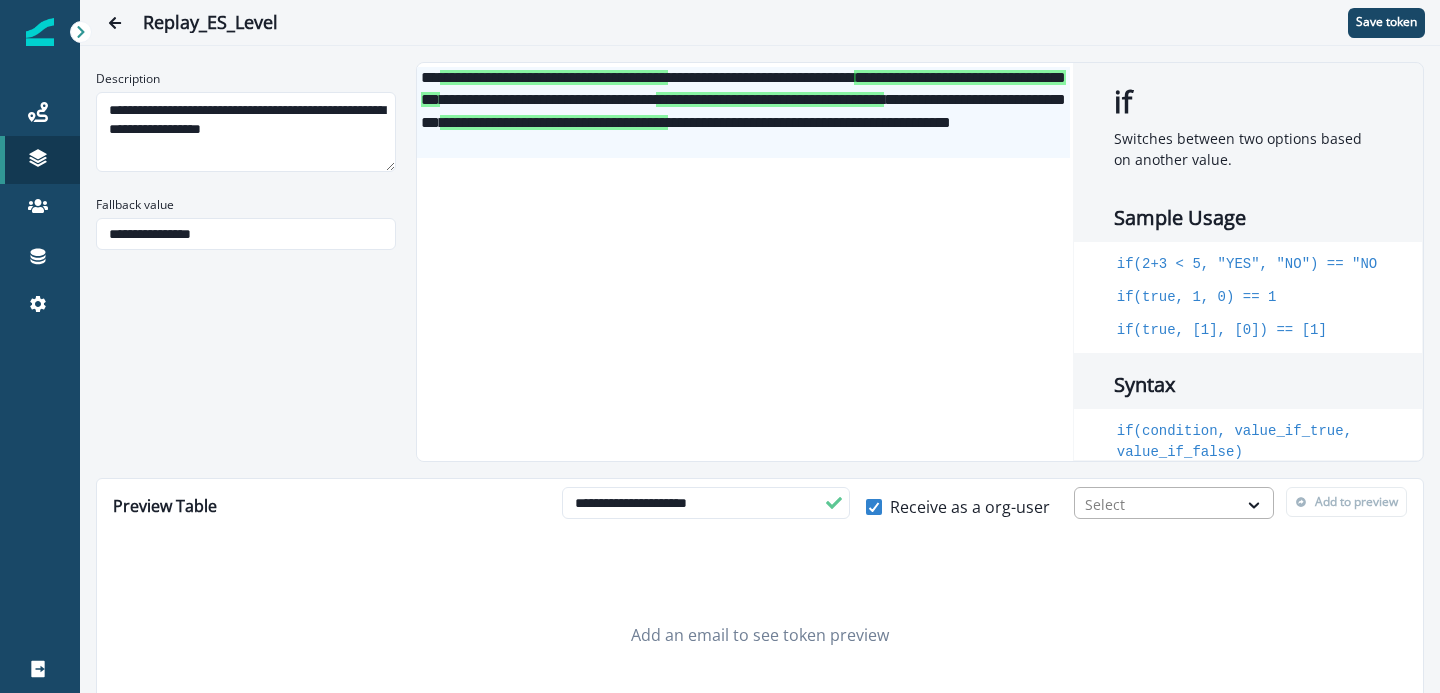 click on "Select" at bounding box center (1156, 504) 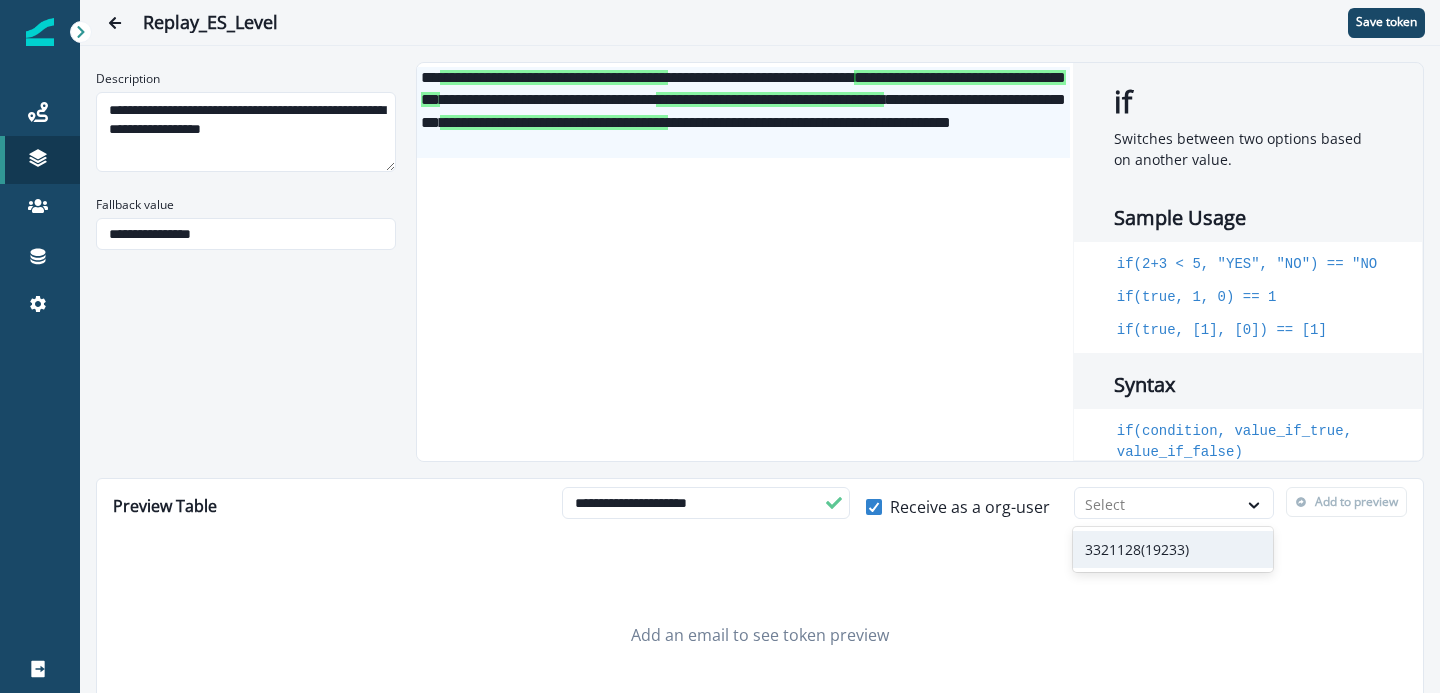 click on "3321128(19233)" at bounding box center [1173, 549] 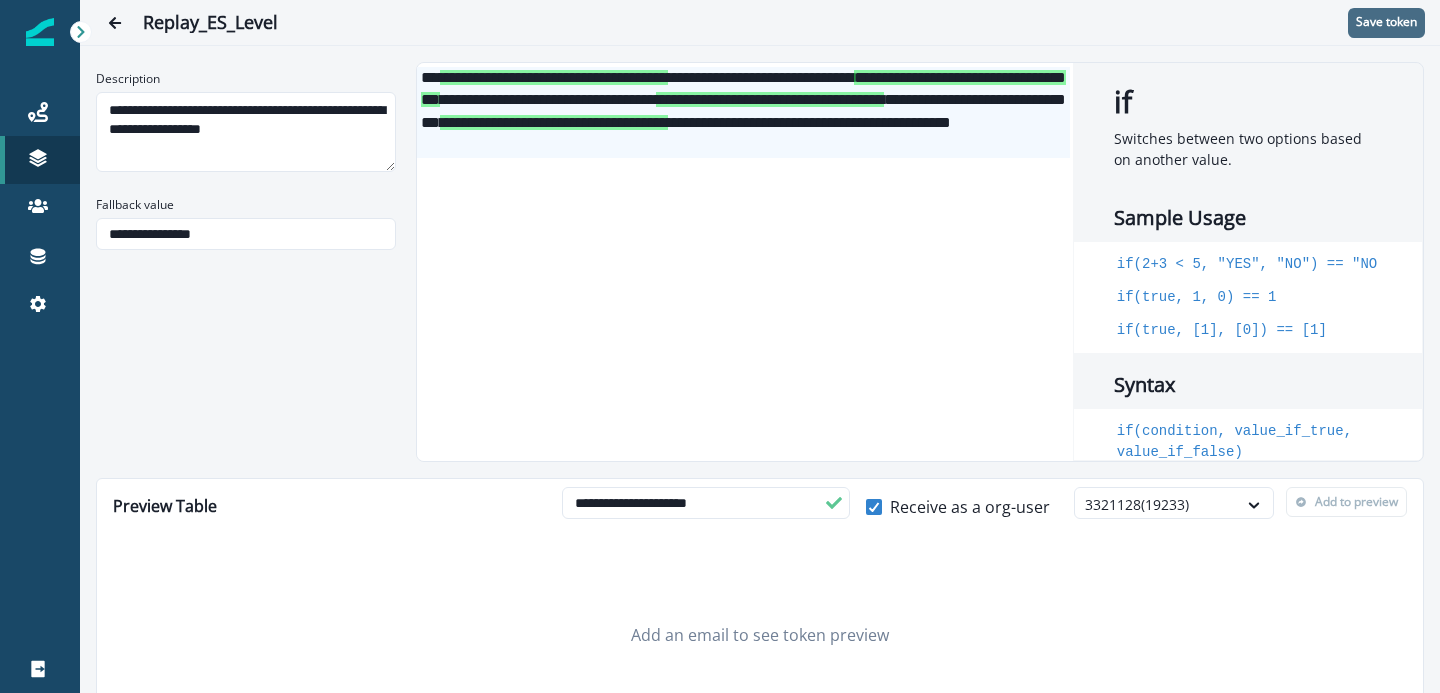 click on "Save token" at bounding box center (1386, 23) 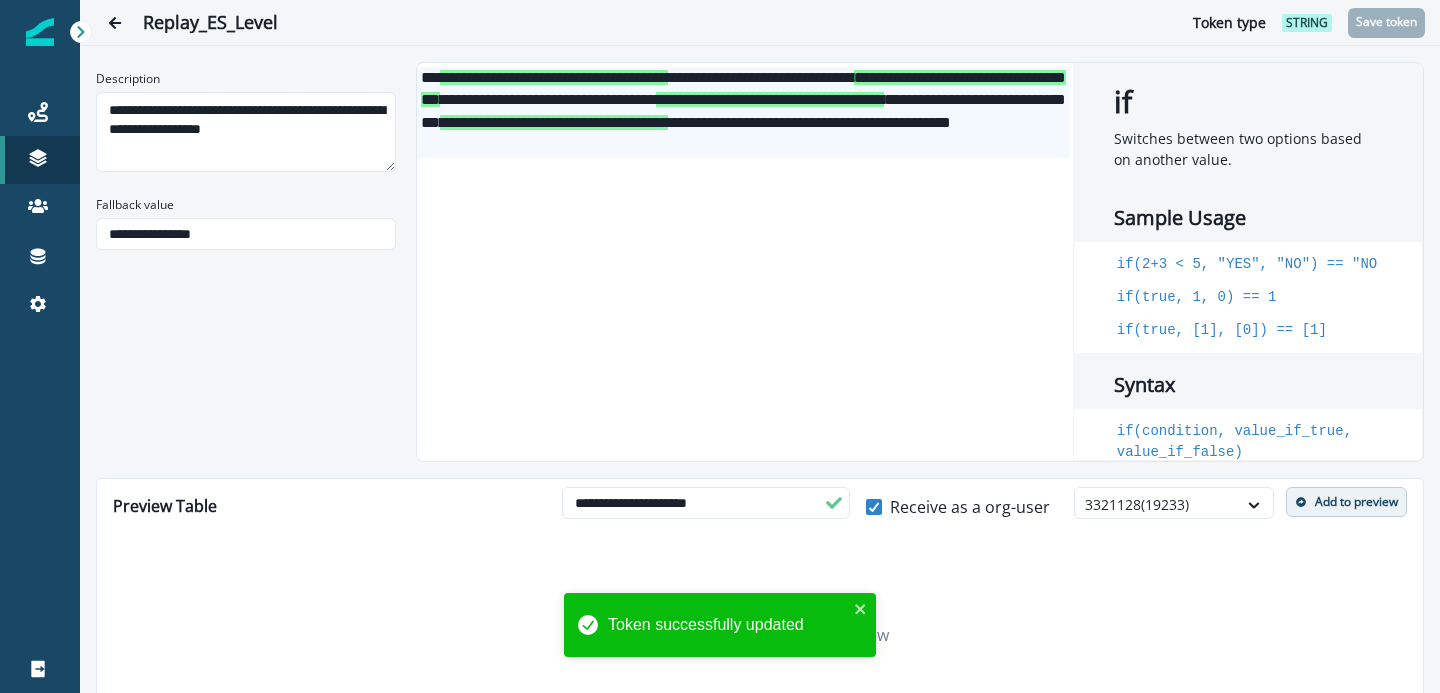 click on "Add to preview" at bounding box center [1356, 502] 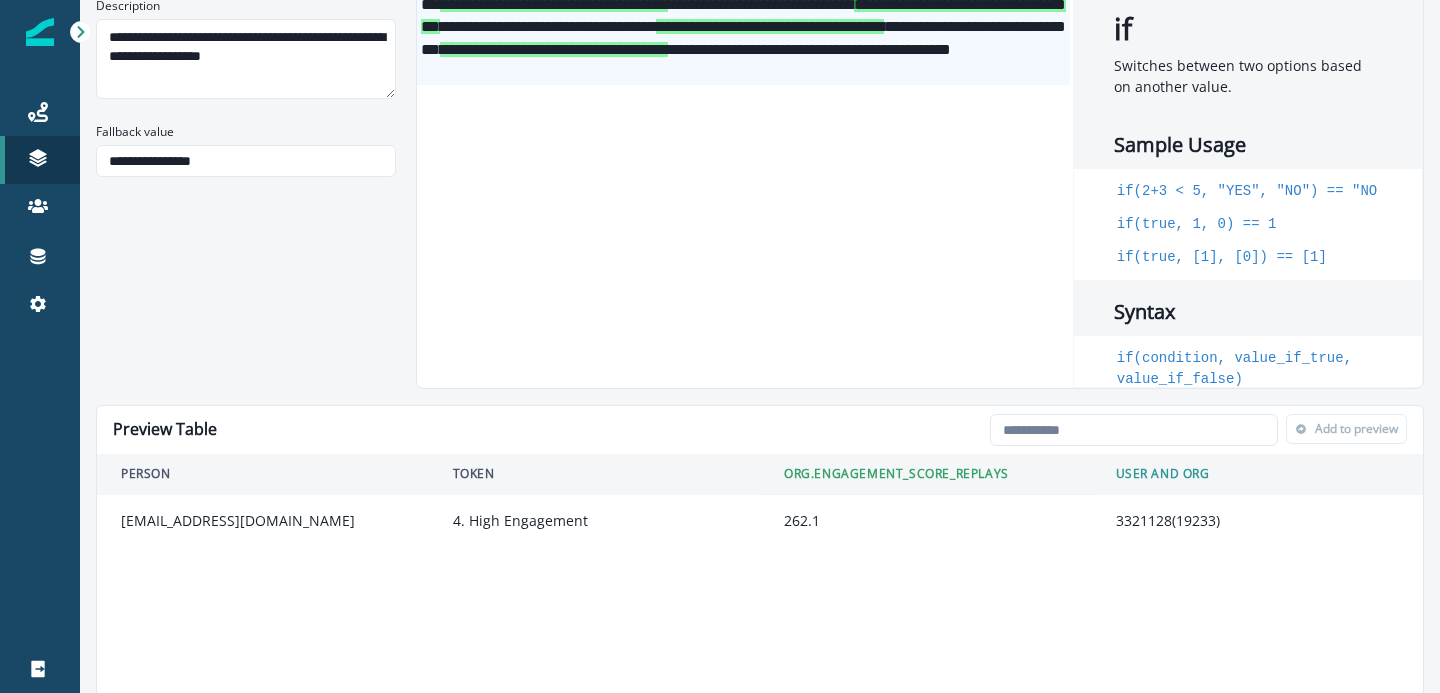 scroll, scrollTop: 38, scrollLeft: 0, axis: vertical 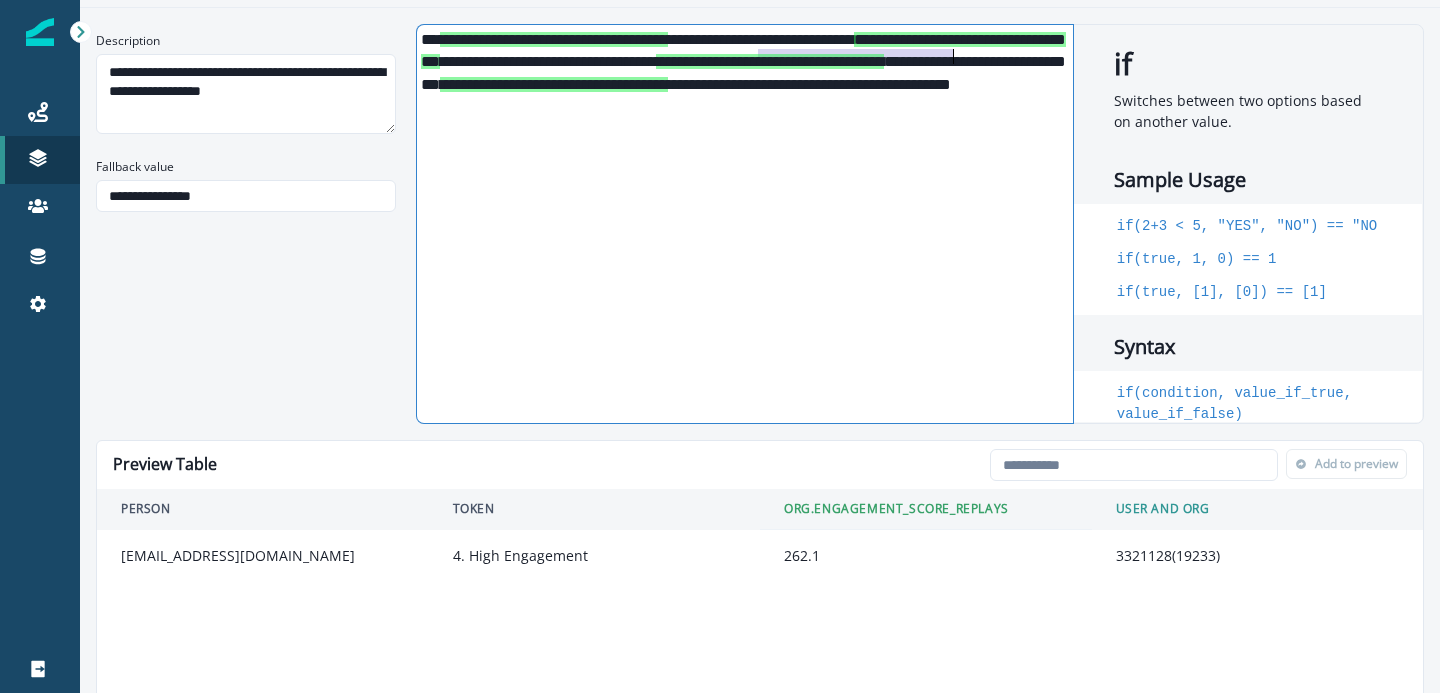 drag, startPoint x: 760, startPoint y: 56, endPoint x: 951, endPoint y: 53, distance: 191.02356 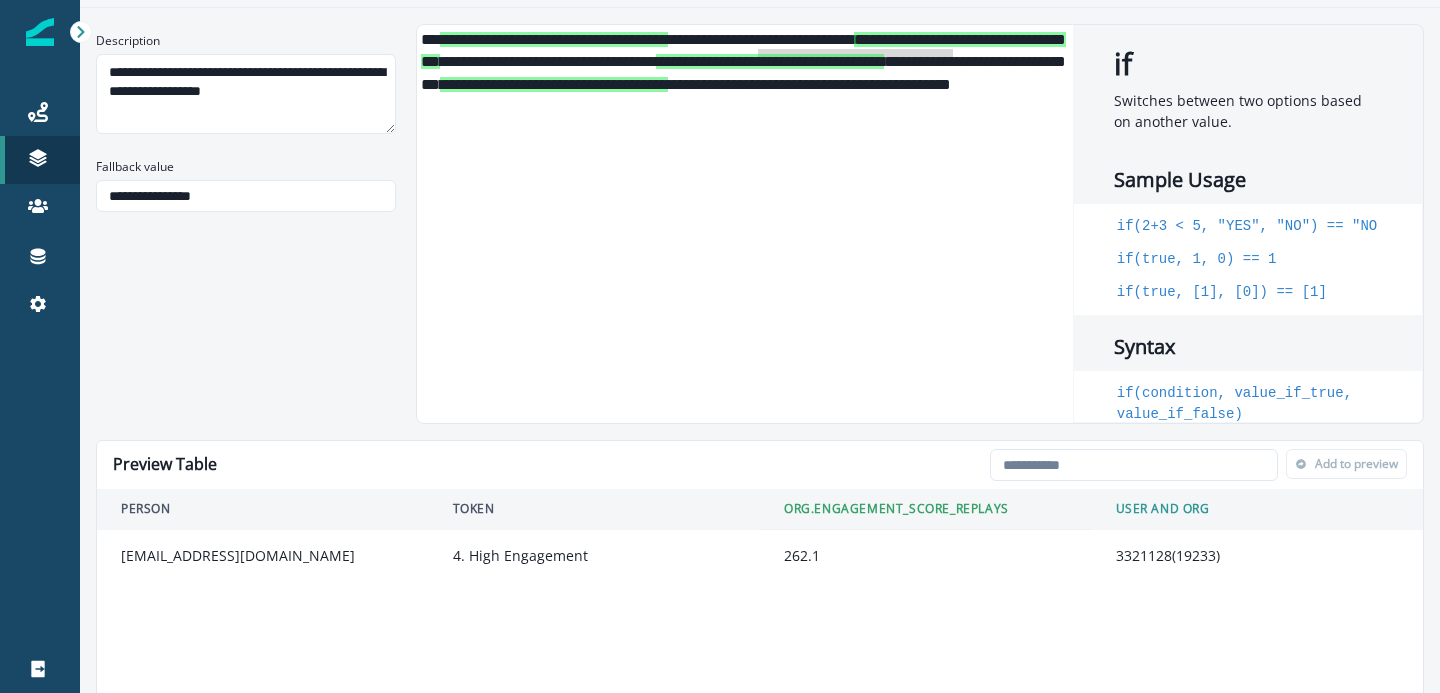 click 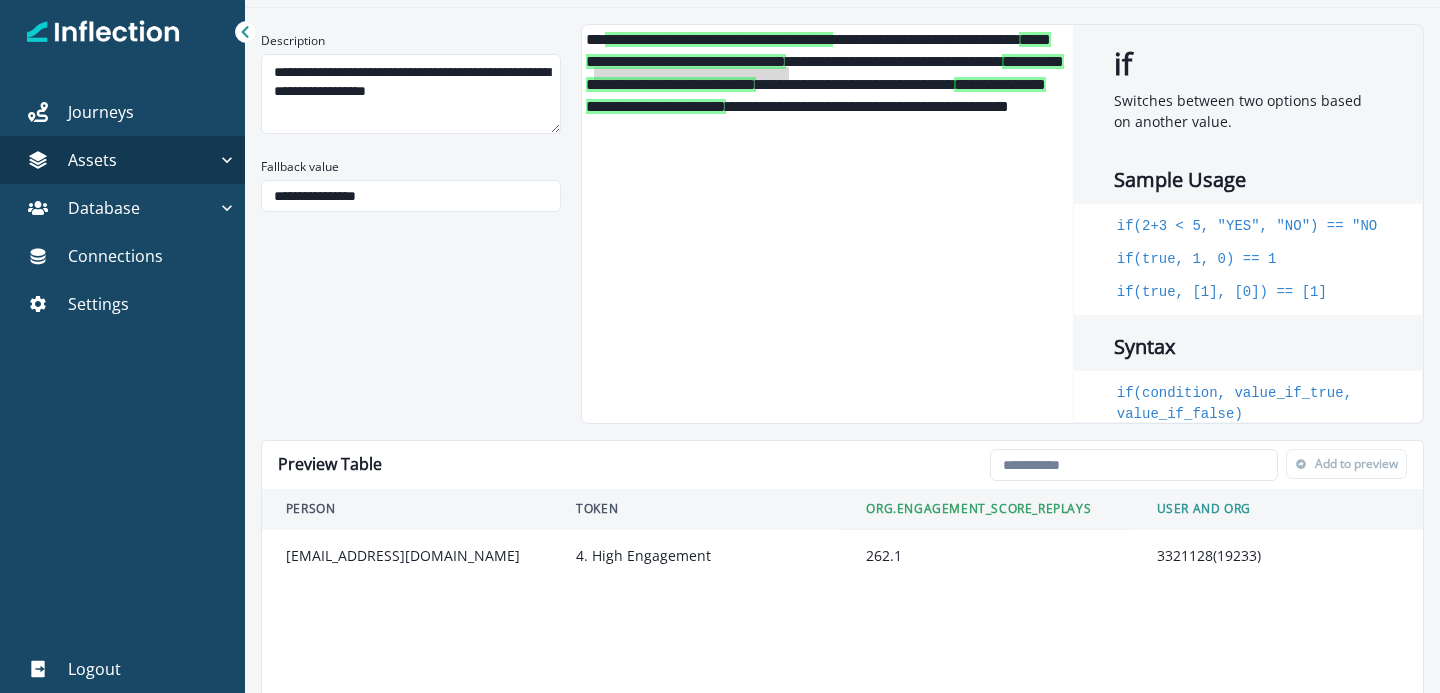 click 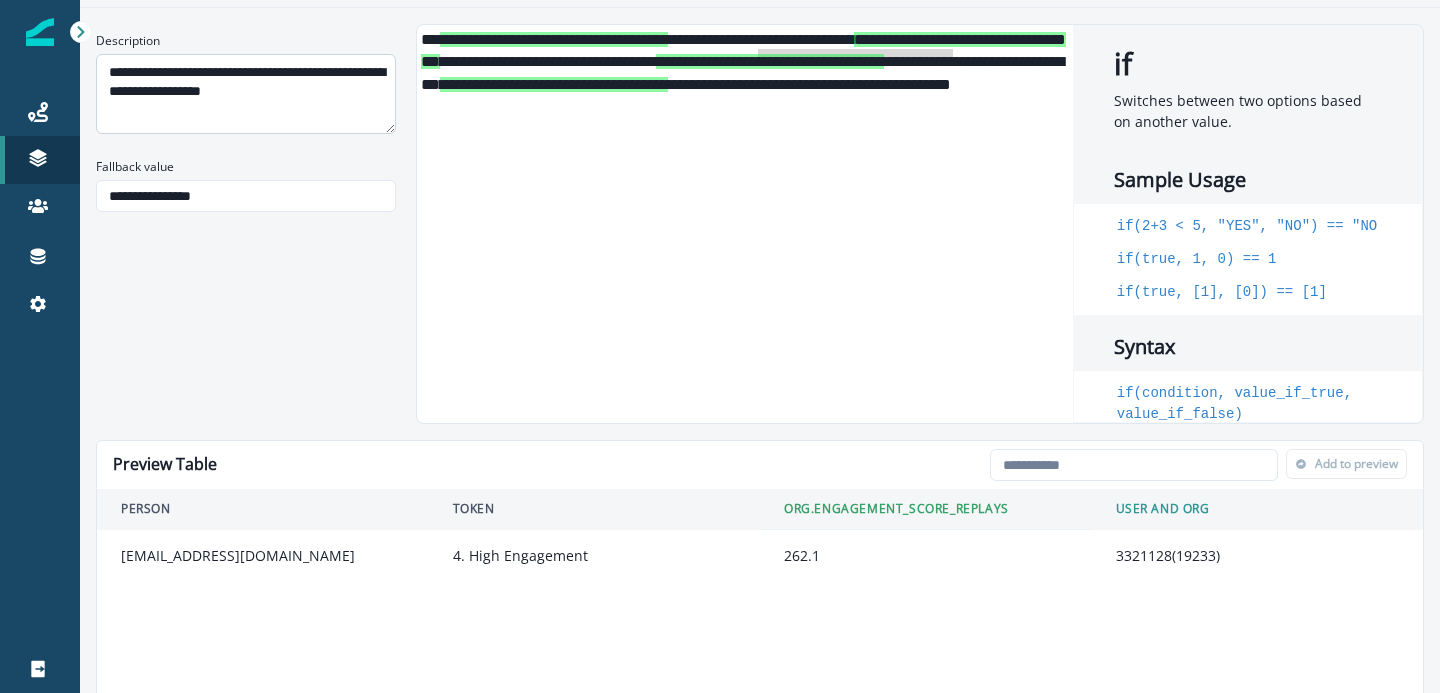 scroll, scrollTop: 0, scrollLeft: 0, axis: both 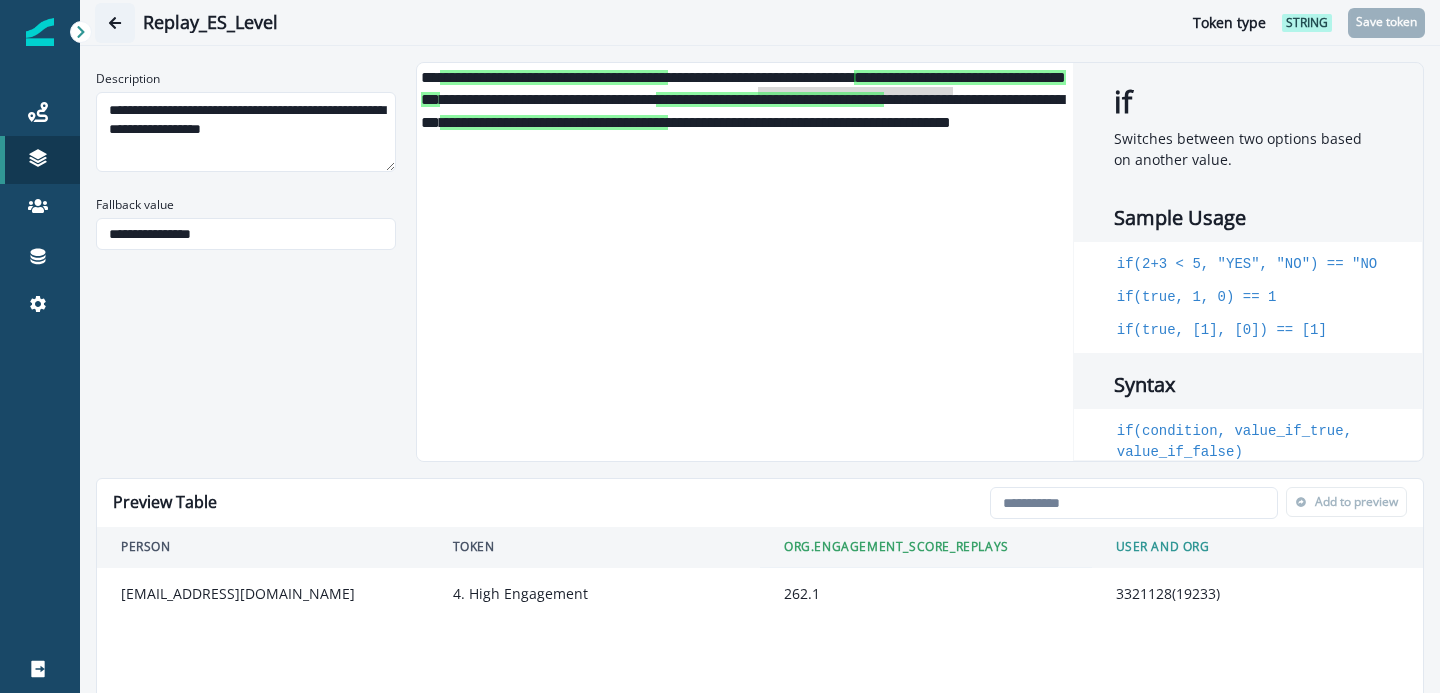 click 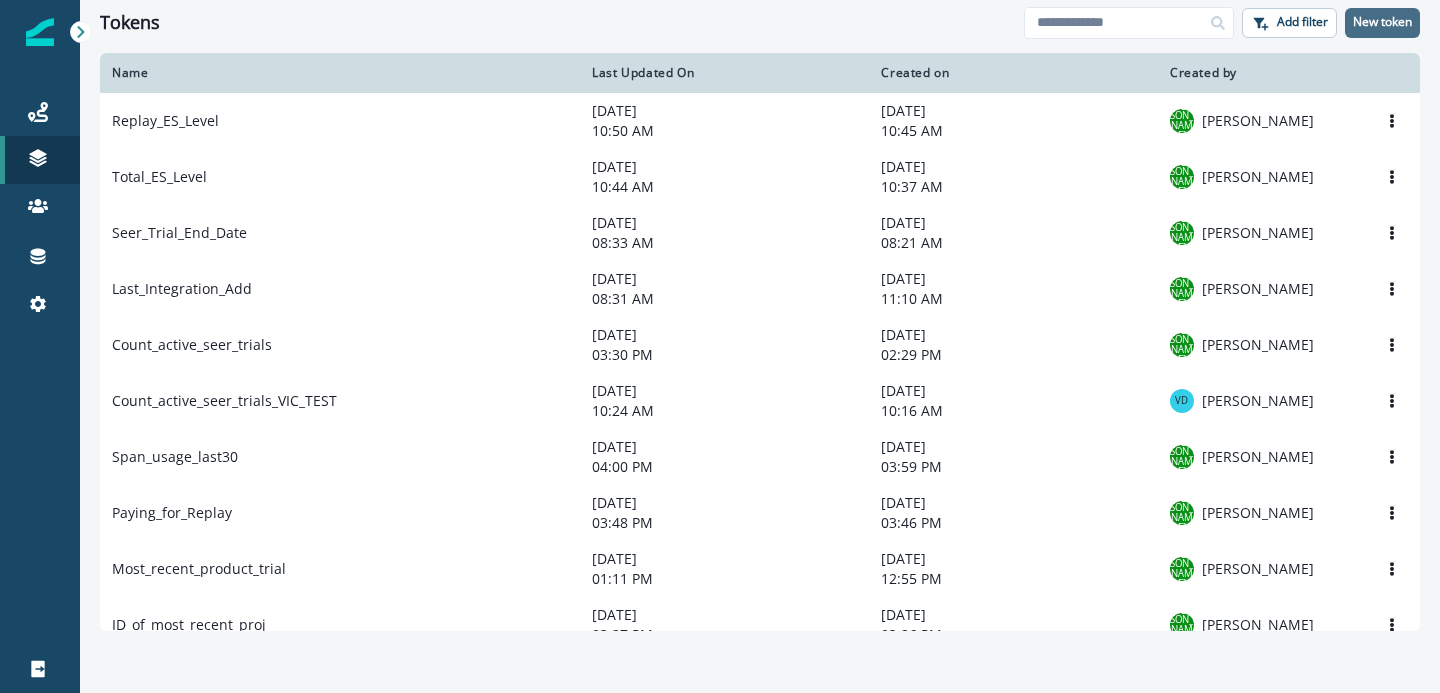 click on "New token" at bounding box center (1382, 23) 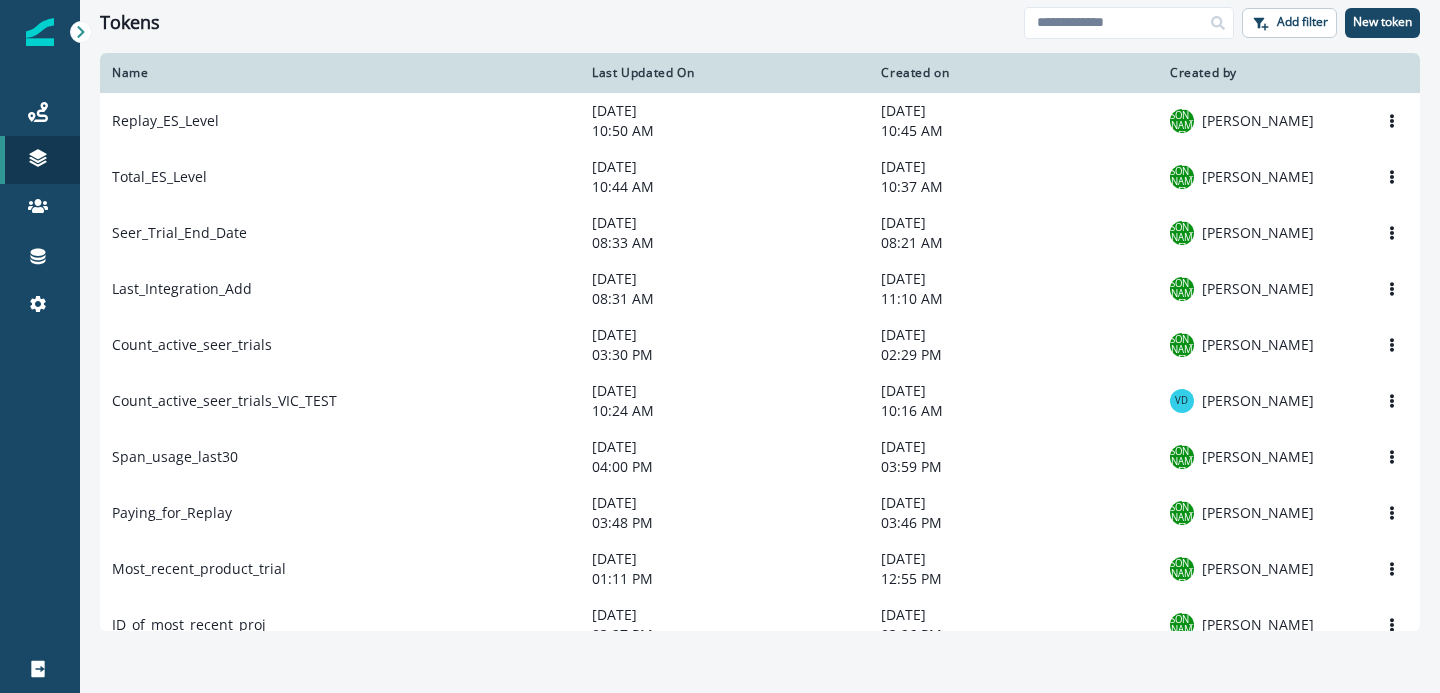 type on "**********" 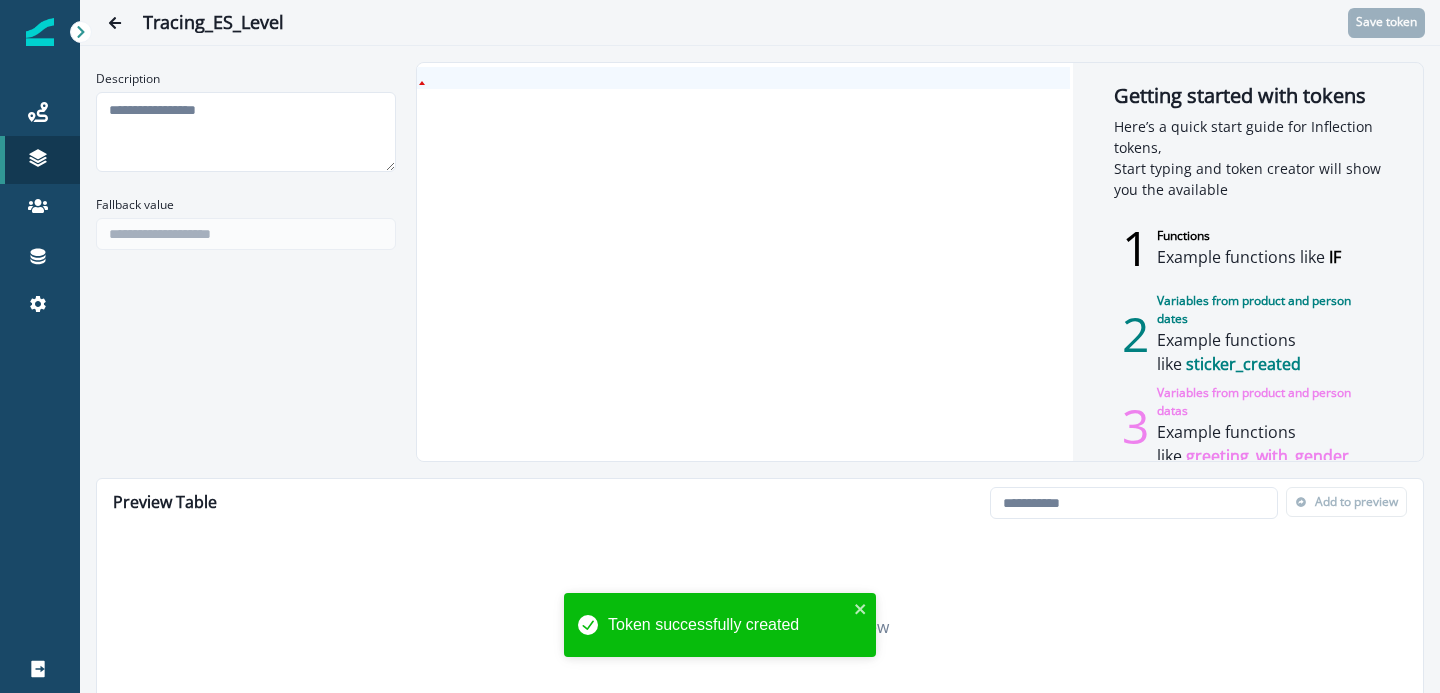 click at bounding box center (743, 262) 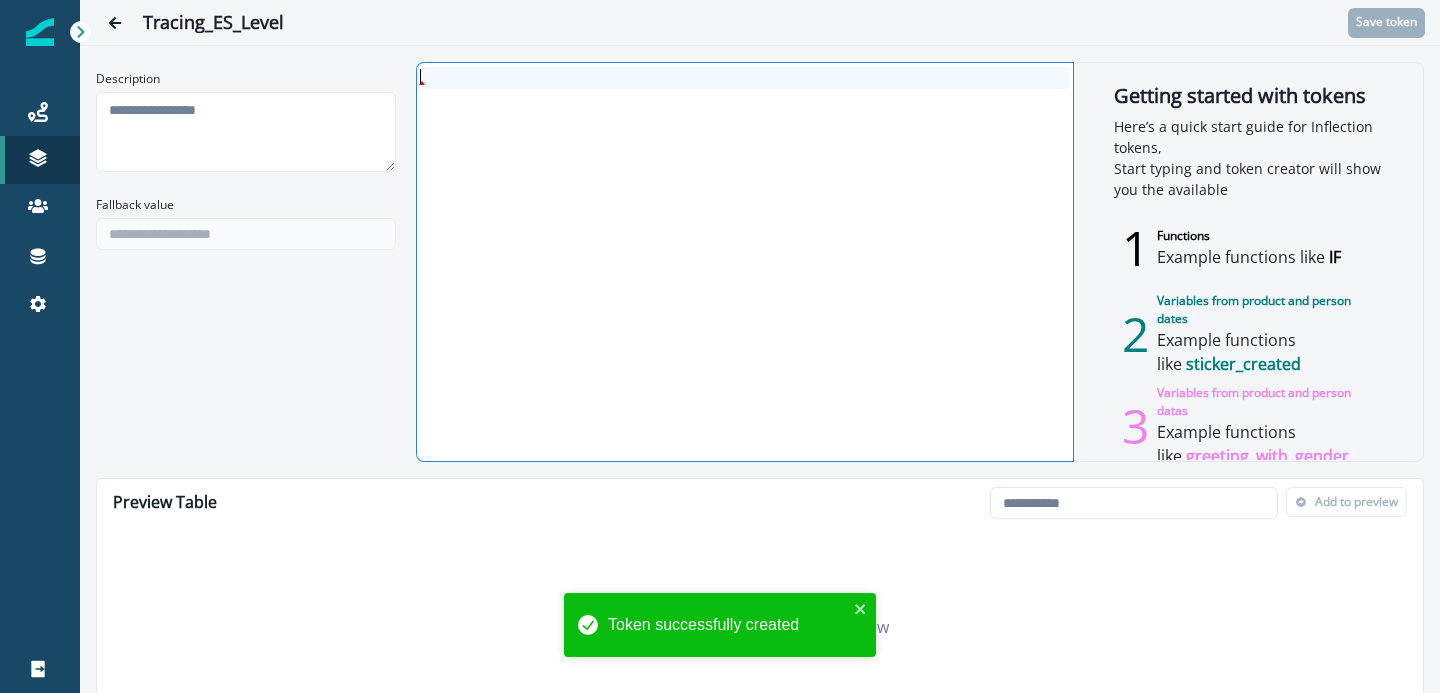 type 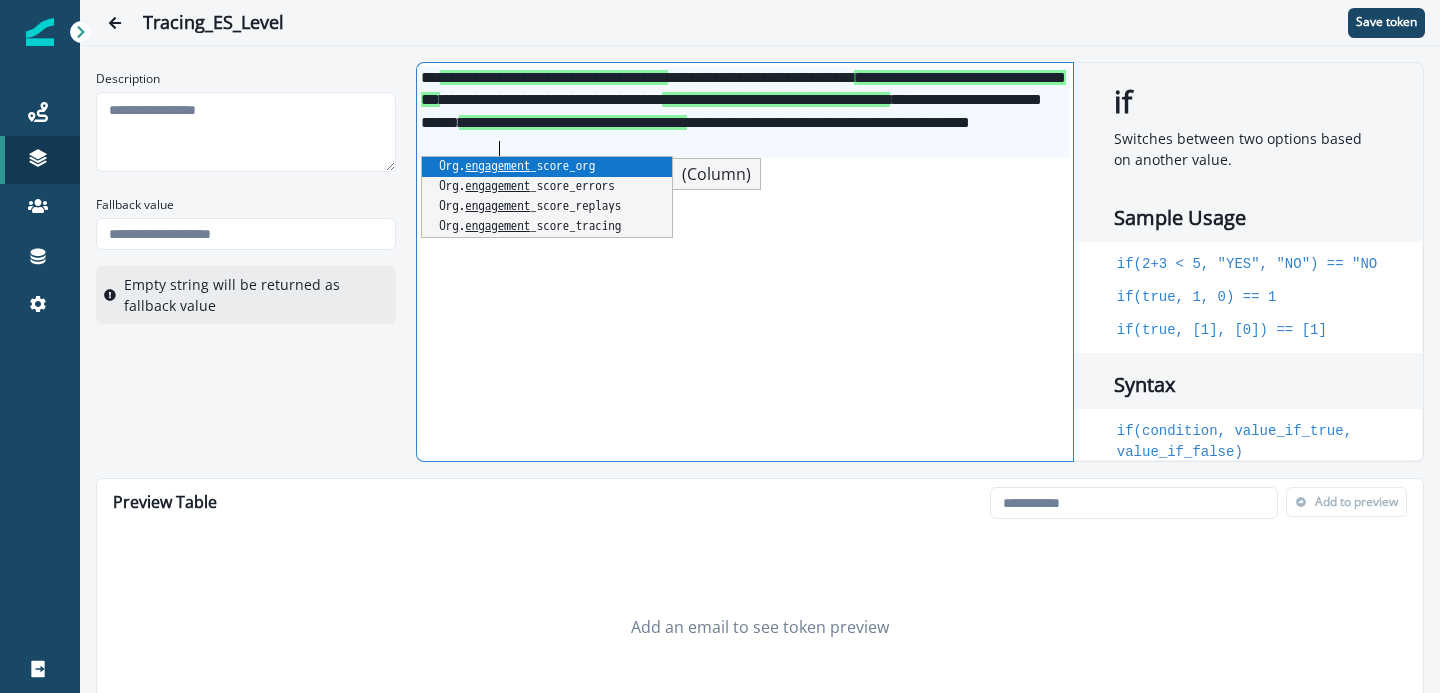 click on "**********" at bounding box center [743, 112] 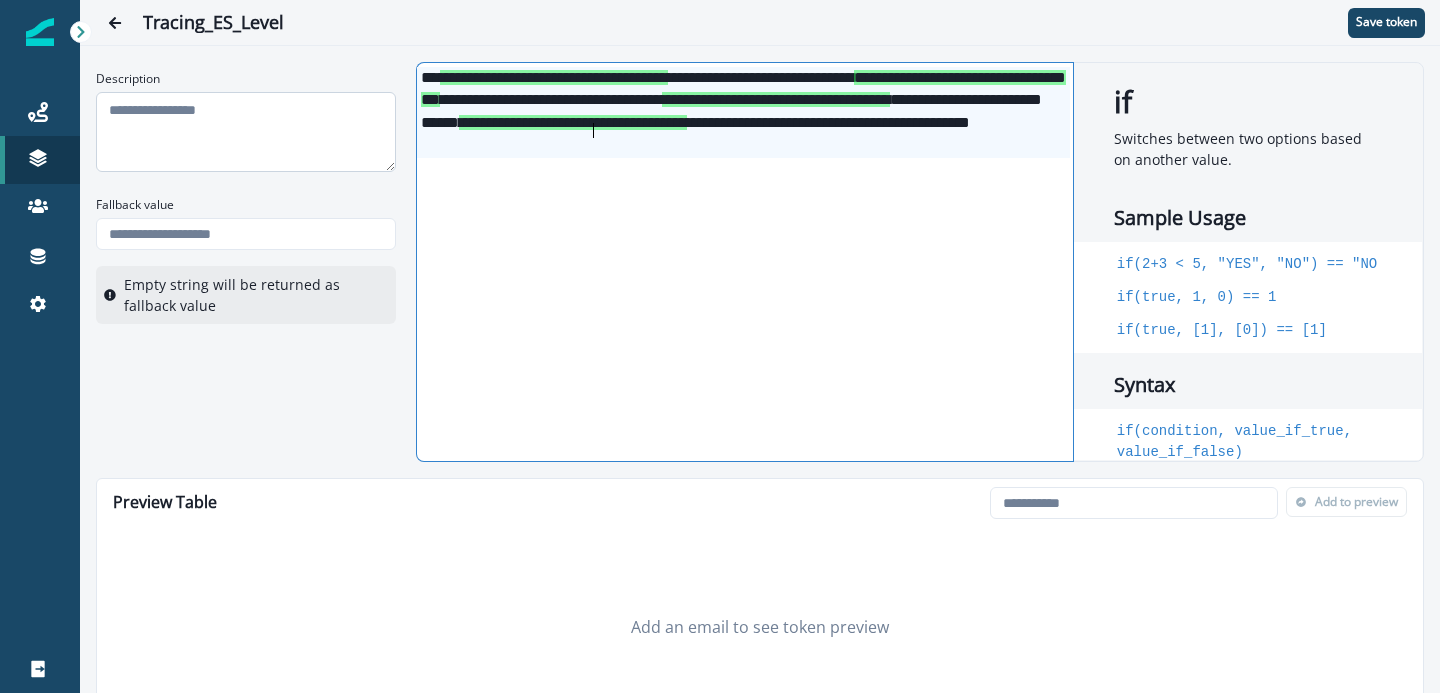 click on "Description" at bounding box center [246, 132] 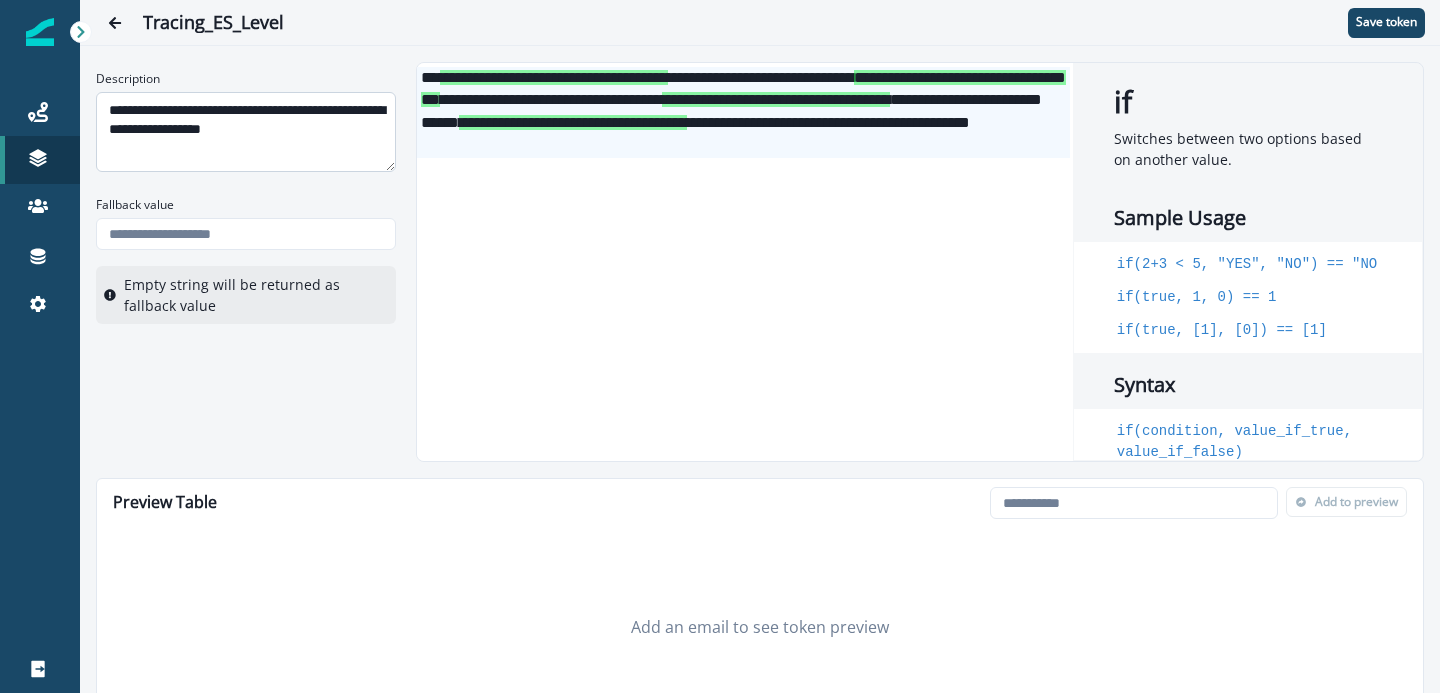 click on "**********" at bounding box center (246, 132) 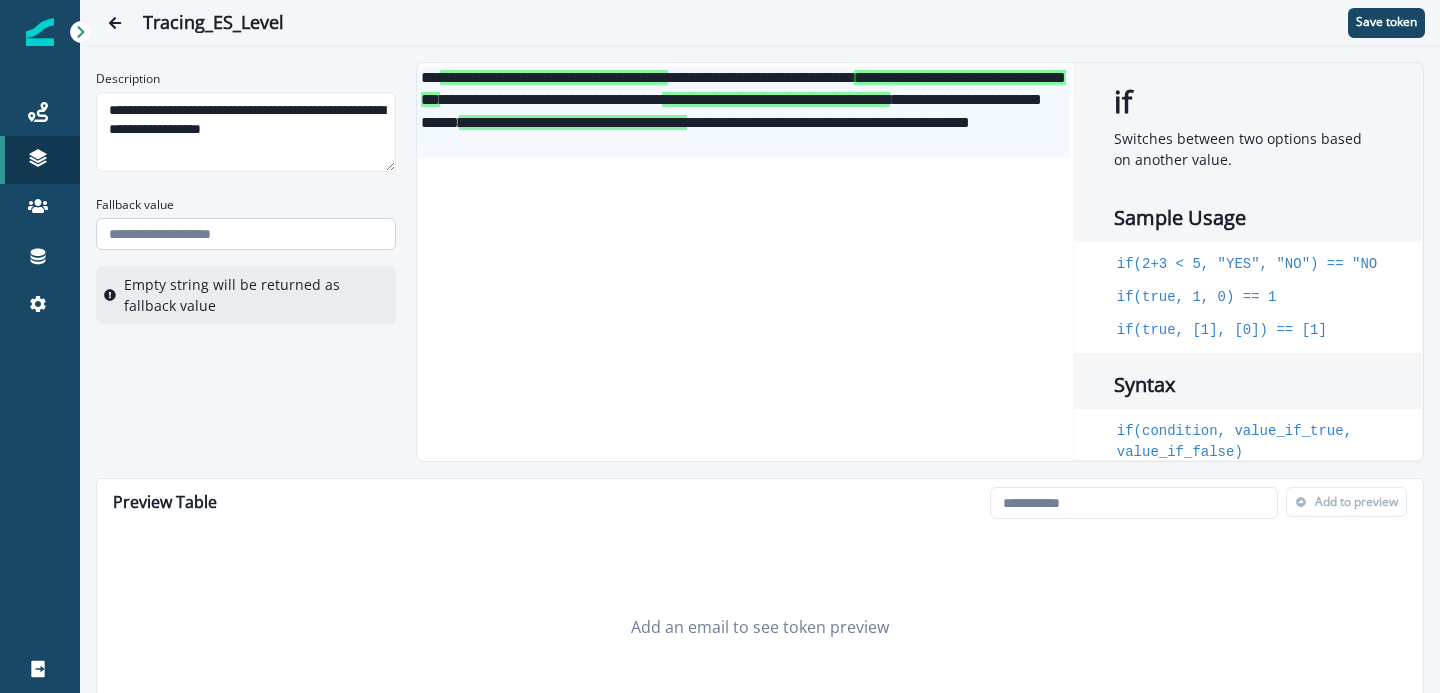 type on "**********" 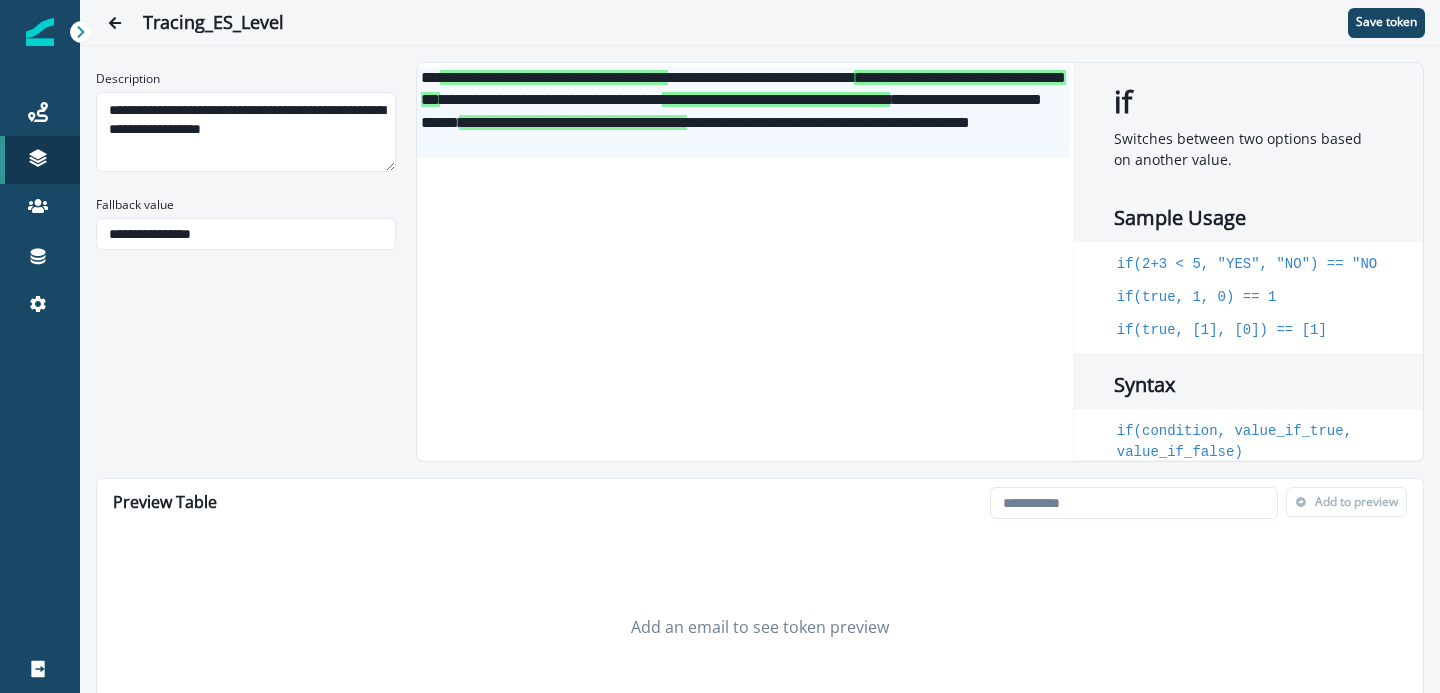 type on "**********" 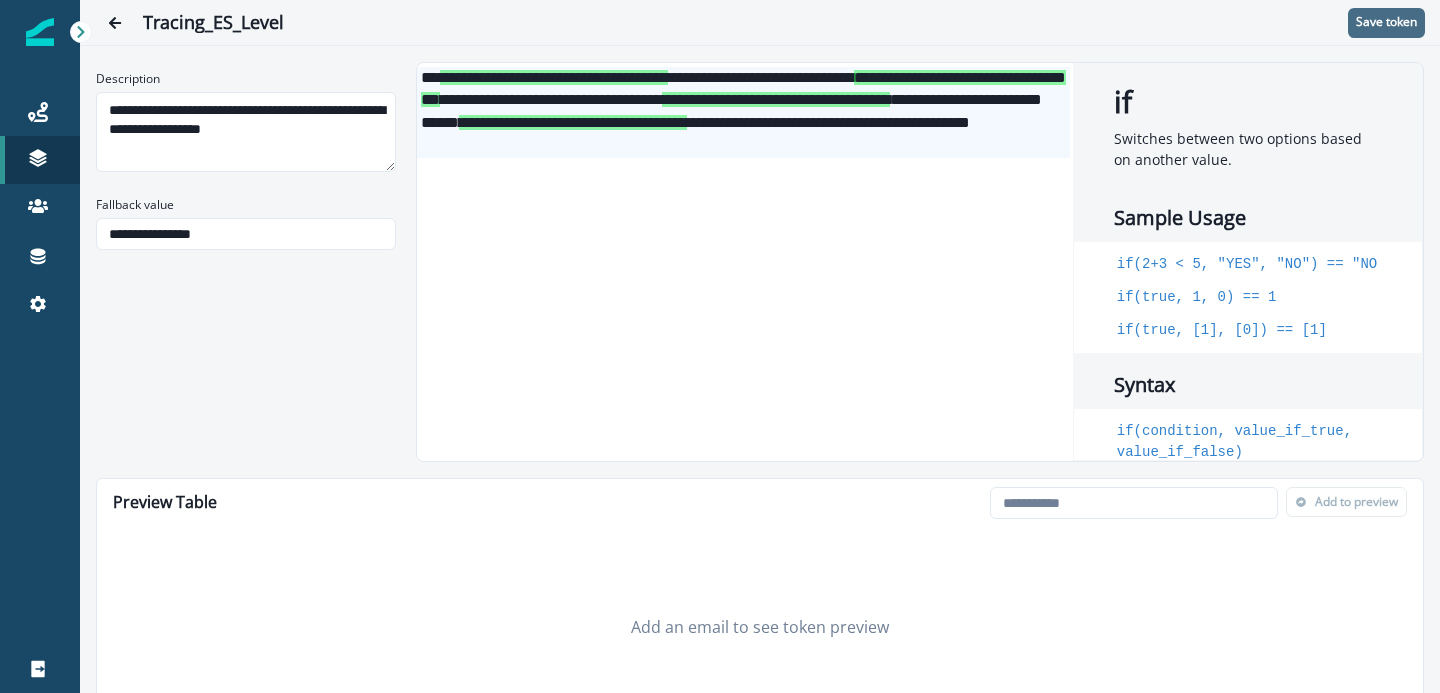 click on "Save token" at bounding box center (1386, 22) 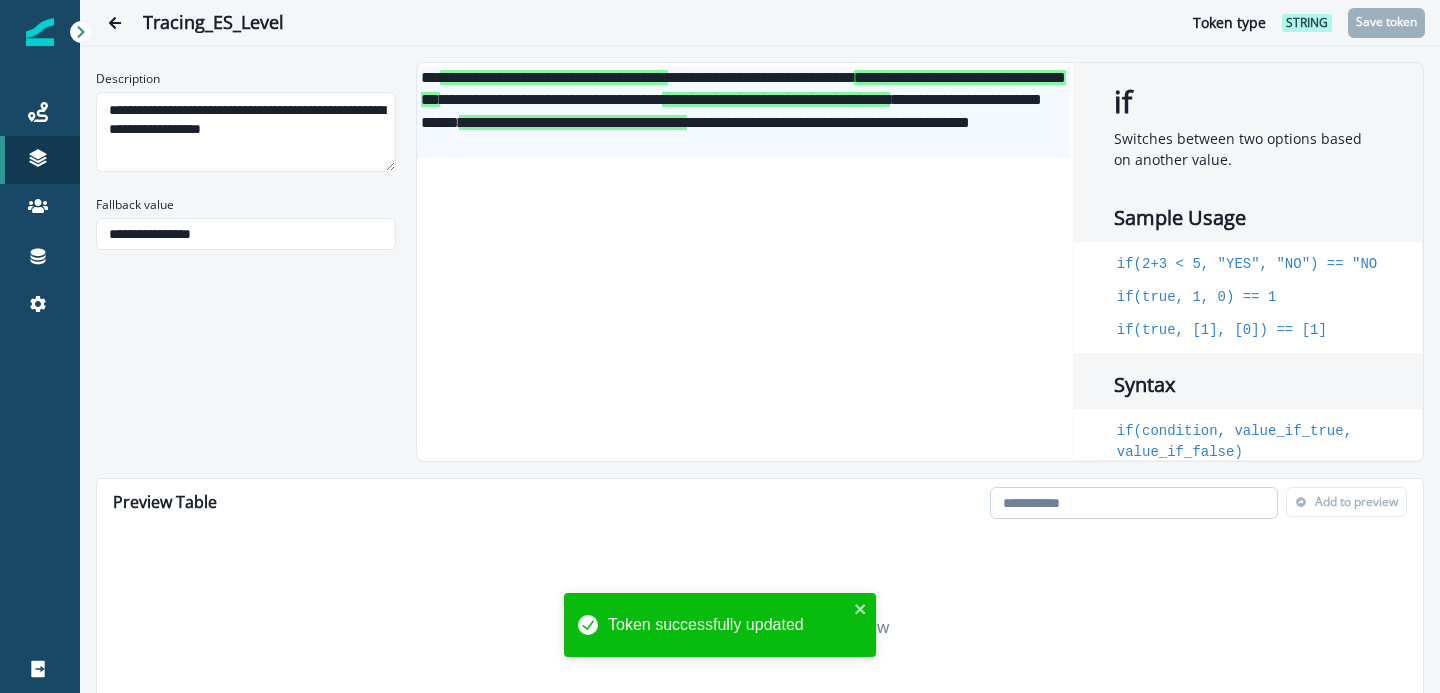 click at bounding box center [1134, 503] 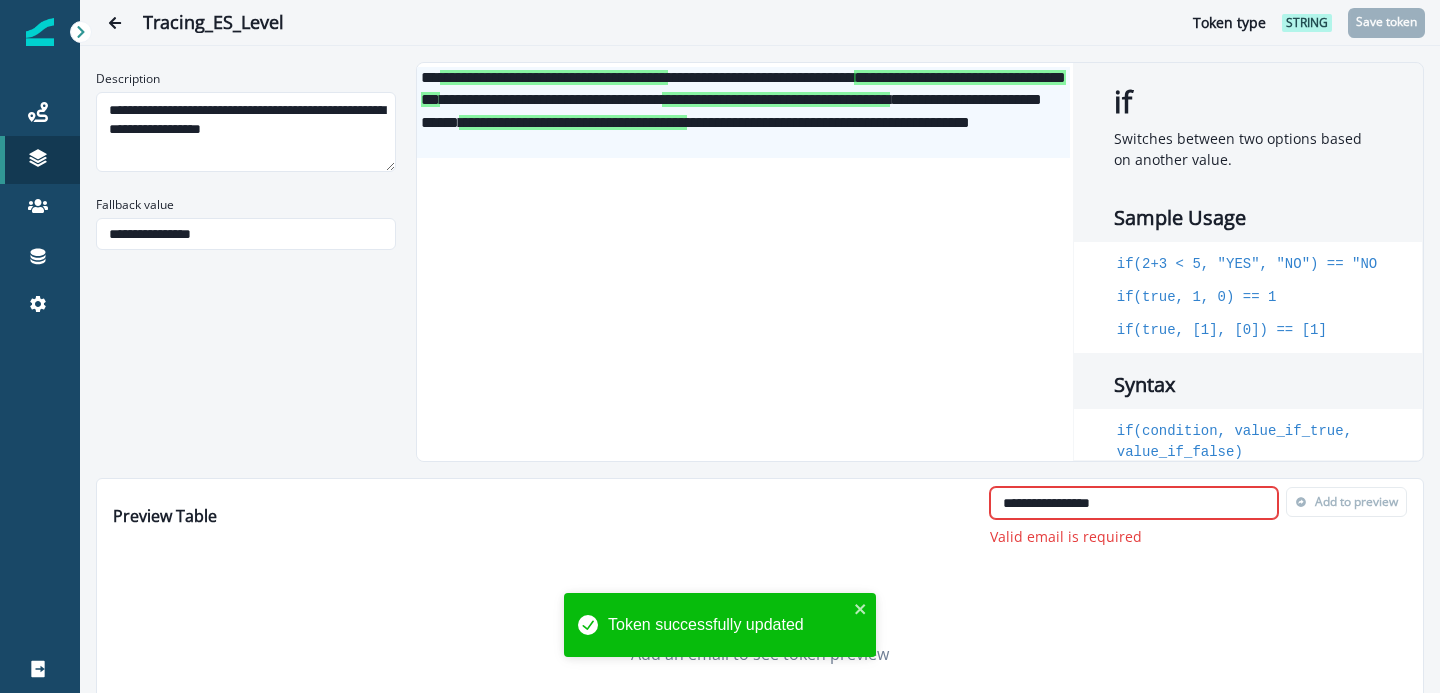 click on "**********" at bounding box center (1134, 503) 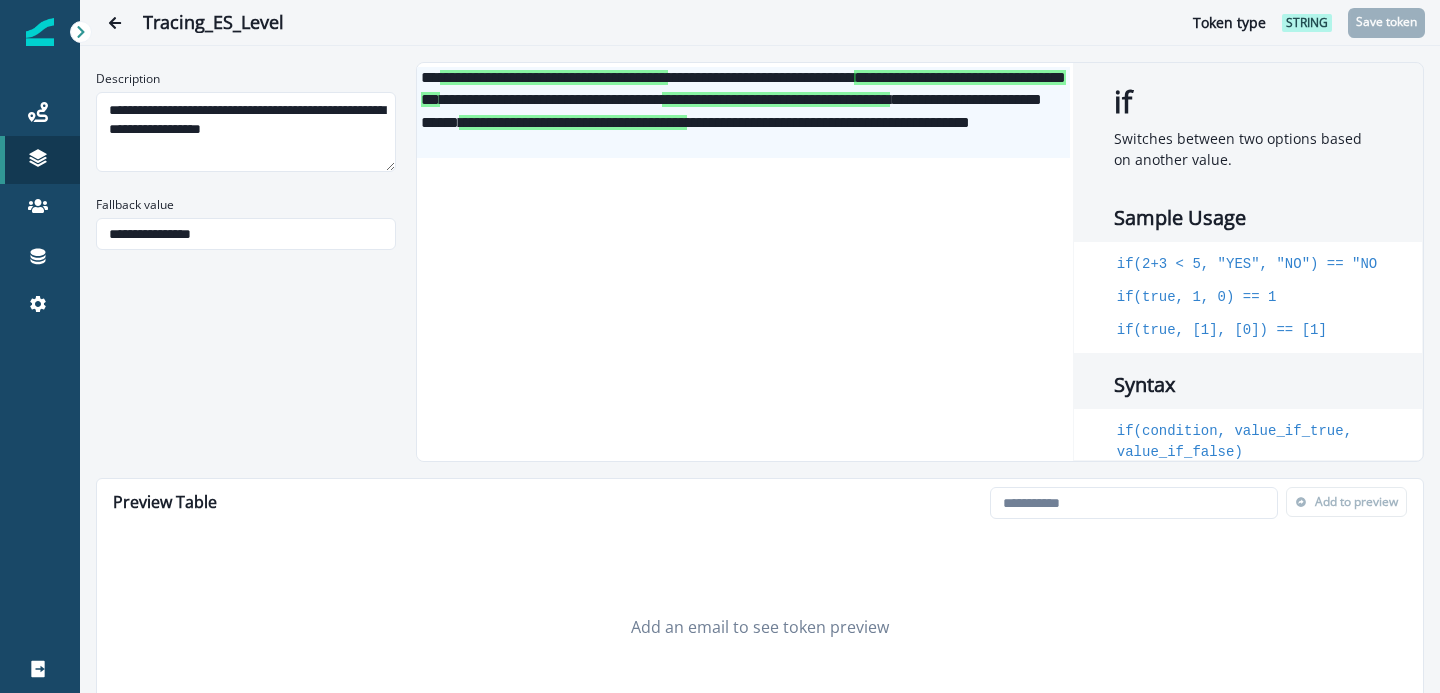 paste on "**********" 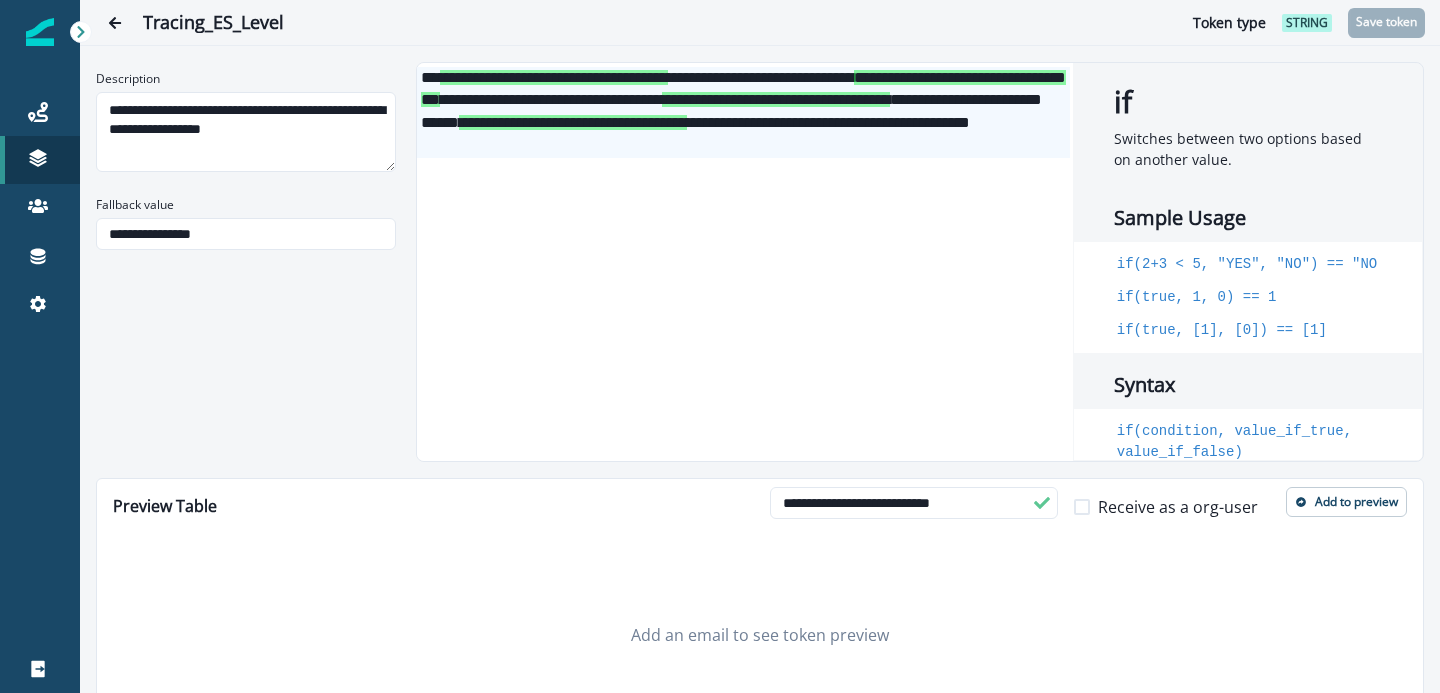 type on "**********" 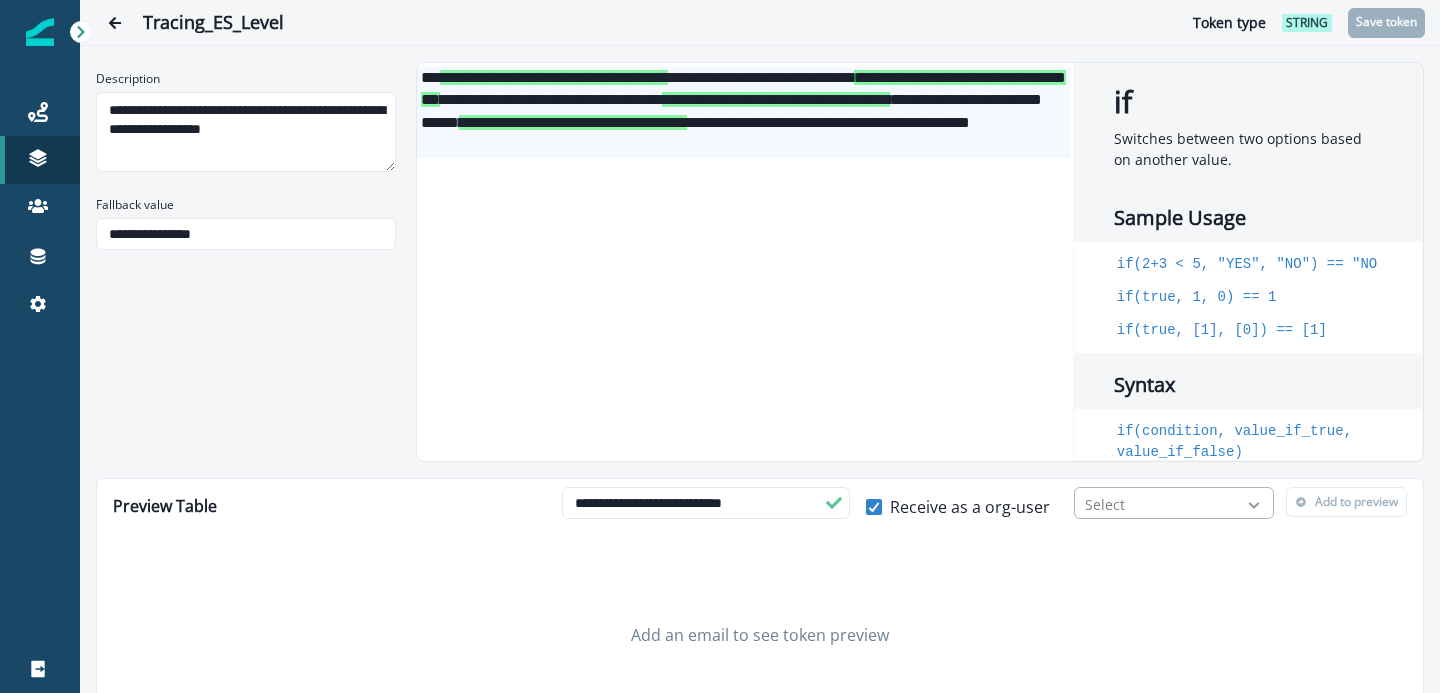 click 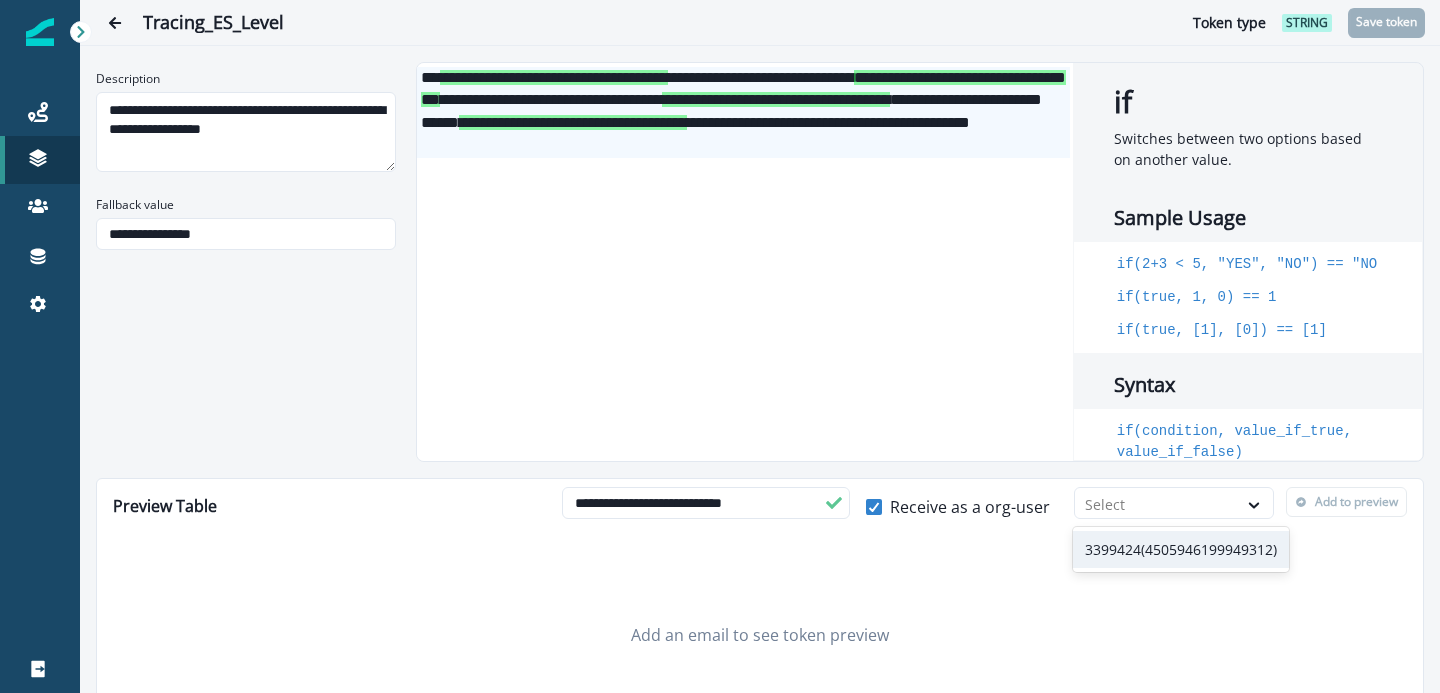 click on "3399424(4505946199949312)" at bounding box center [1181, 549] 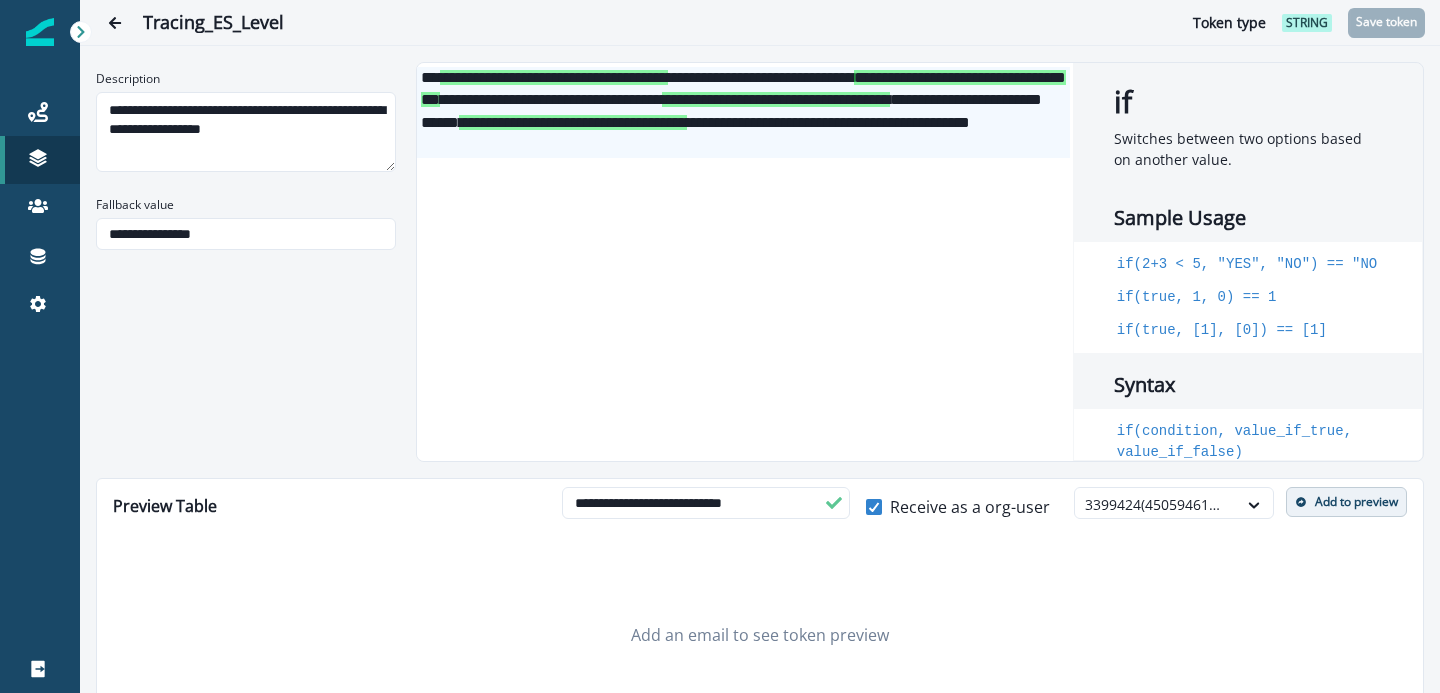 click on "Add to preview" at bounding box center (1356, 502) 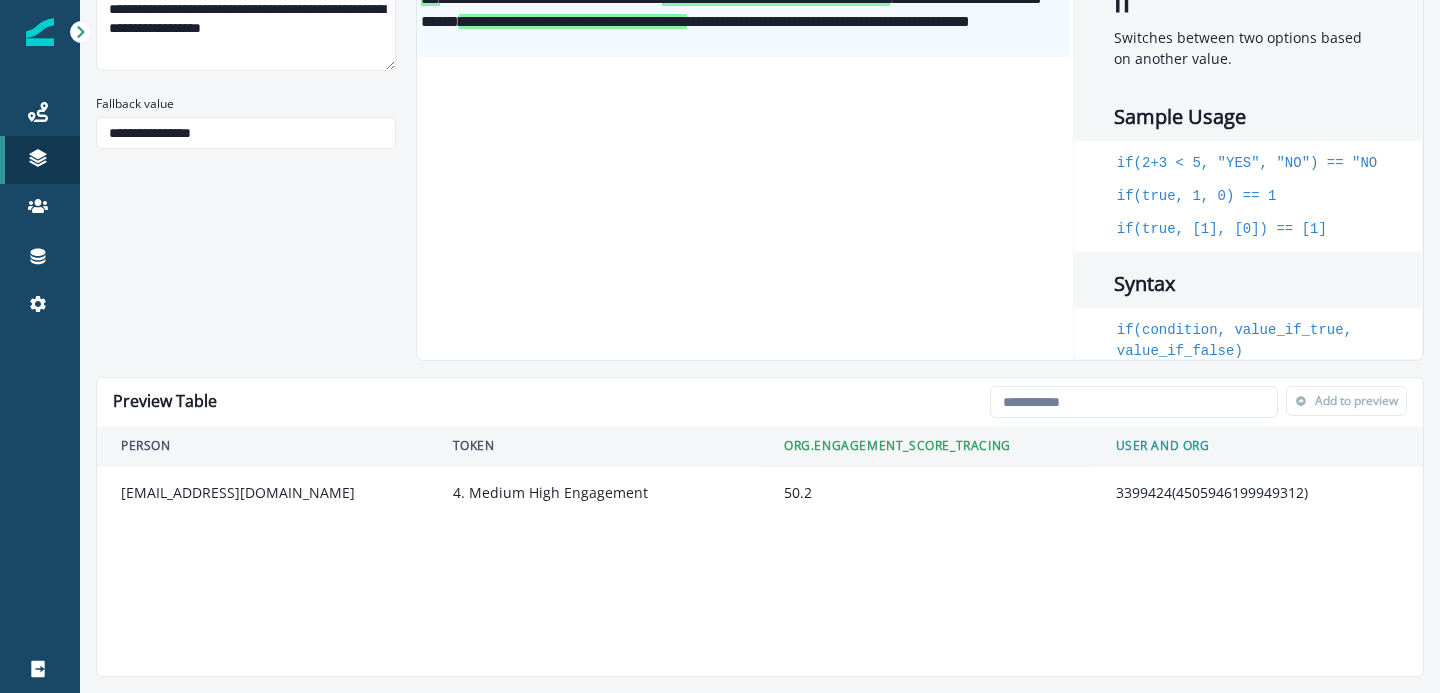 scroll, scrollTop: 0, scrollLeft: 0, axis: both 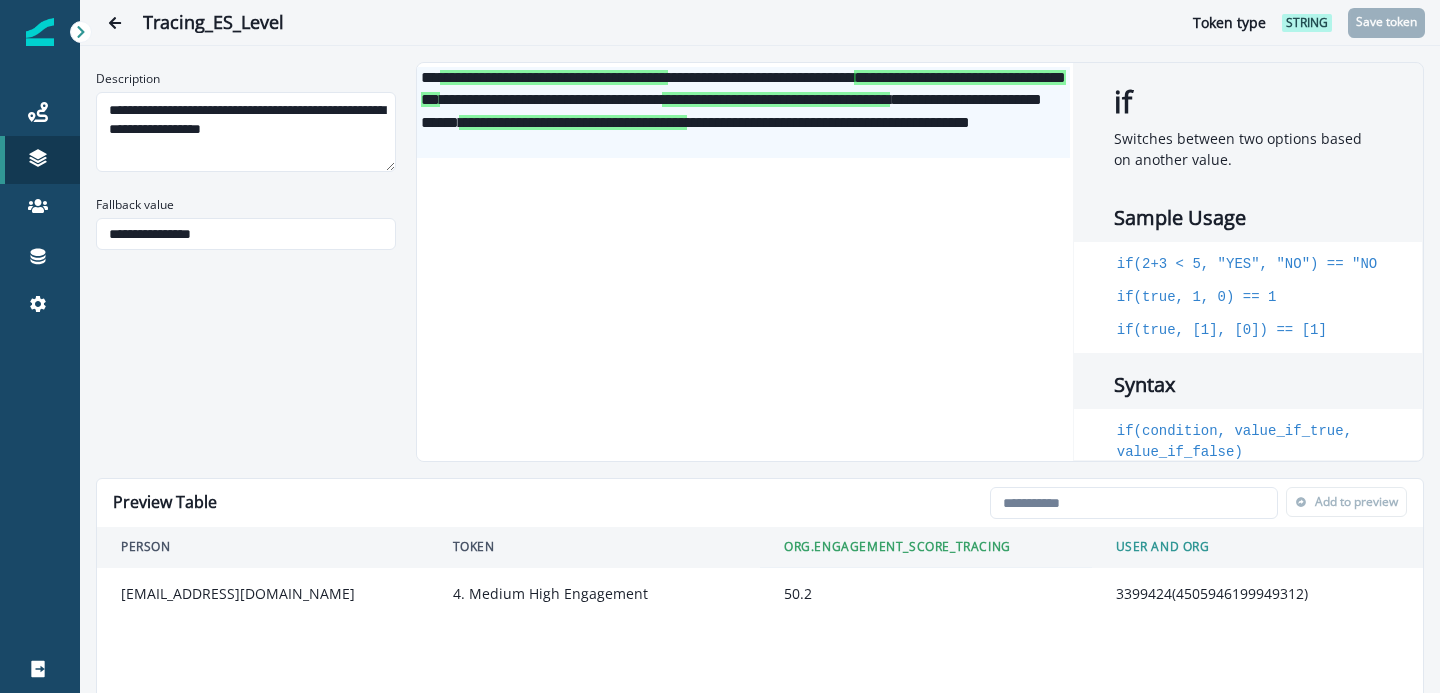 click on "**********" at bounding box center [743, 112] 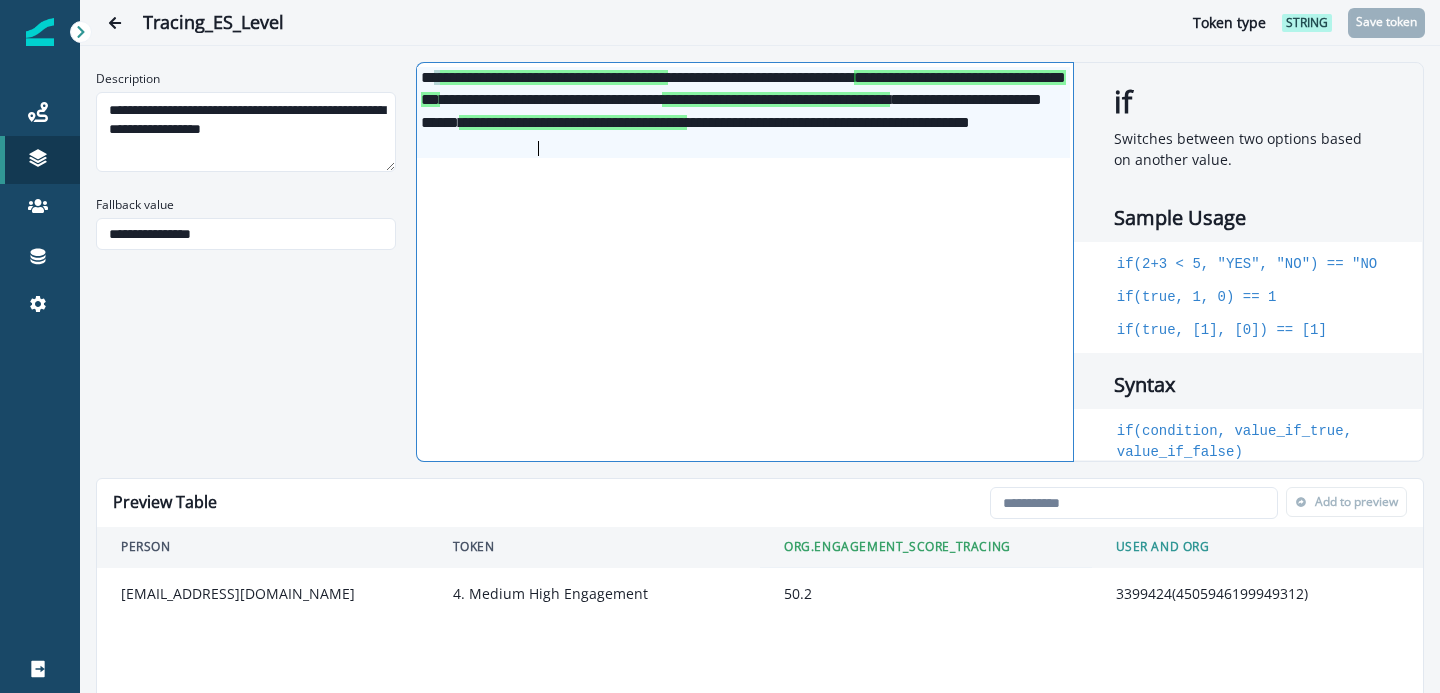click on "**********" at bounding box center (760, 262) 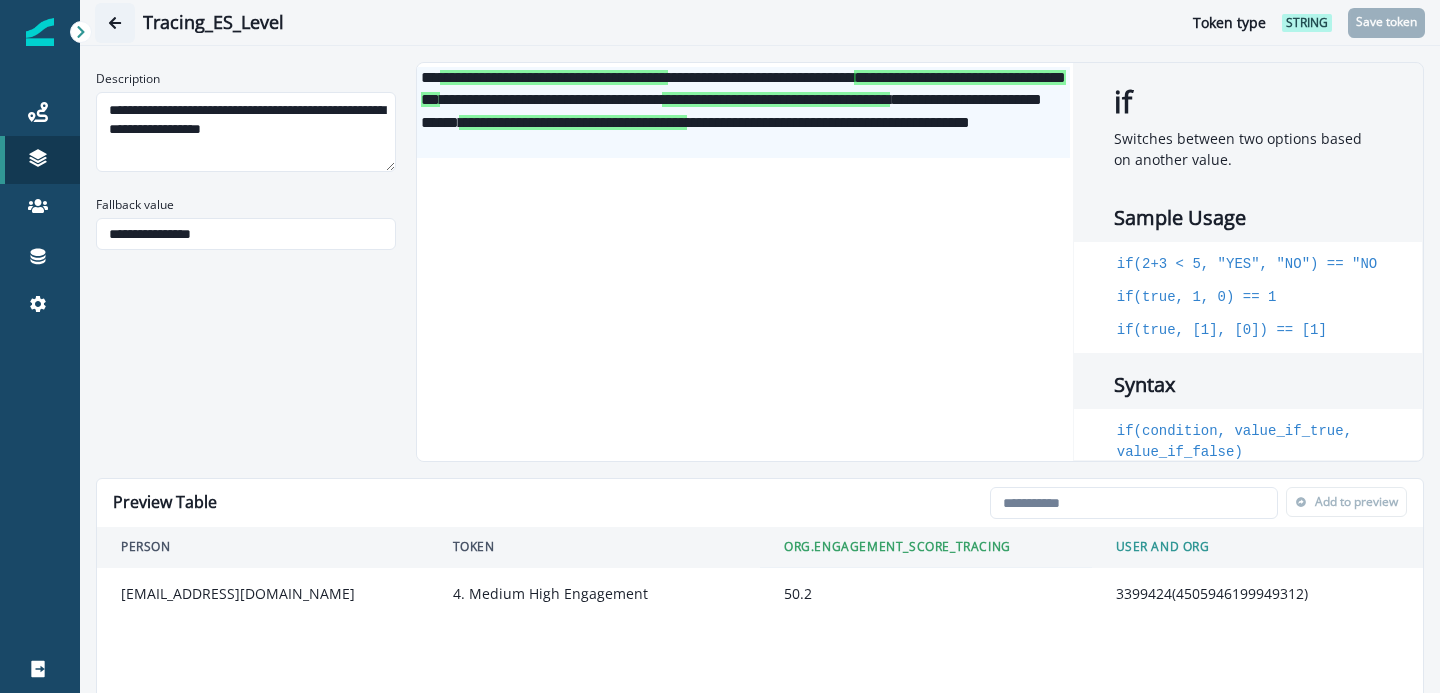 click at bounding box center [115, 23] 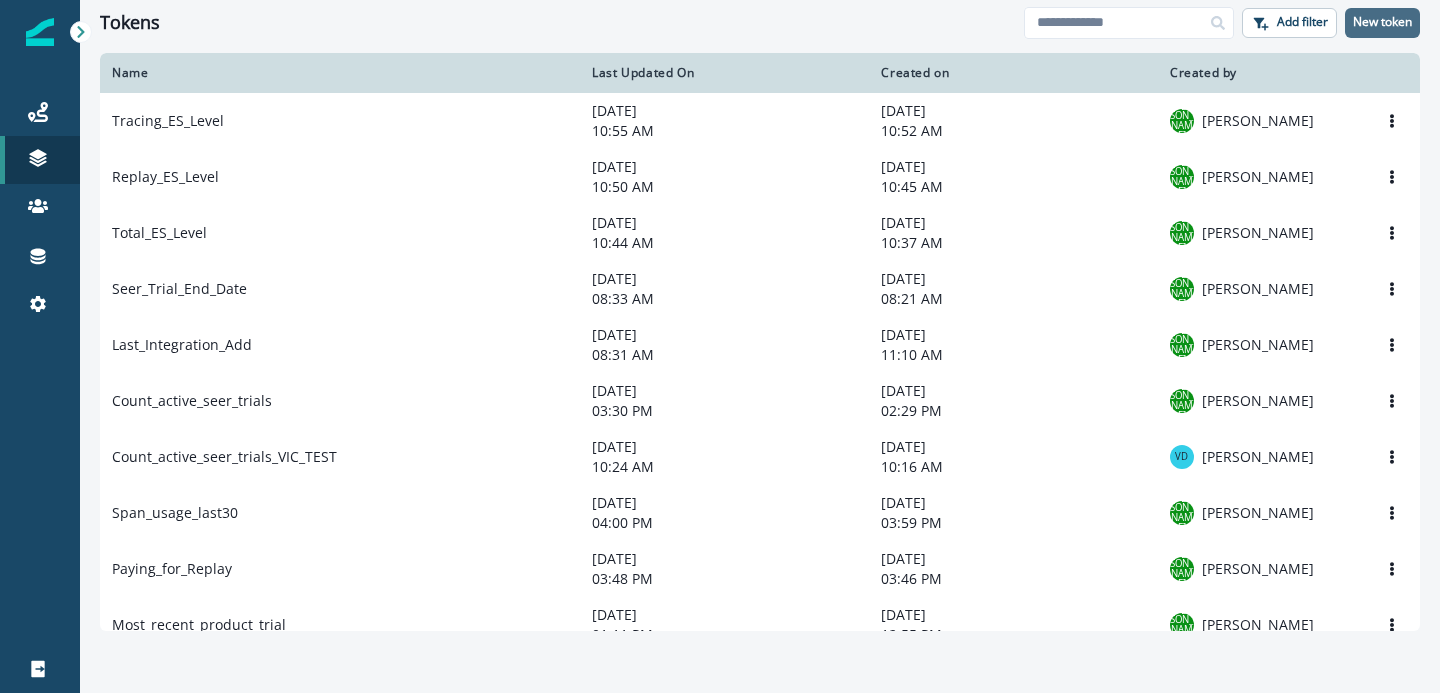 click on "New token" at bounding box center [1382, 22] 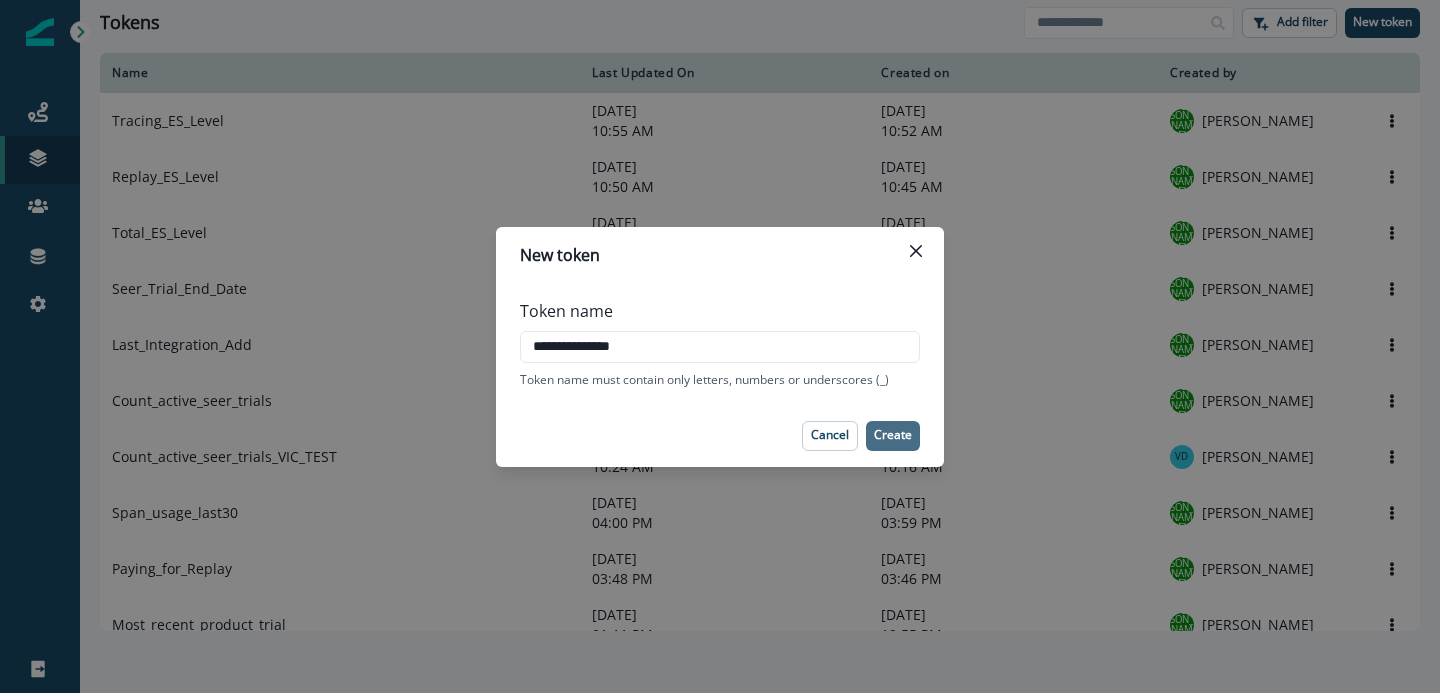 type on "**********" 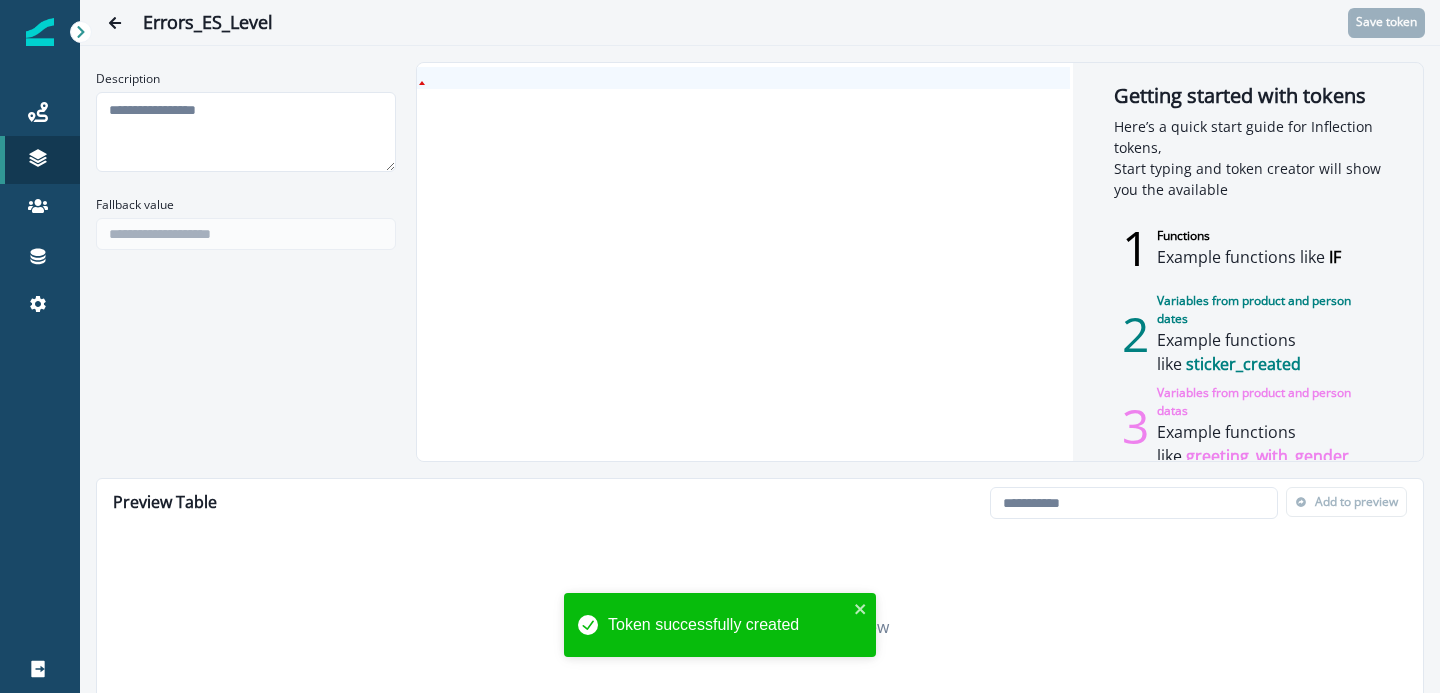 click at bounding box center (743, 262) 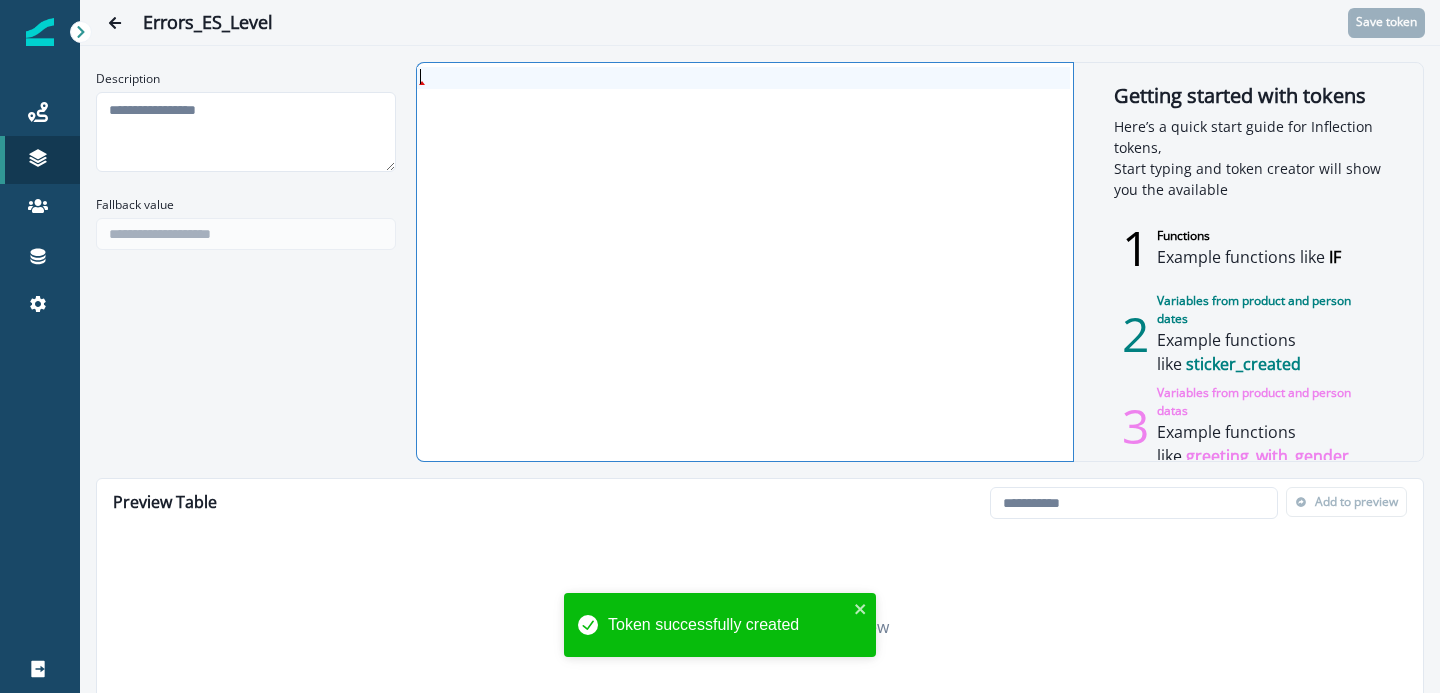 type 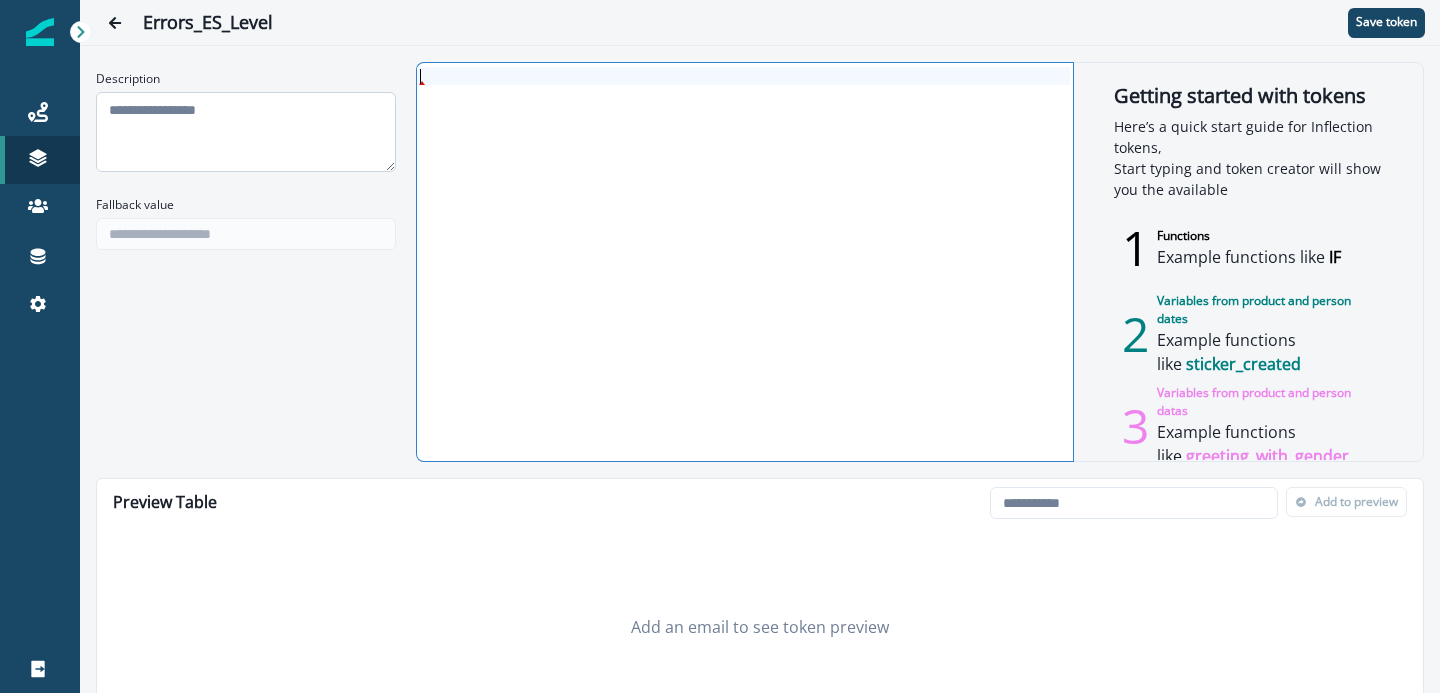 click on "Description" at bounding box center [246, 132] 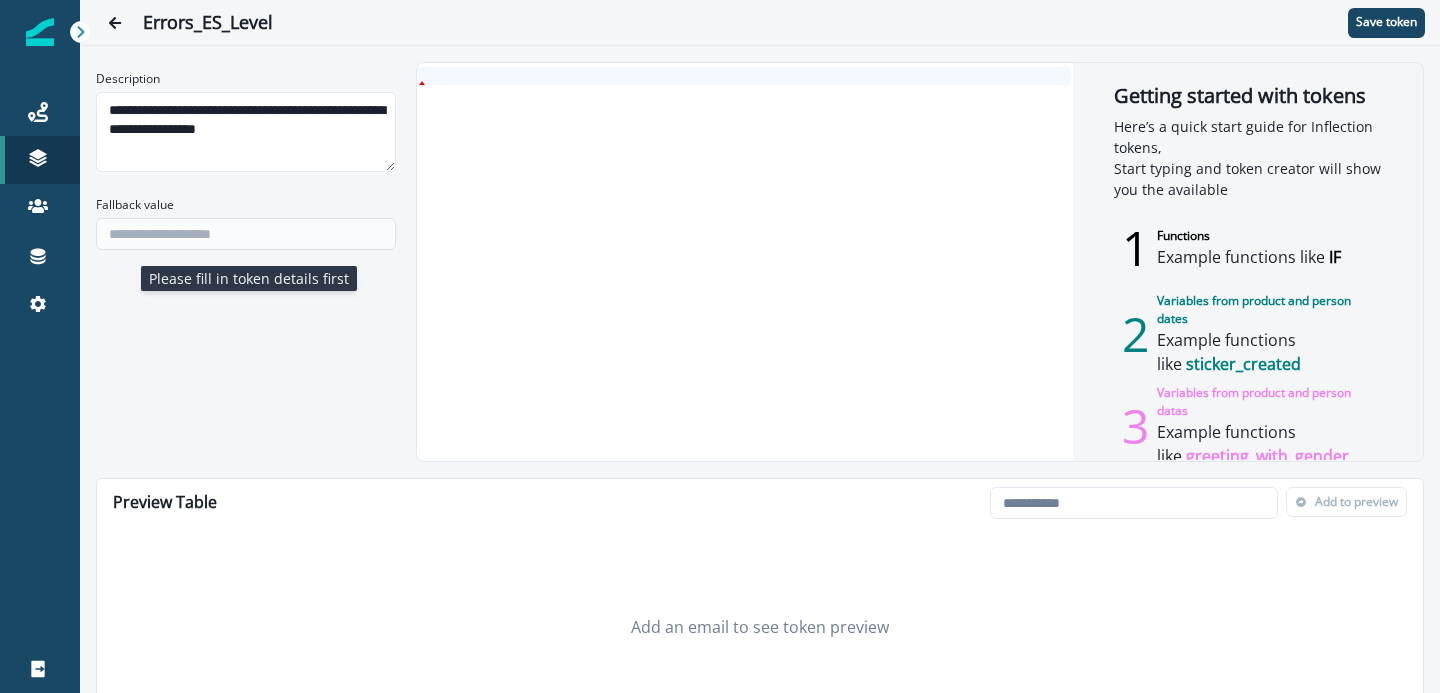 type on "**********" 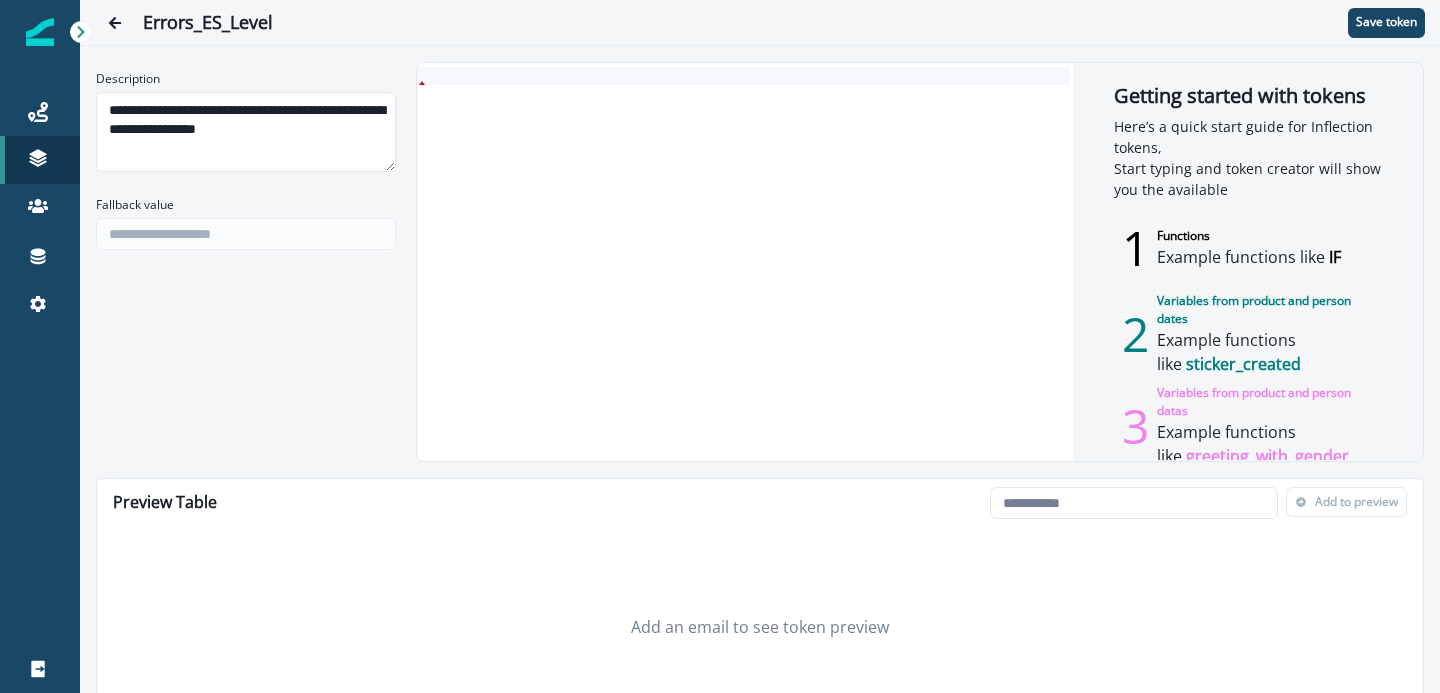 click at bounding box center (743, 262) 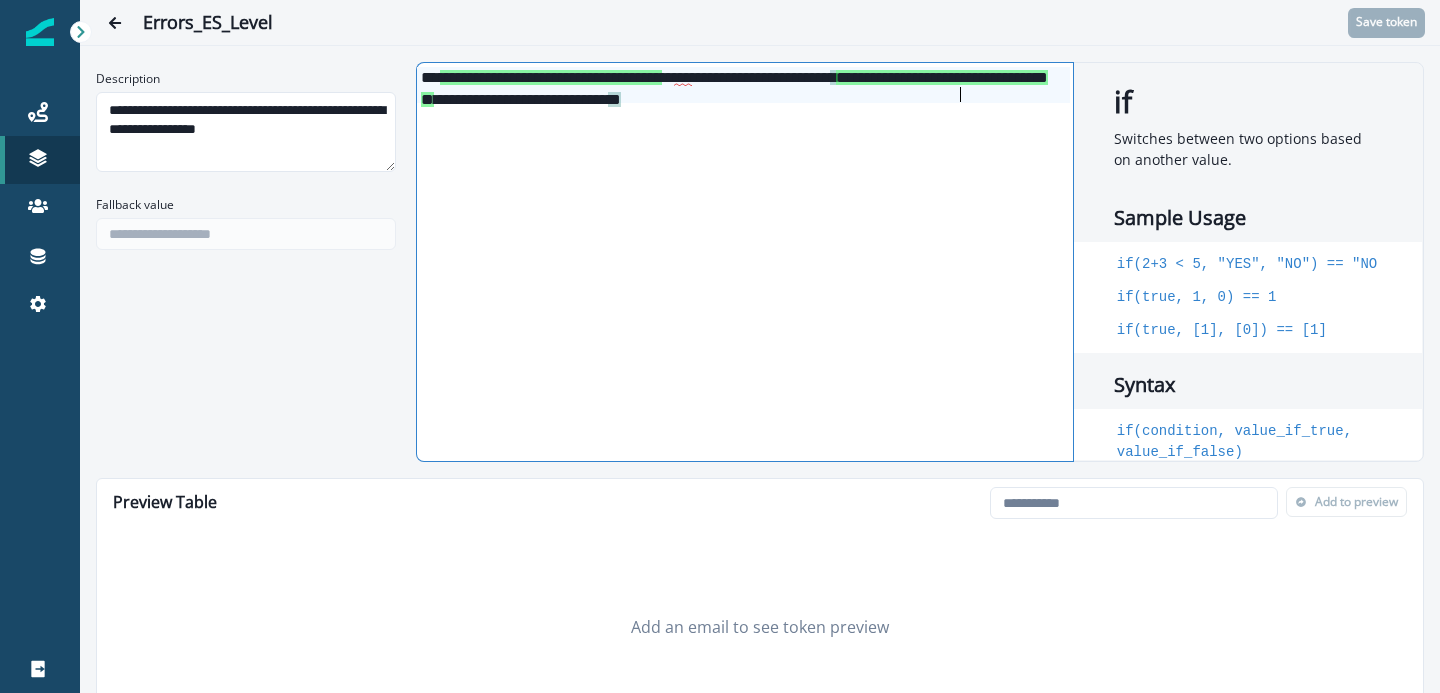 click on "**********" at bounding box center [743, 85] 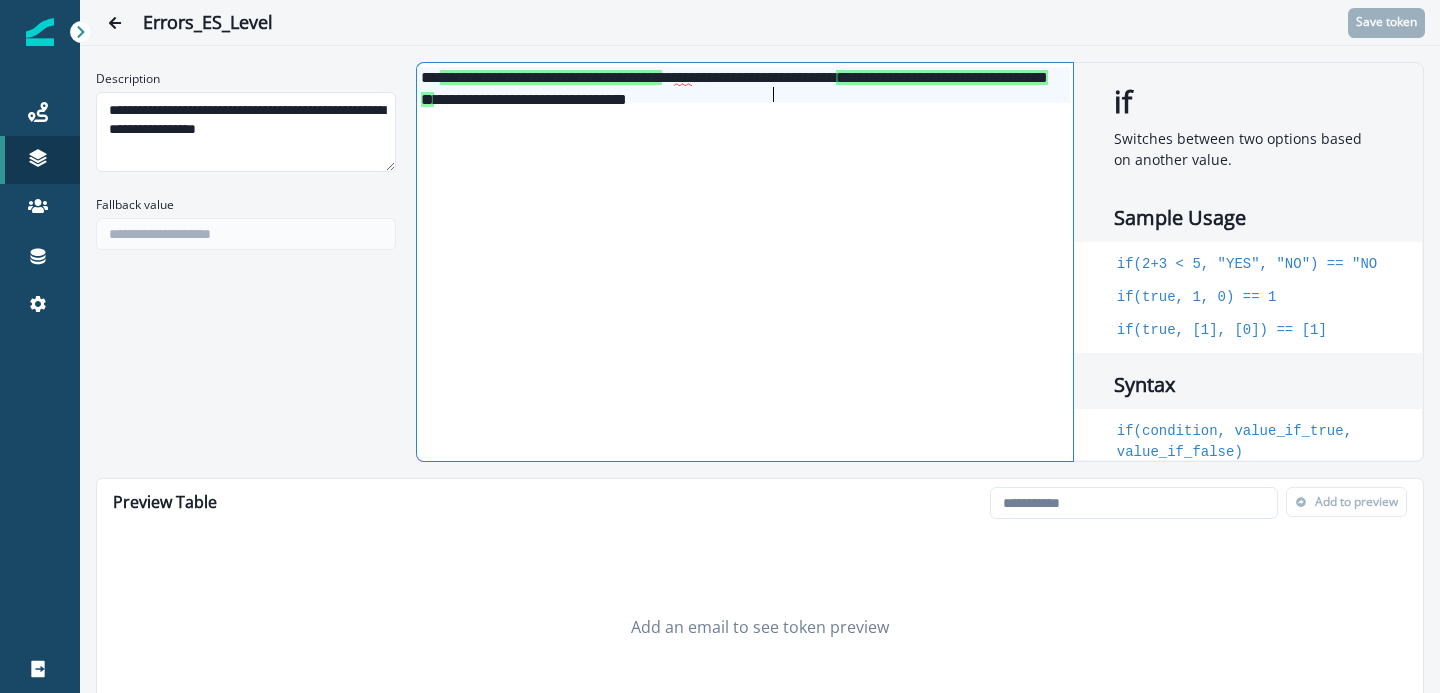 click on "**********" at bounding box center (743, 85) 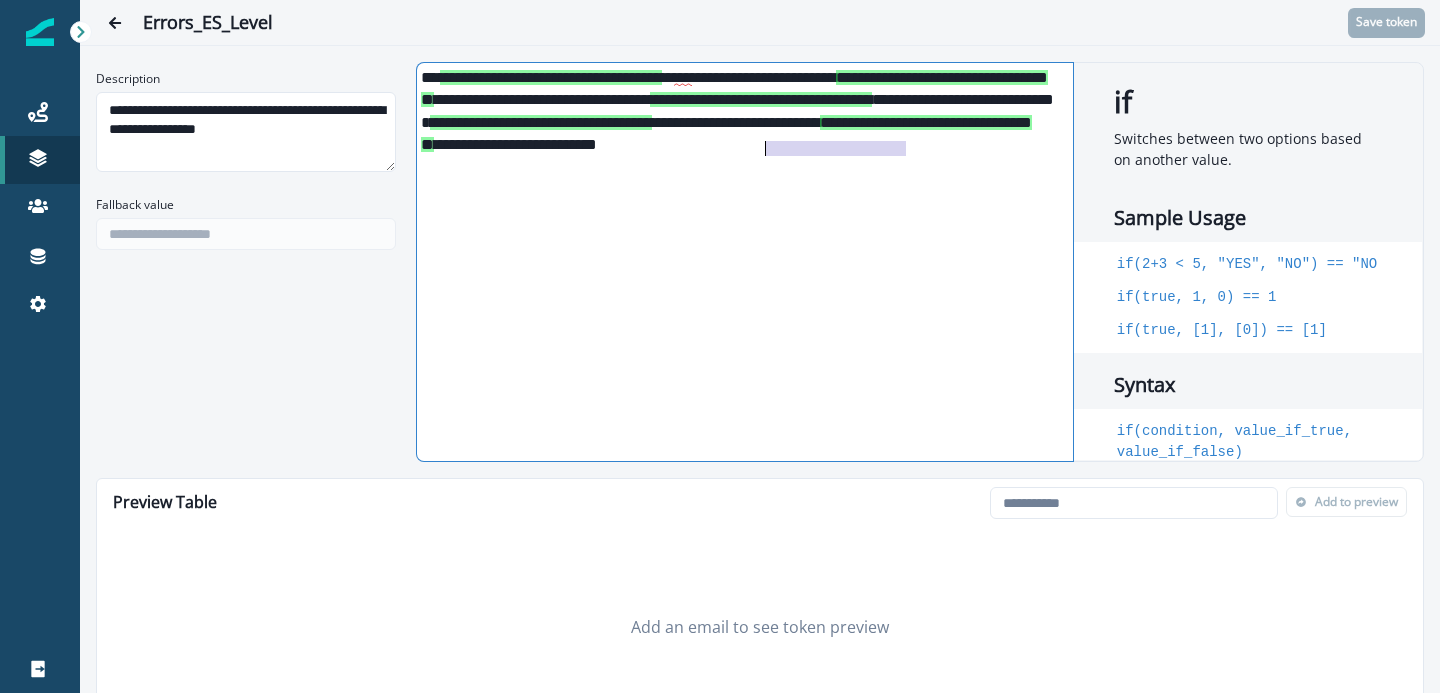 drag, startPoint x: 903, startPoint y: 147, endPoint x: 768, endPoint y: 145, distance: 135.01482 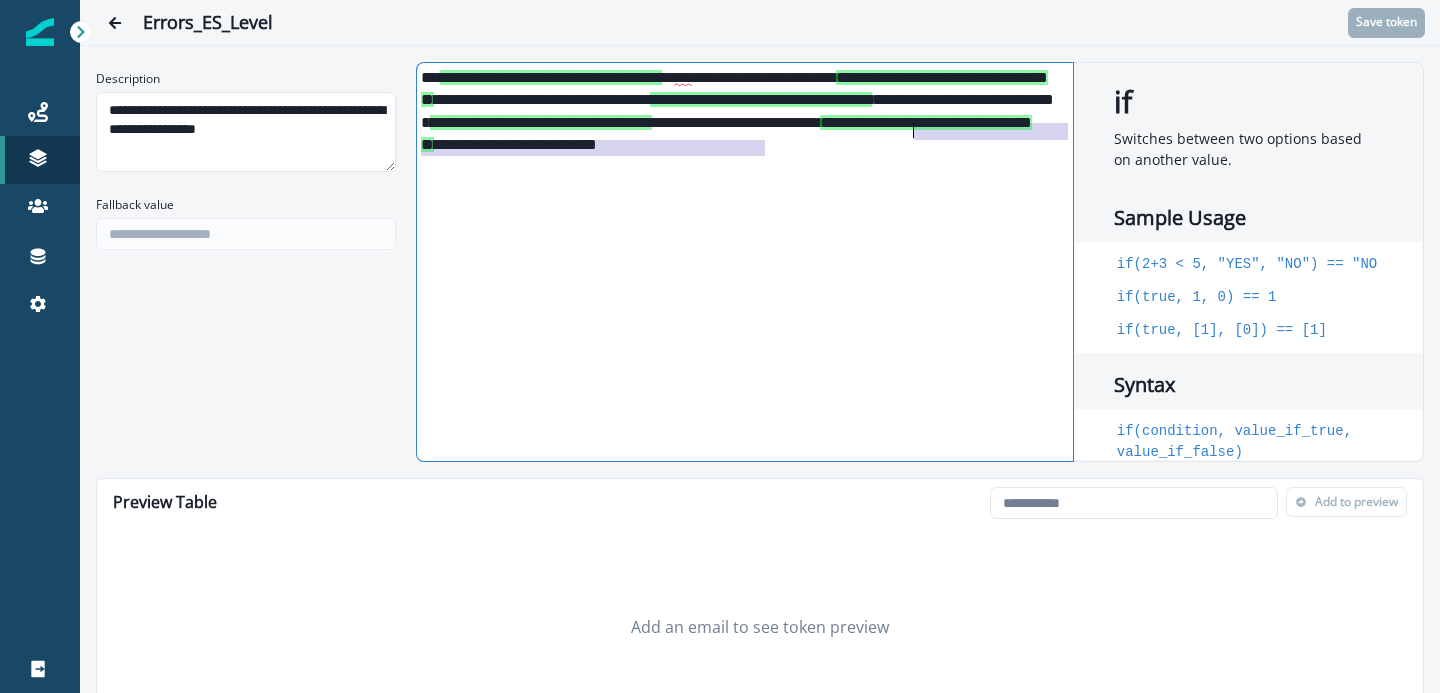 drag, startPoint x: 762, startPoint y: 147, endPoint x: 917, endPoint y: 128, distance: 156.16017 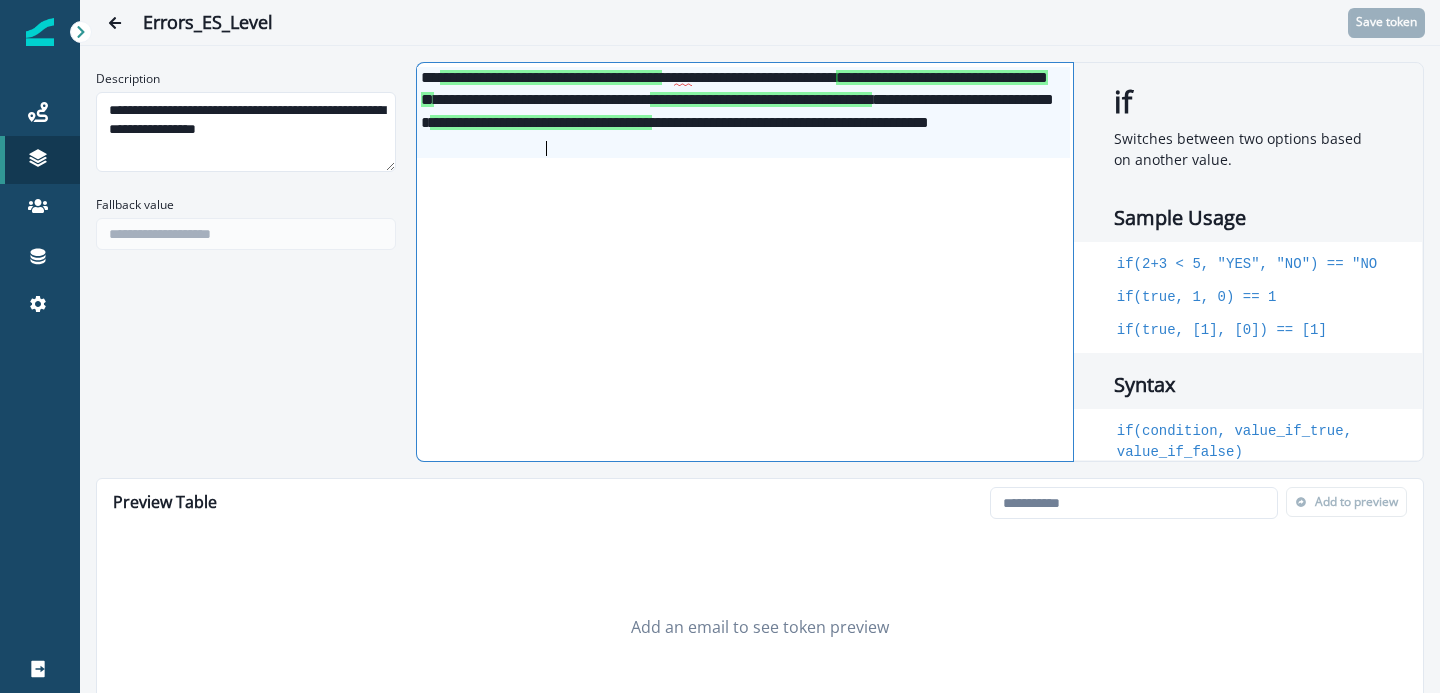 click on "**********" at bounding box center (743, 112) 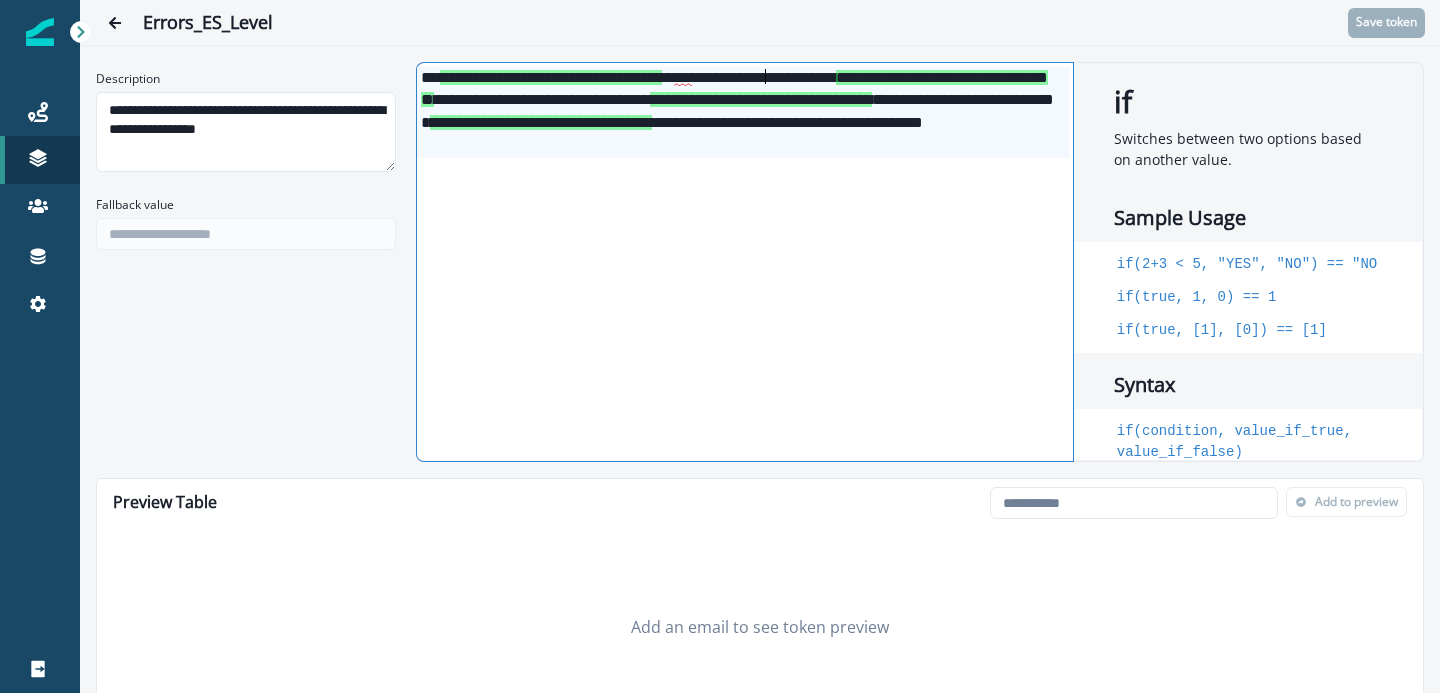 click on "***" at bounding box center (683, 78) 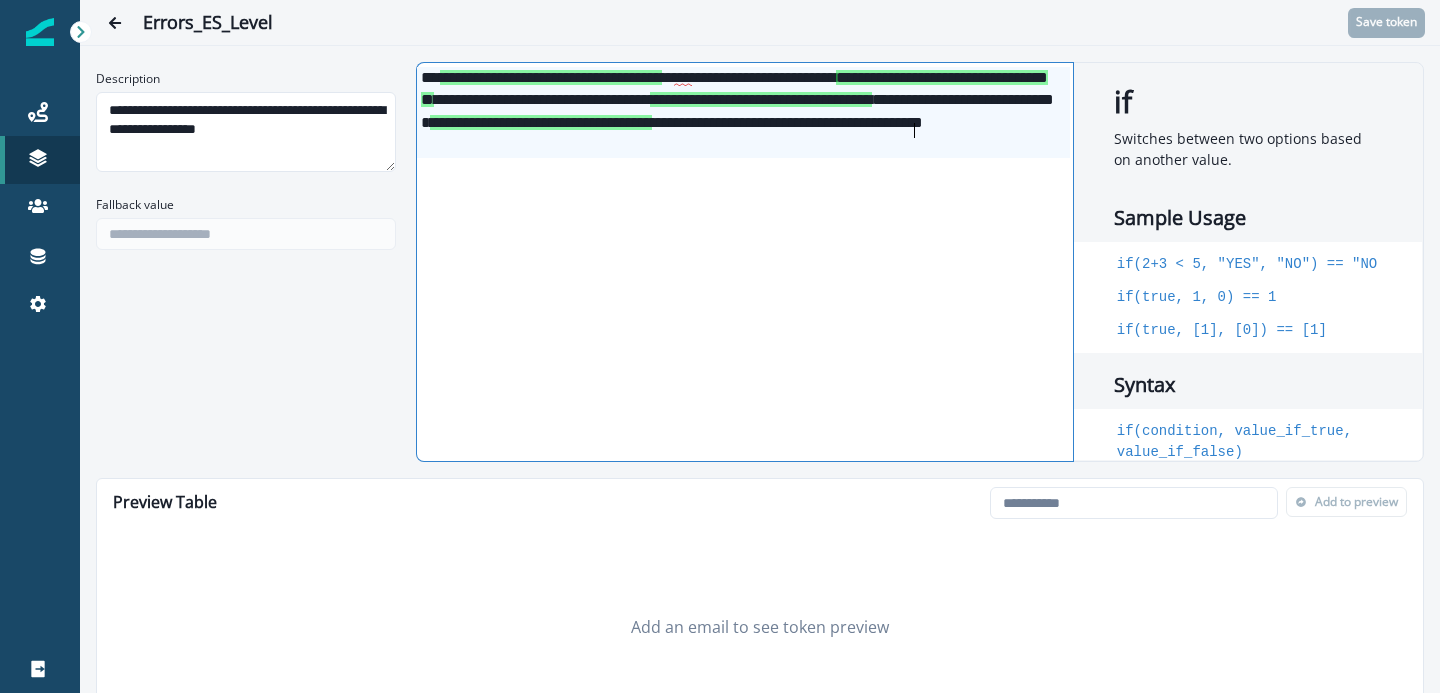 click on "**********" at bounding box center (743, 112) 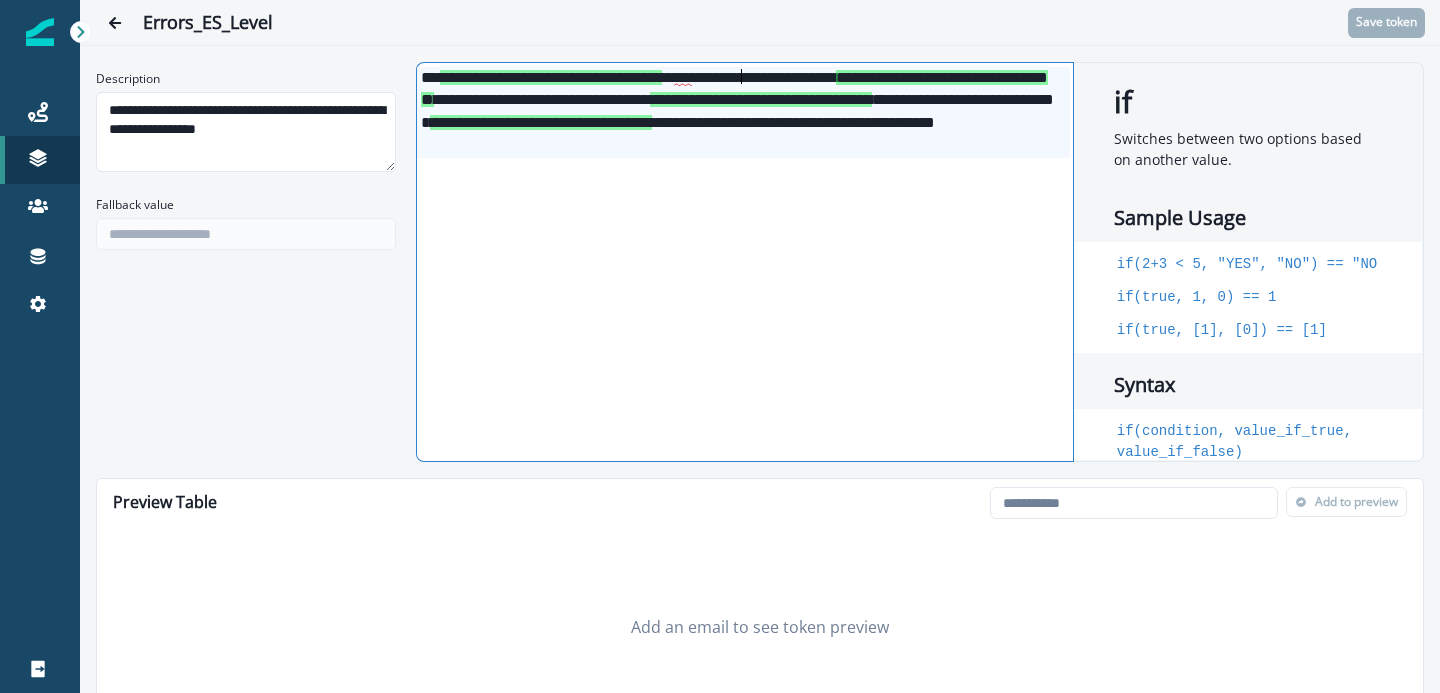 click on "**********" at bounding box center [743, 112] 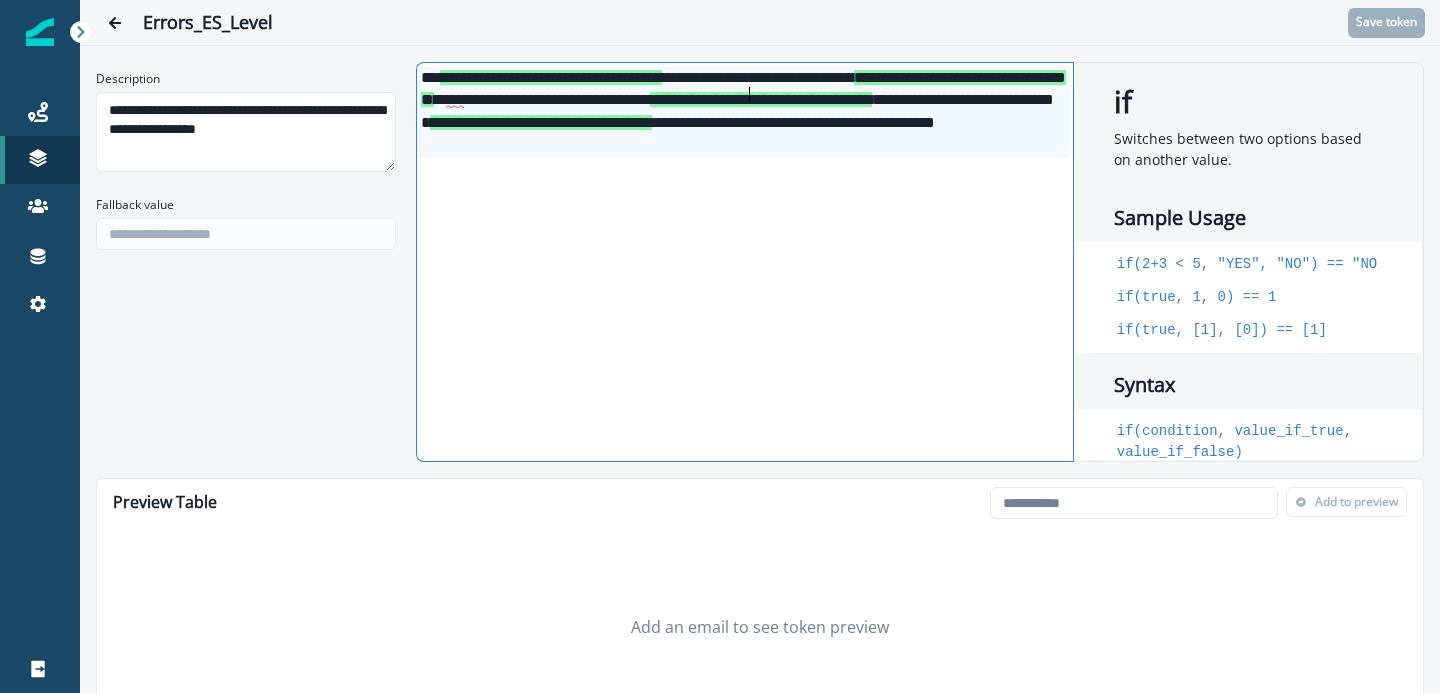 click on "**********" at bounding box center [743, 112] 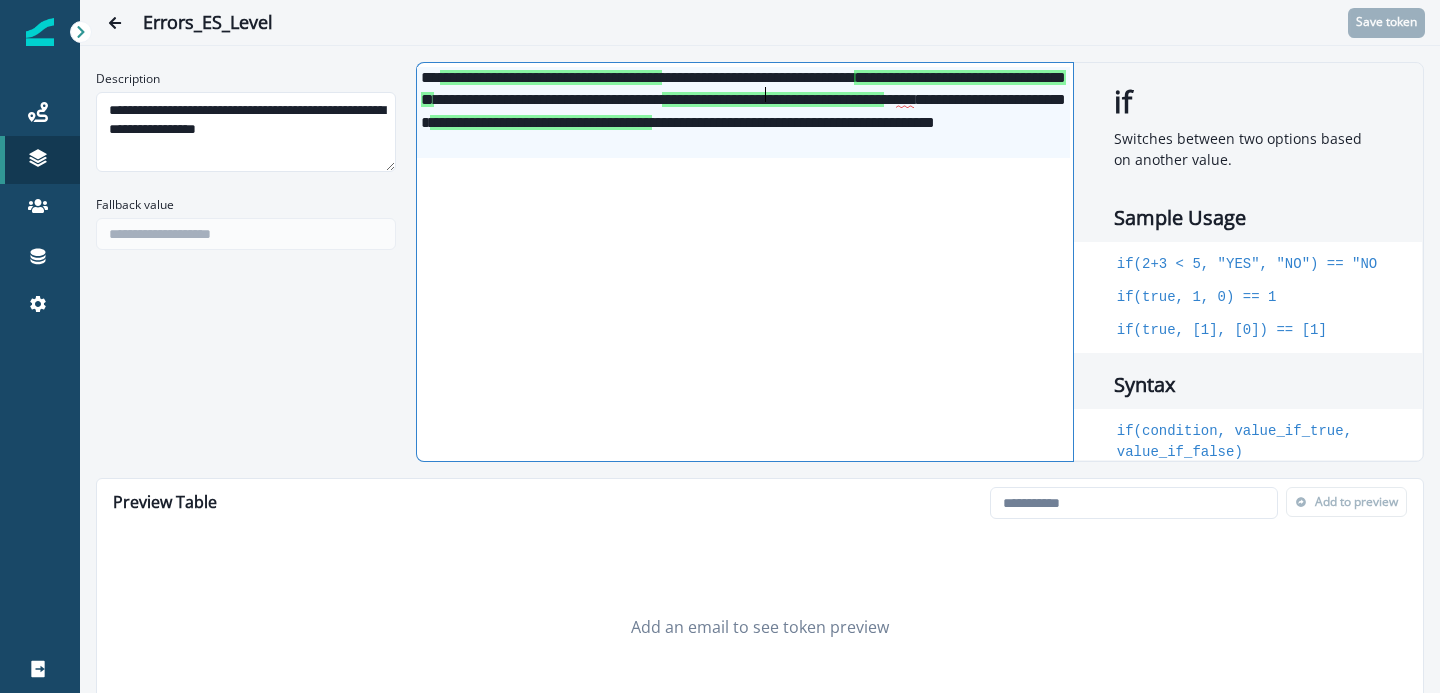 click on "**********" at bounding box center (743, 112) 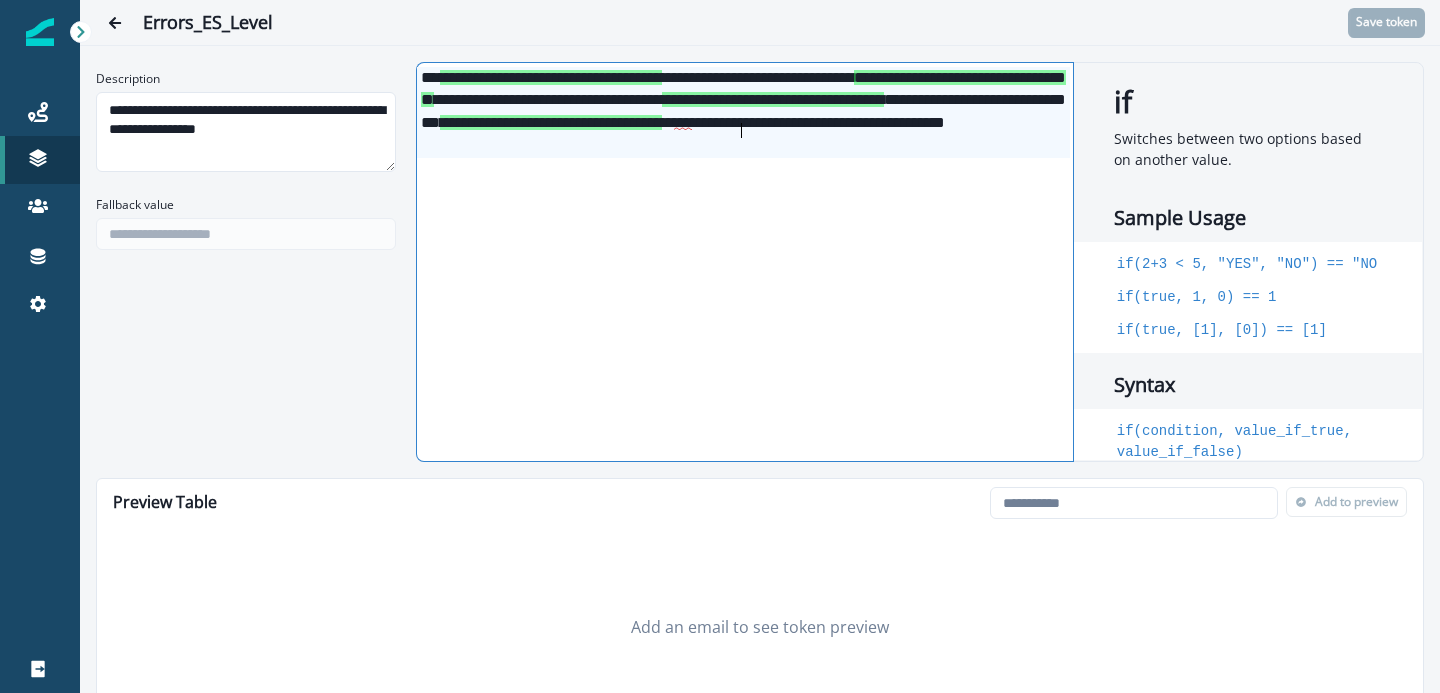 click on "**********" at bounding box center (743, 112) 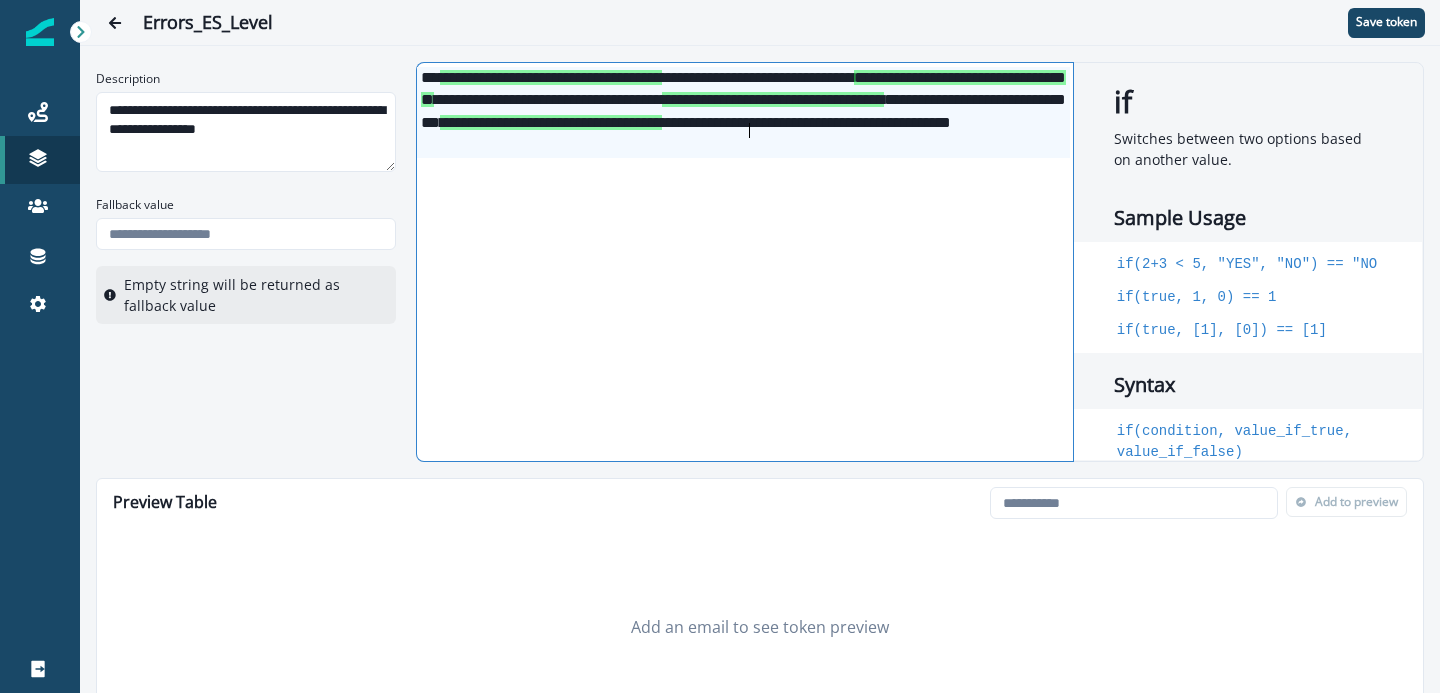 click on "**********" at bounding box center [743, 262] 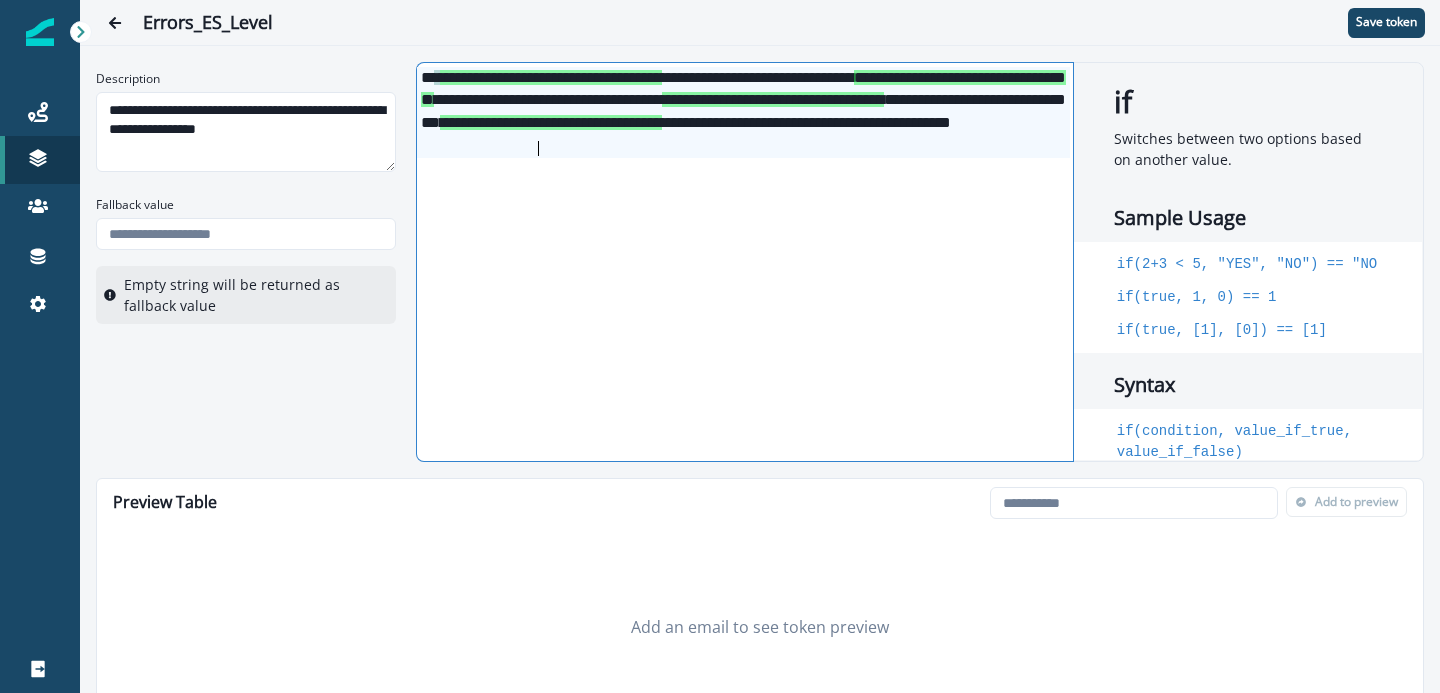 scroll, scrollTop: 6, scrollLeft: 0, axis: vertical 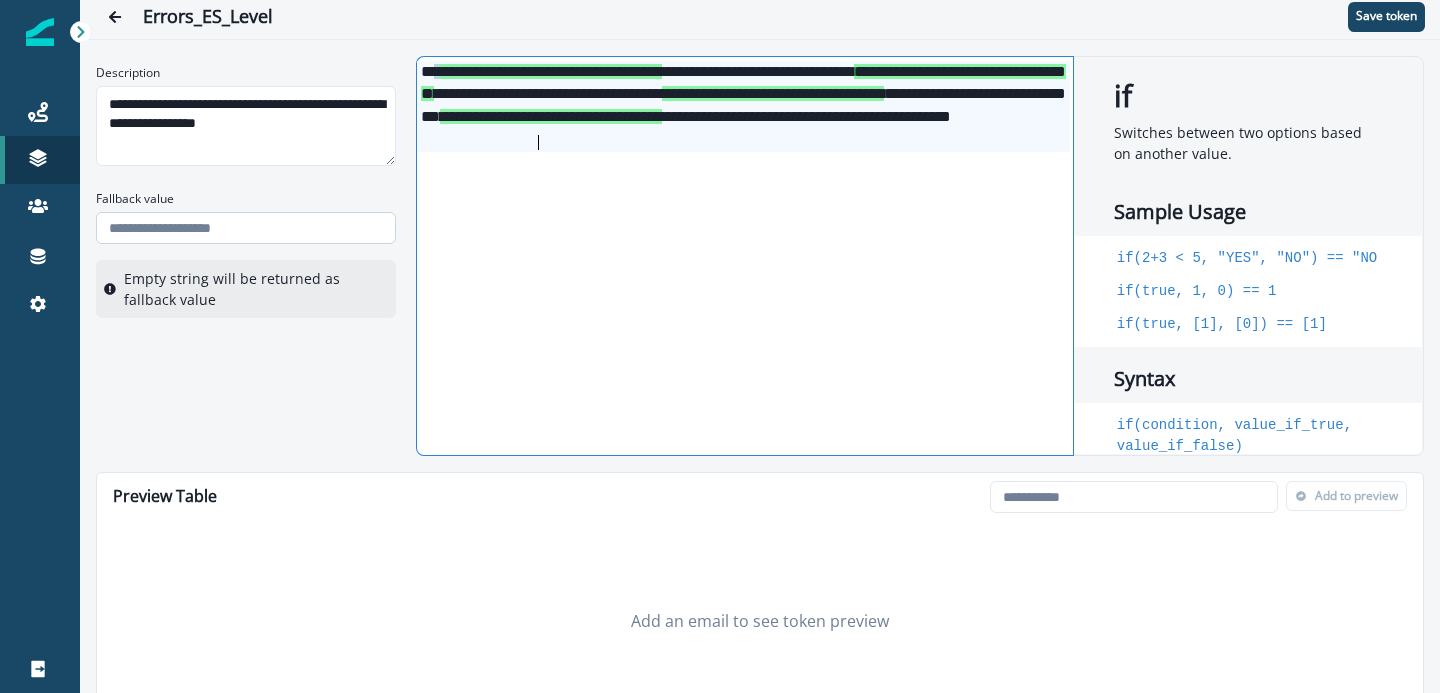 click on "Fallback value" at bounding box center (246, 228) 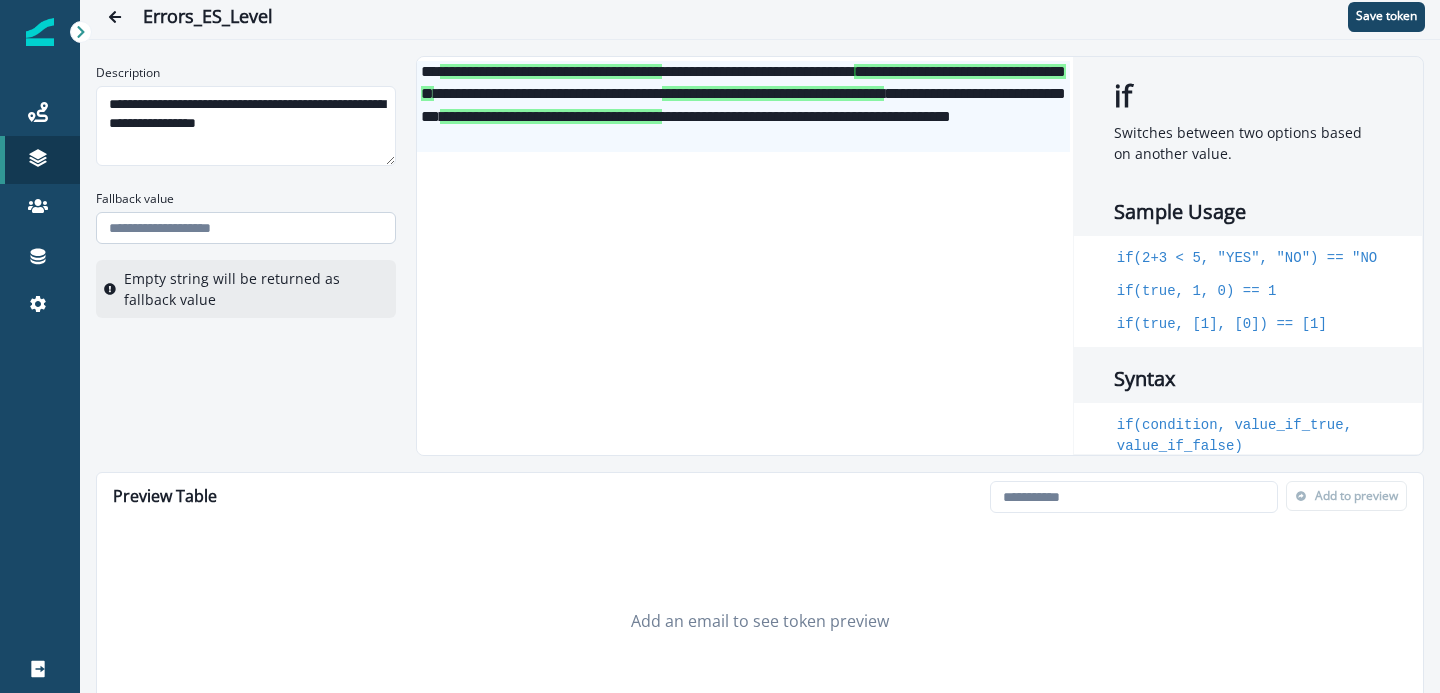 paste on "**********" 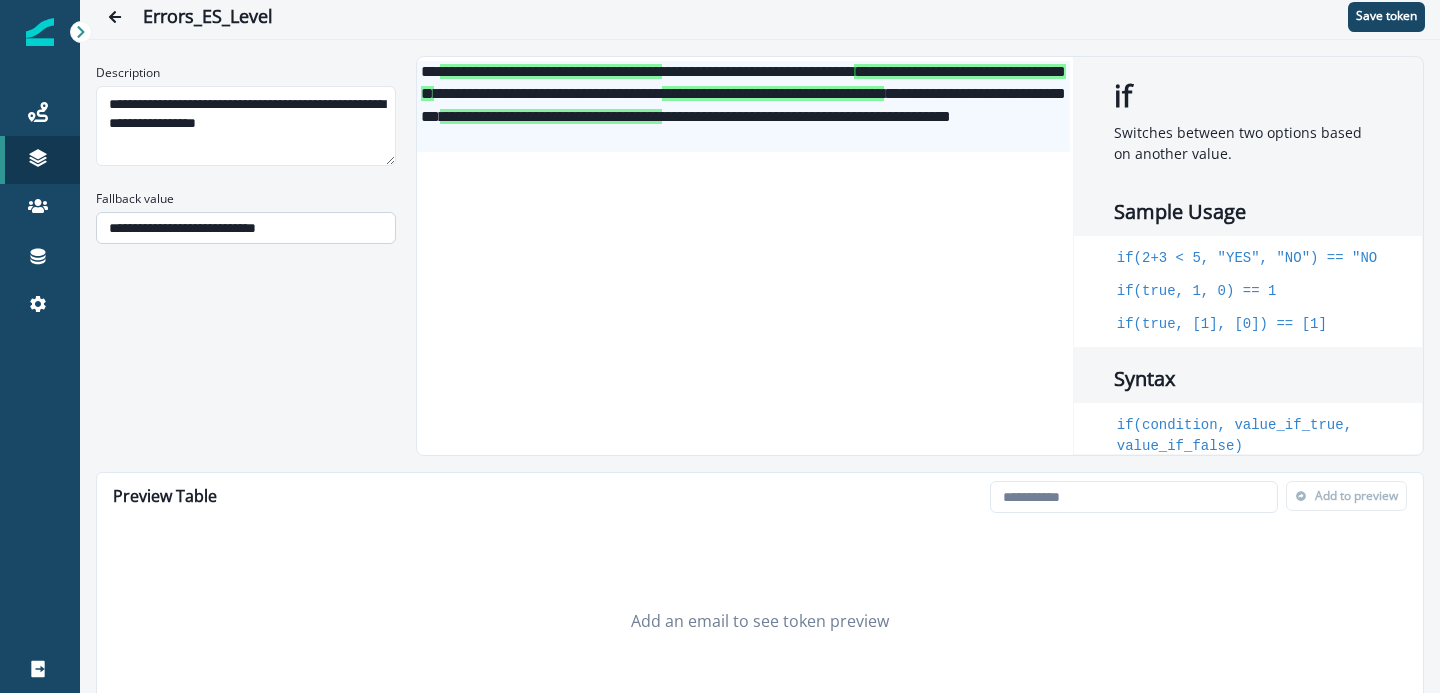 click on "**********" at bounding box center [246, 228] 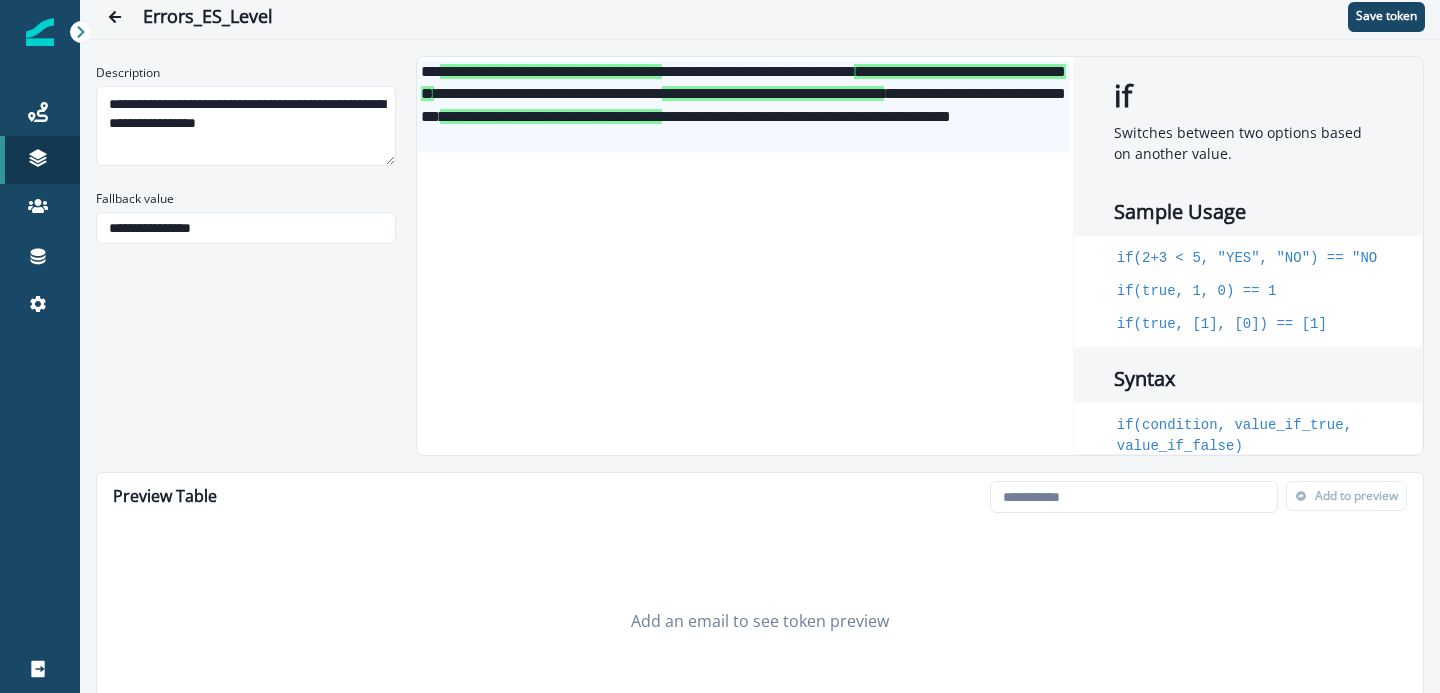type on "**********" 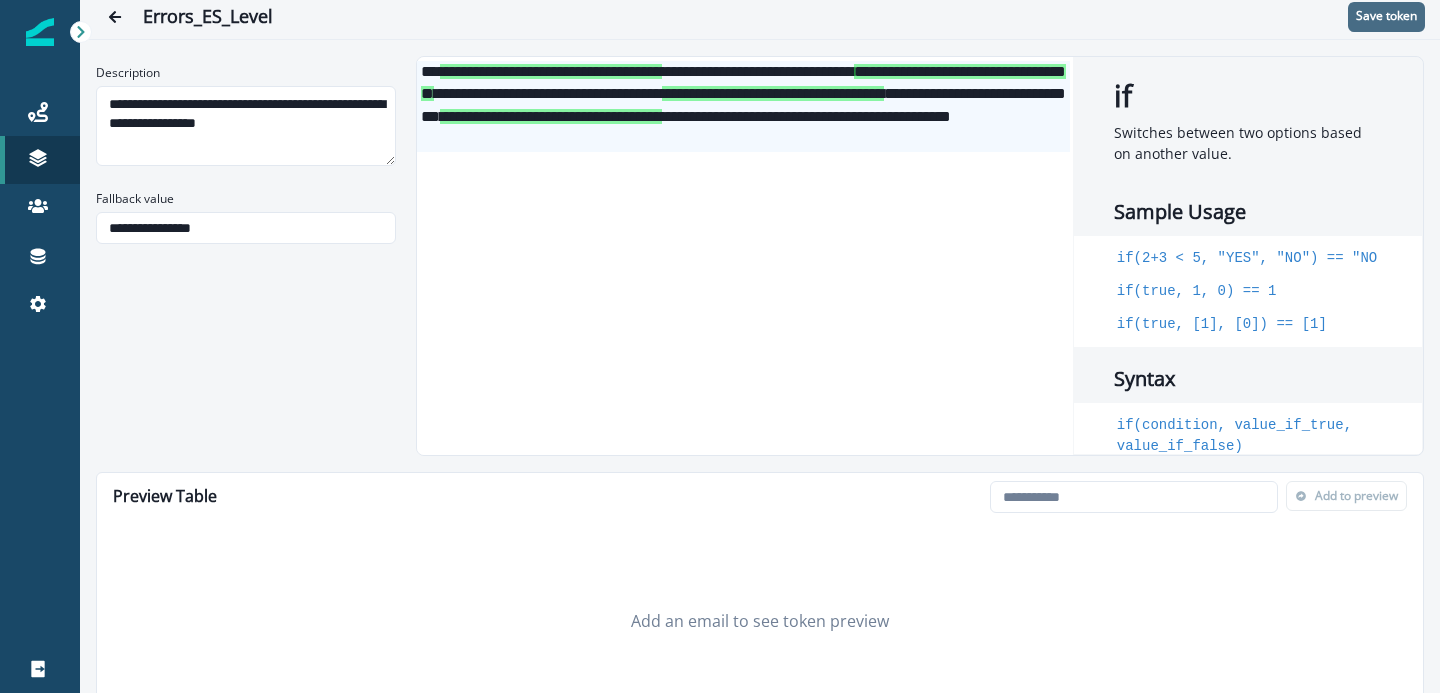 click on "Save token" at bounding box center (1386, 17) 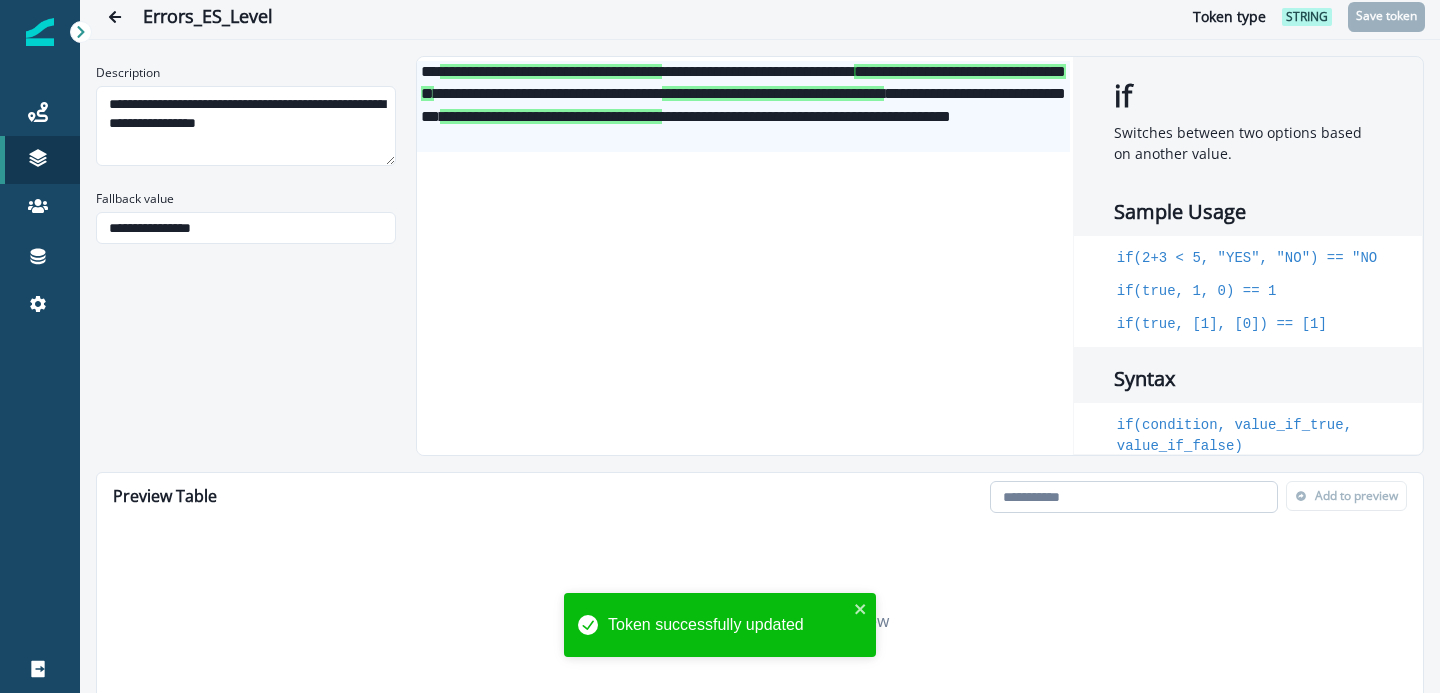 click at bounding box center (1134, 497) 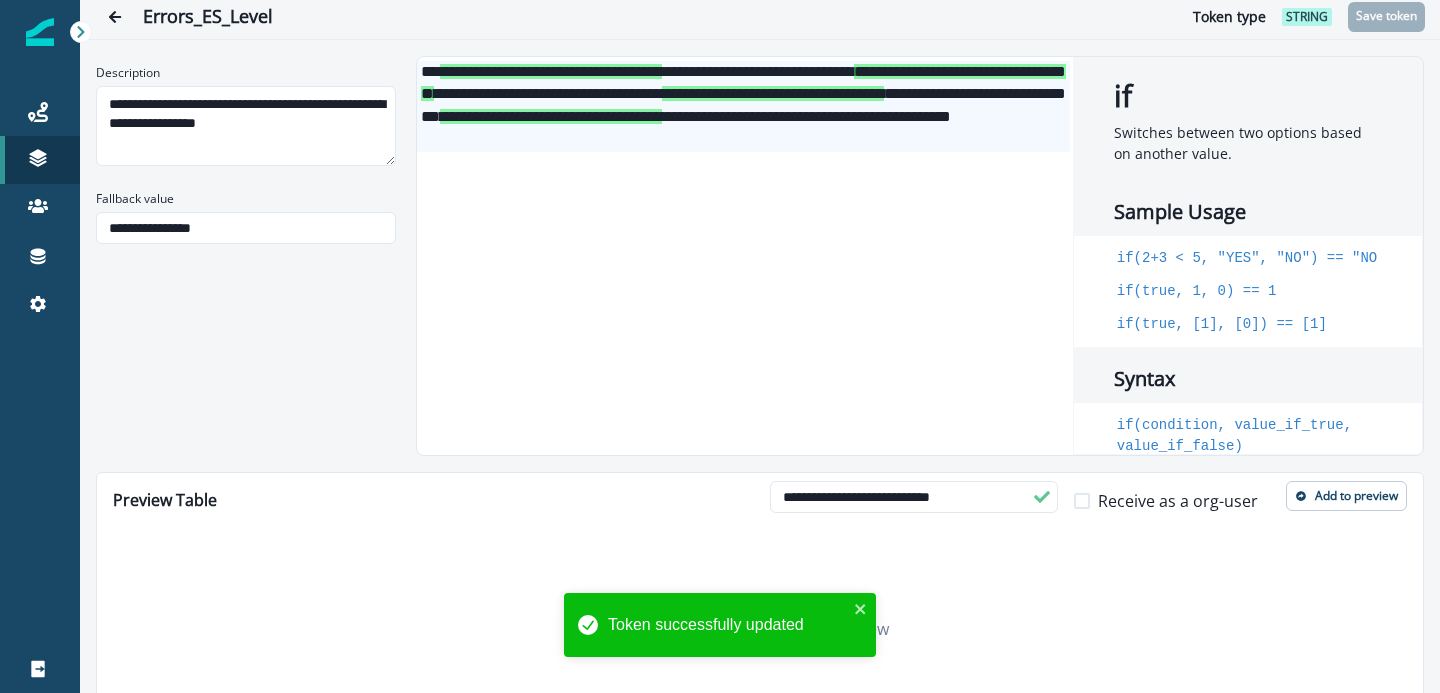 click on "Receive as a org-user" at bounding box center (1178, 501) 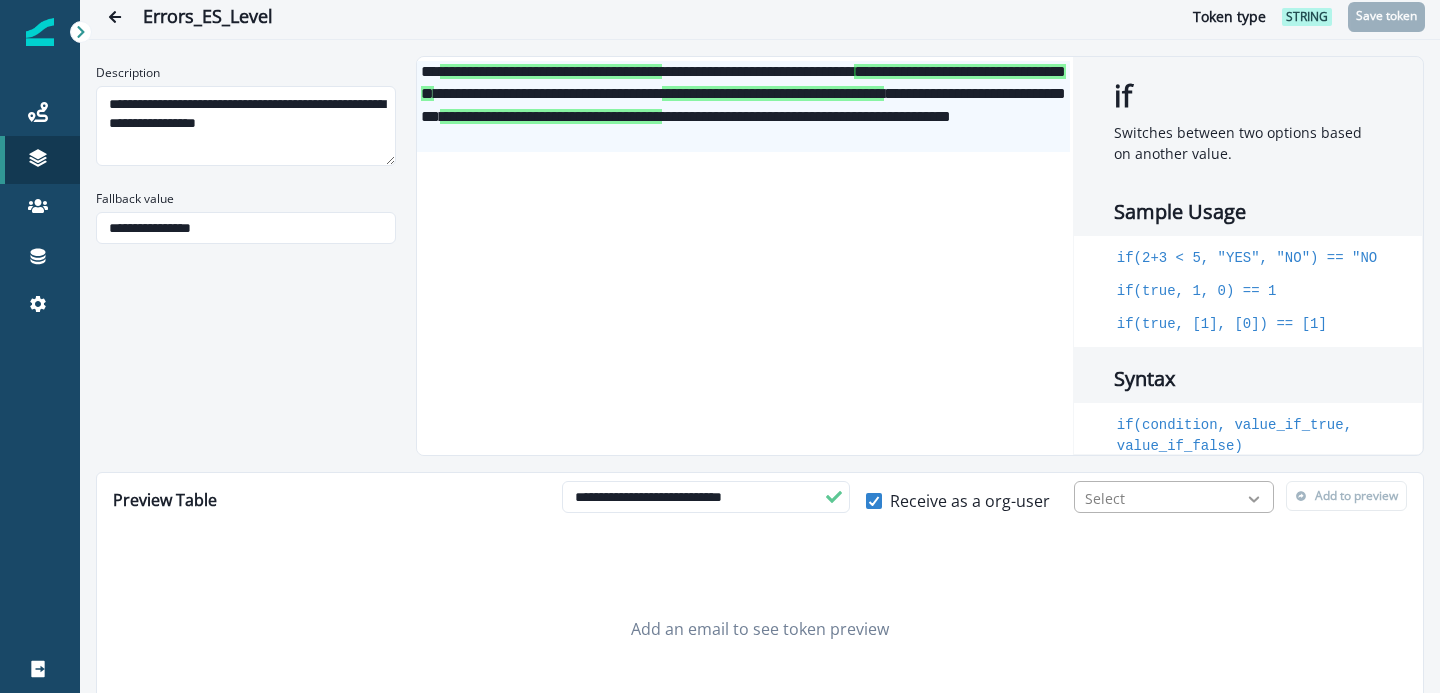 click at bounding box center [1254, 499] 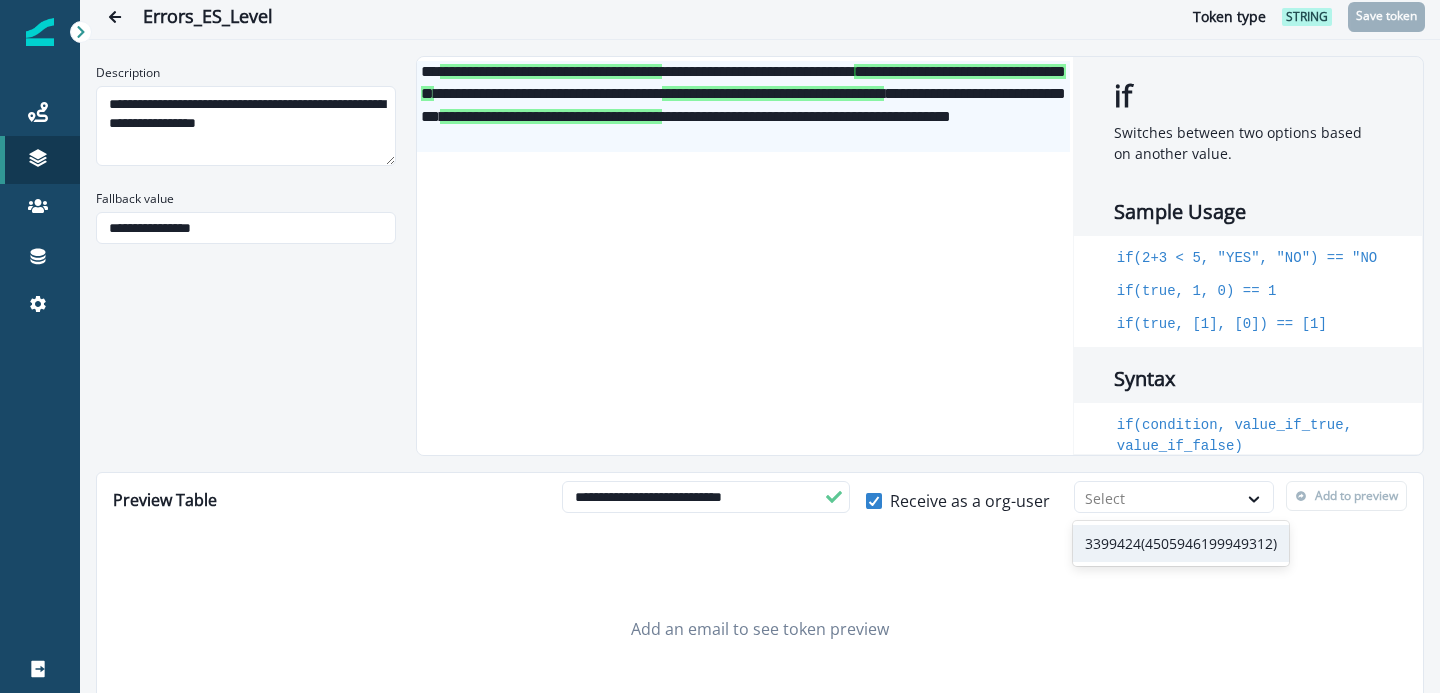 click on "3399424(4505946199949312)" at bounding box center [1181, 543] 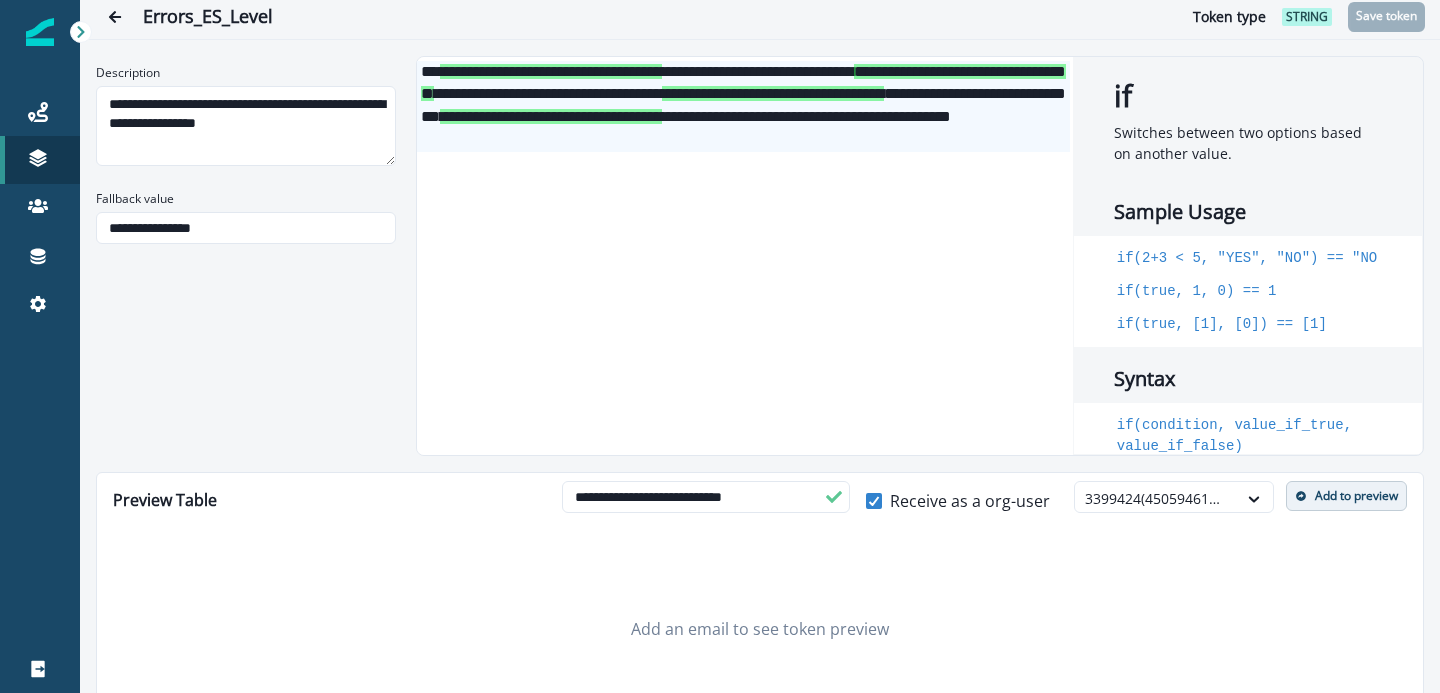 click on "Add to preview" at bounding box center [1356, 496] 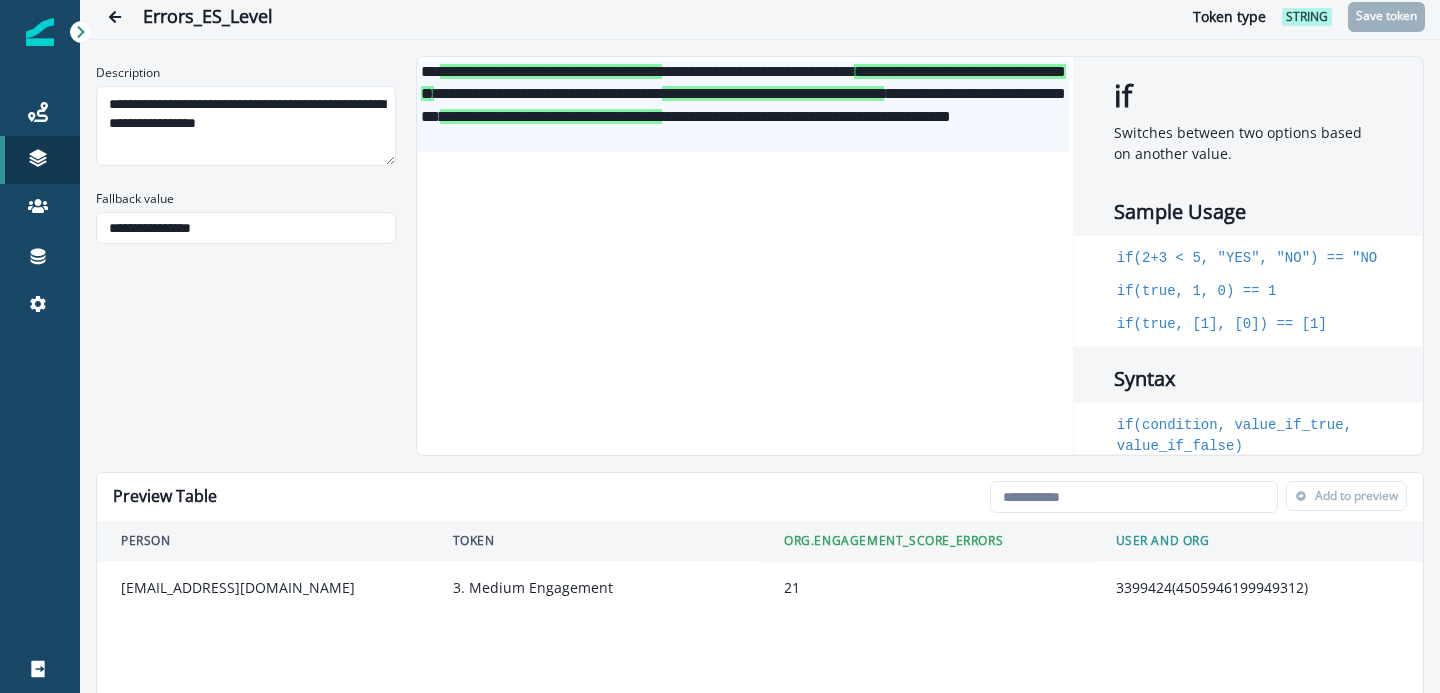 scroll, scrollTop: 7, scrollLeft: 0, axis: vertical 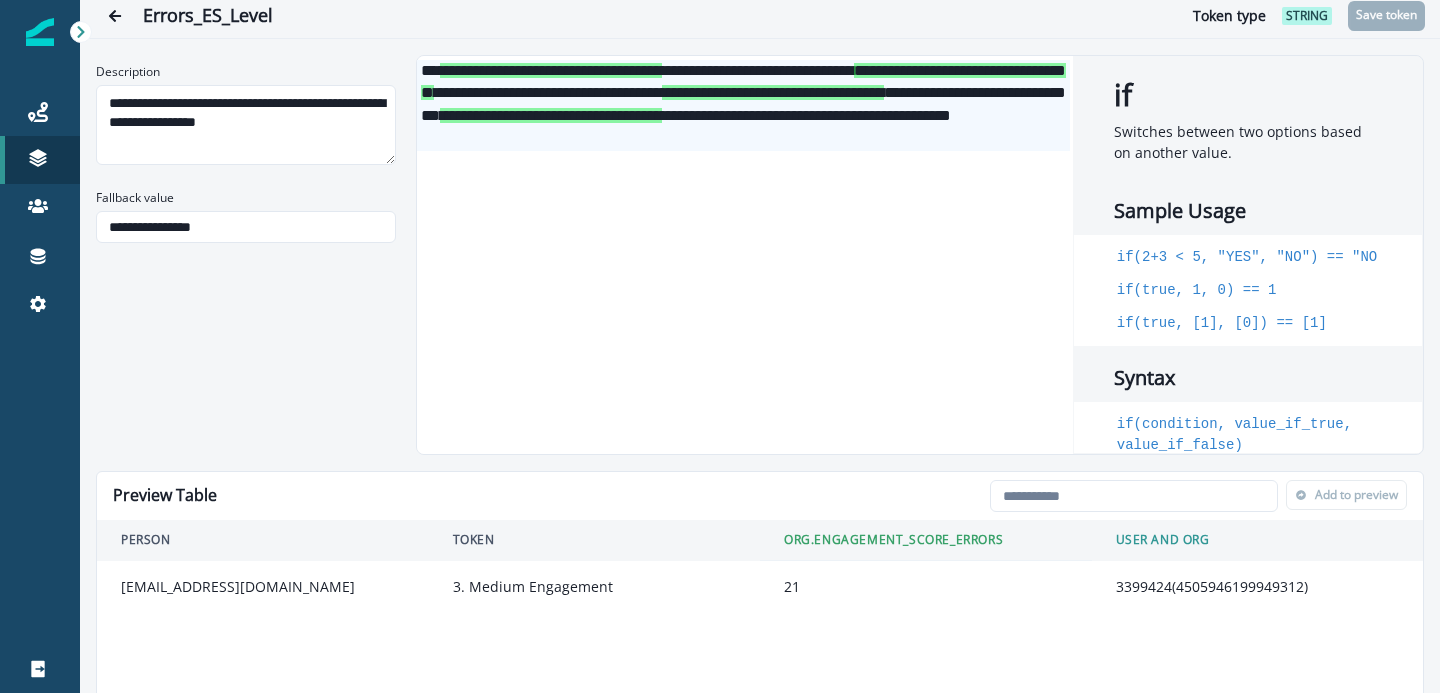 click on "**********" at bounding box center (760, 255) 